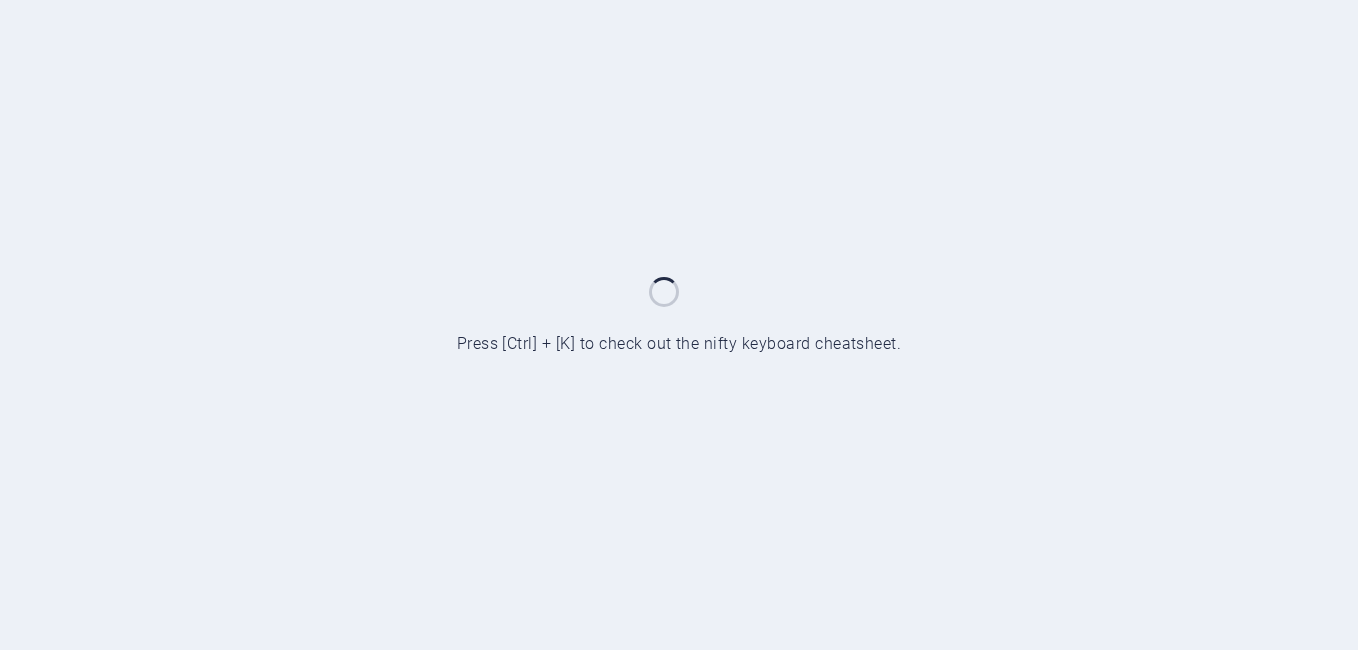 scroll, scrollTop: 0, scrollLeft: 0, axis: both 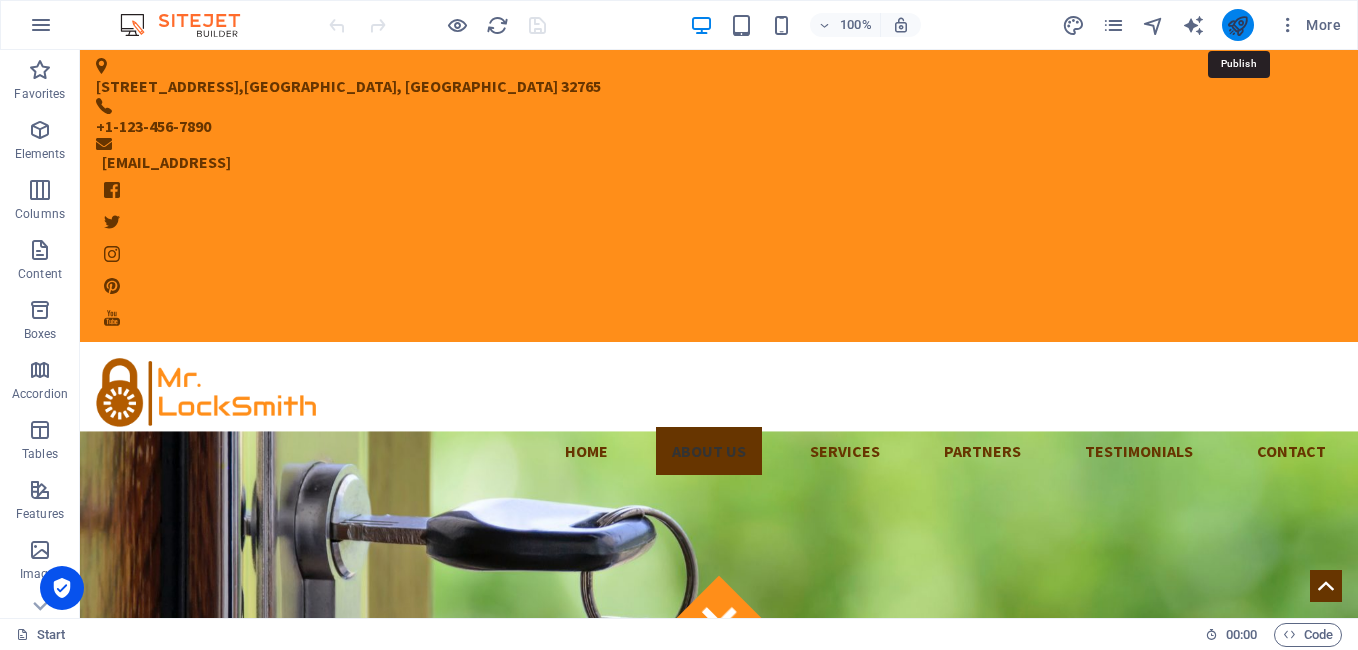 click at bounding box center [1237, 25] 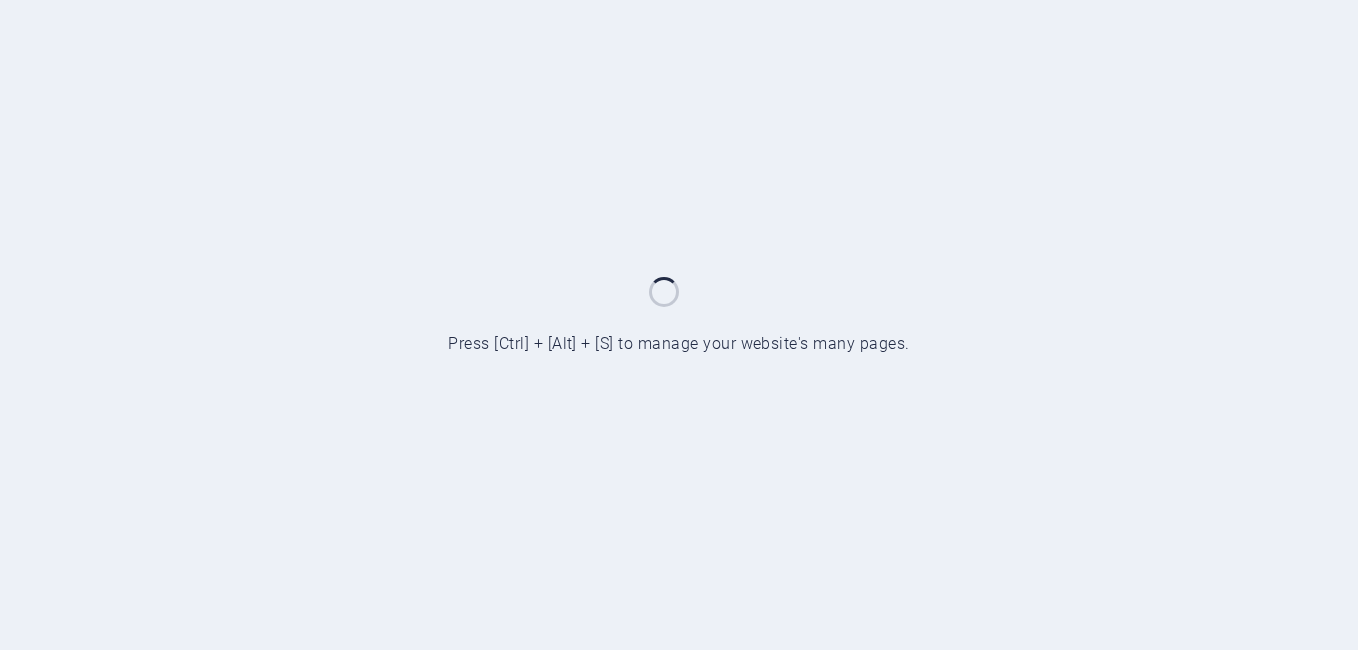 scroll, scrollTop: 0, scrollLeft: 0, axis: both 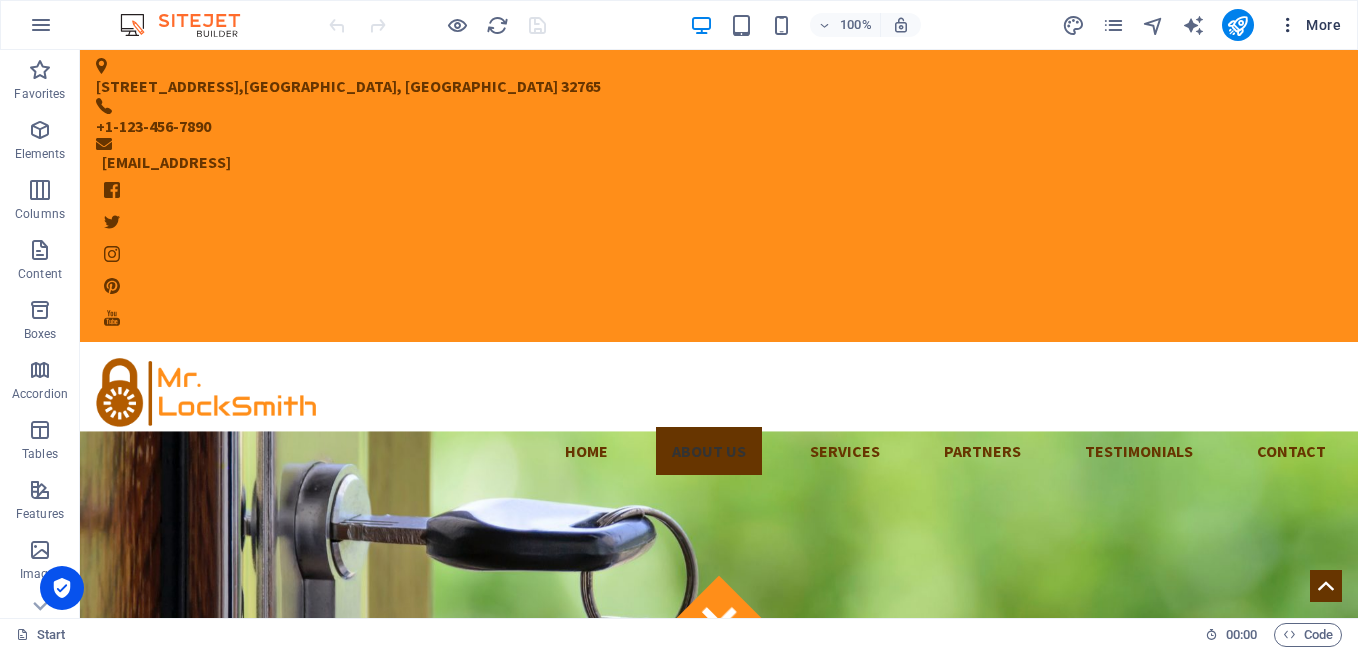 click at bounding box center (1288, 25) 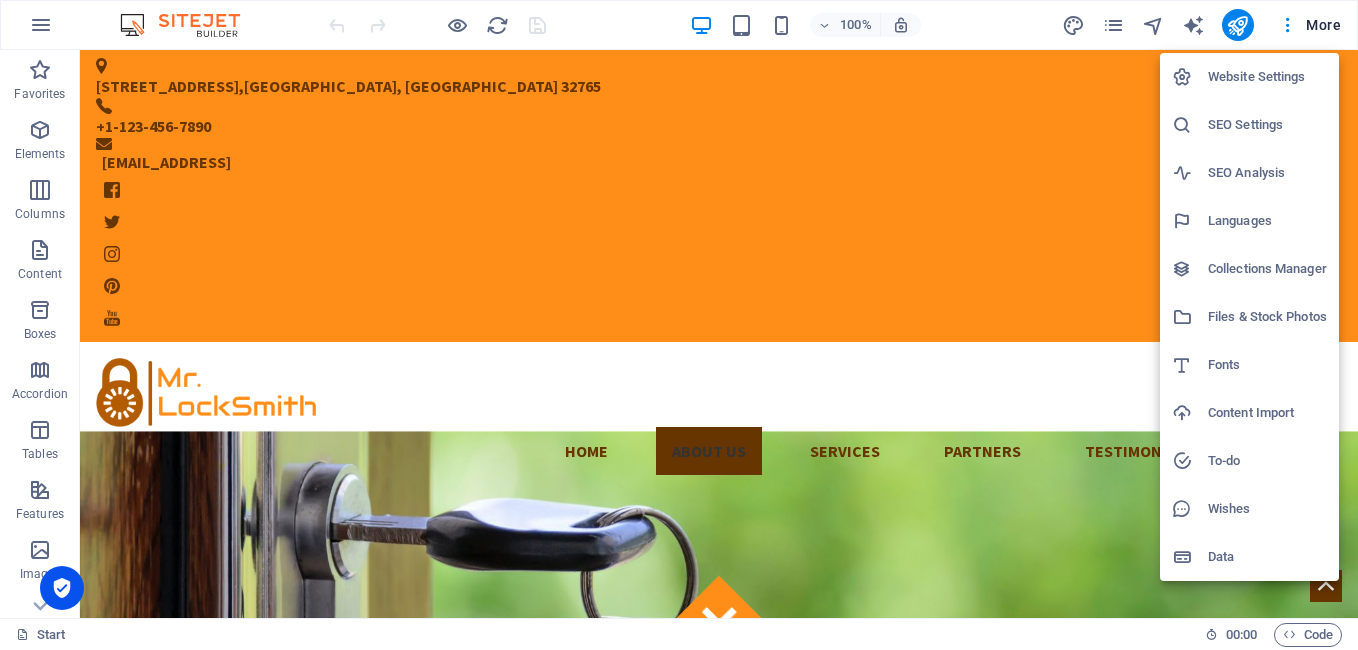 click at bounding box center [679, 325] 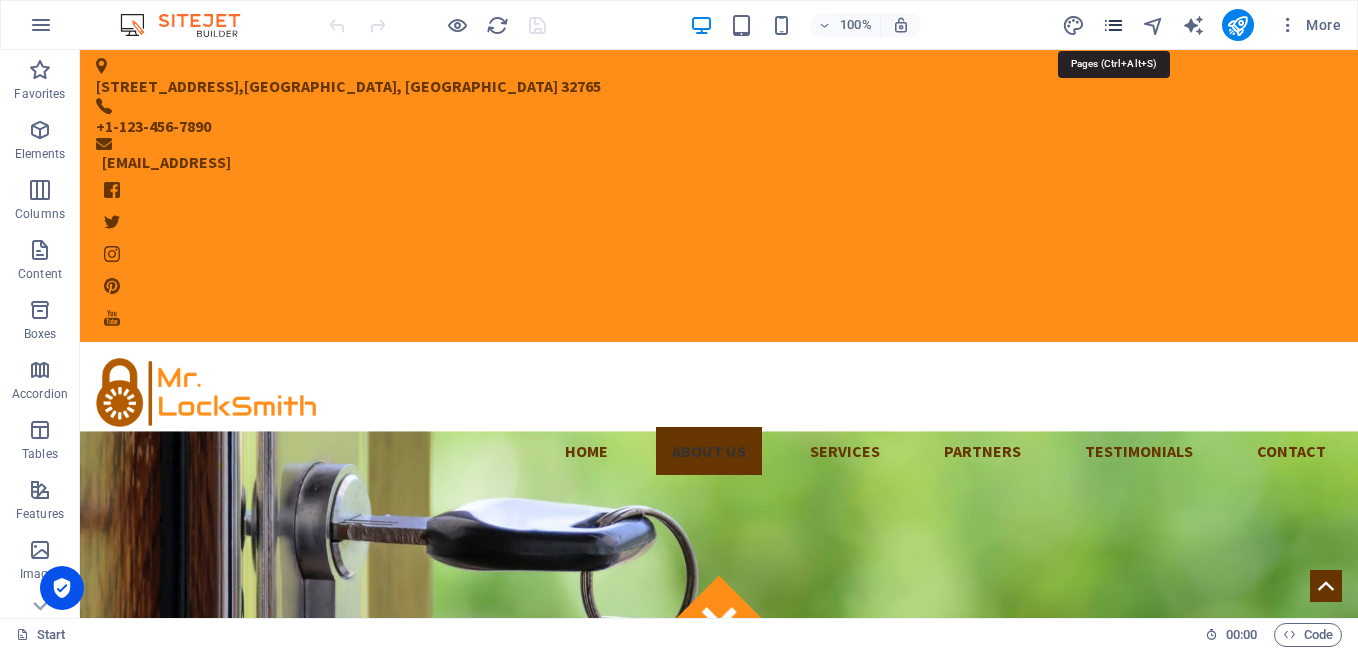 click at bounding box center (1113, 25) 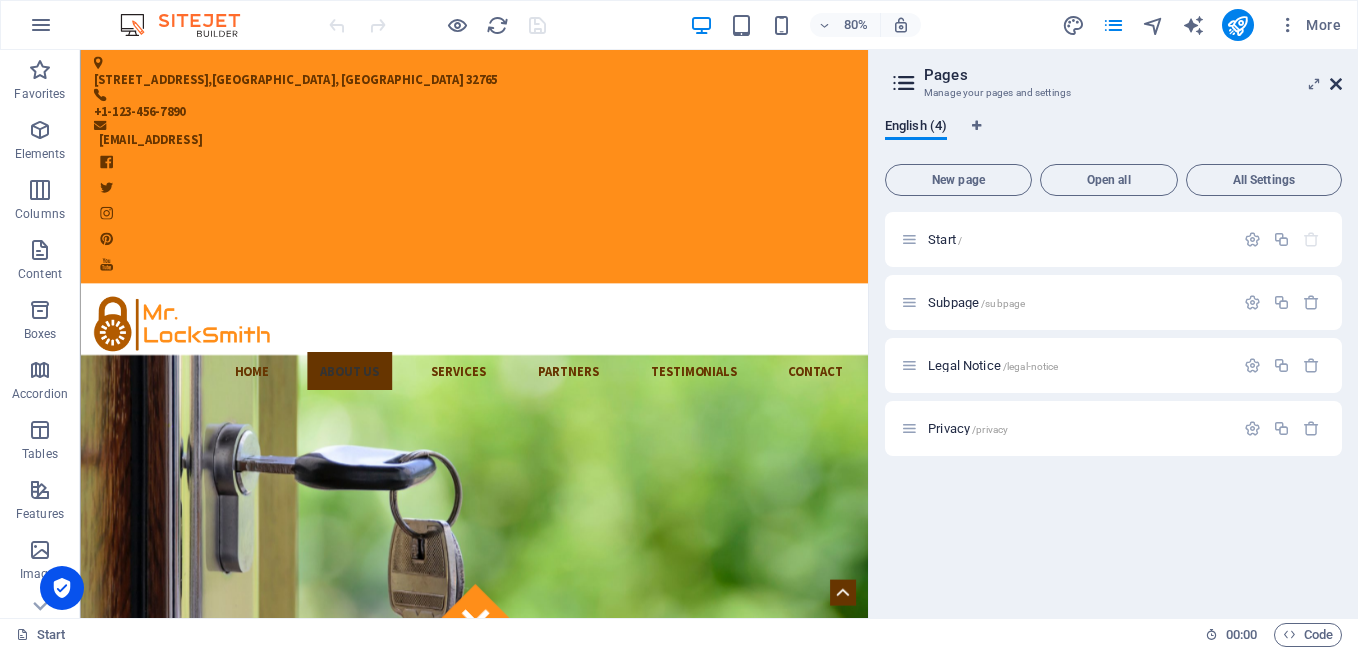 click at bounding box center [1336, 84] 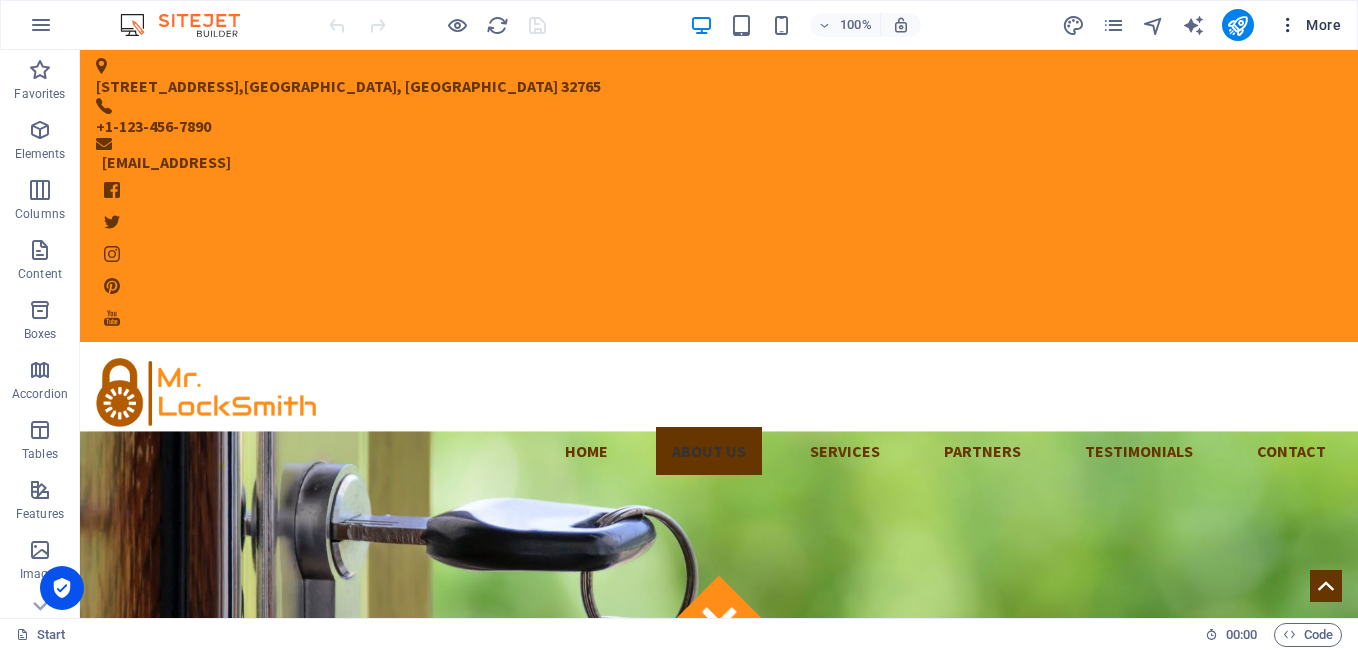 click at bounding box center (1288, 25) 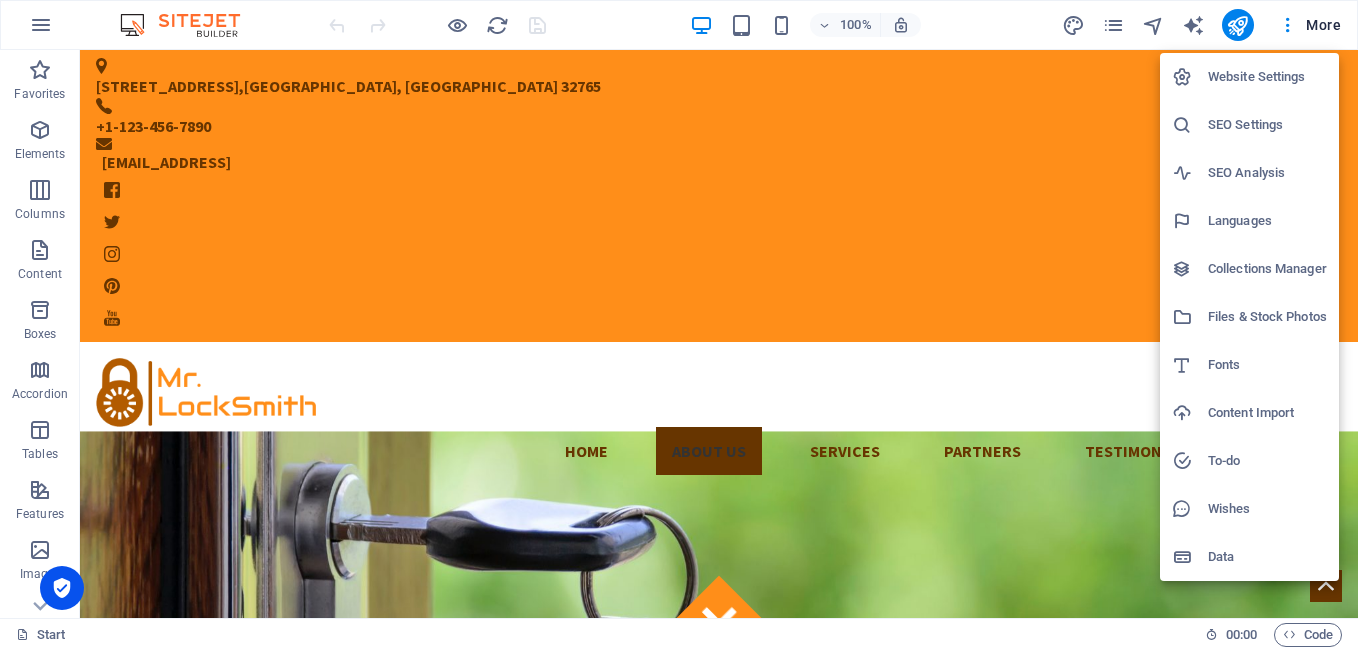 click on "Website Settings" at bounding box center (1267, 77) 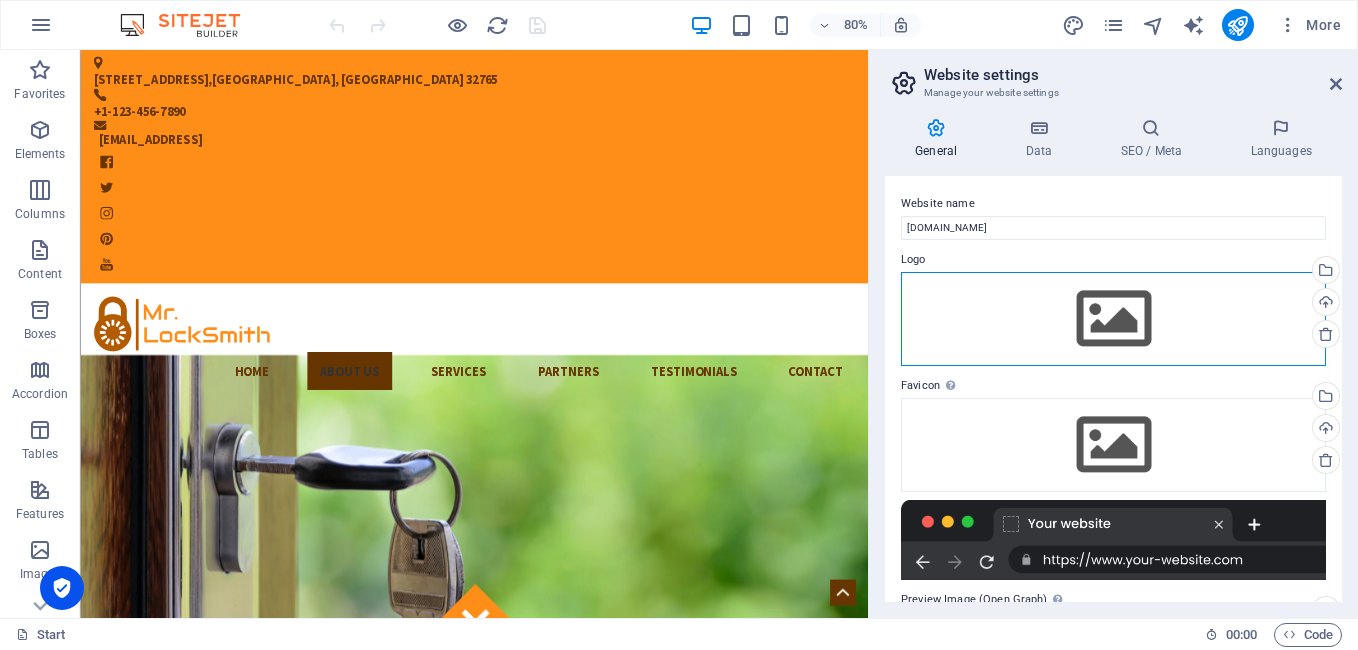 click on "Drag files here, click to choose files or select files from Files or our free stock photos & videos" at bounding box center (1113, 319) 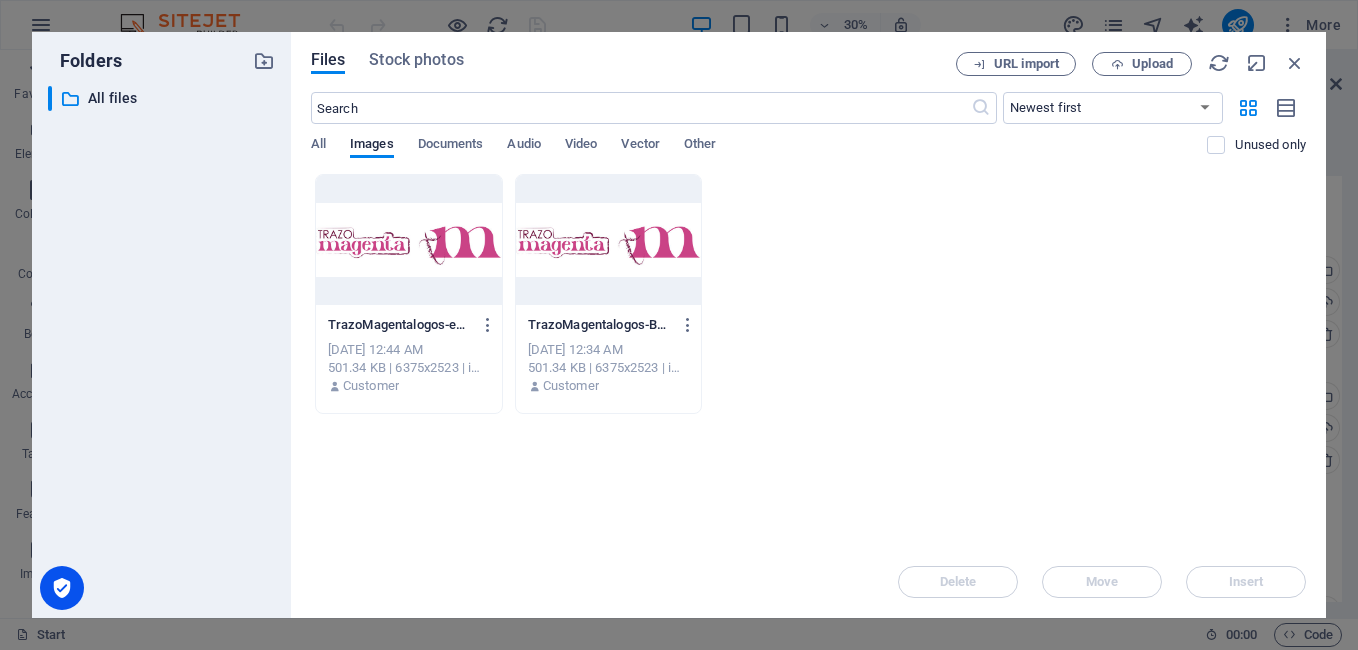 click at bounding box center [409, 240] 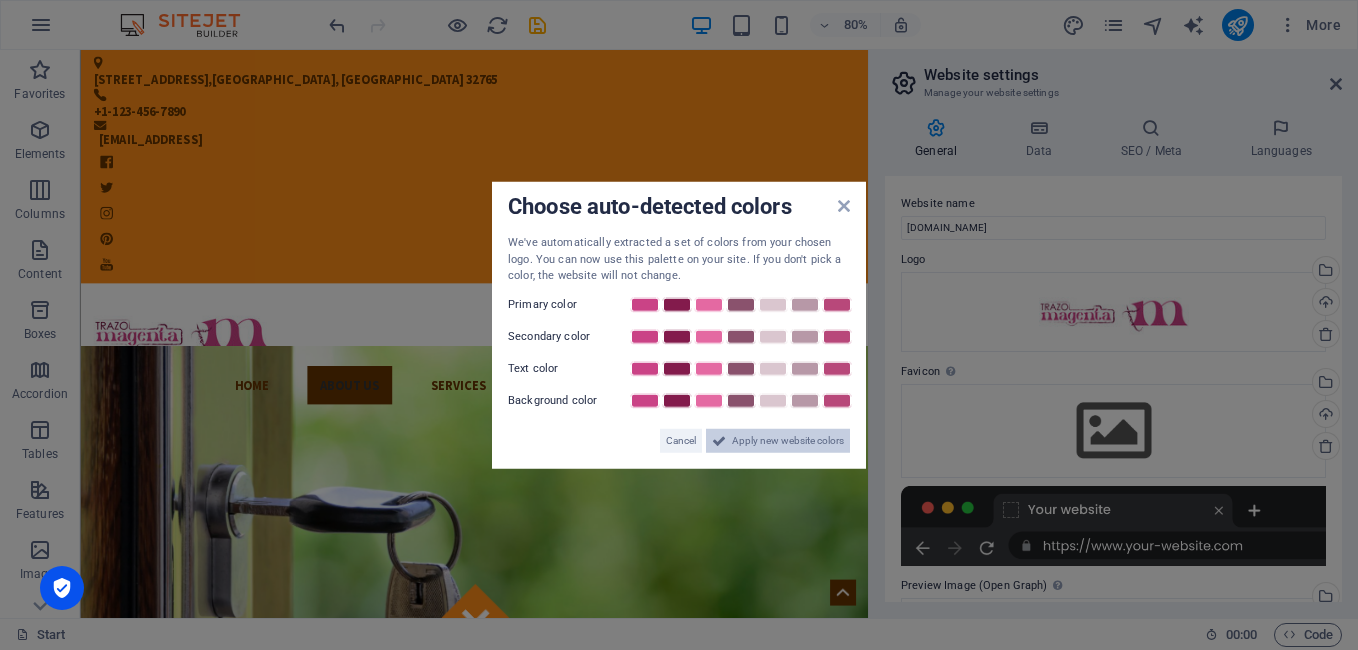 click on "Apply new website colors" at bounding box center [788, 440] 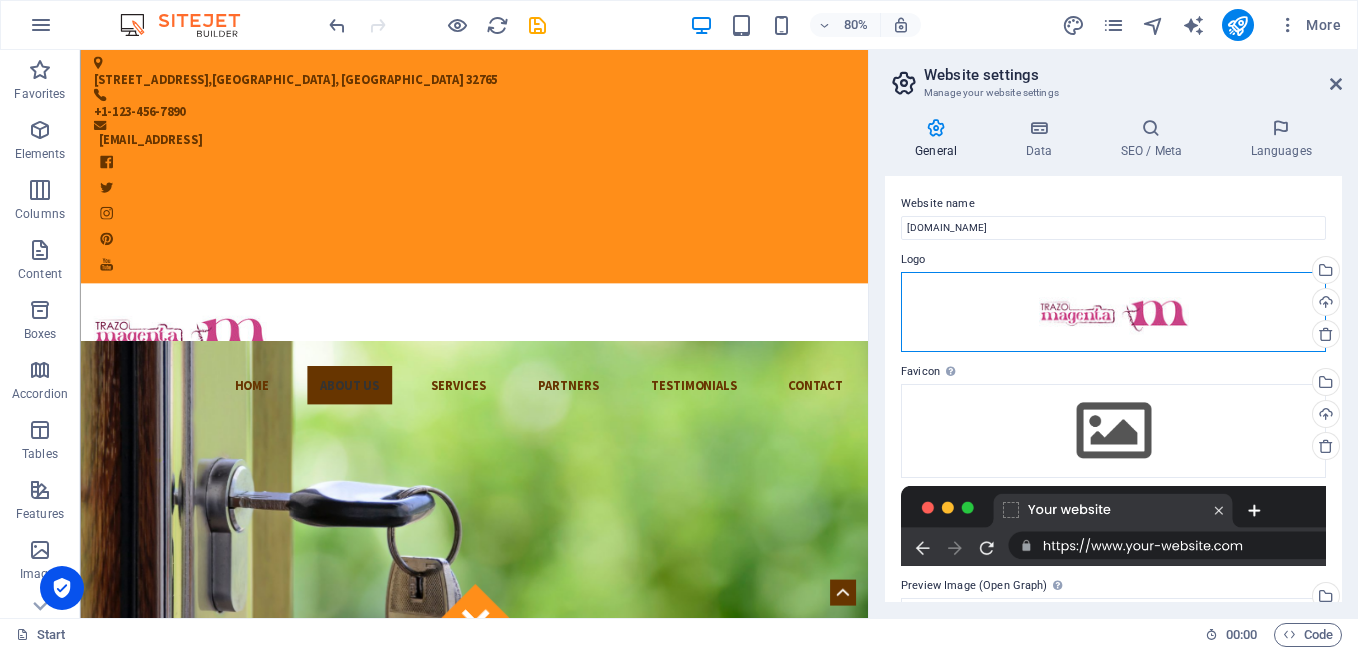 click on "Drag files here, click to choose files or select files from Files or our free stock photos & videos" at bounding box center [1113, 312] 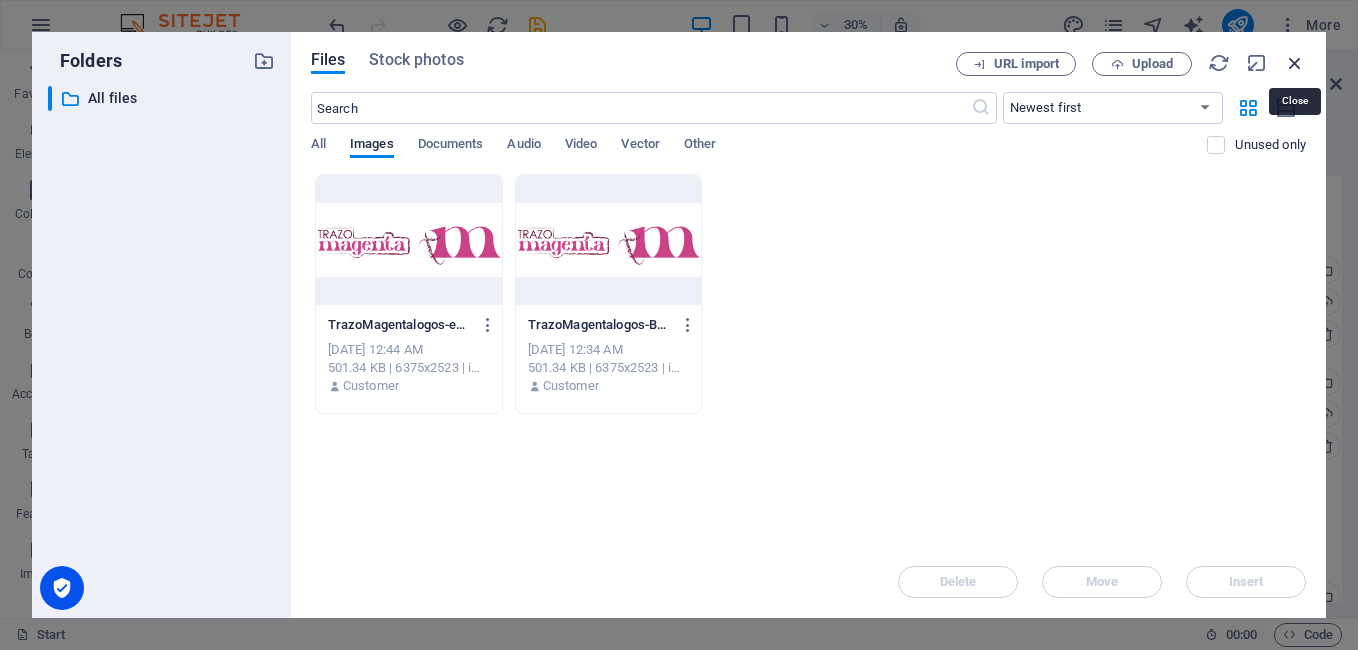 click at bounding box center (1295, 63) 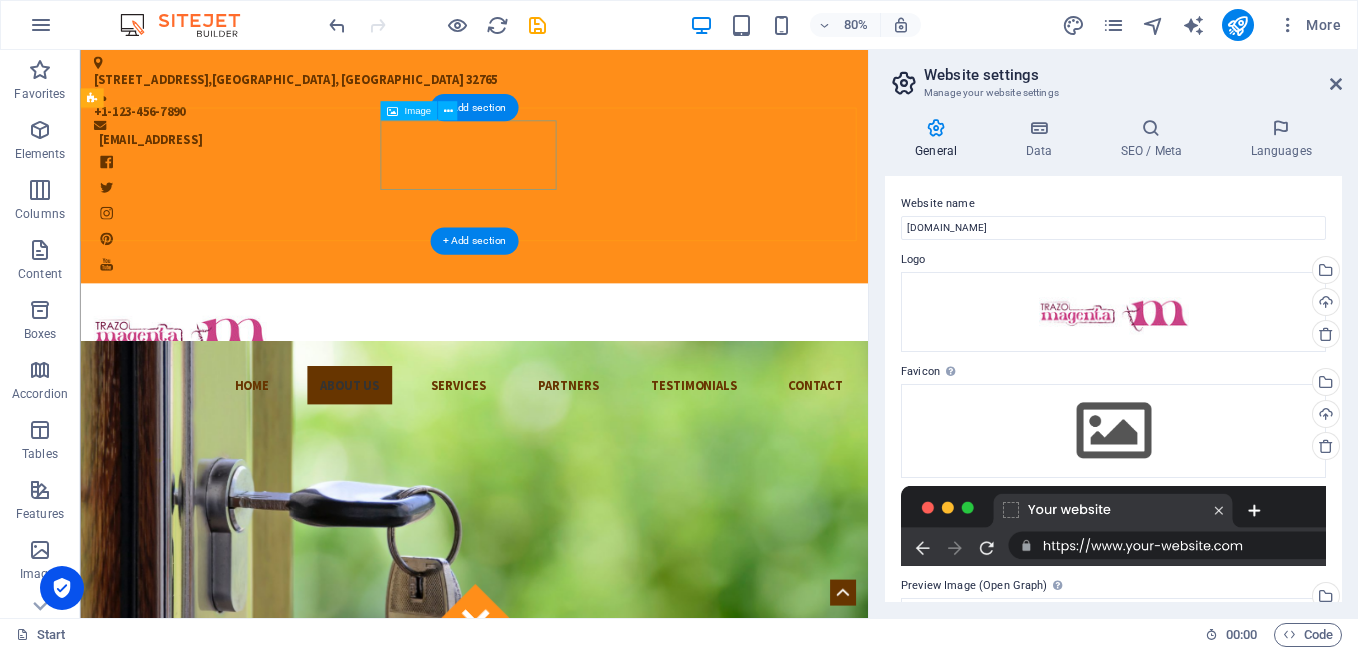 click at bounding box center [572, 401] 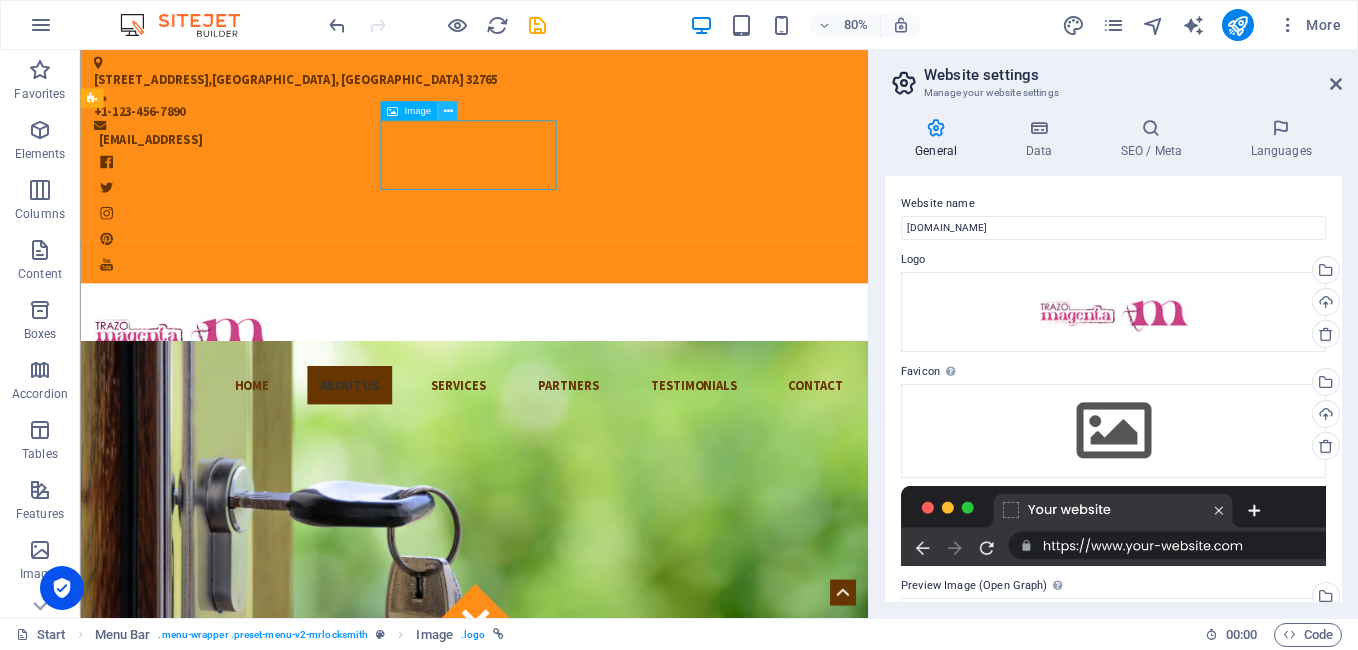 click at bounding box center (447, 110) 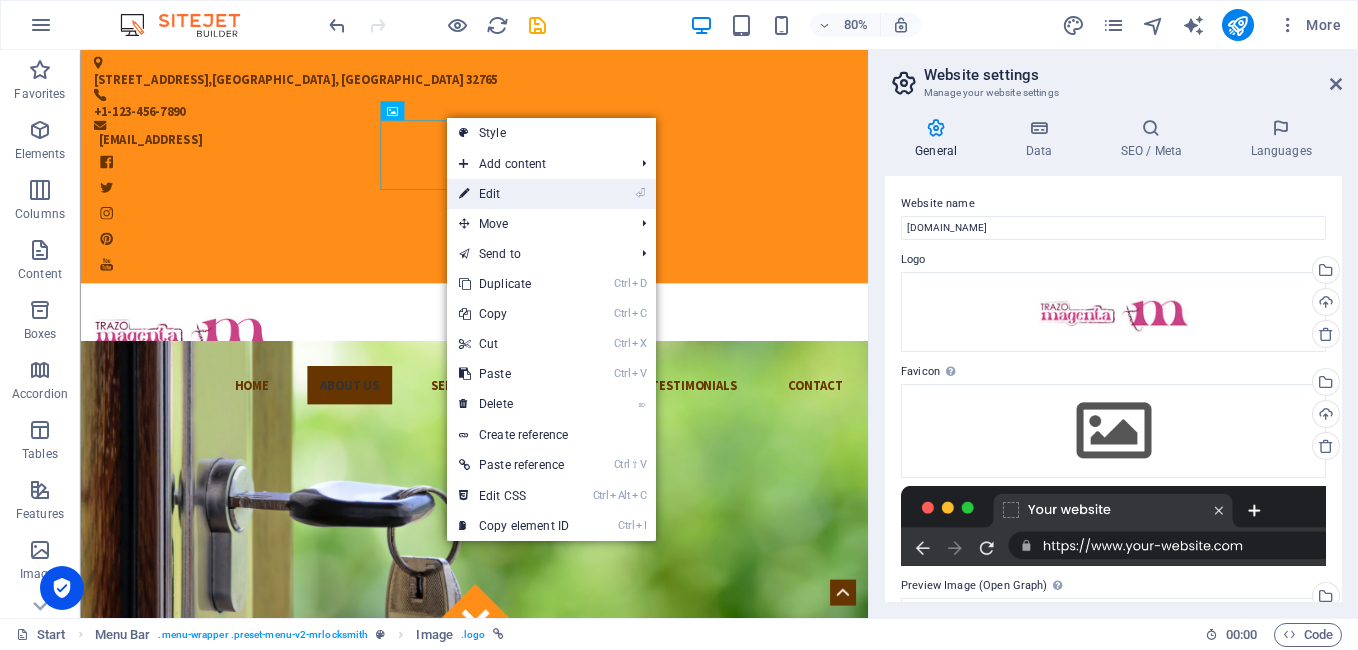click on "⏎  Edit" at bounding box center [514, 194] 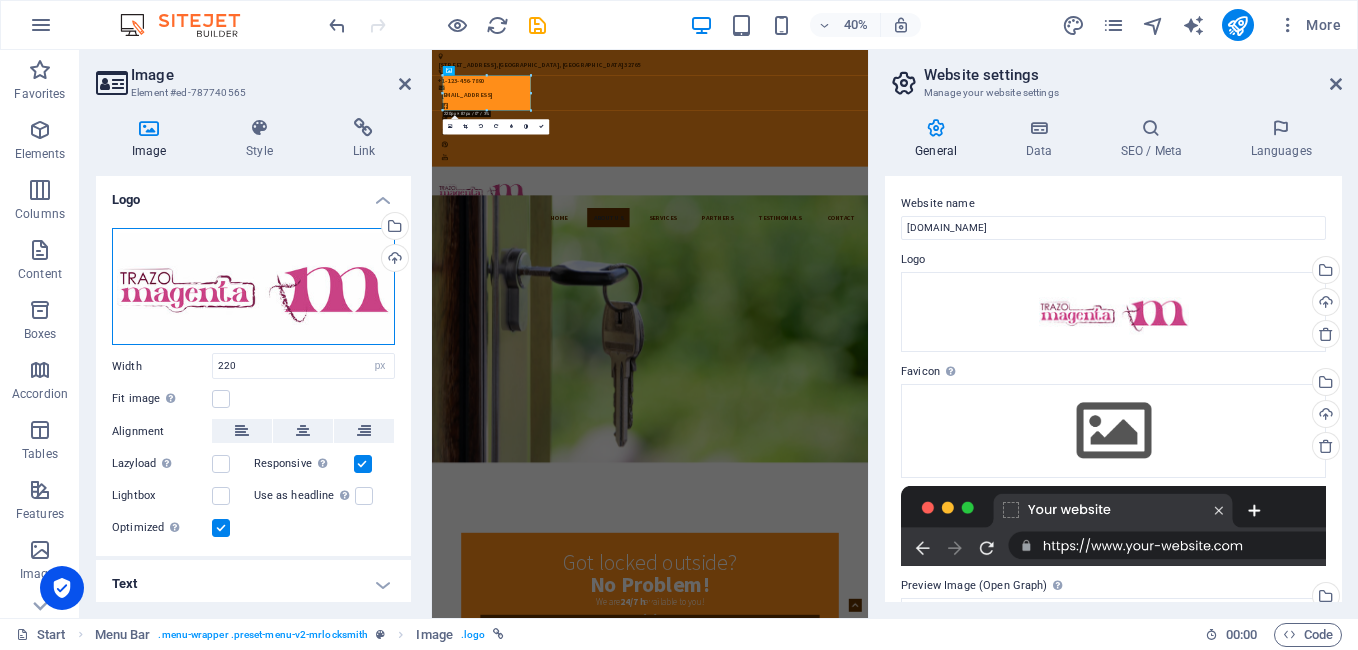 click on "Drag files here, click to choose files or select files from Files or our free stock photos & videos" at bounding box center (253, 287) 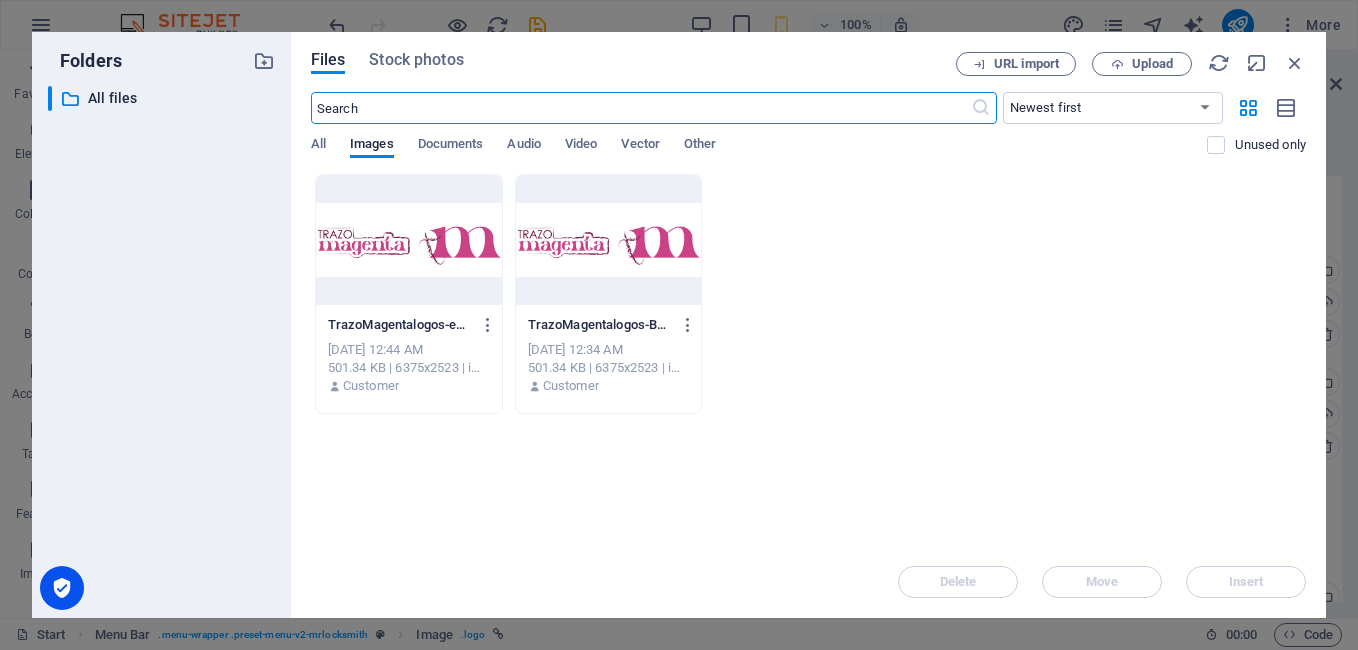 scroll, scrollTop: 302, scrollLeft: 0, axis: vertical 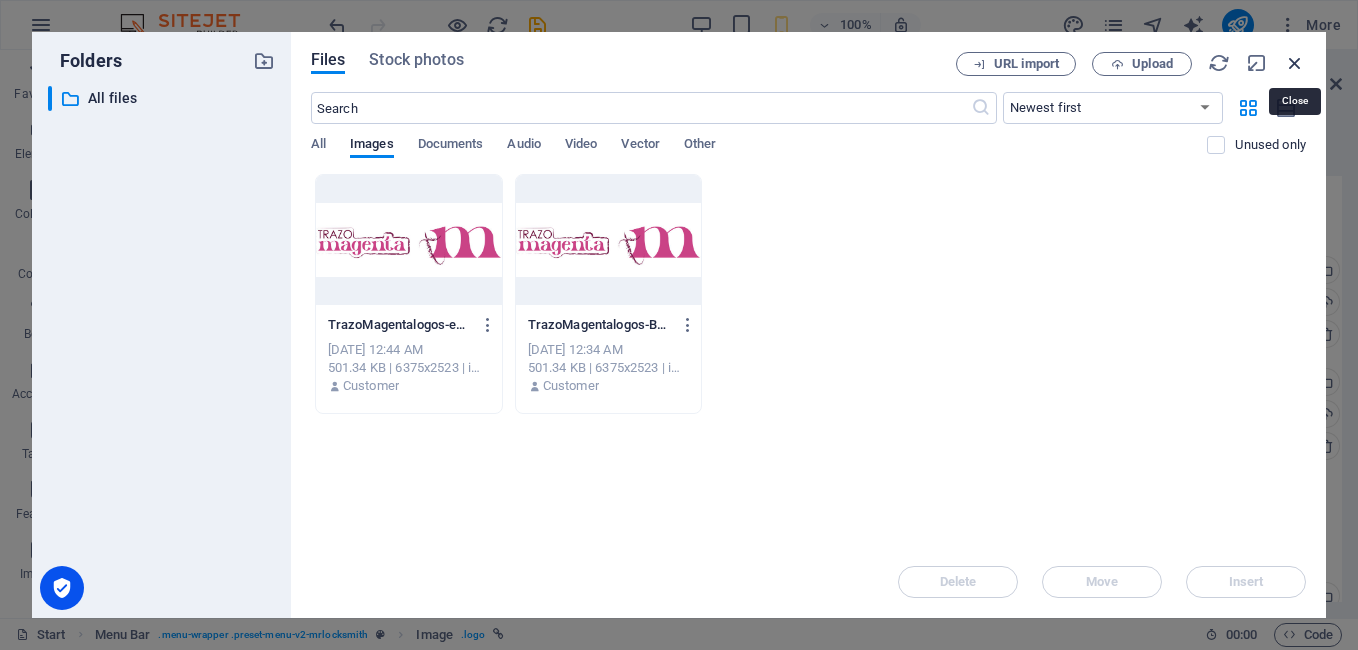 click at bounding box center (1295, 63) 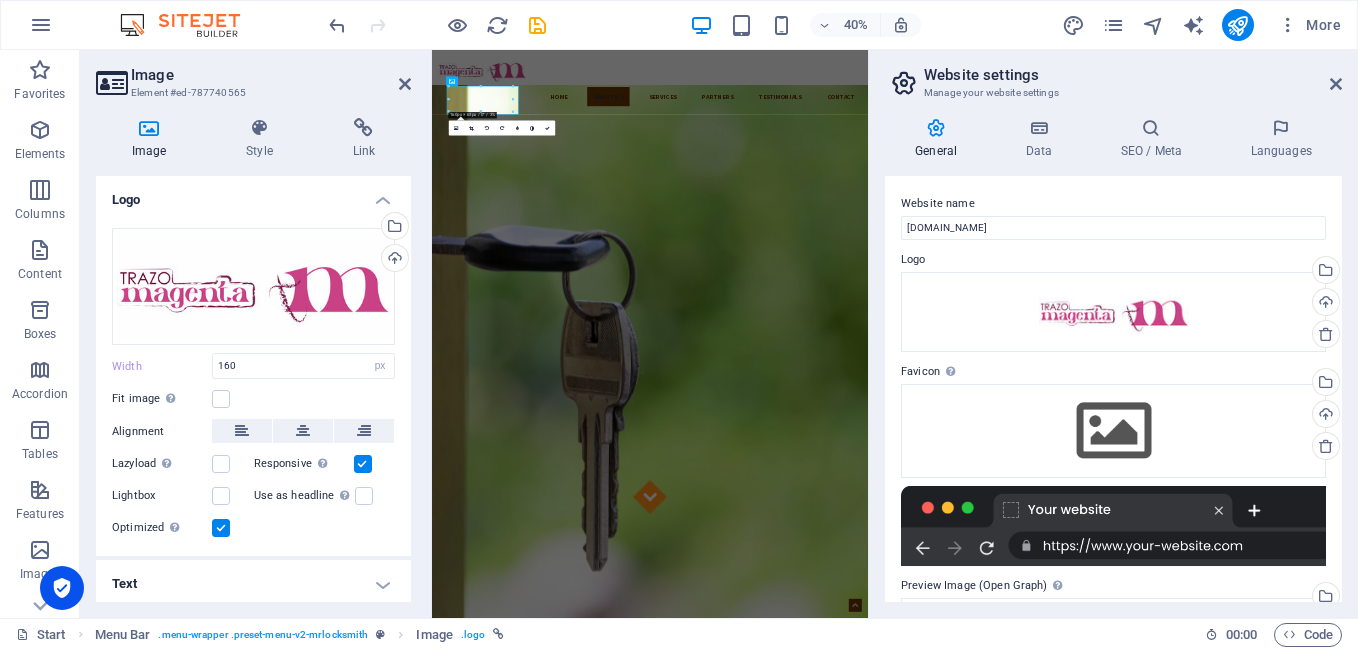 scroll, scrollTop: 0, scrollLeft: 0, axis: both 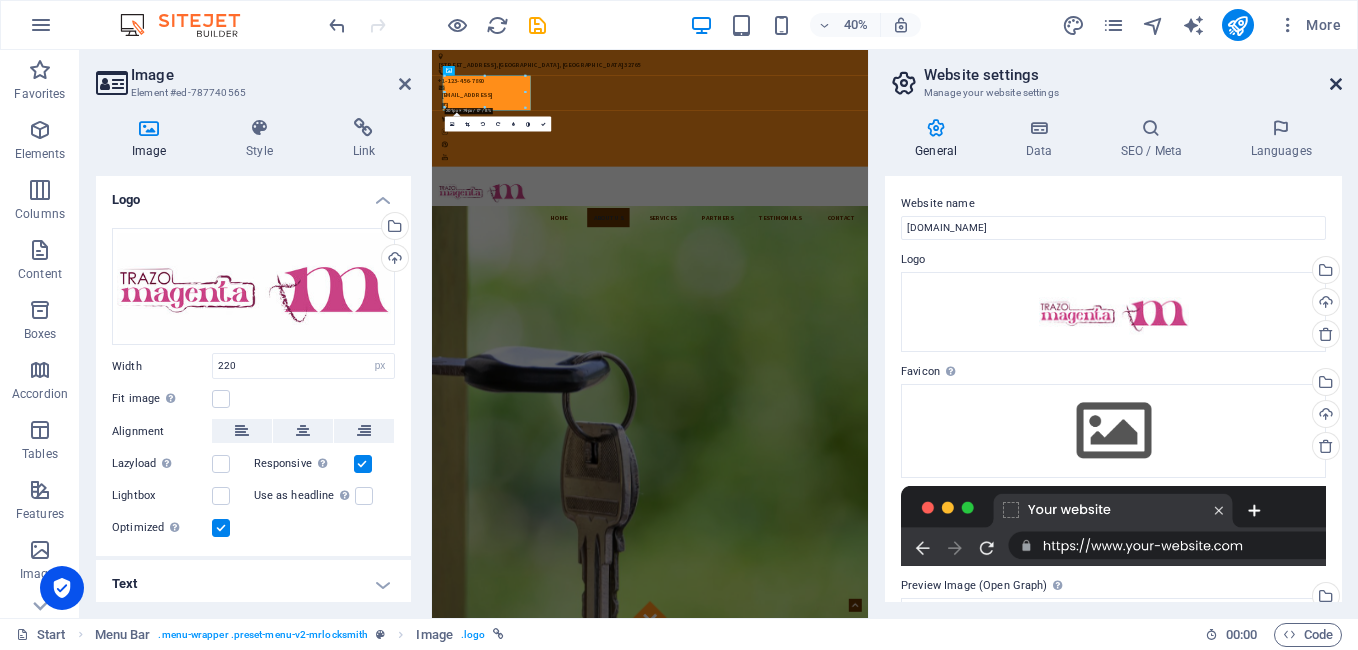 click at bounding box center [1336, 84] 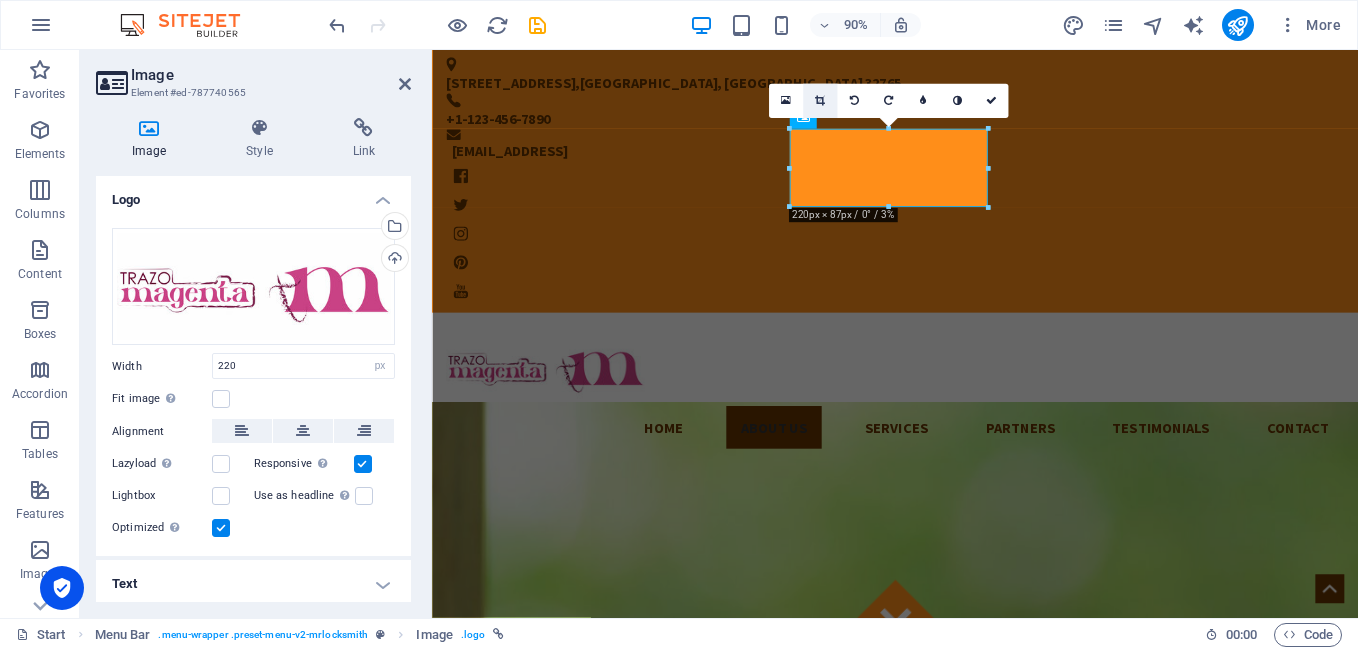 click at bounding box center [820, 101] 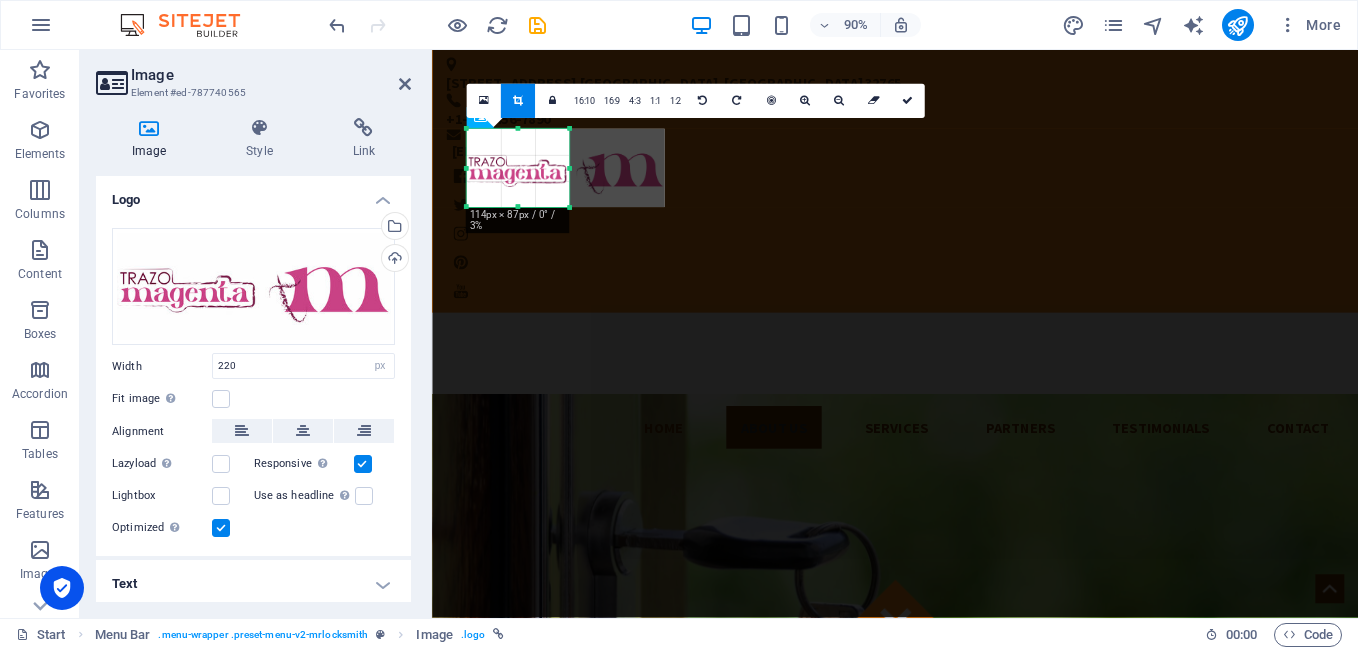 drag, startPoint x: 988, startPoint y: 170, endPoint x: 499, endPoint y: 141, distance: 489.85916 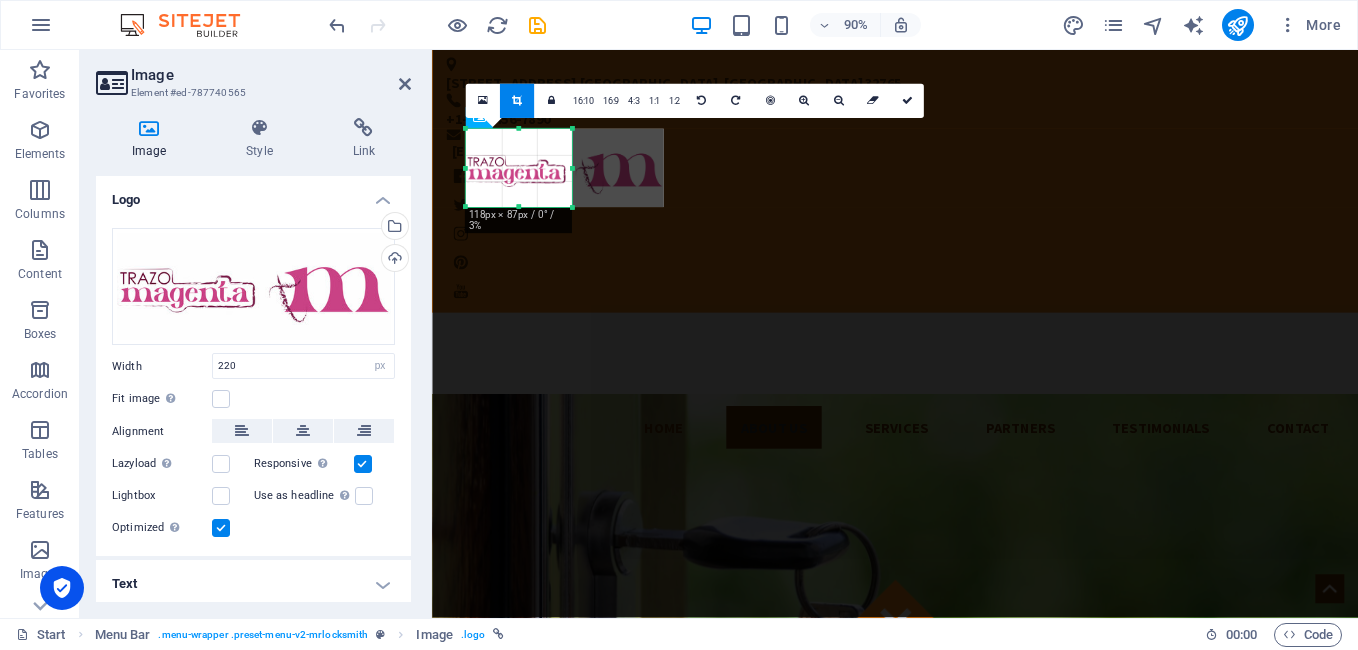click at bounding box center [466, 168] 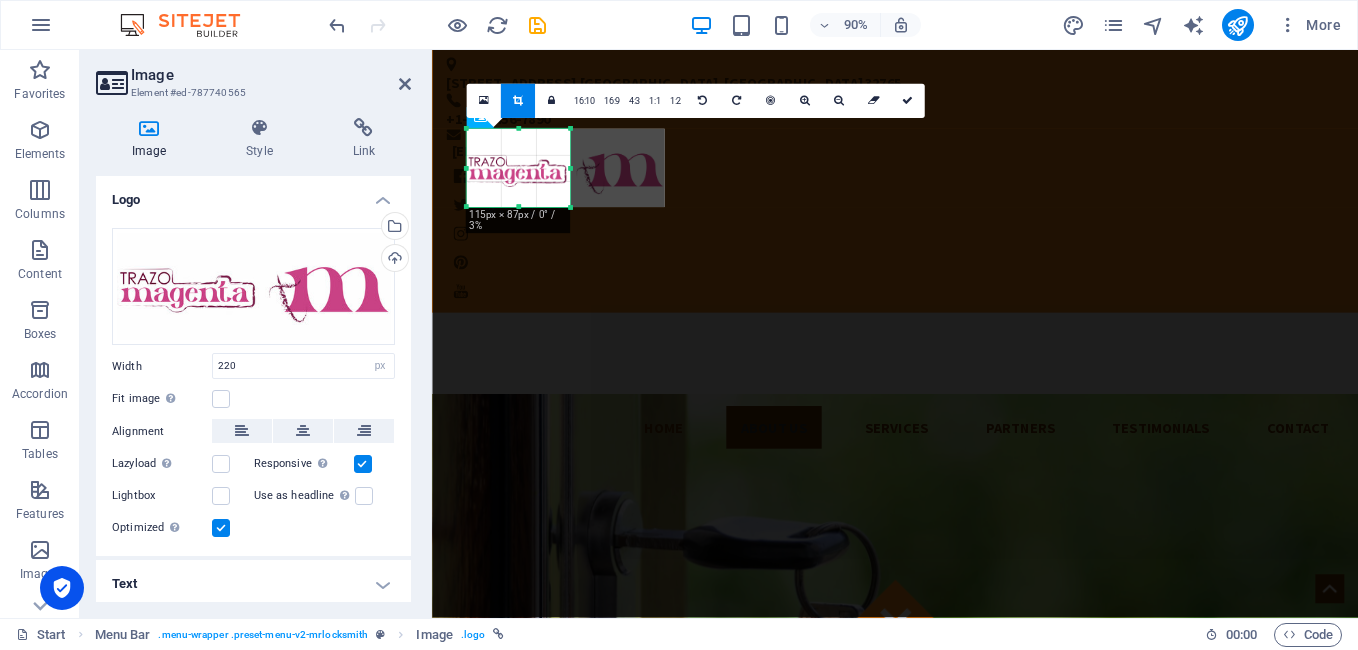 click at bounding box center [570, 168] 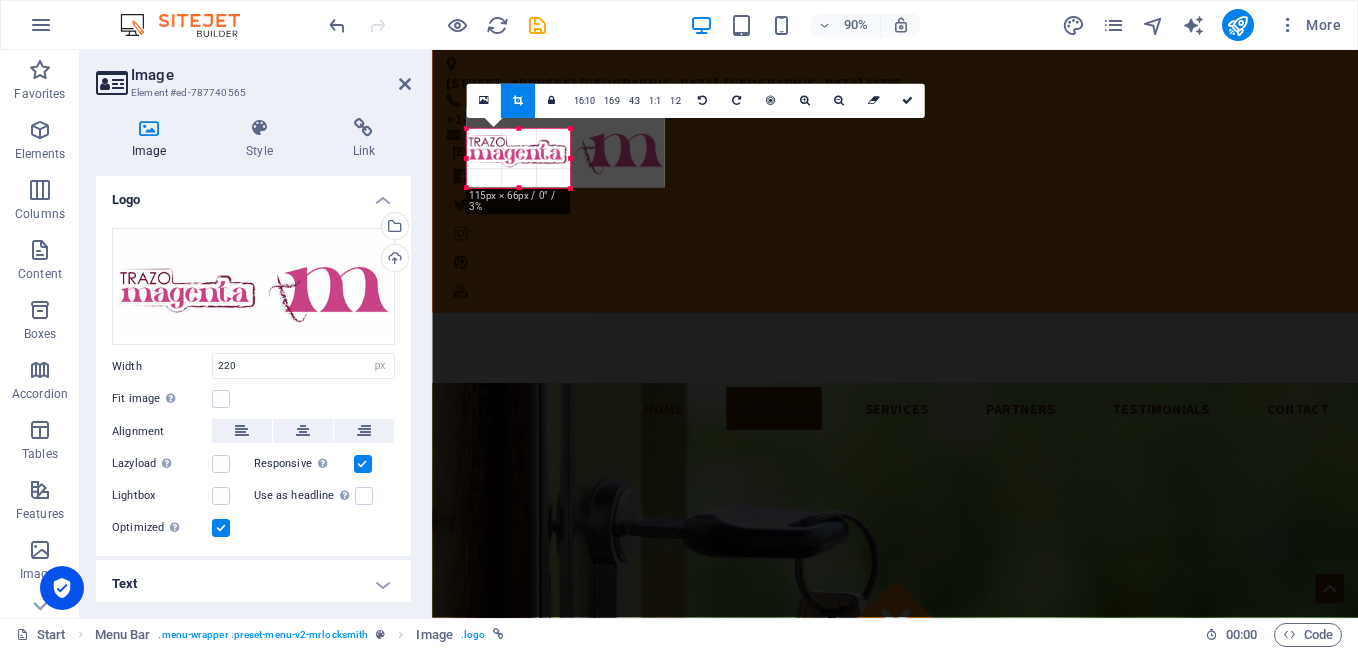 drag, startPoint x: 518, startPoint y: 131, endPoint x: 519, endPoint y: 153, distance: 22.022715 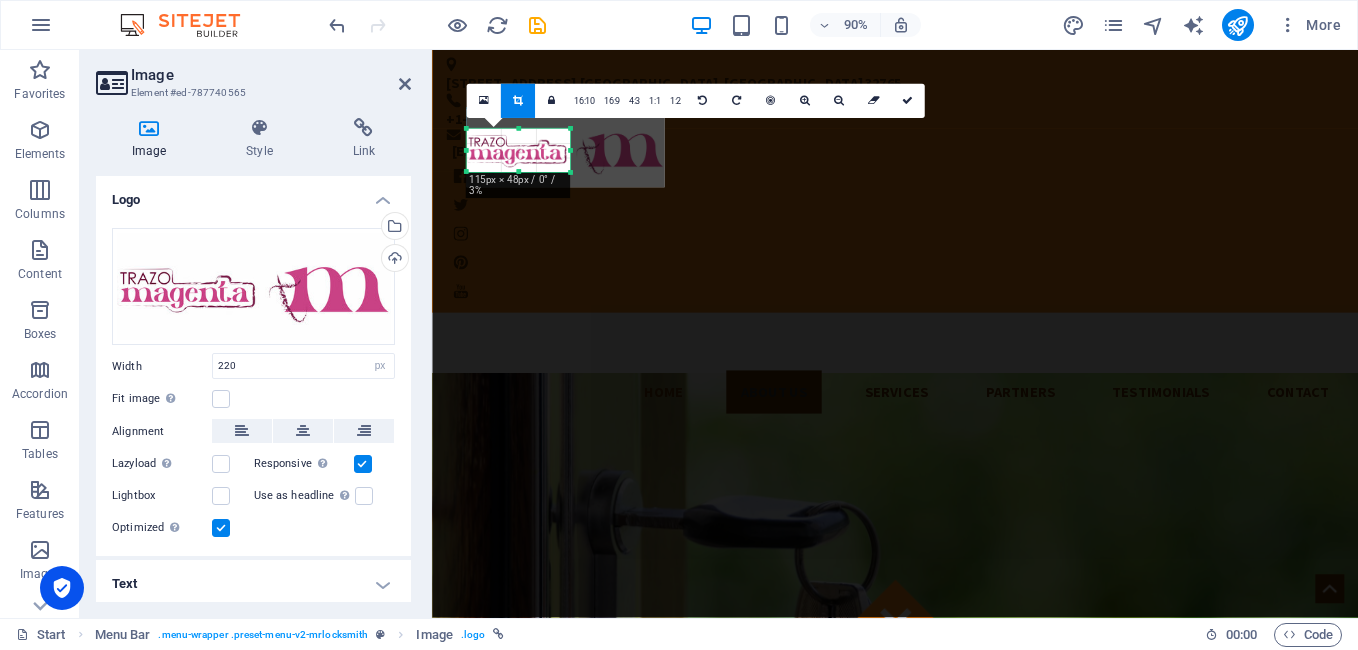 drag, startPoint x: 517, startPoint y: 187, endPoint x: 518, endPoint y: 174, distance: 13.038404 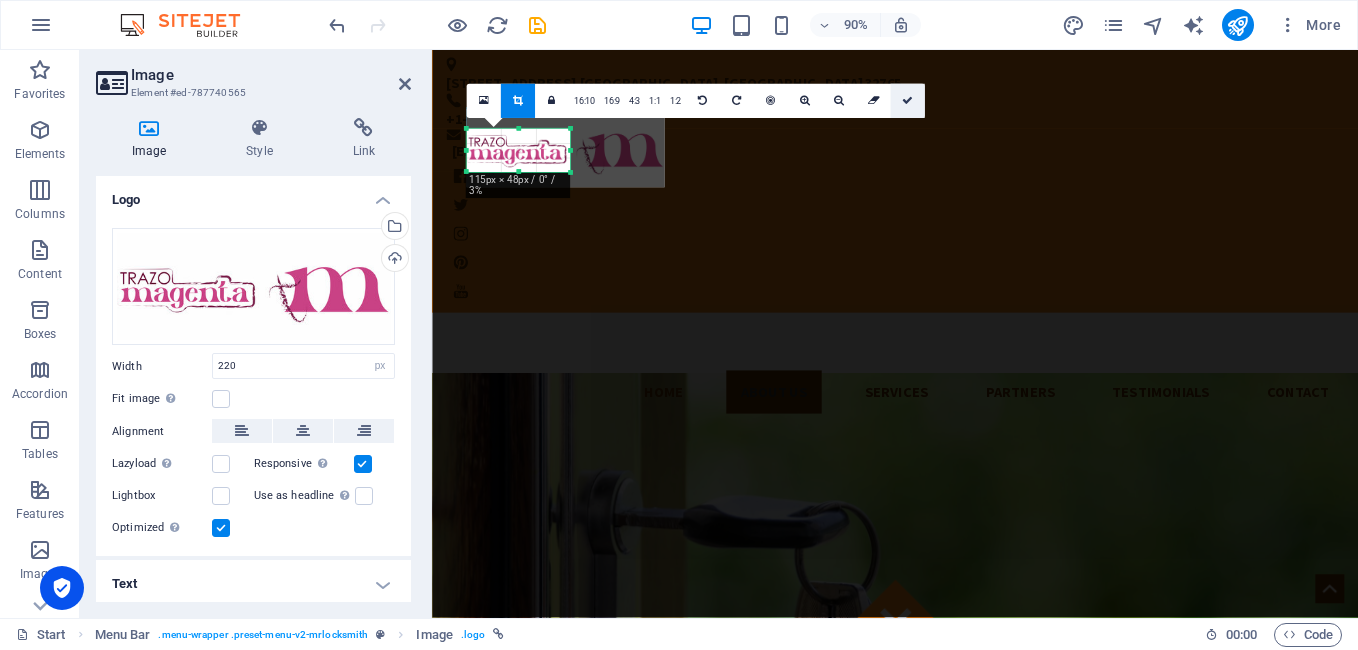 click at bounding box center (907, 101) 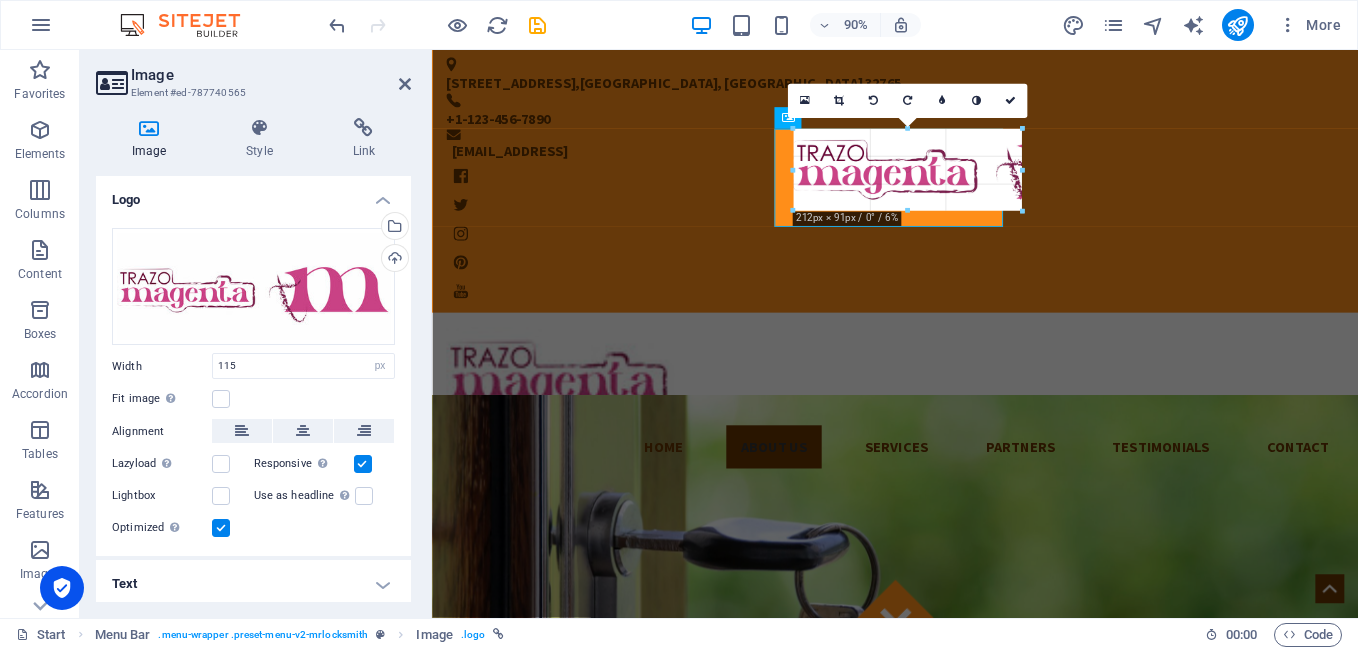 drag, startPoint x: 571, startPoint y: 169, endPoint x: 258, endPoint y: 203, distance: 314.84122 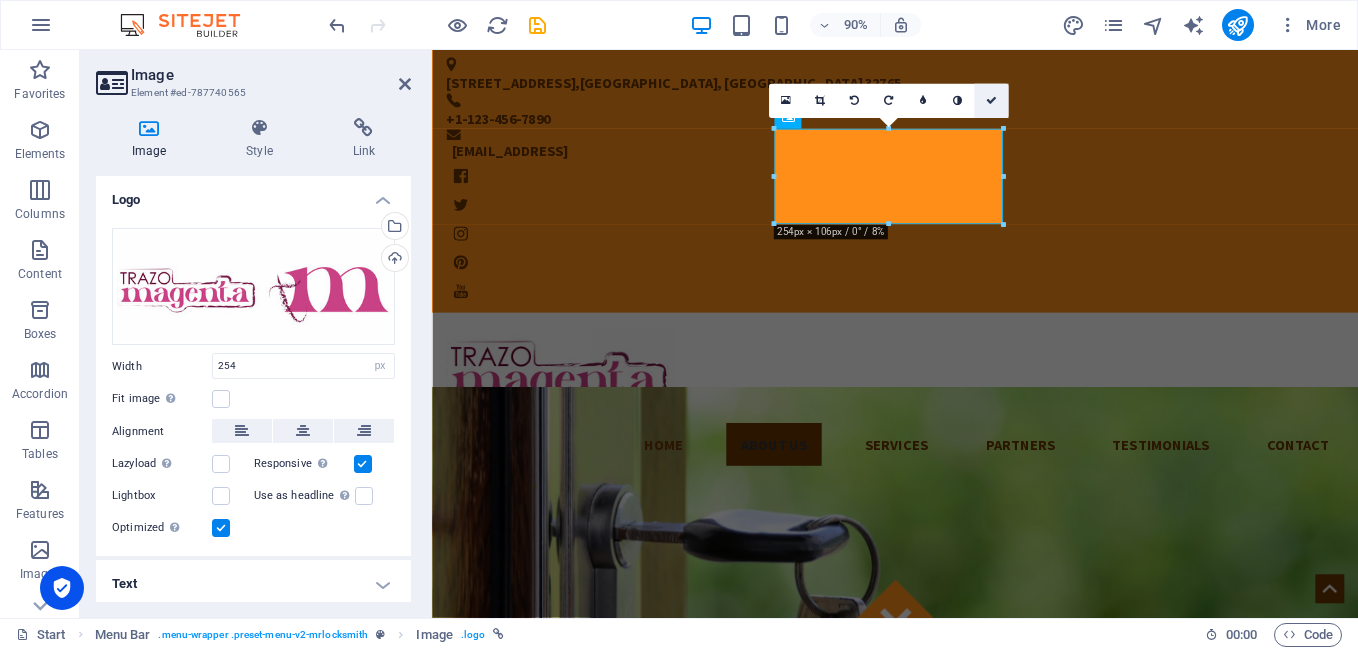 click at bounding box center (991, 101) 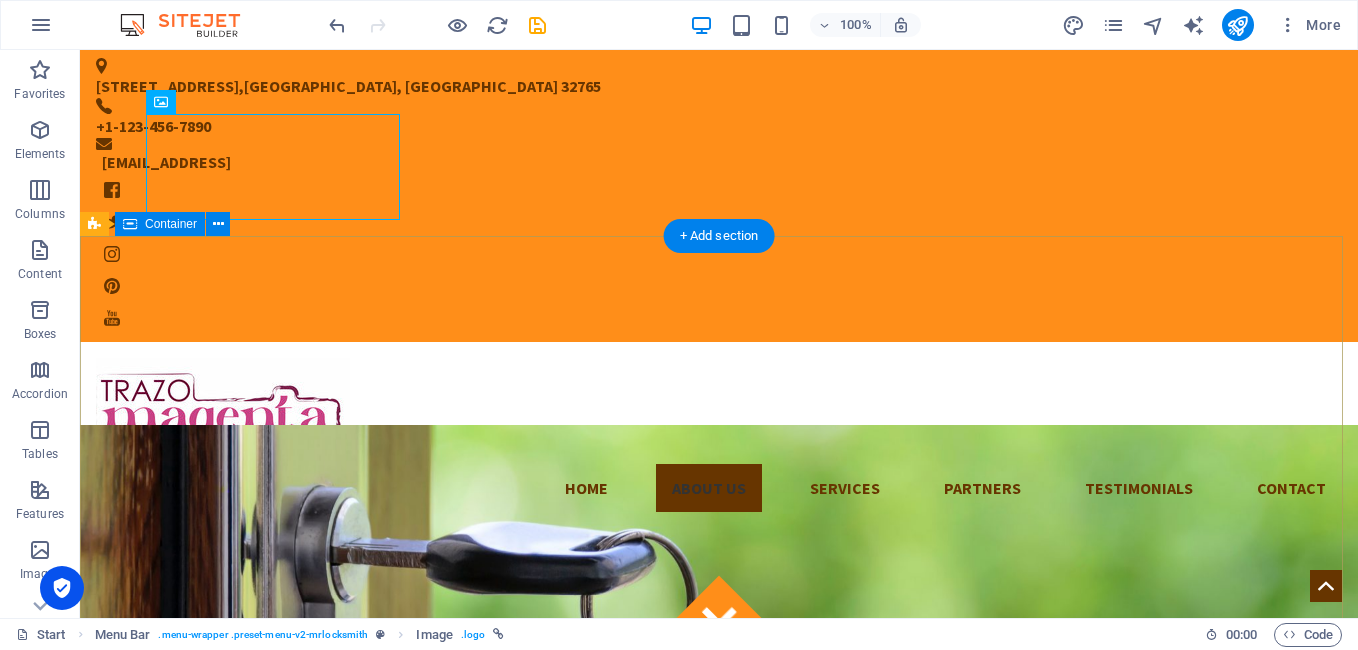 click on "Got locked outside? No Problem! We are  24/7 h  available to you!   Give us a call:" at bounding box center (719, 1360) 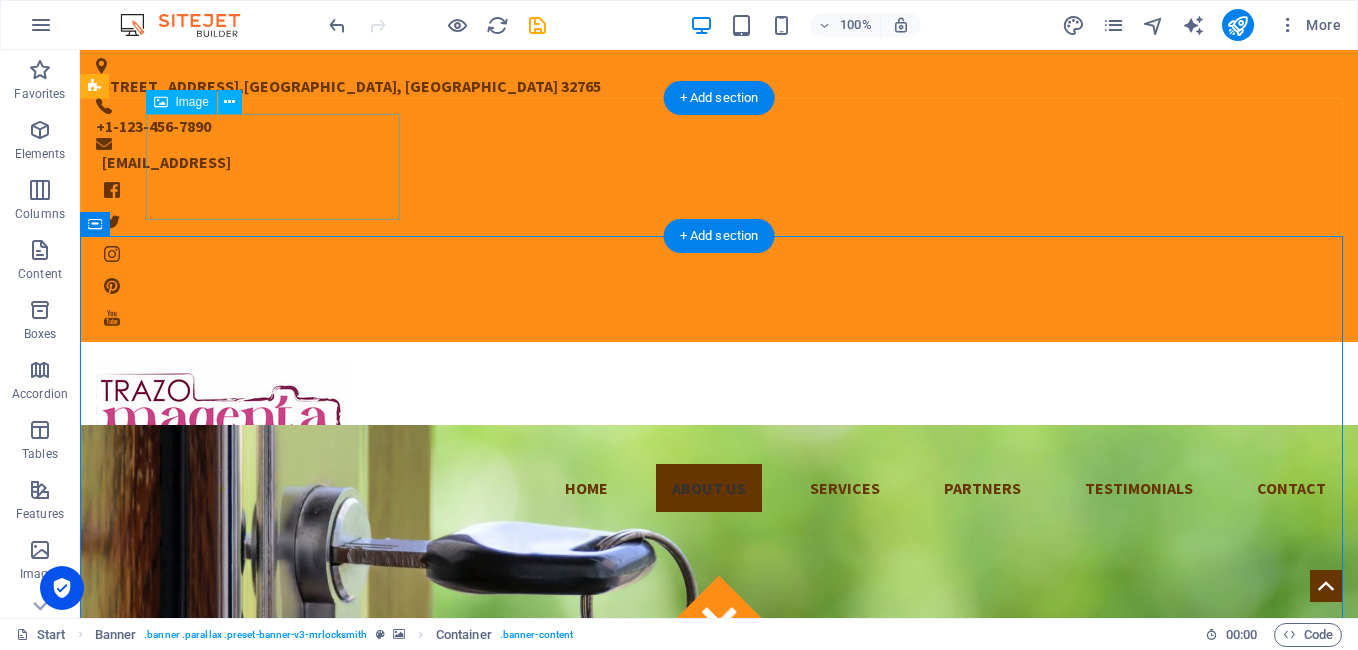 click at bounding box center (719, 411) 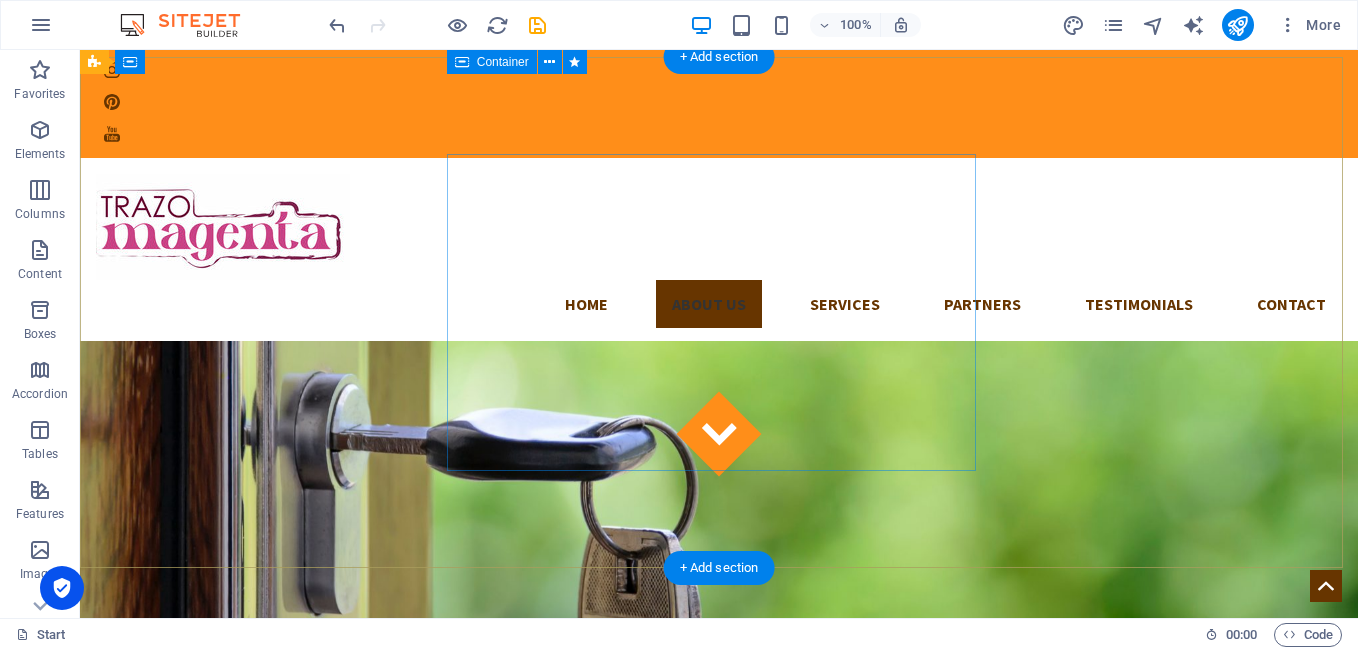 scroll, scrollTop: 172, scrollLeft: 0, axis: vertical 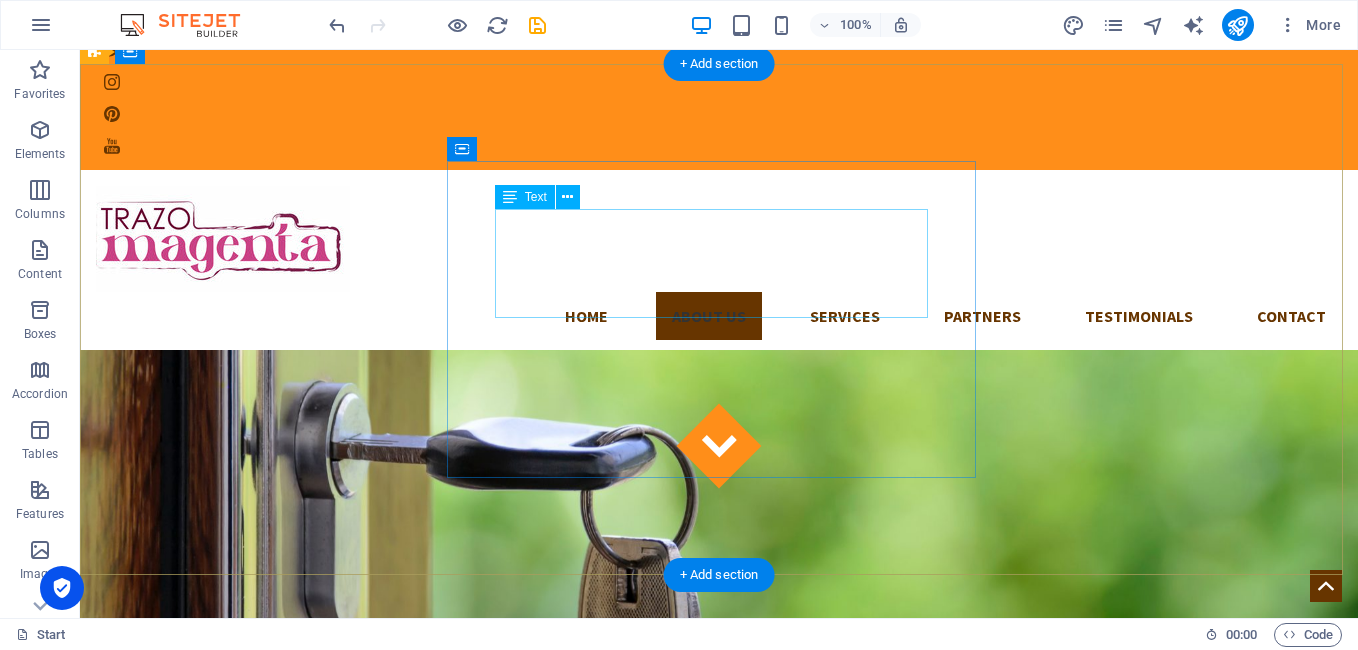 click on "Got locked outside? No Problem!" at bounding box center [719, 1072] 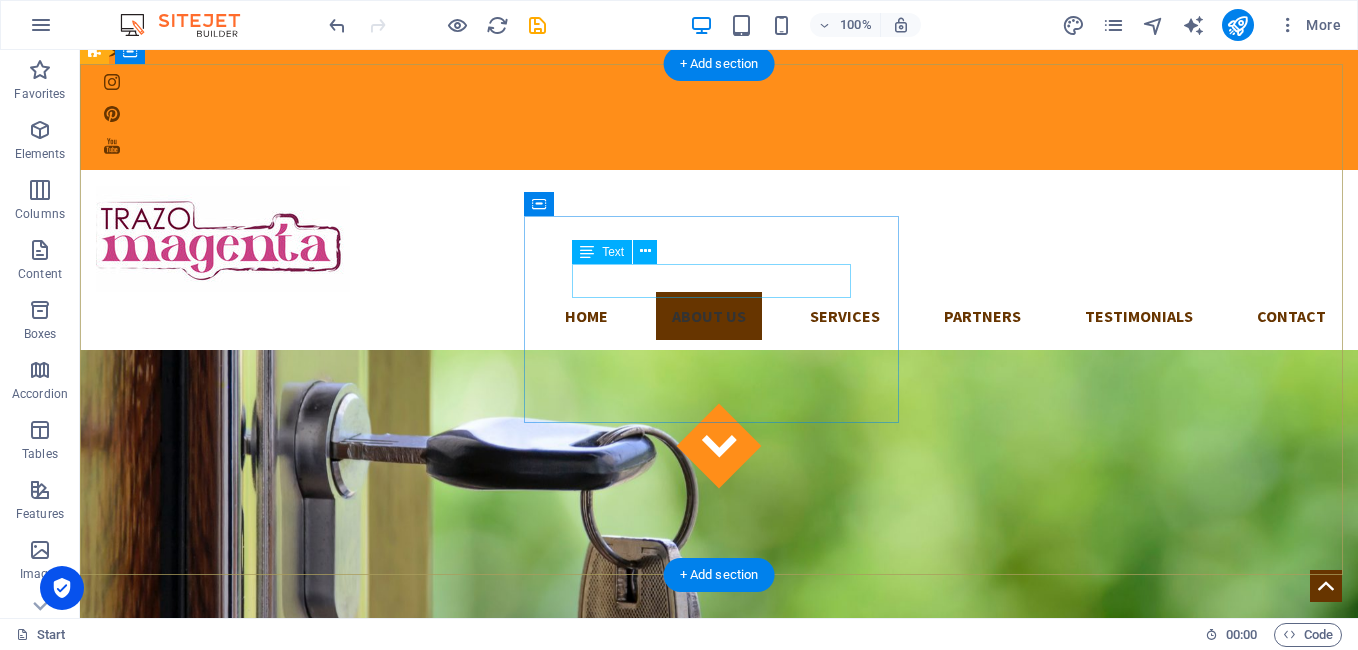 click on "We are  24/7 h  available to you!" at bounding box center (719, 1035) 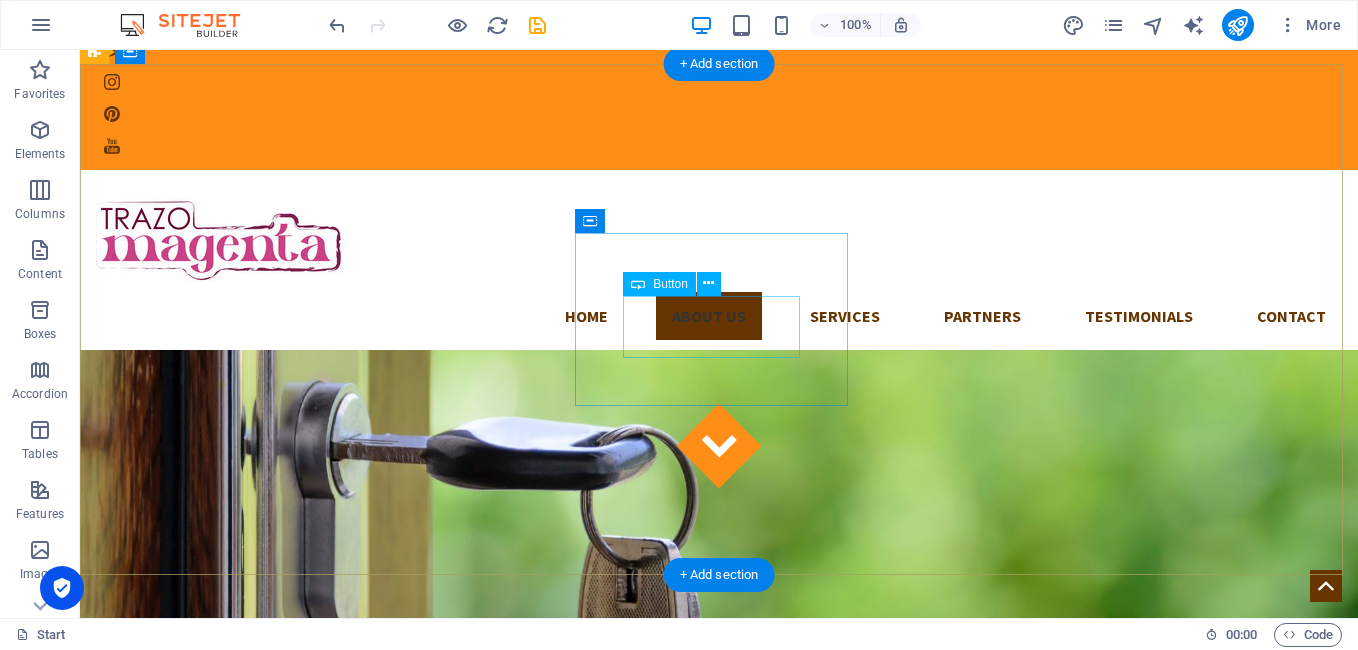 click on "Give us a call:" at bounding box center (719, 1064) 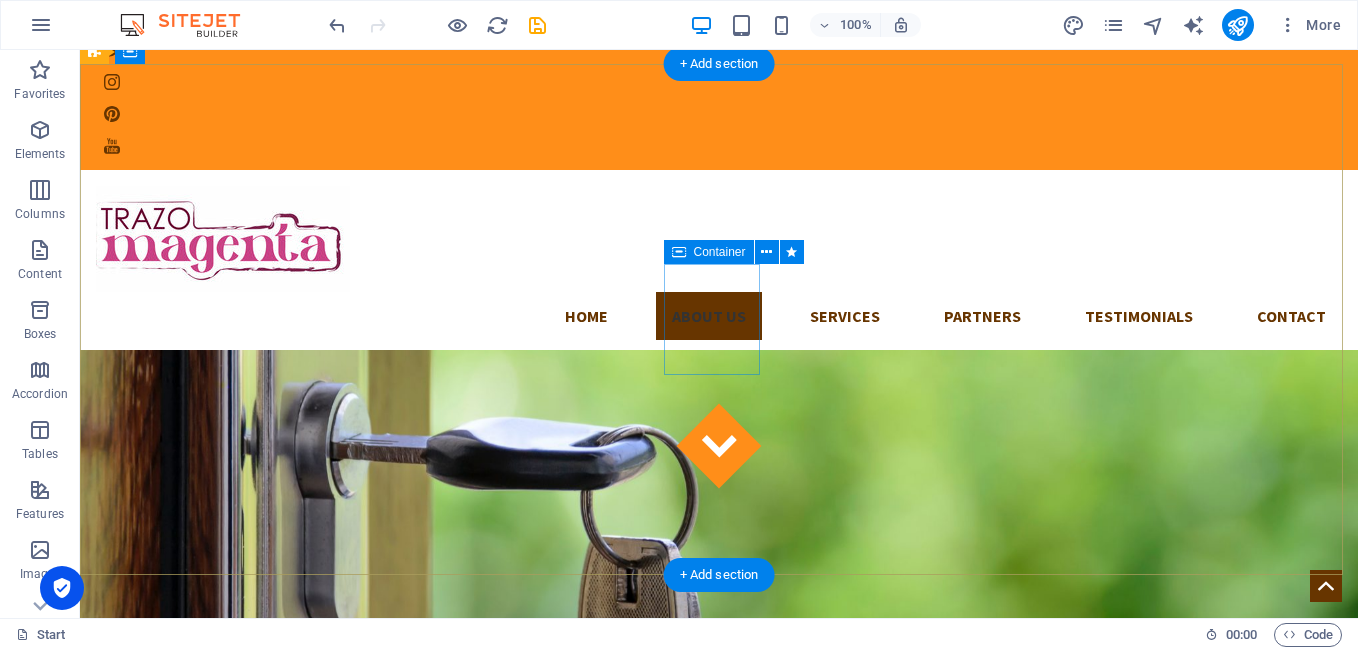 click at bounding box center [719, 1025] 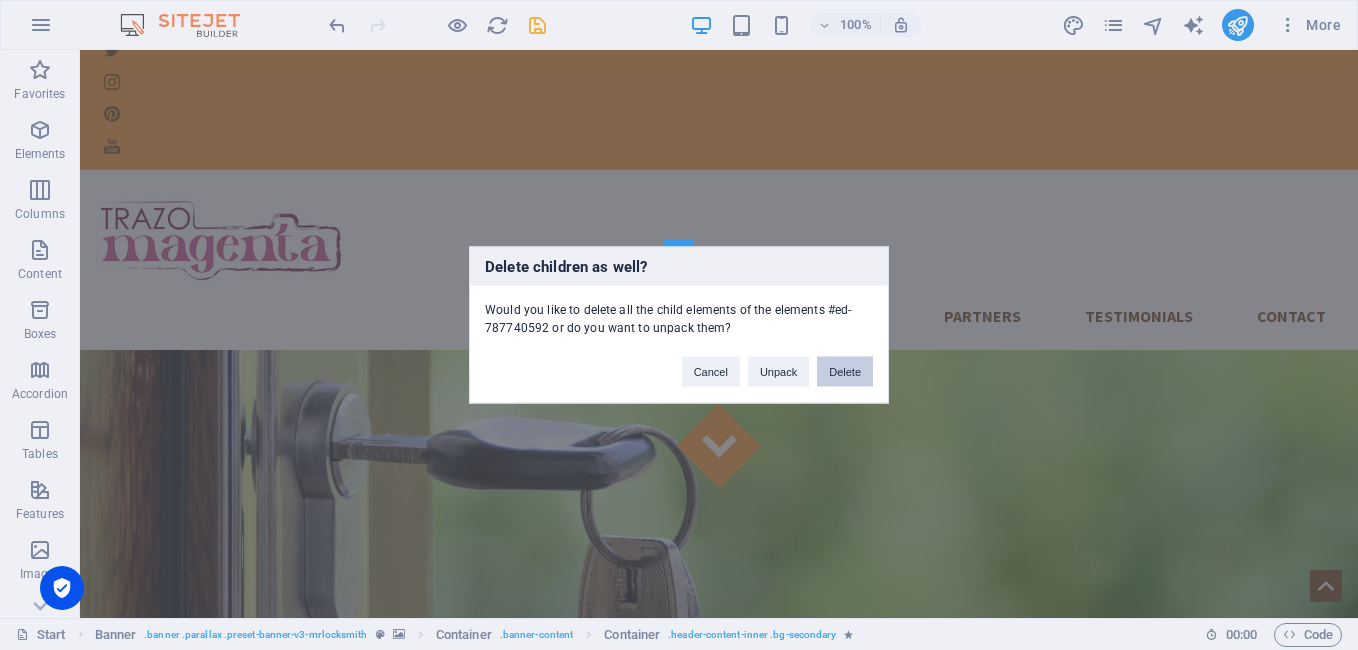 click on "Delete" at bounding box center (845, 372) 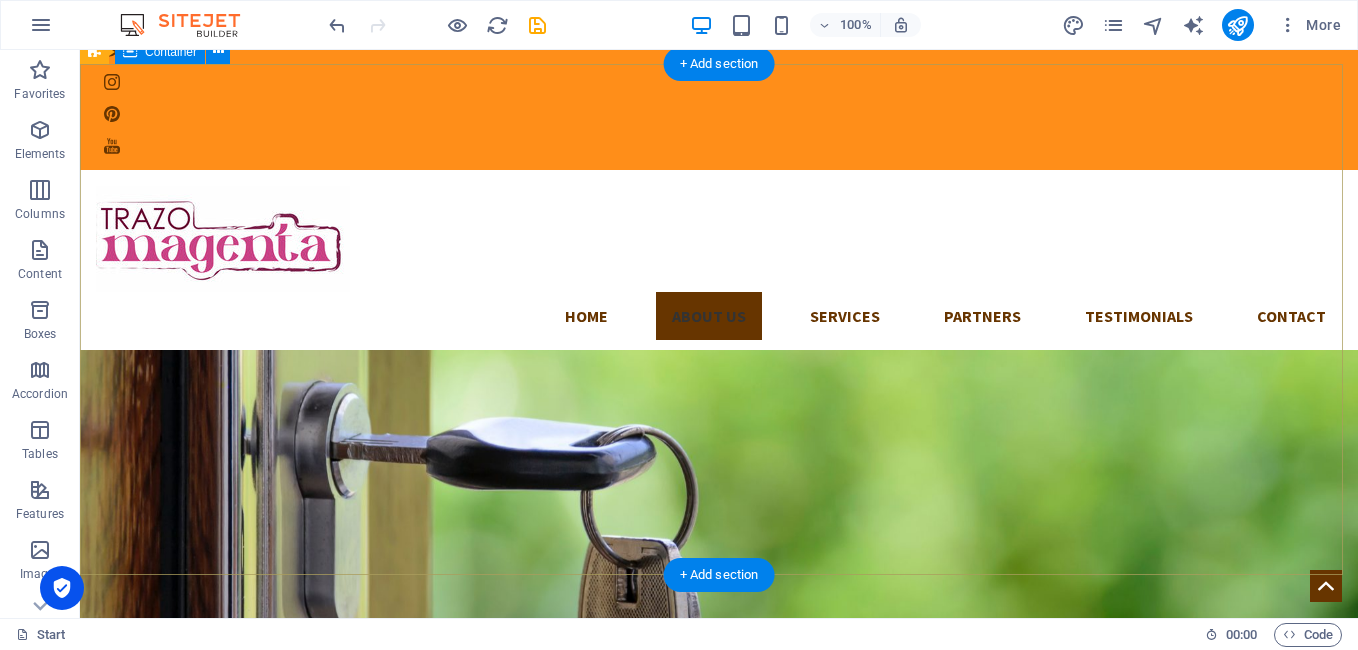 click at bounding box center [719, 970] 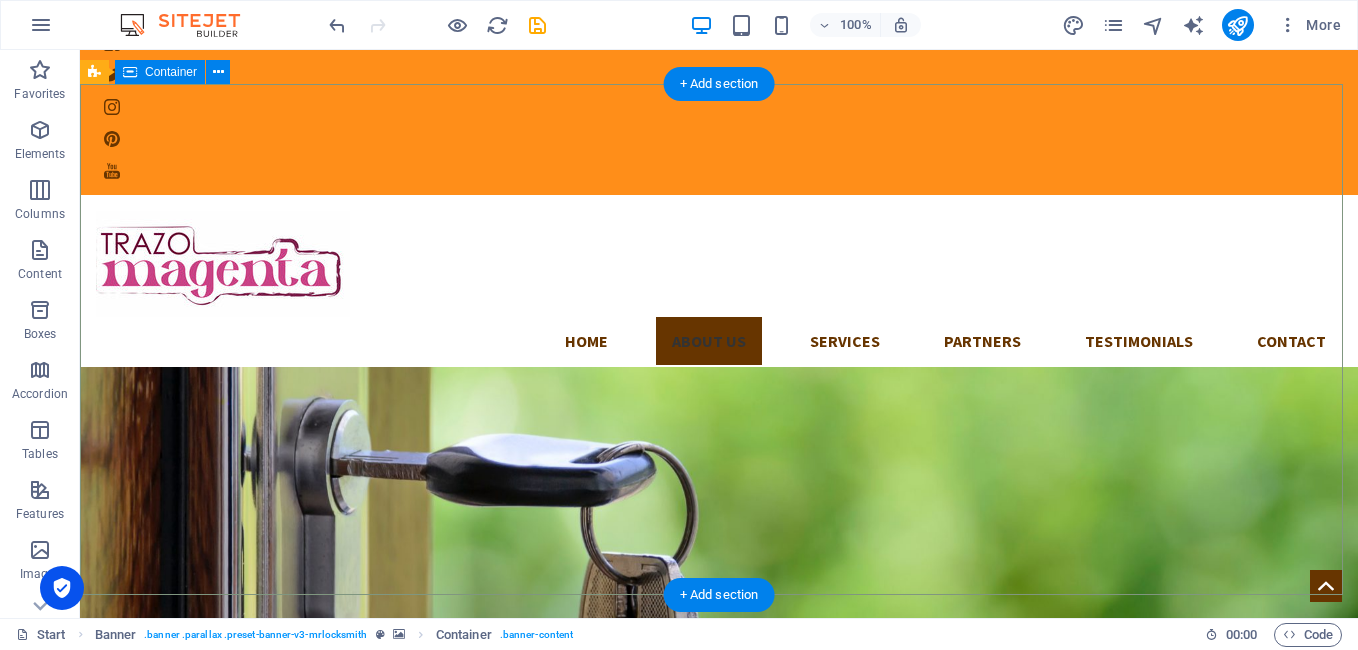 scroll, scrollTop: 152, scrollLeft: 0, axis: vertical 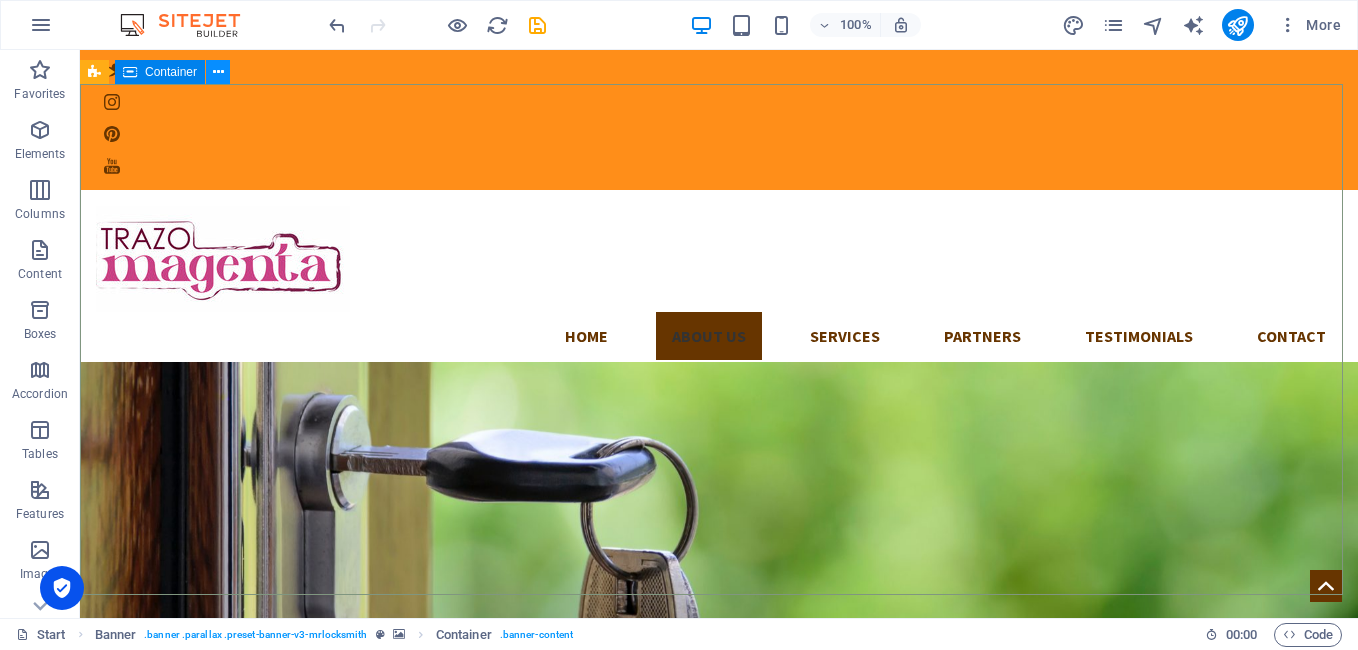 click at bounding box center (218, 72) 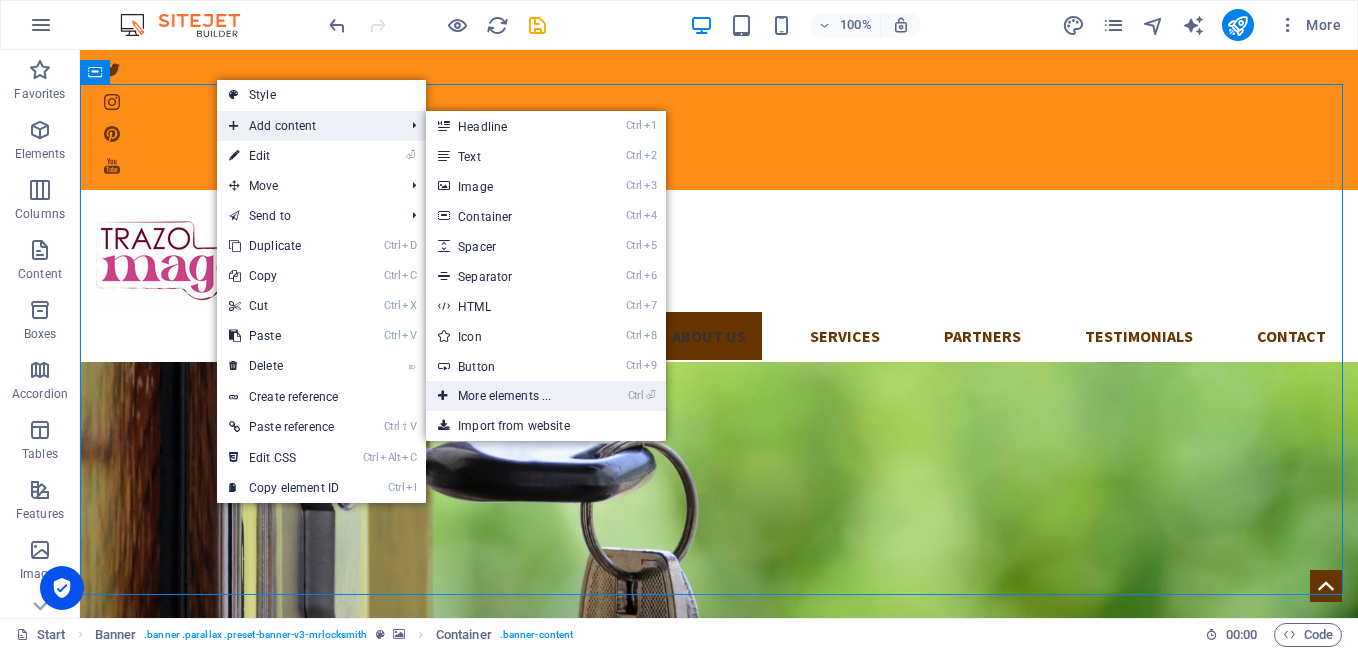 click on "Ctrl ⏎  More elements ..." at bounding box center (508, 396) 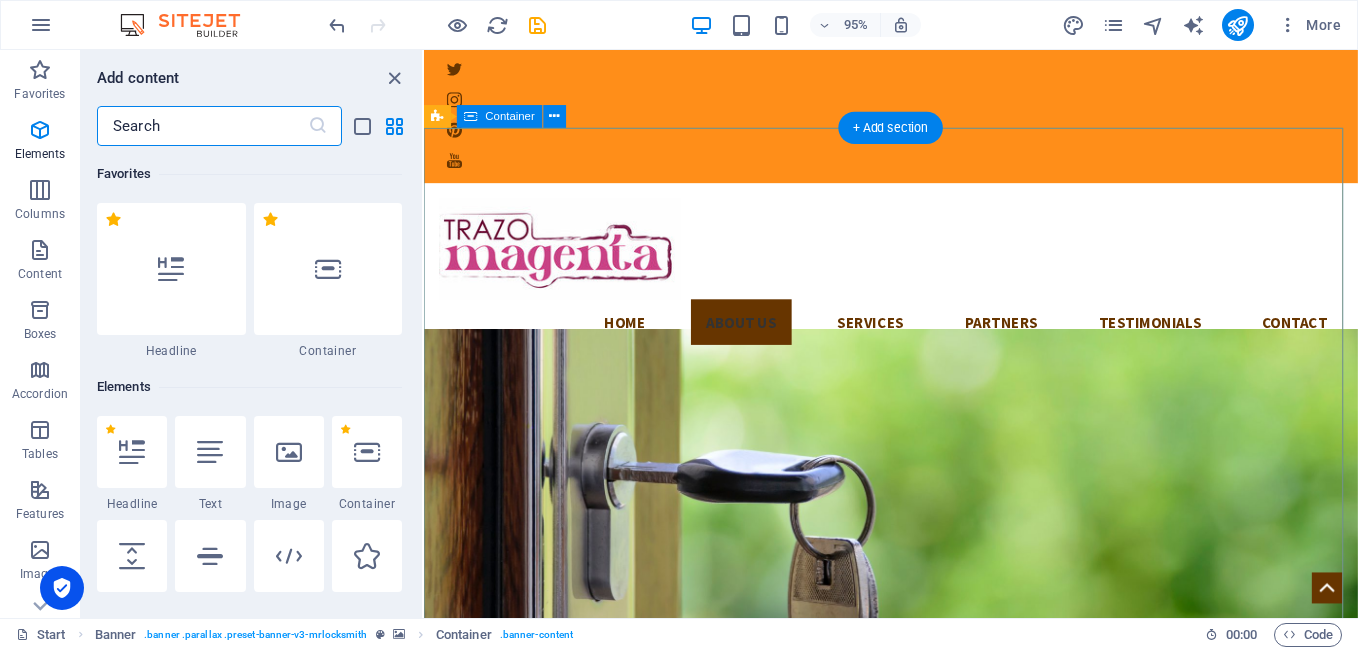scroll, scrollTop: 176, scrollLeft: 0, axis: vertical 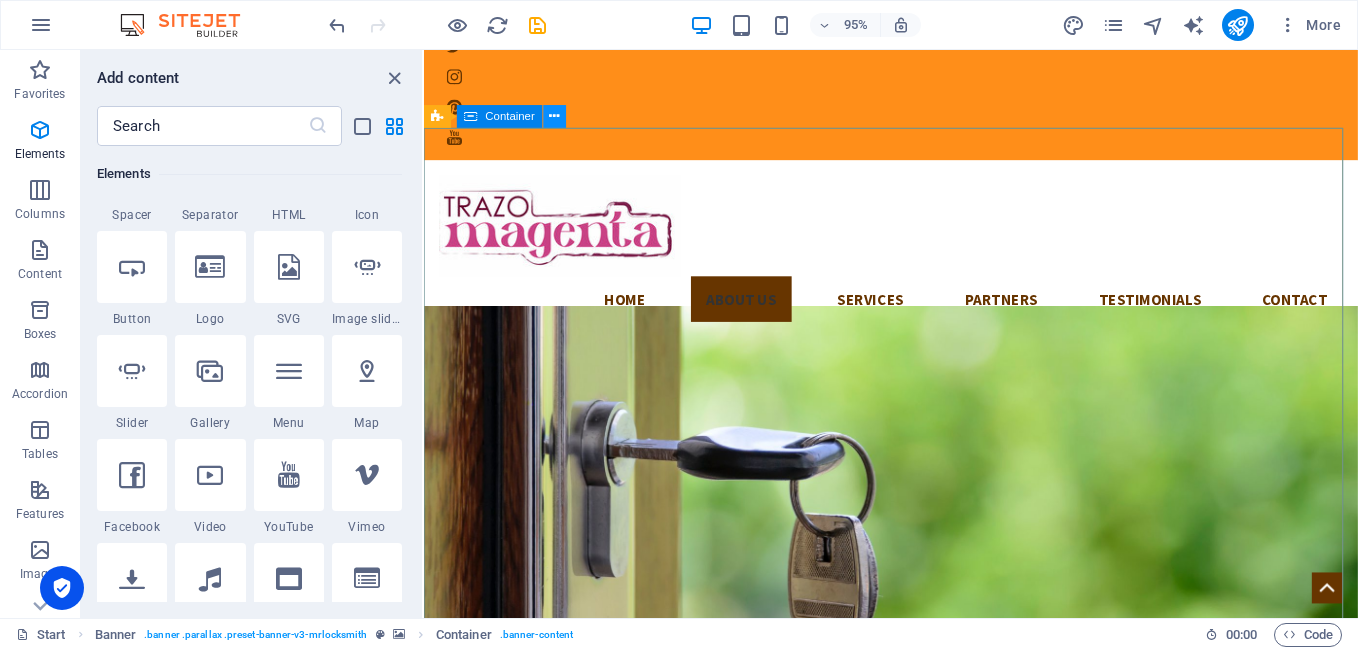 click at bounding box center [555, 116] 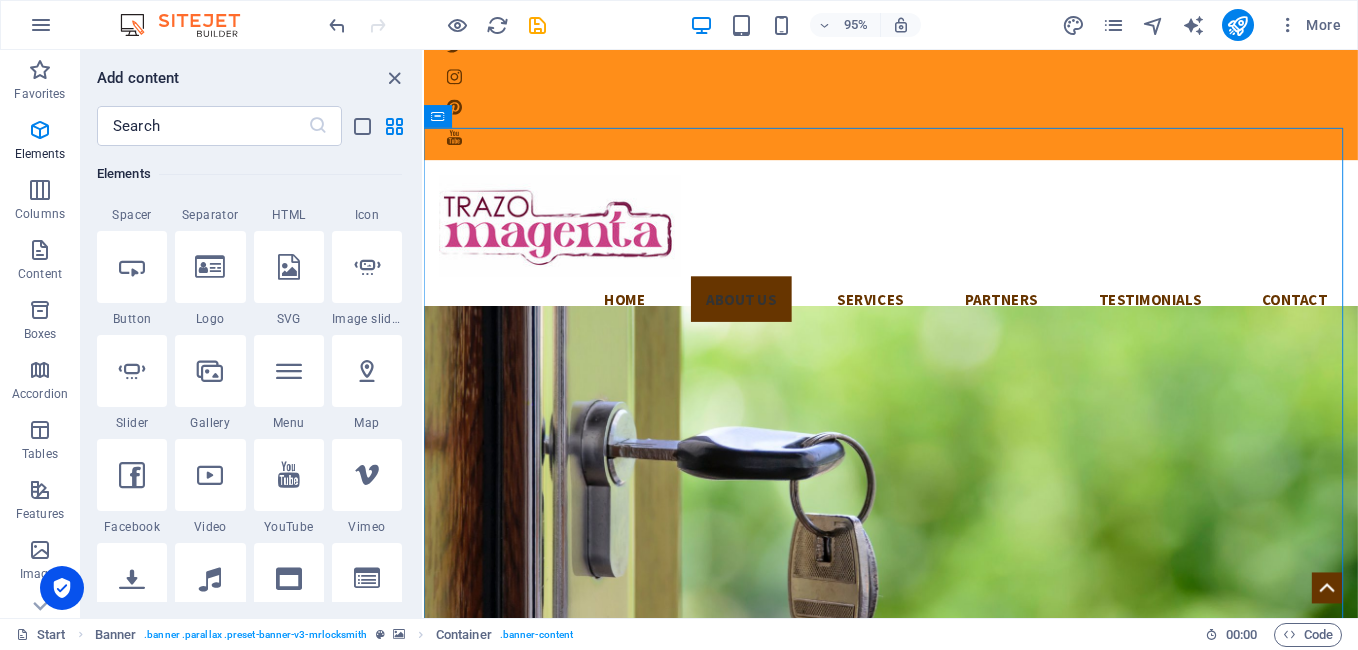 click at bounding box center [394, 78] 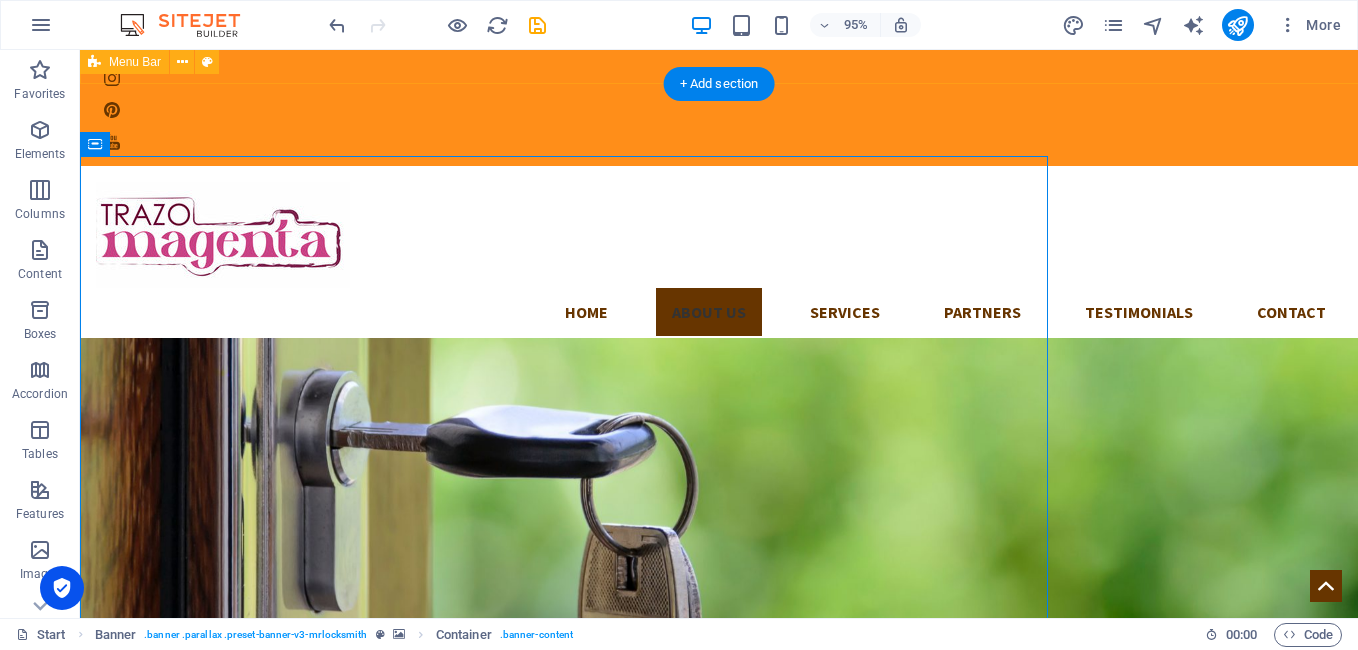 scroll, scrollTop: 152, scrollLeft: 0, axis: vertical 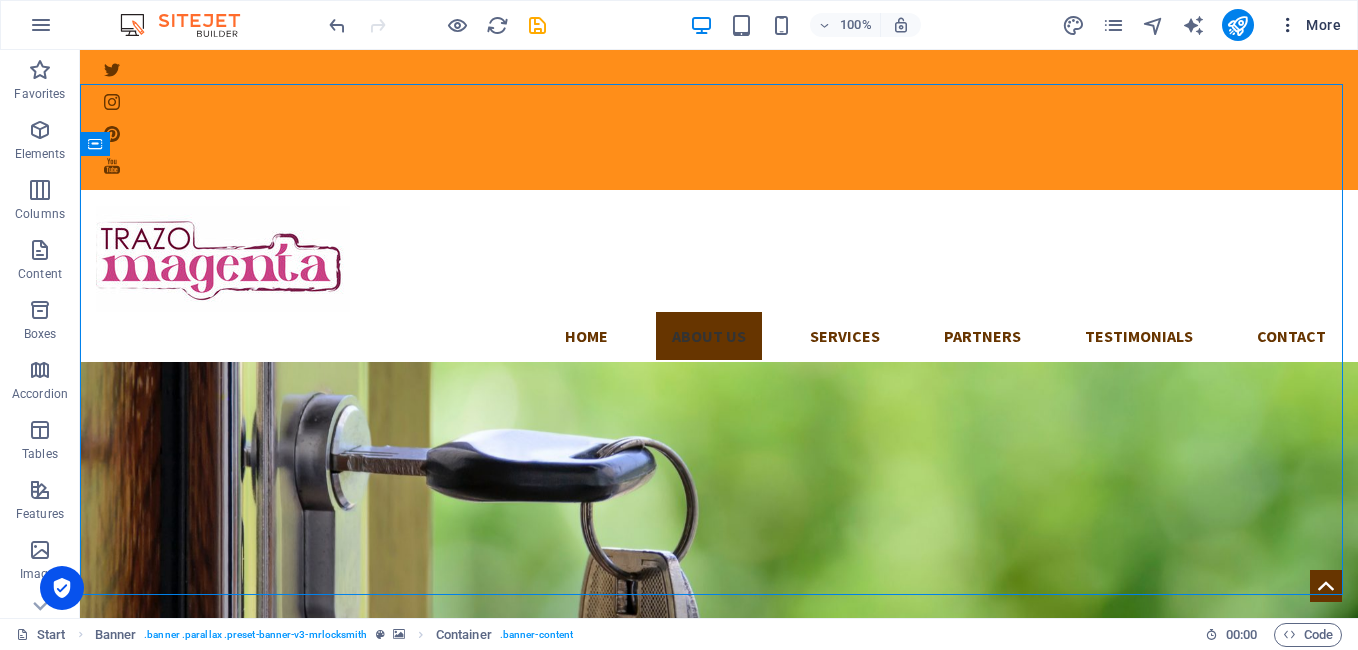 click at bounding box center [1288, 25] 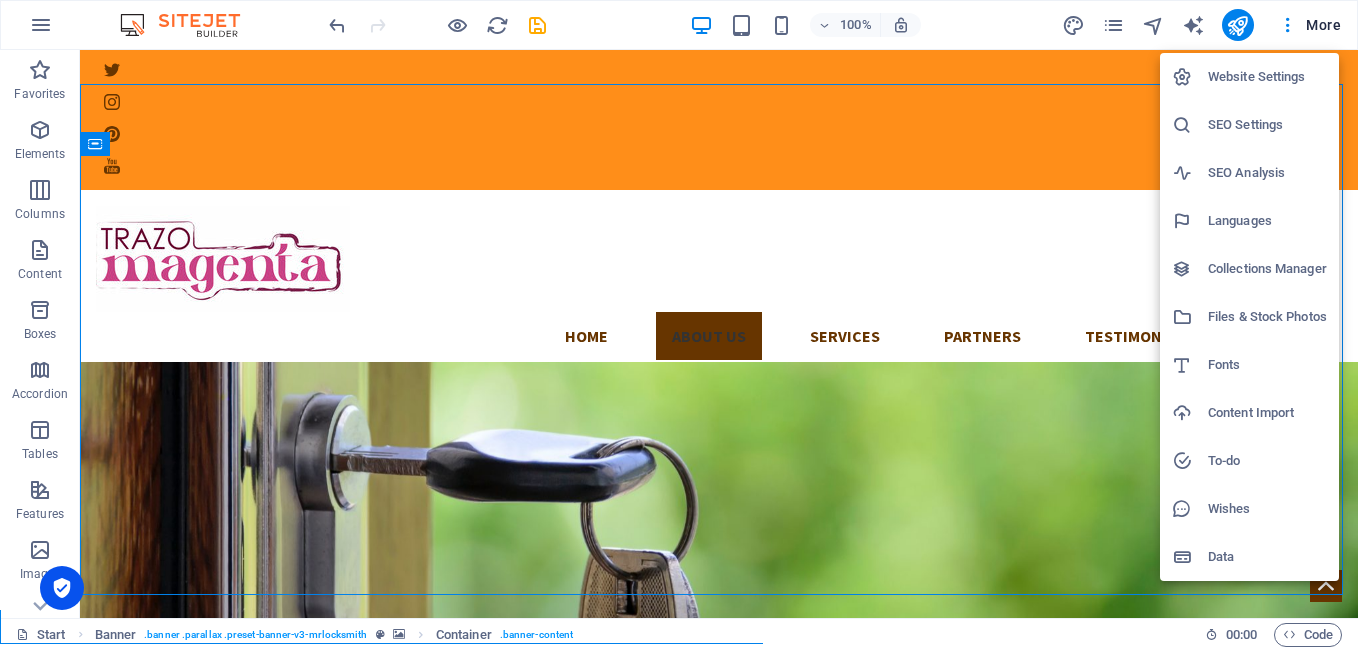 click on "Website Settings" at bounding box center (1267, 77) 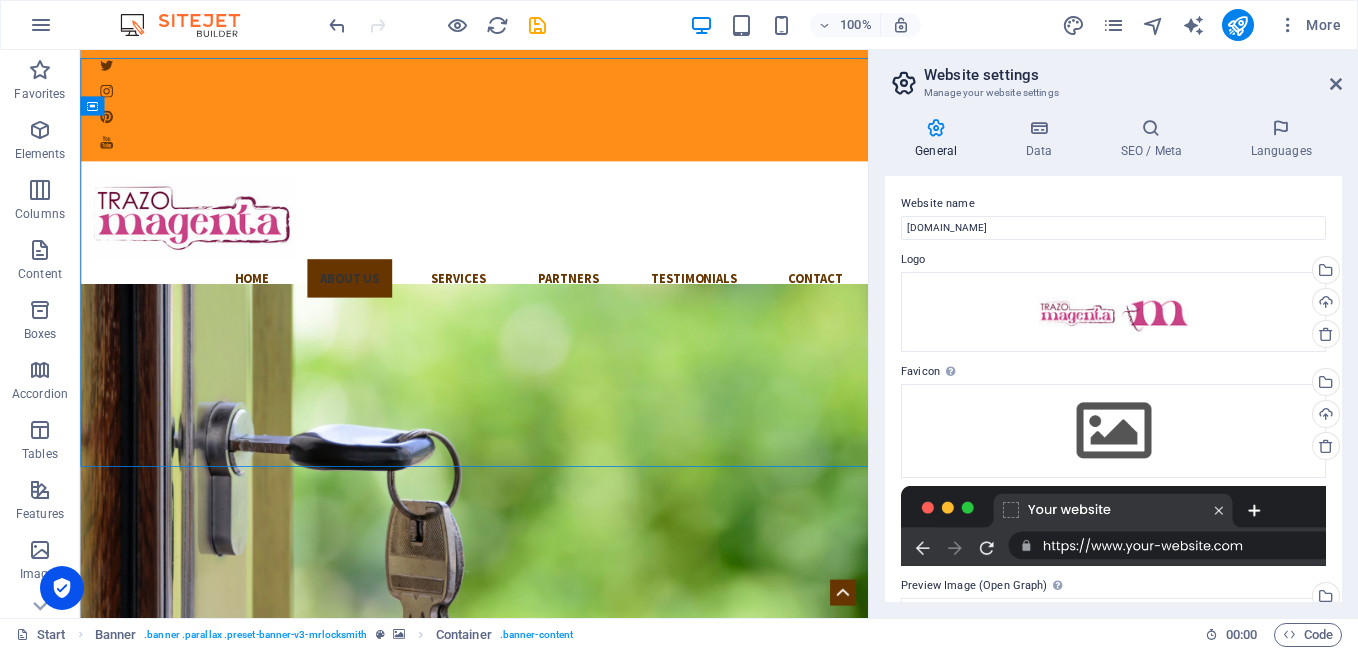 scroll, scrollTop: 176, scrollLeft: 0, axis: vertical 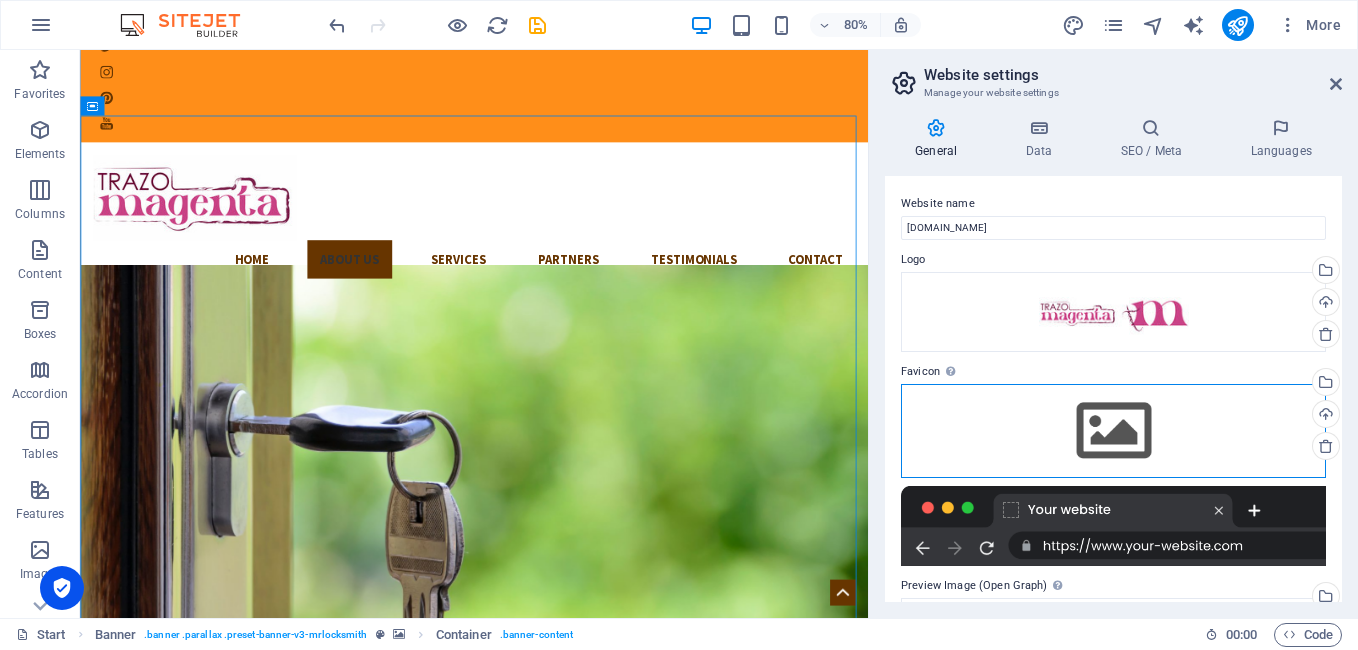 click on "Drag files here, click to choose files or select files from Files or our free stock photos & videos" at bounding box center [1113, 431] 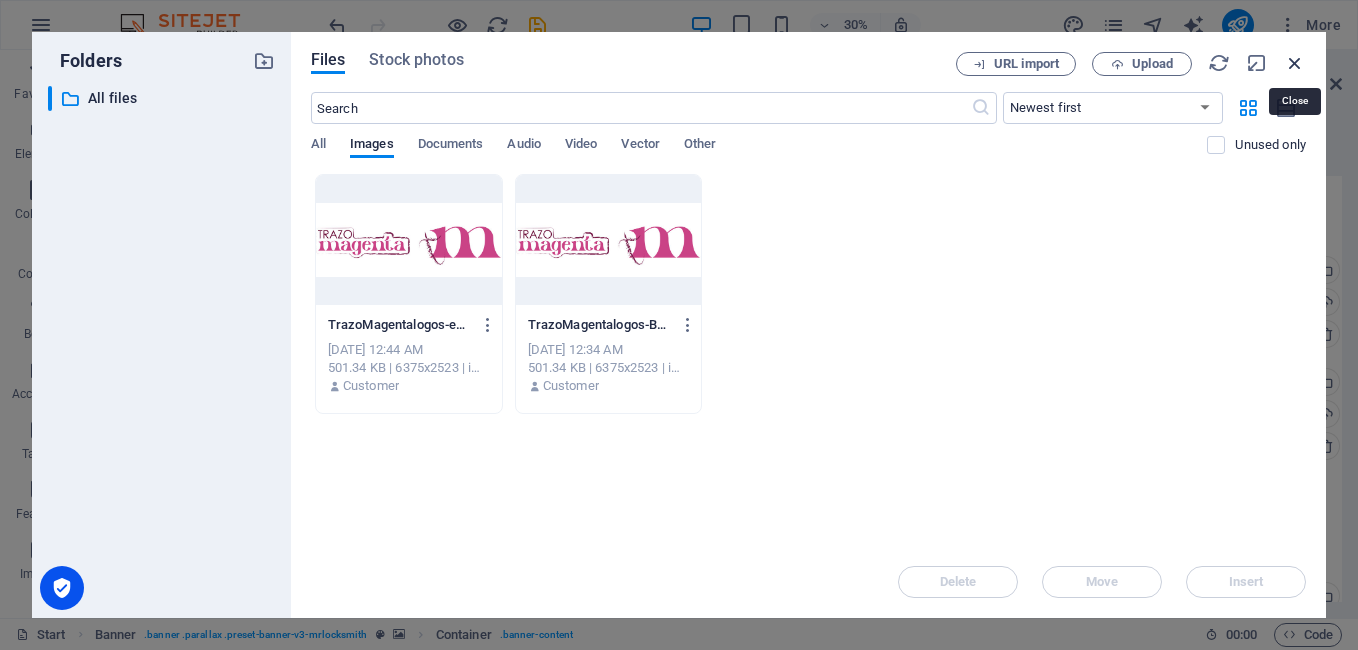 click at bounding box center (1295, 63) 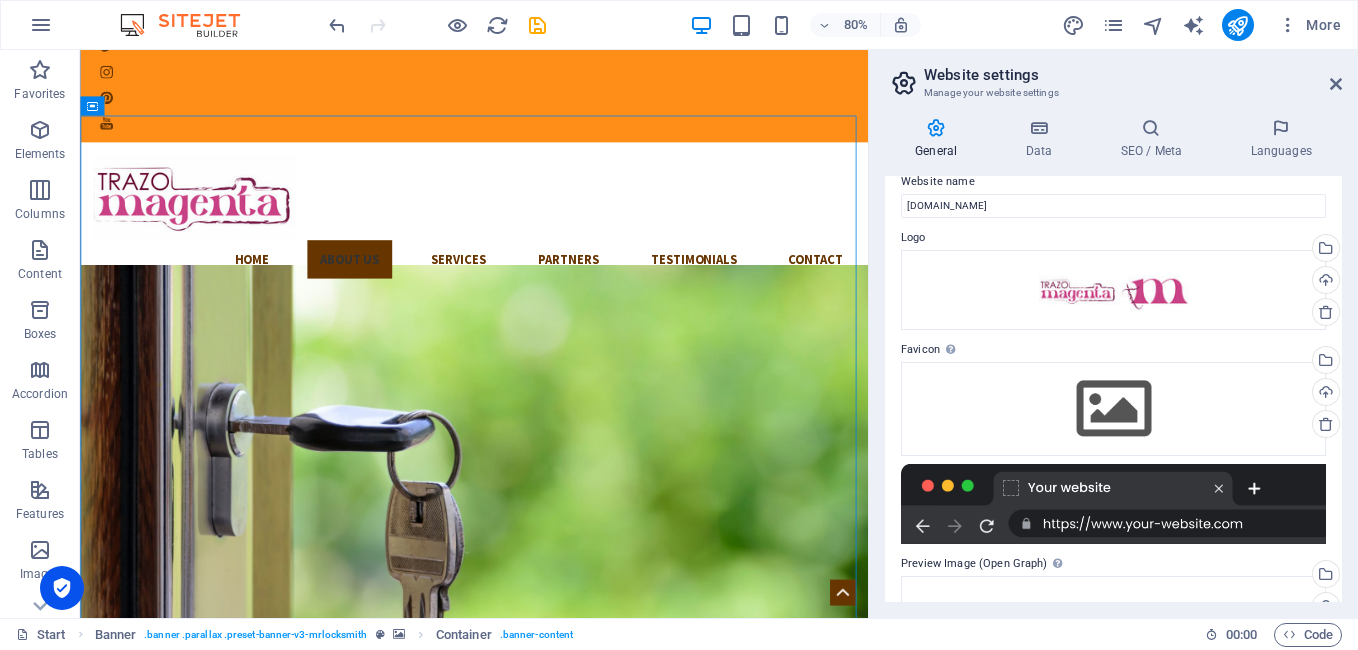 scroll, scrollTop: 0, scrollLeft: 0, axis: both 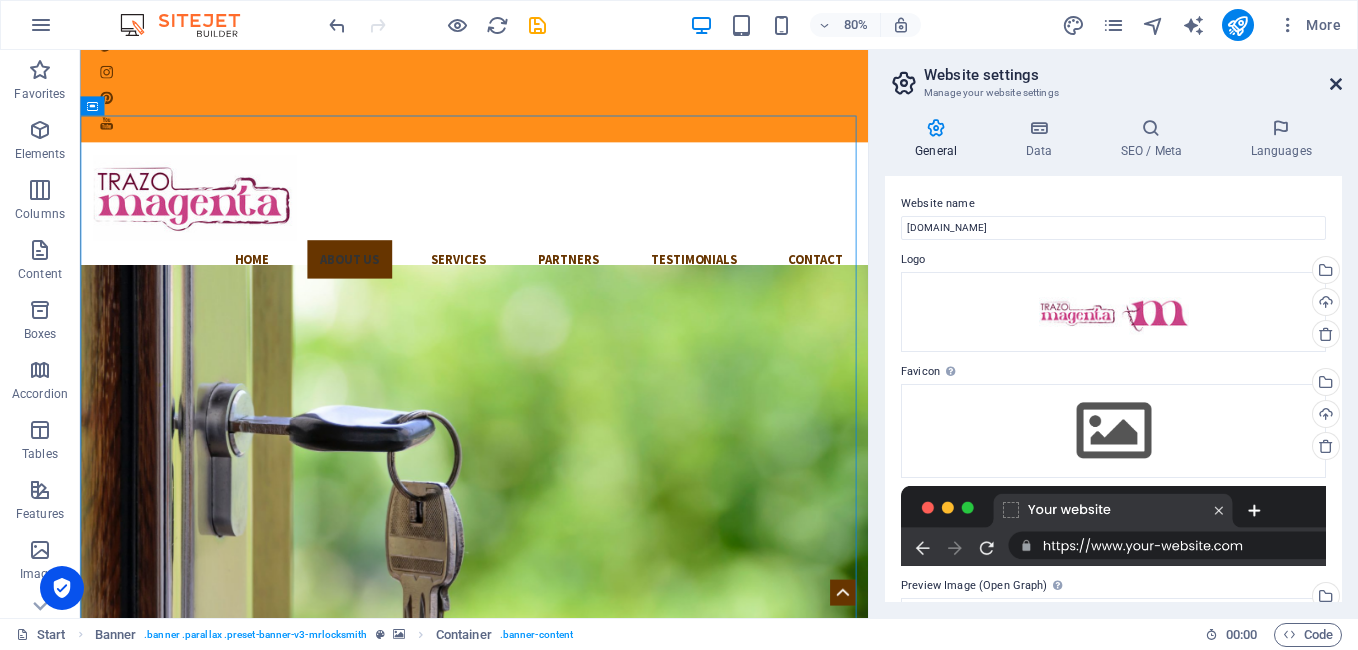 click at bounding box center [1336, 84] 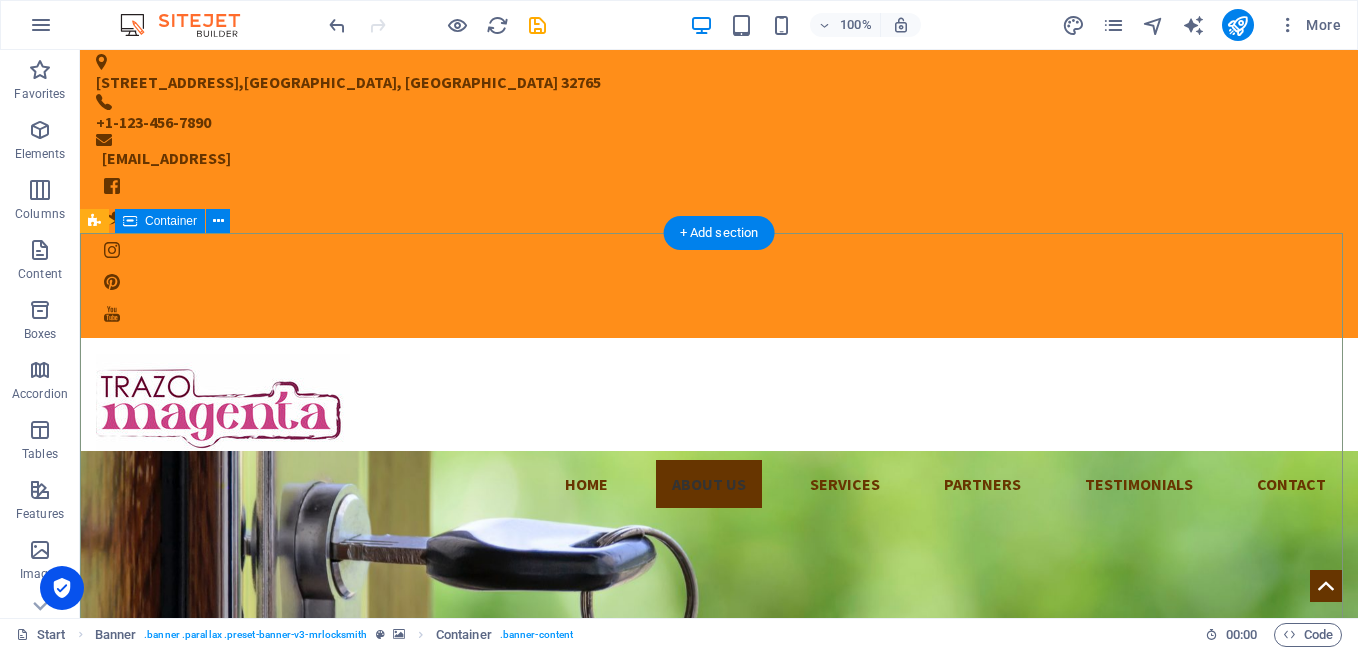 scroll, scrollTop: 3, scrollLeft: 0, axis: vertical 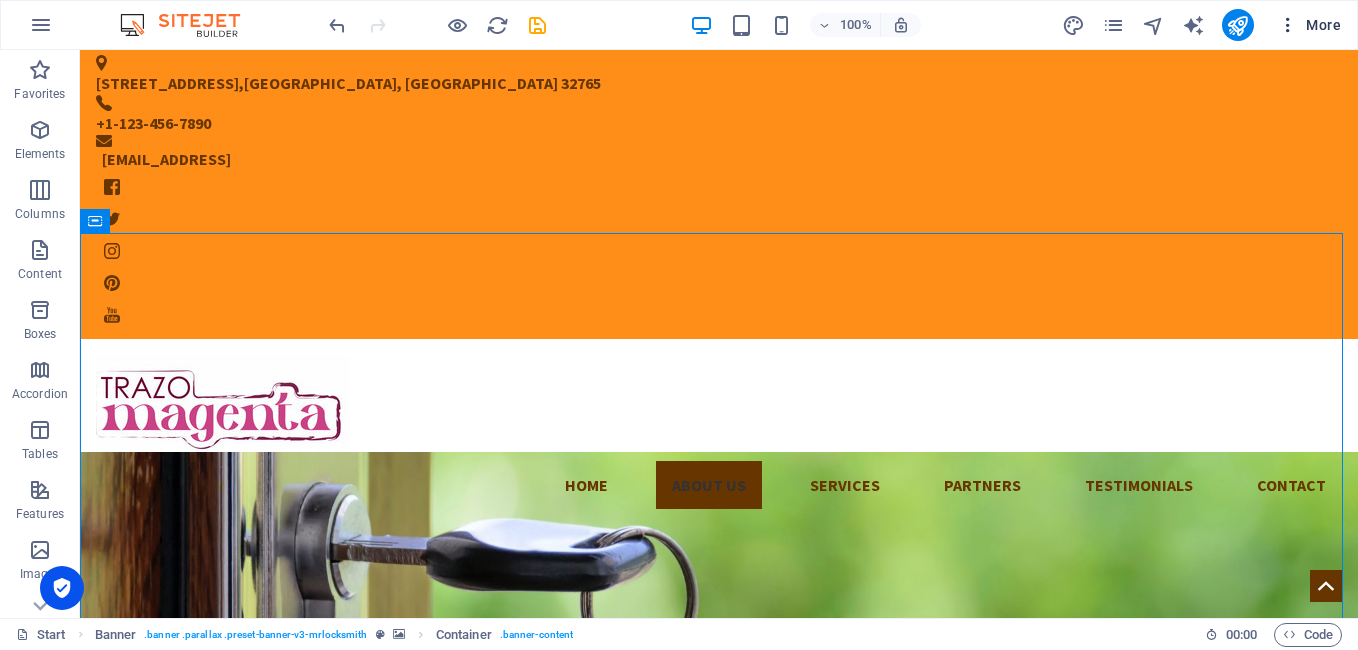 click at bounding box center [1288, 25] 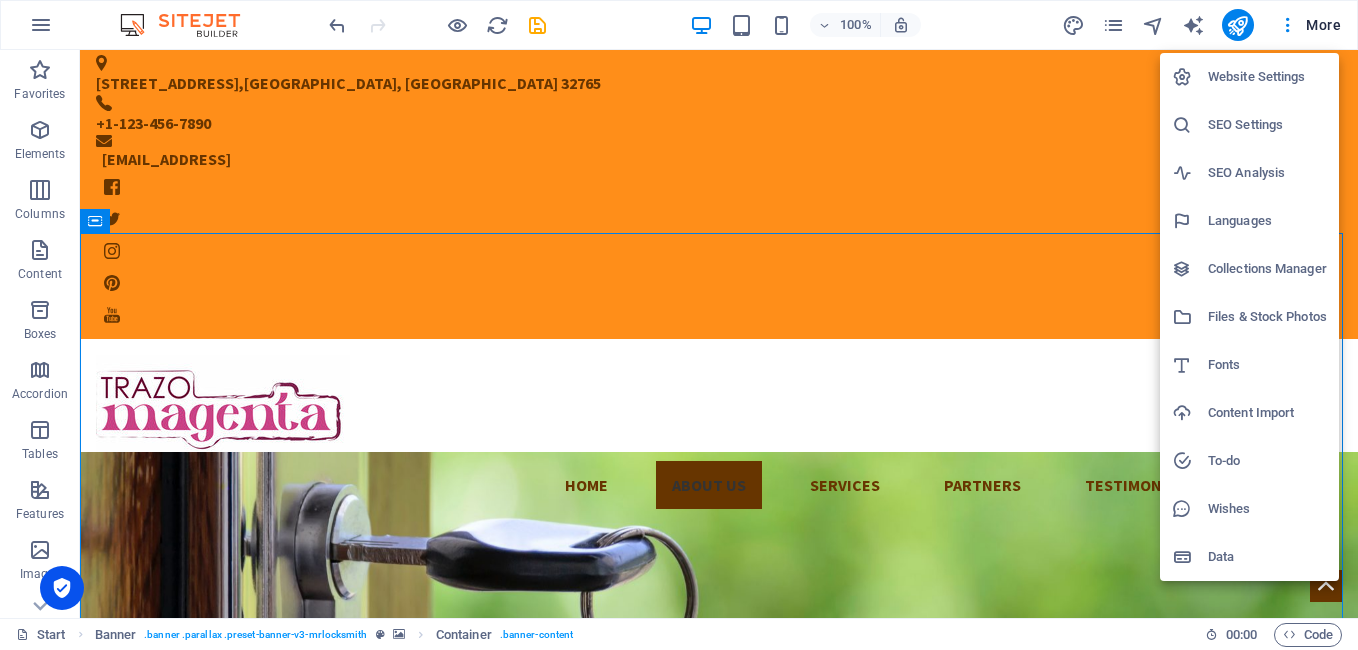 click on "Website Settings" at bounding box center (1267, 77) 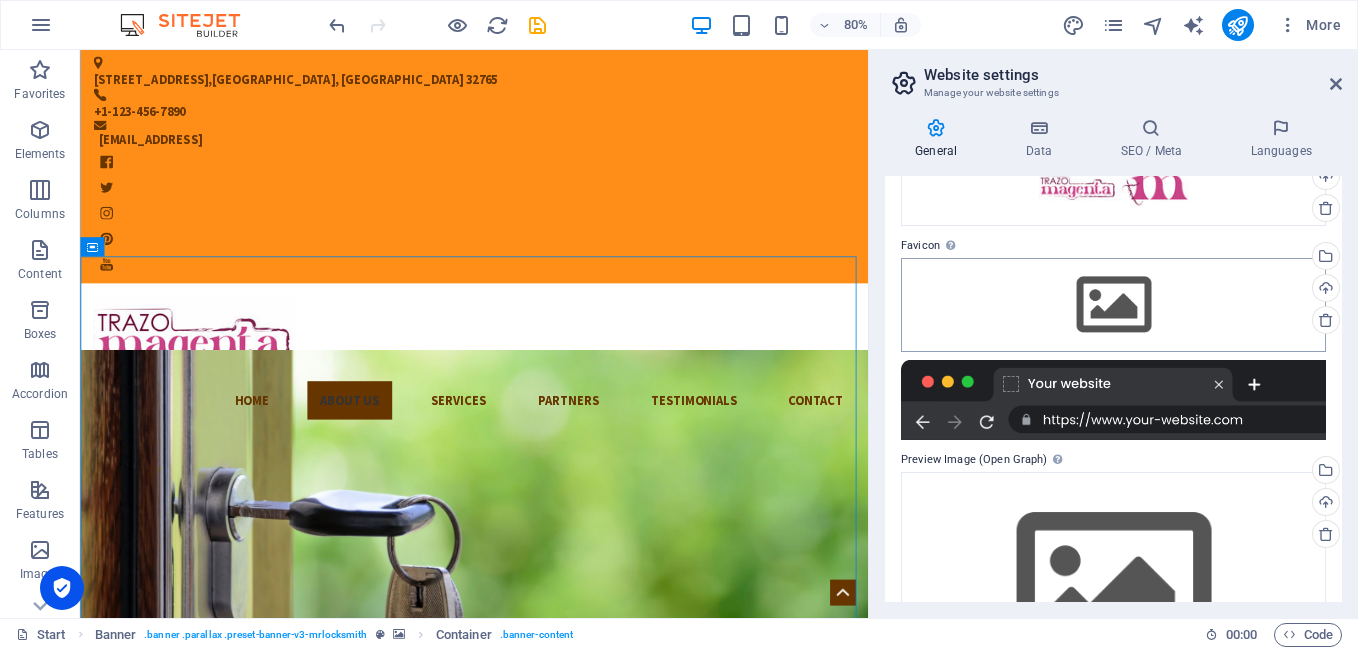 scroll, scrollTop: 241, scrollLeft: 0, axis: vertical 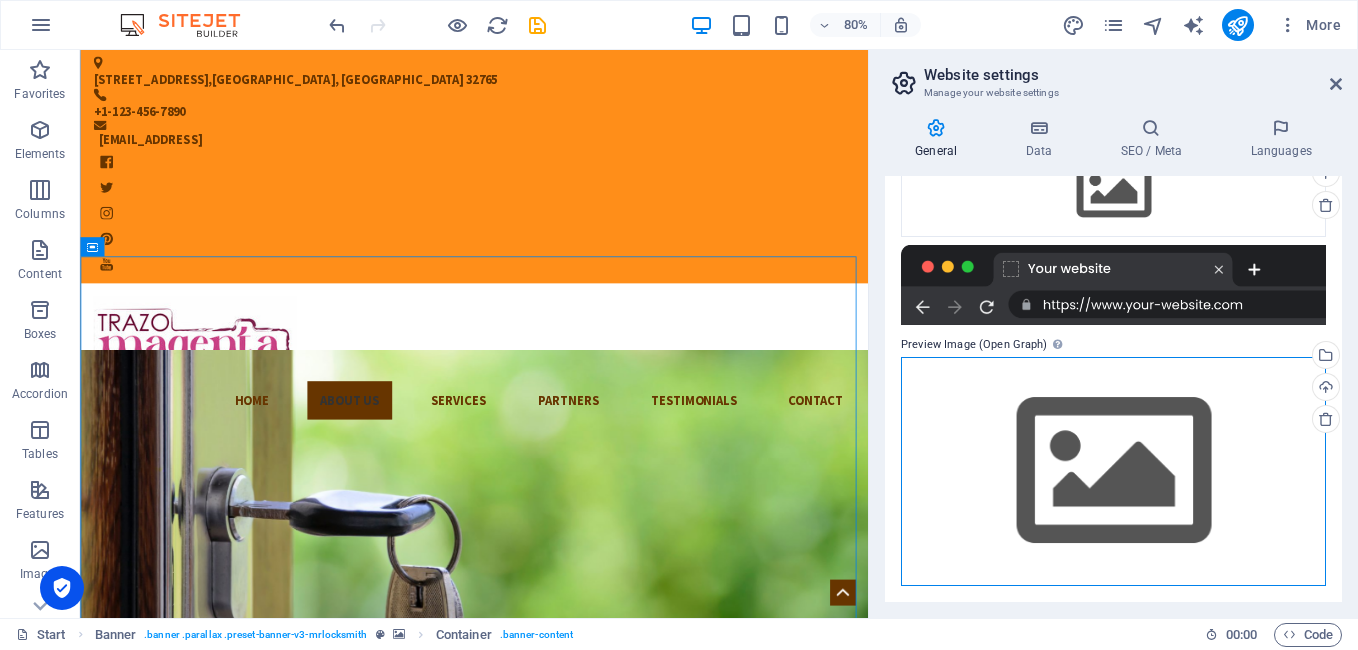 click on "Drag files here, click to choose files or select files from Files or our free stock photos & videos" at bounding box center [1113, 471] 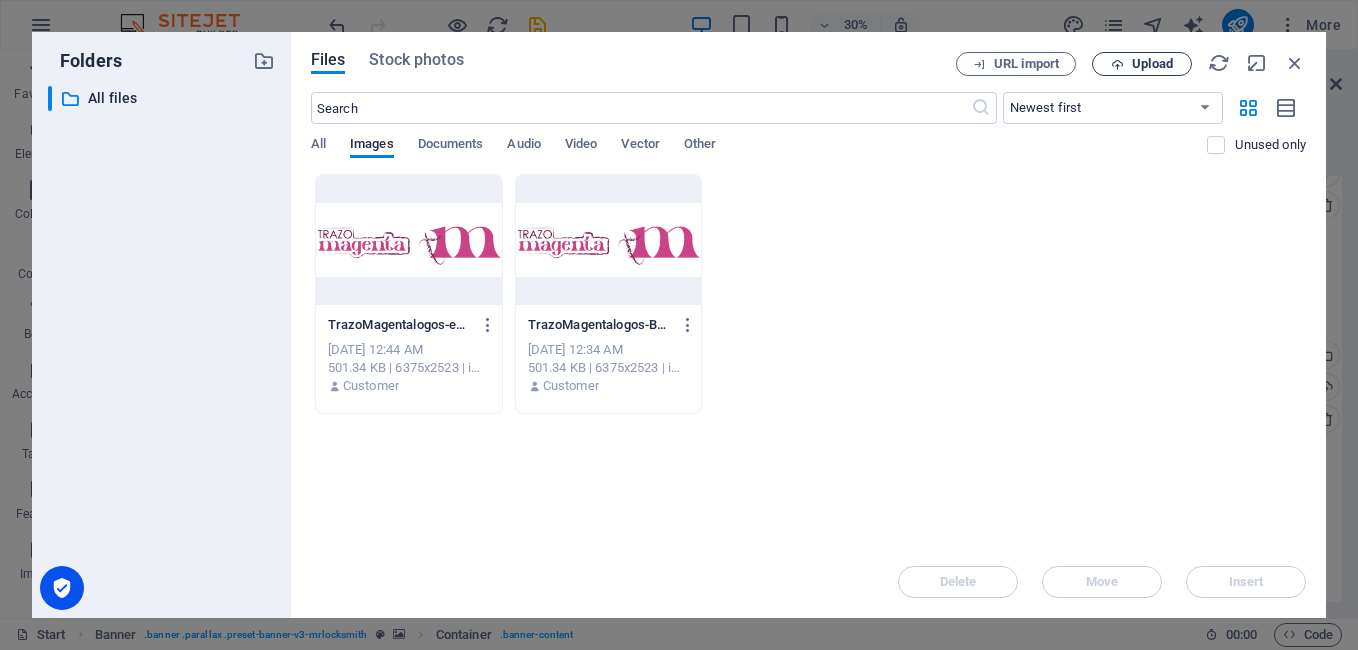 click on "Upload" at bounding box center [1142, 64] 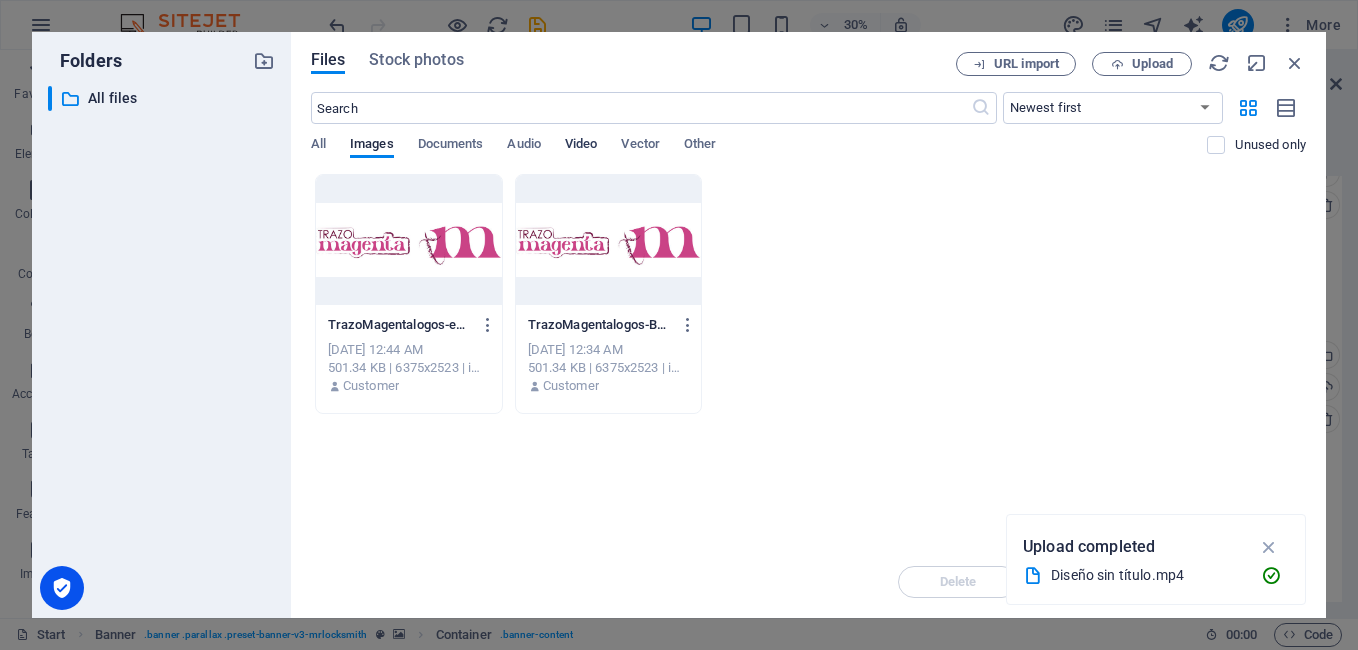 click on "Video" at bounding box center (581, 146) 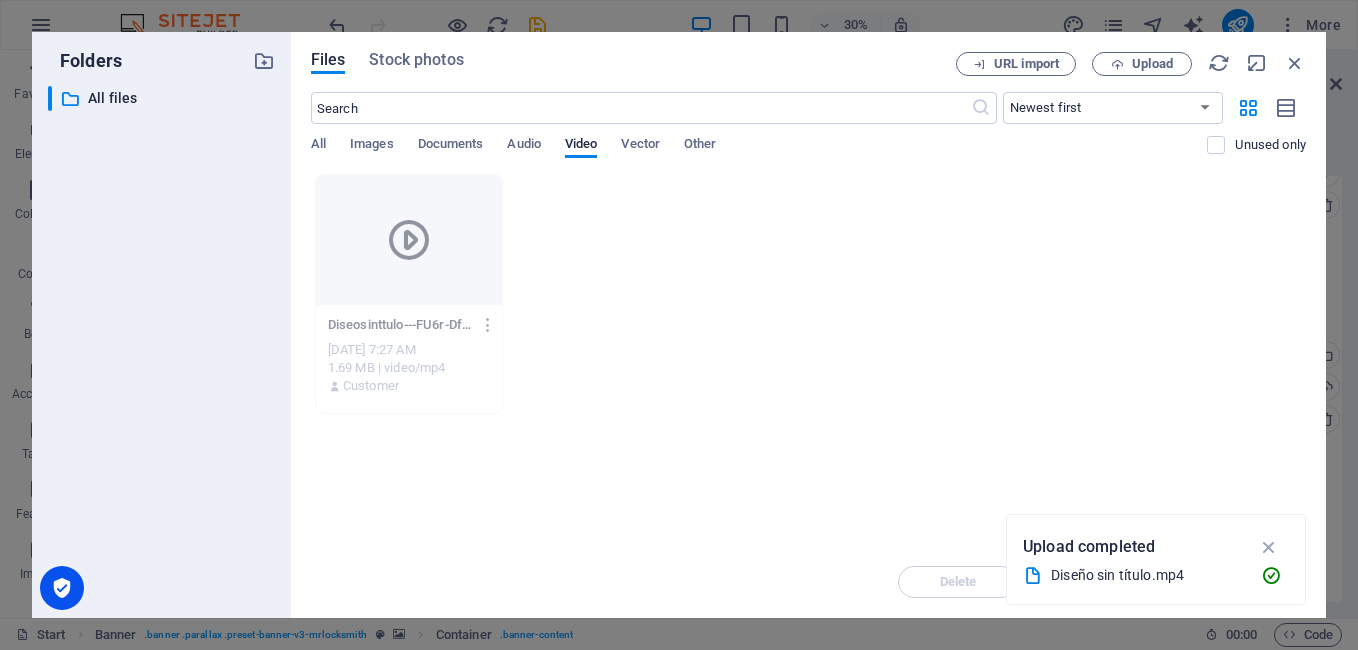 click on "Diseosinttulo---FU6r-DfuYk0hNUmBK1Sw.mp4 Diseosinttulo---FU6r-DfuYk0hNUmBK1Sw.mp4 [DATE] 7:27 AM 1.69 MB | video/mp4 Customer" at bounding box center [808, 294] 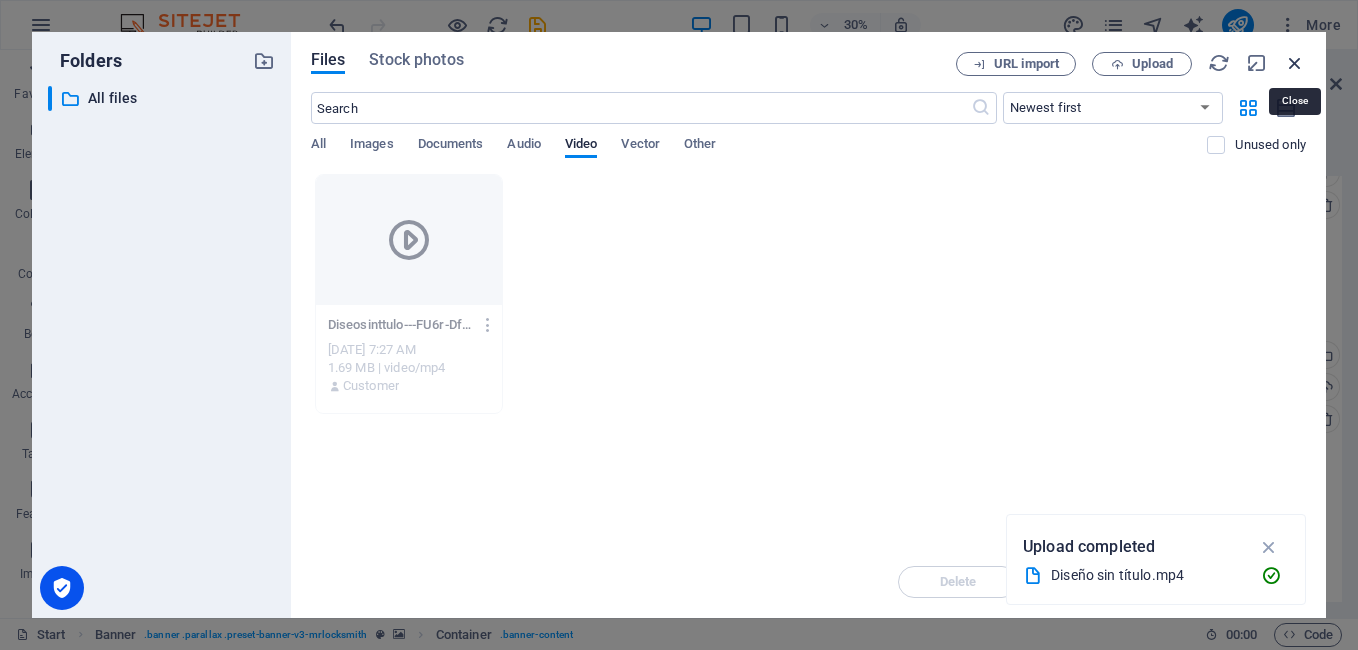 click at bounding box center [1295, 63] 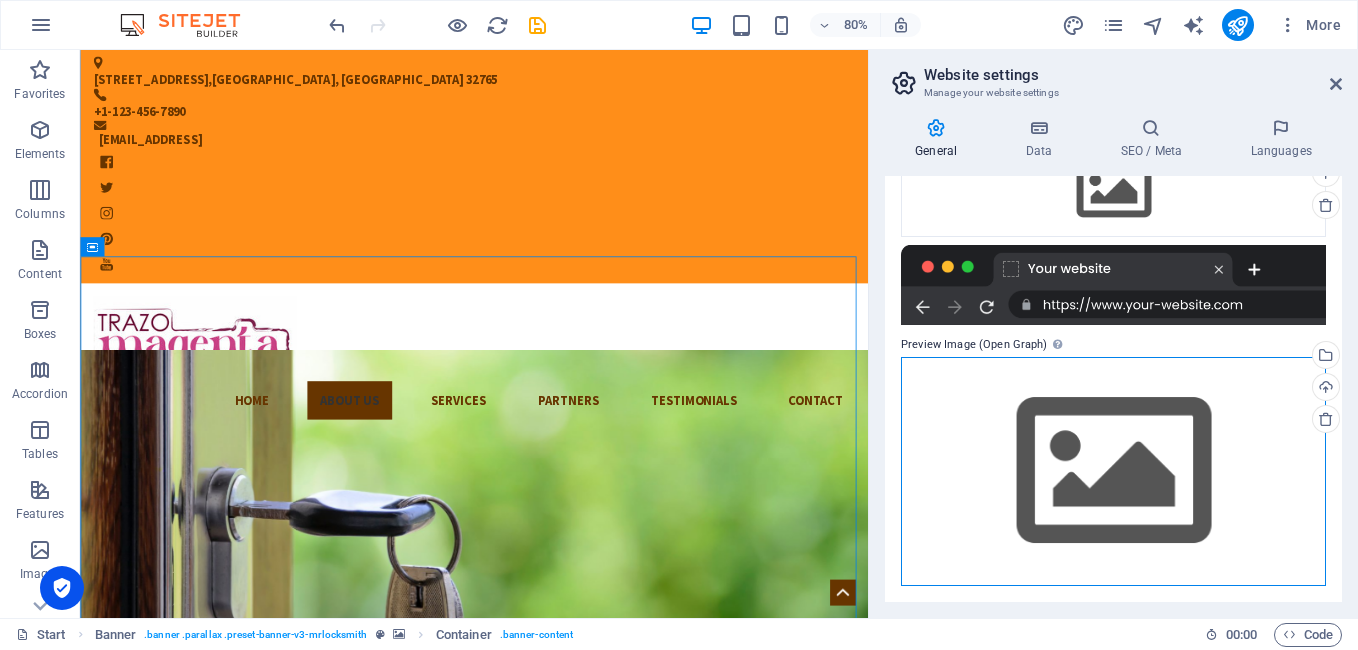 click on "Drag files here, click to choose files or select files from Files or our free stock photos & videos" at bounding box center [1113, 471] 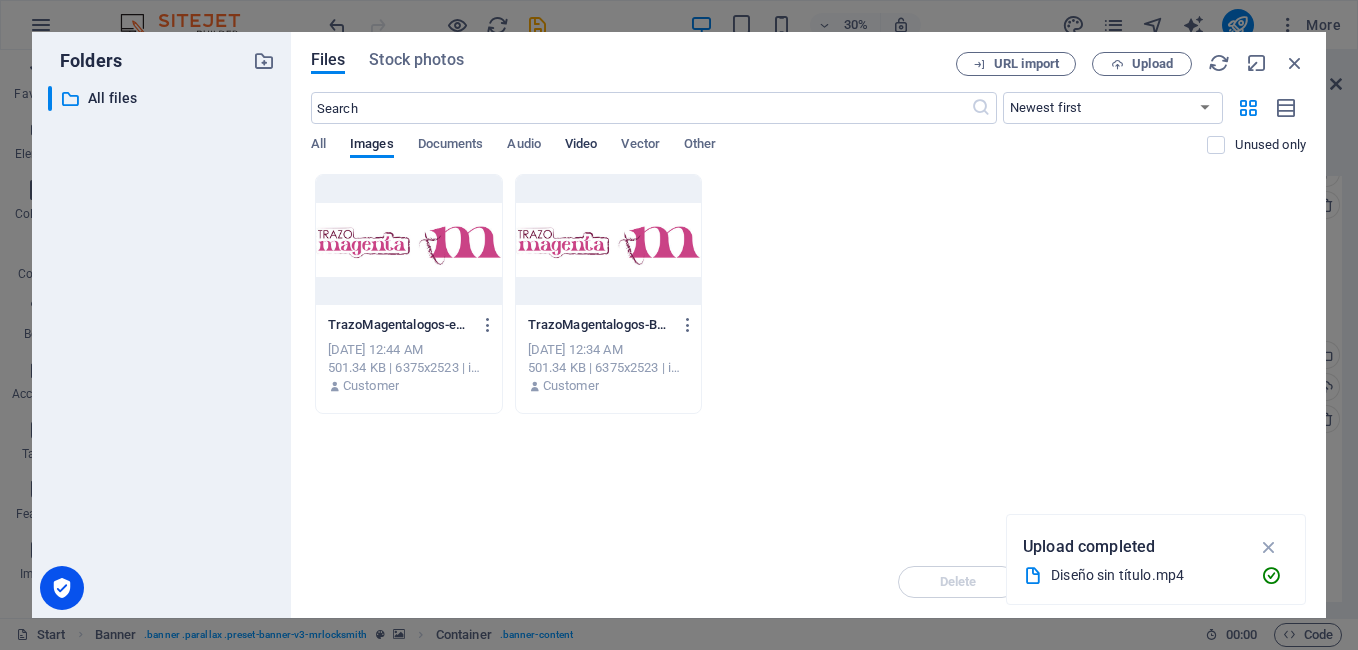 click on "Video" at bounding box center (581, 146) 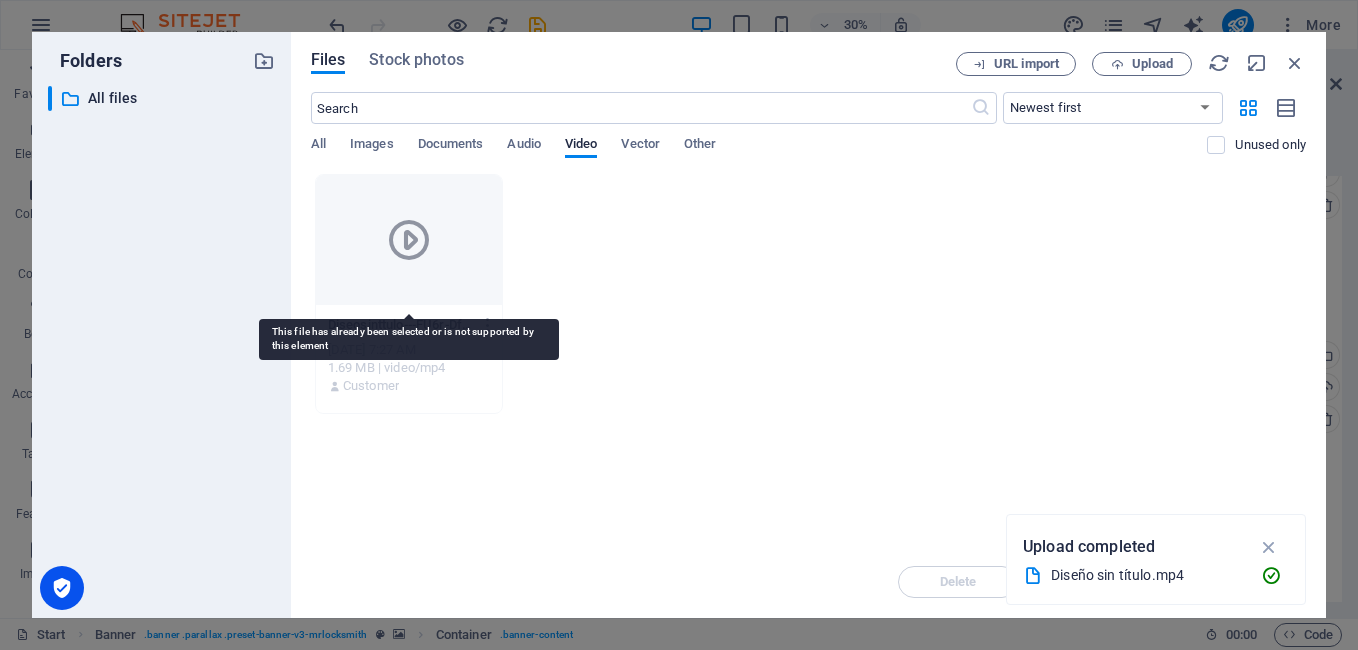 click at bounding box center (409, 240) 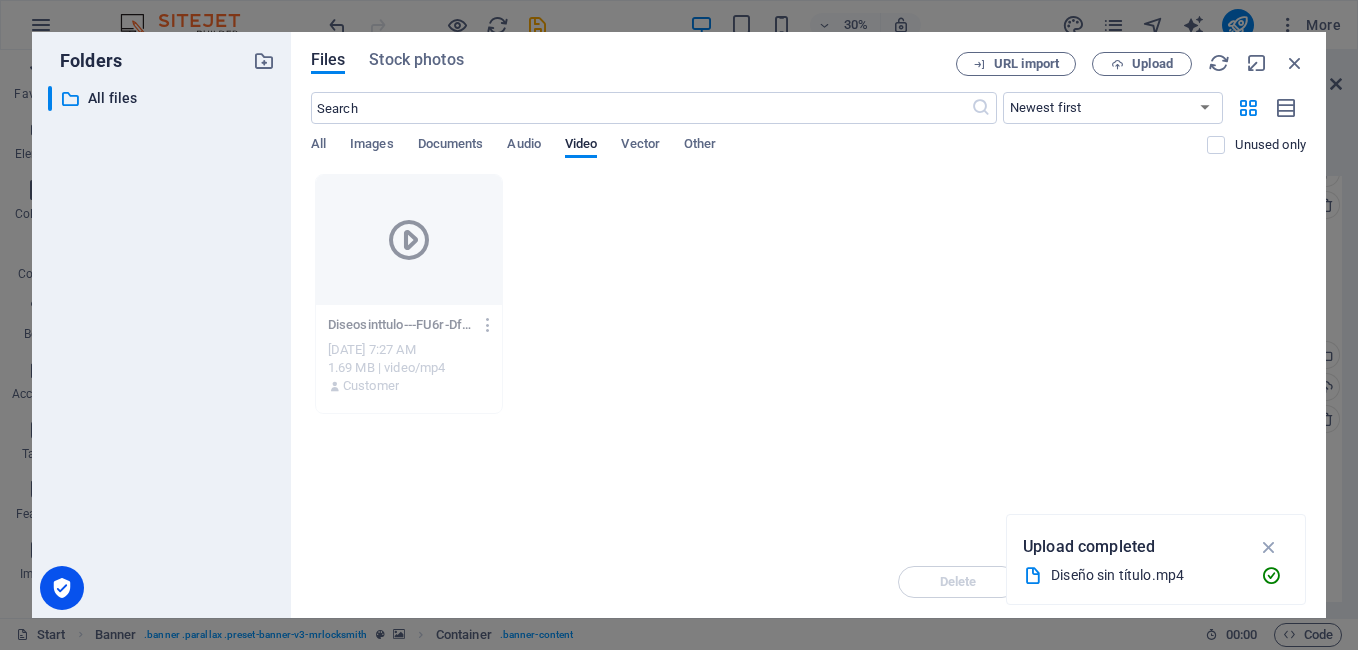 click on "Upload completed" at bounding box center [1089, 547] 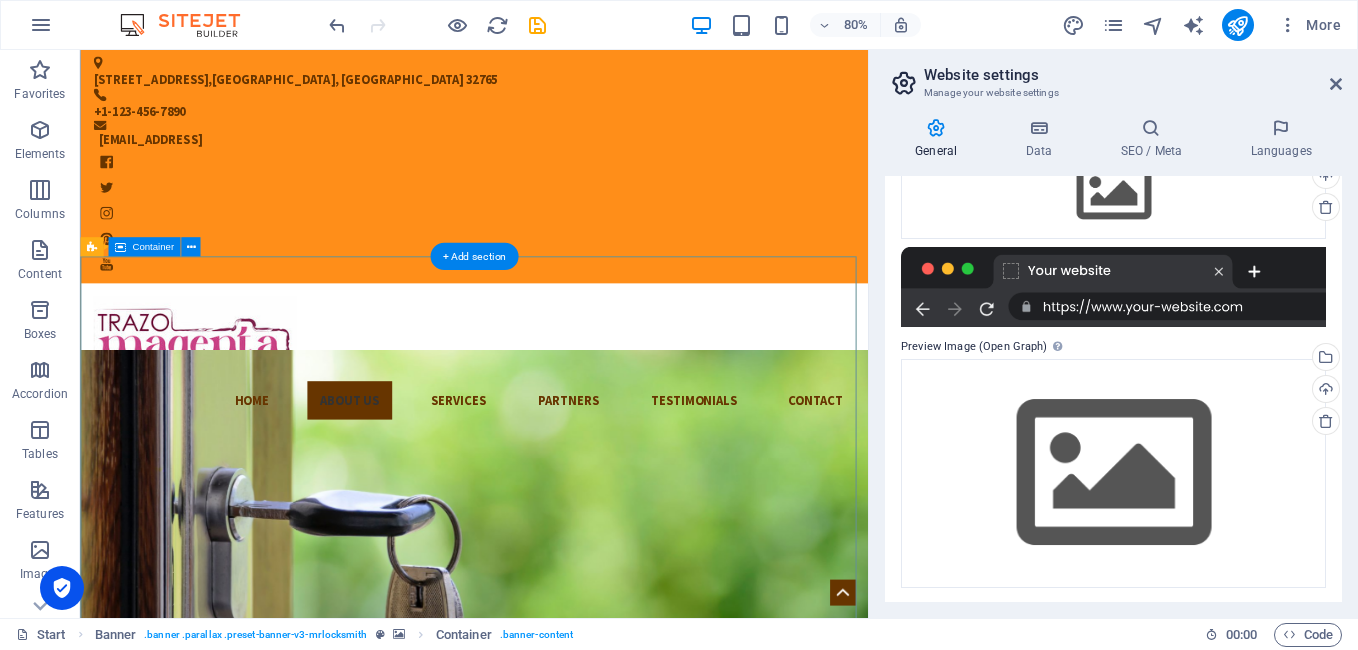 scroll, scrollTop: 241, scrollLeft: 0, axis: vertical 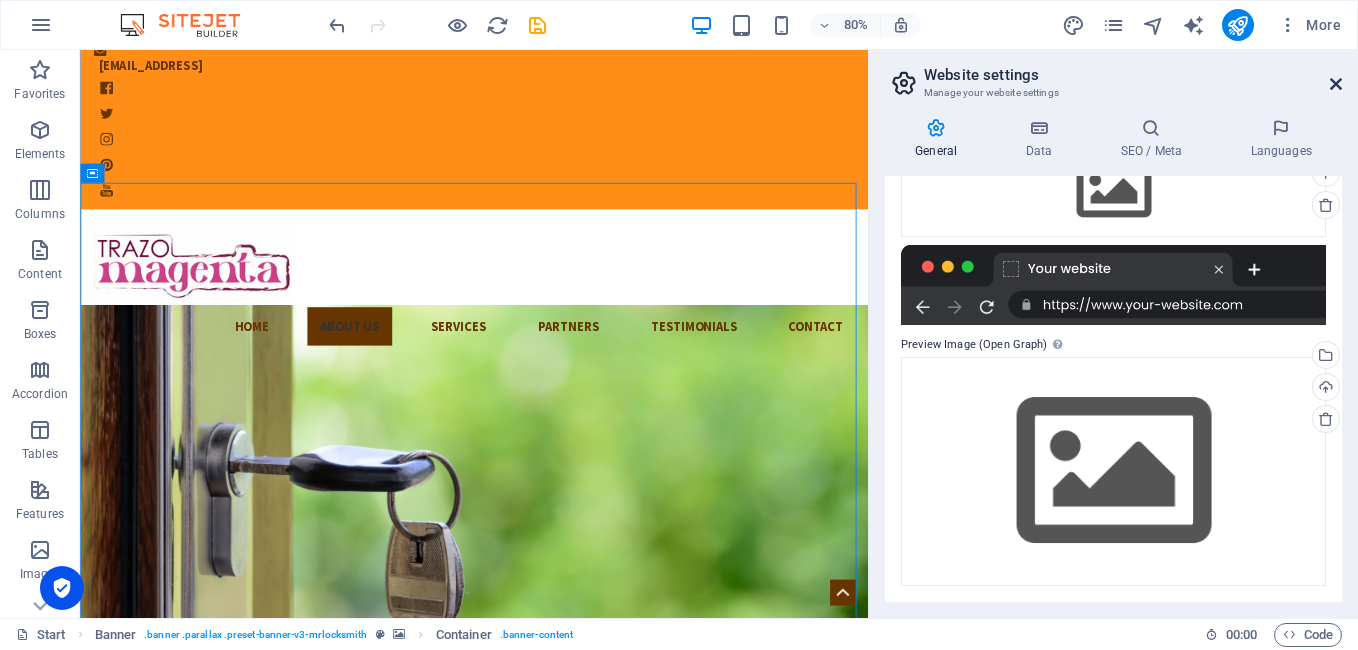 drag, startPoint x: 1334, startPoint y: 85, endPoint x: 1204, endPoint y: 47, distance: 135.44002 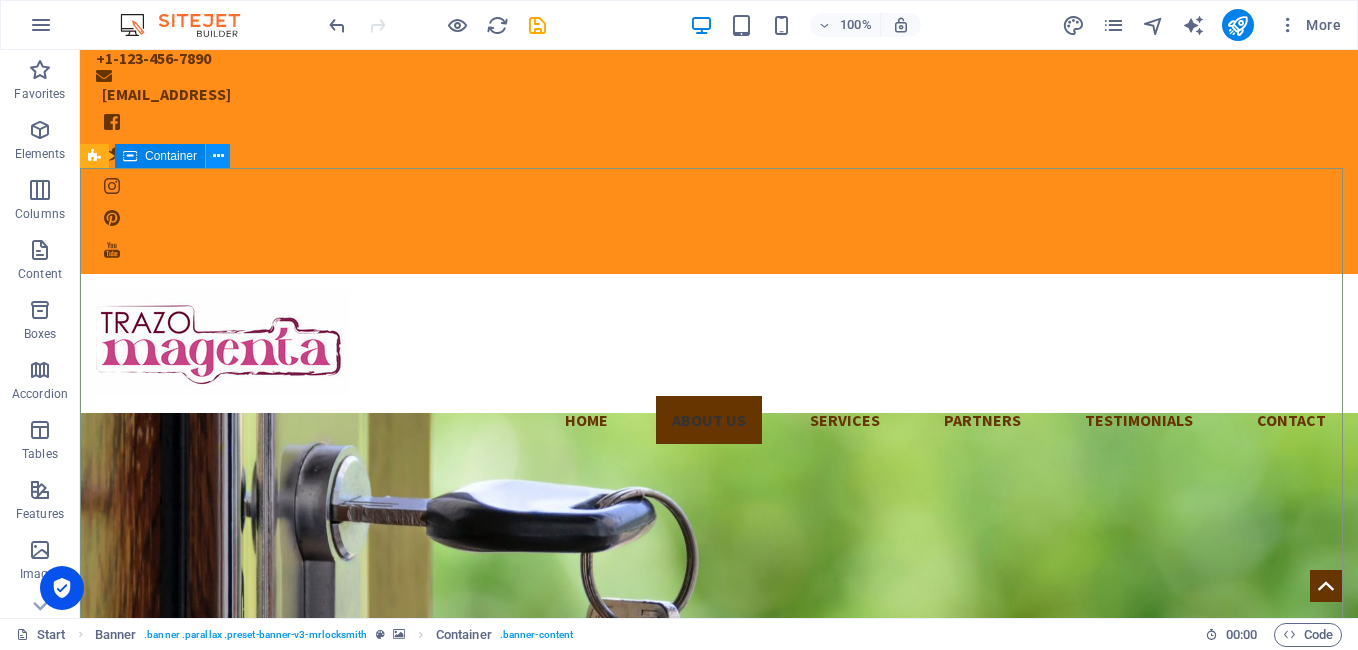 click at bounding box center (218, 156) 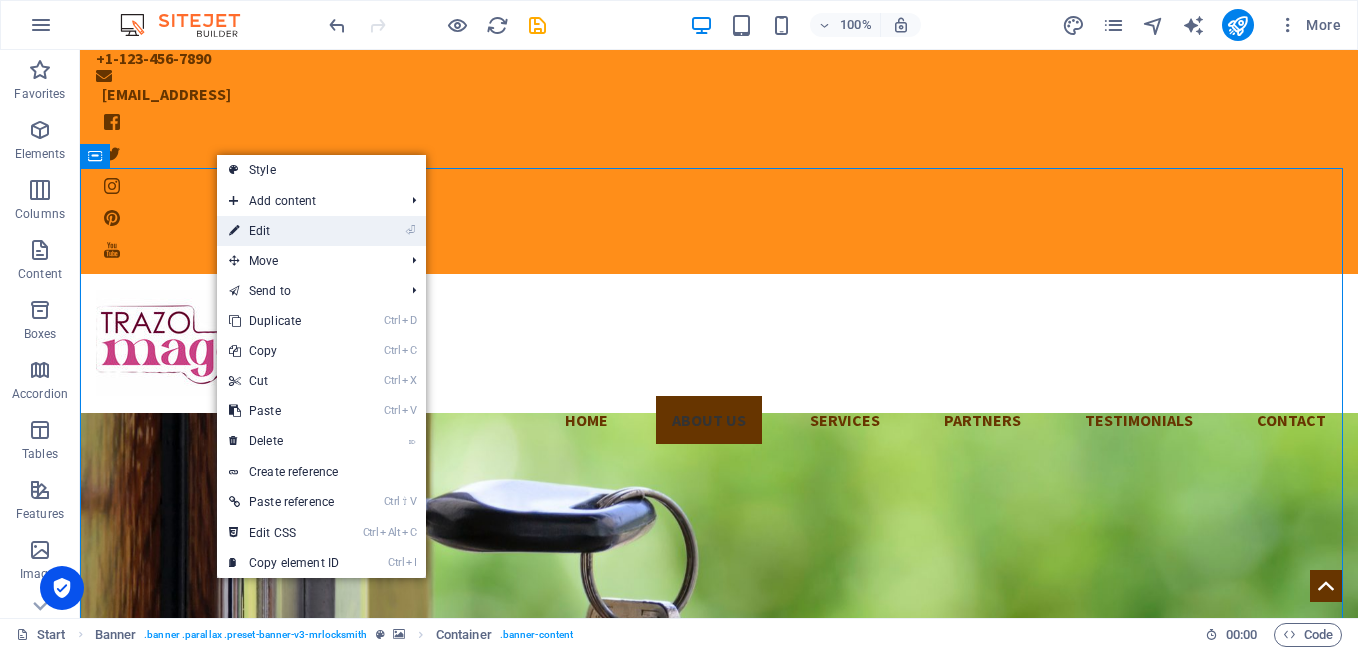click on "⏎  Edit" at bounding box center (284, 231) 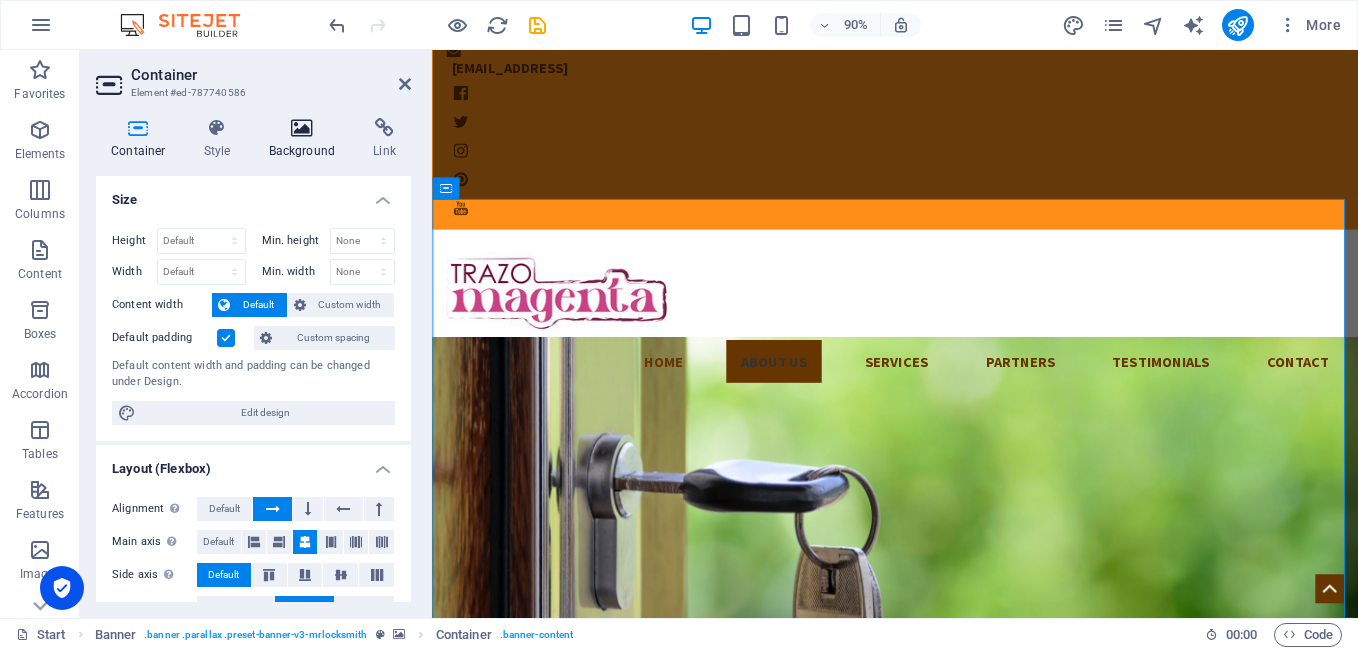 click at bounding box center [302, 128] 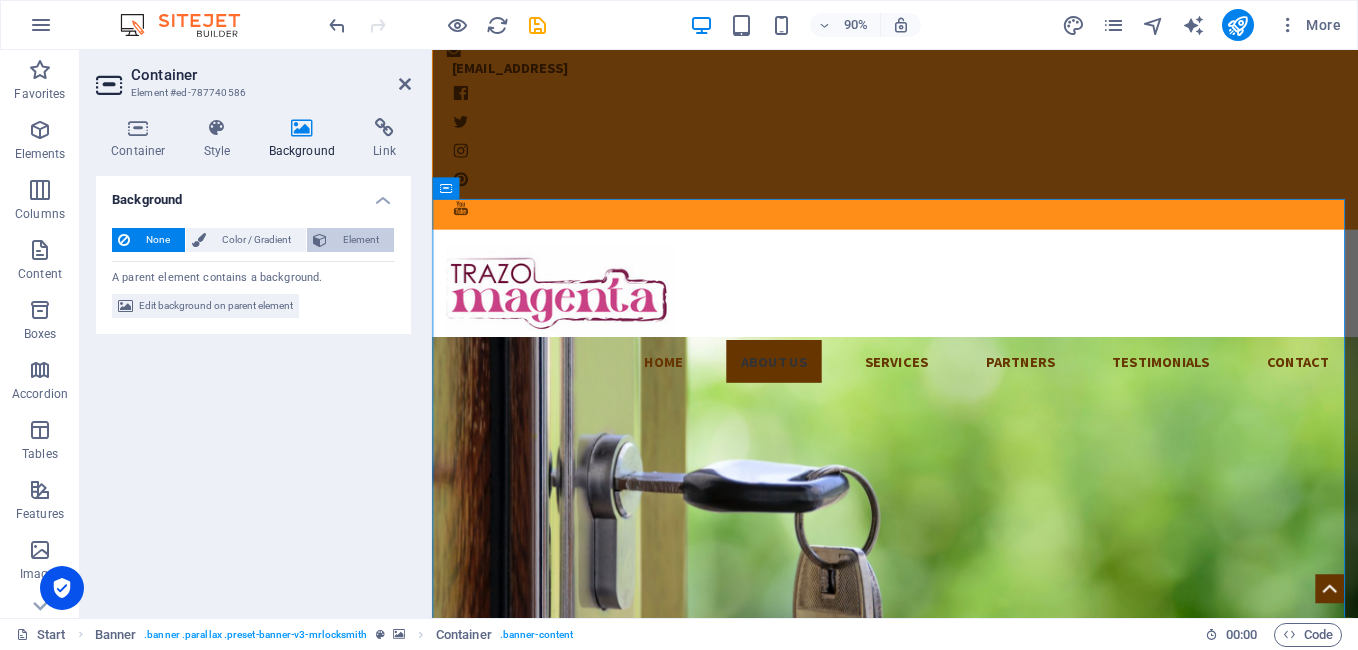 click on "Element" at bounding box center [350, 240] 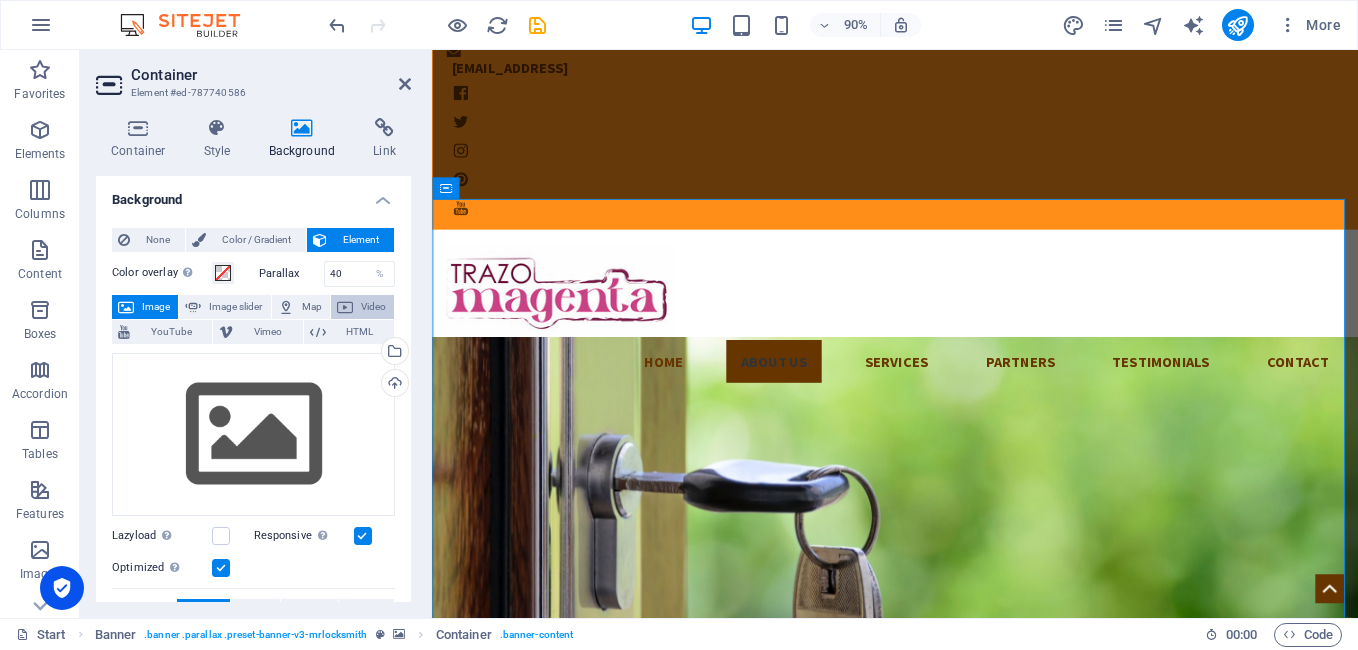 click on "Video" at bounding box center (362, 307) 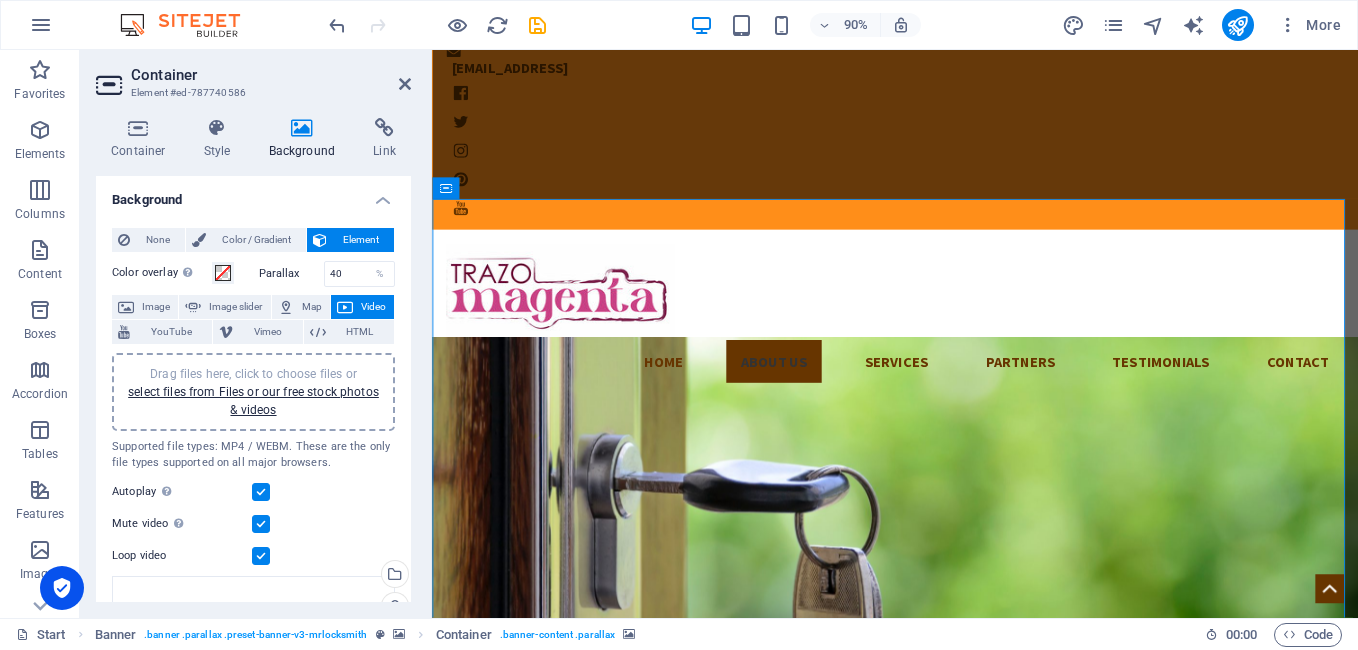 click on "Drag files here, click to choose files or select files from Files or our free stock photos & videos" at bounding box center (253, 392) 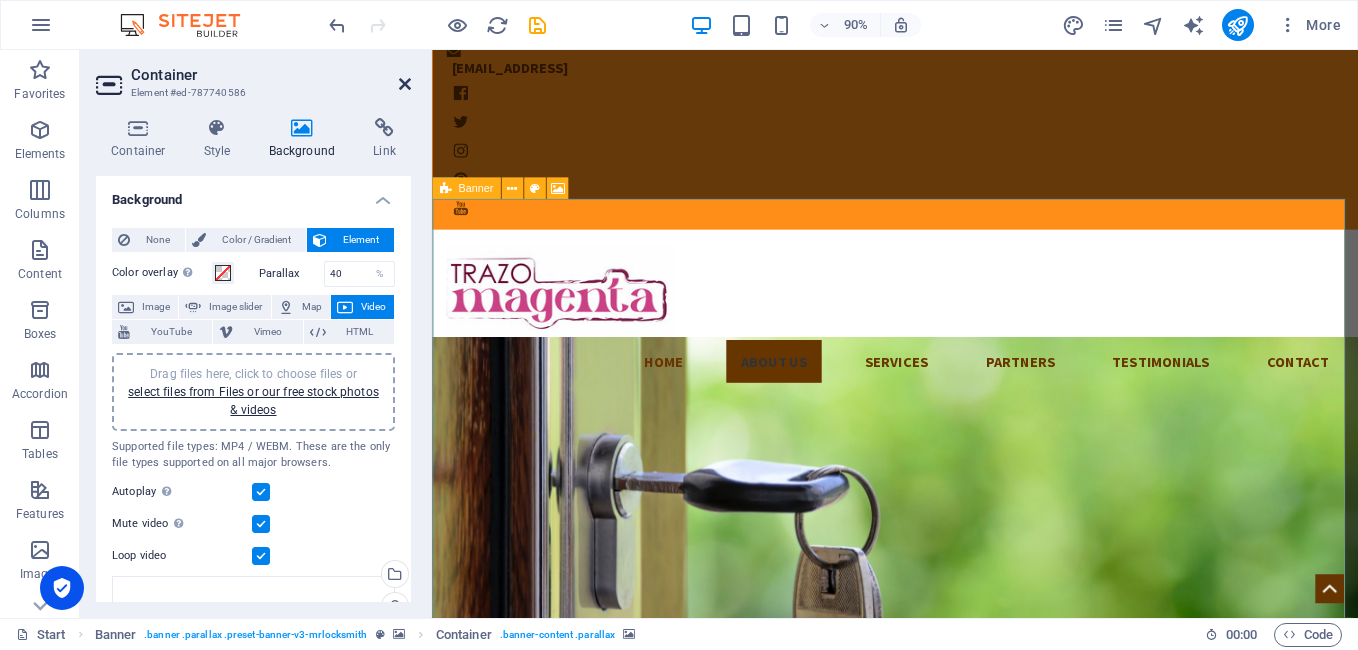 click at bounding box center [405, 84] 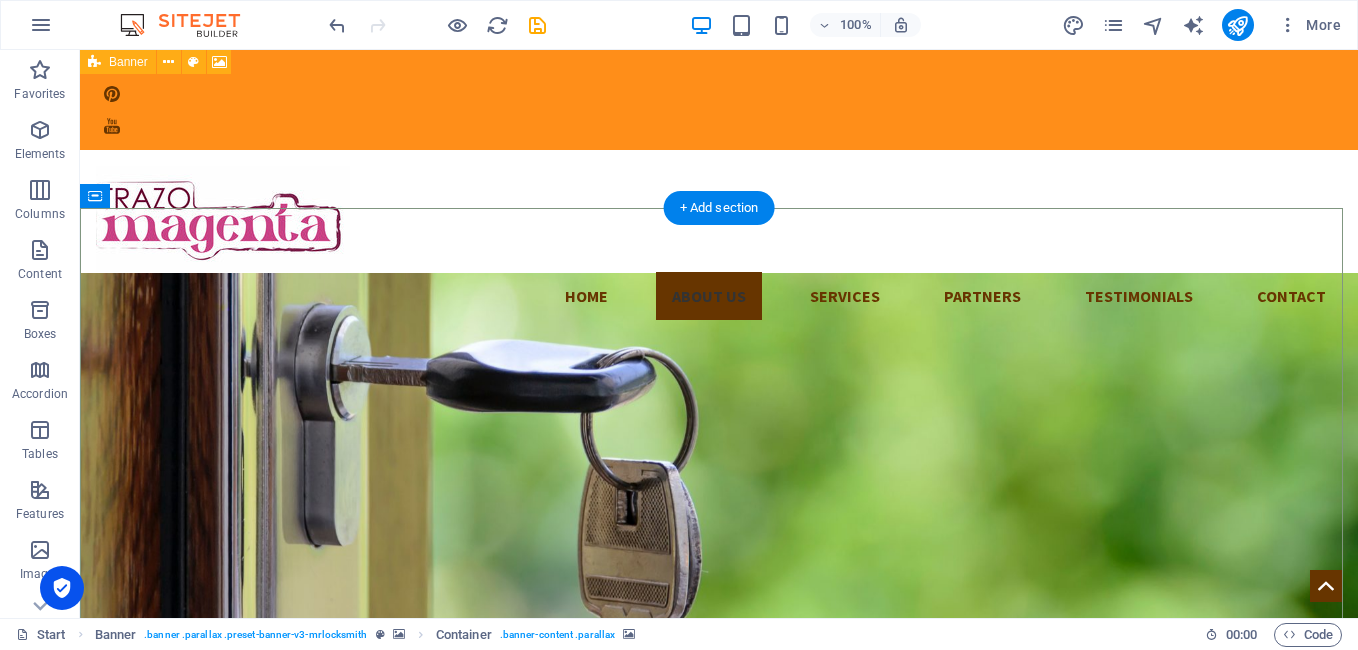 scroll, scrollTop: 0, scrollLeft: 0, axis: both 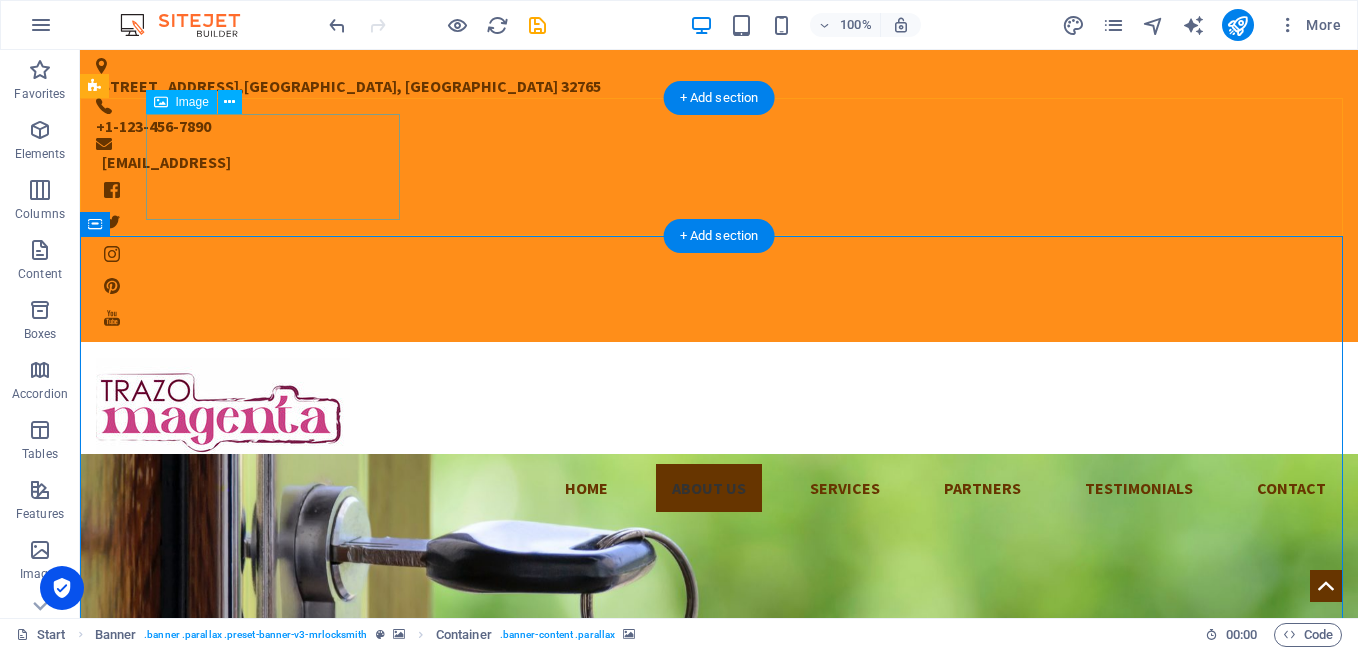 click at bounding box center (719, 411) 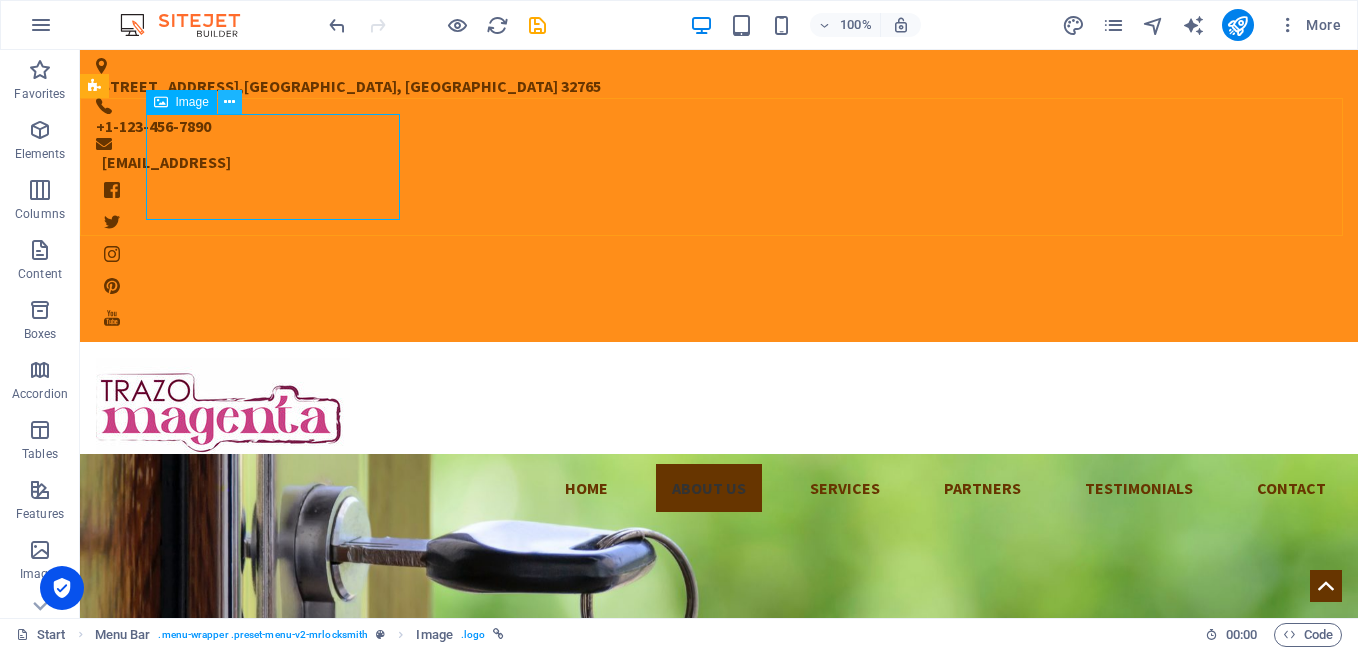 click at bounding box center [229, 102] 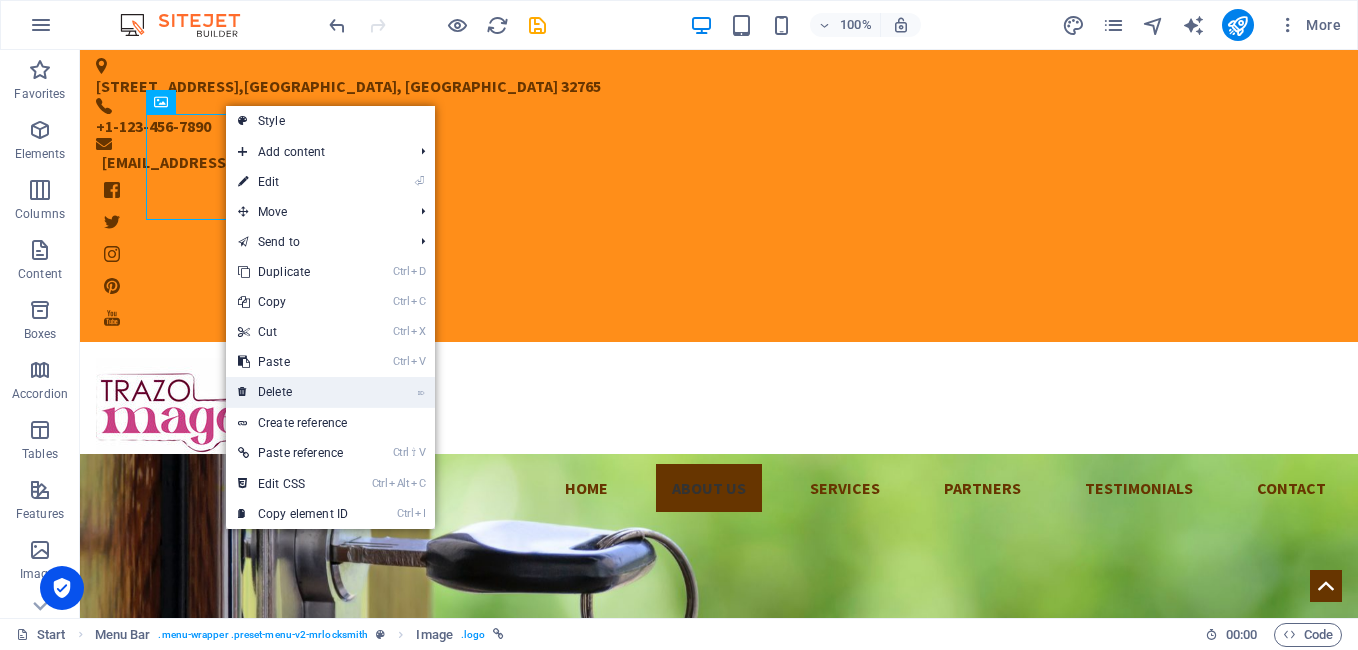 click on "⌦  Delete" at bounding box center (293, 392) 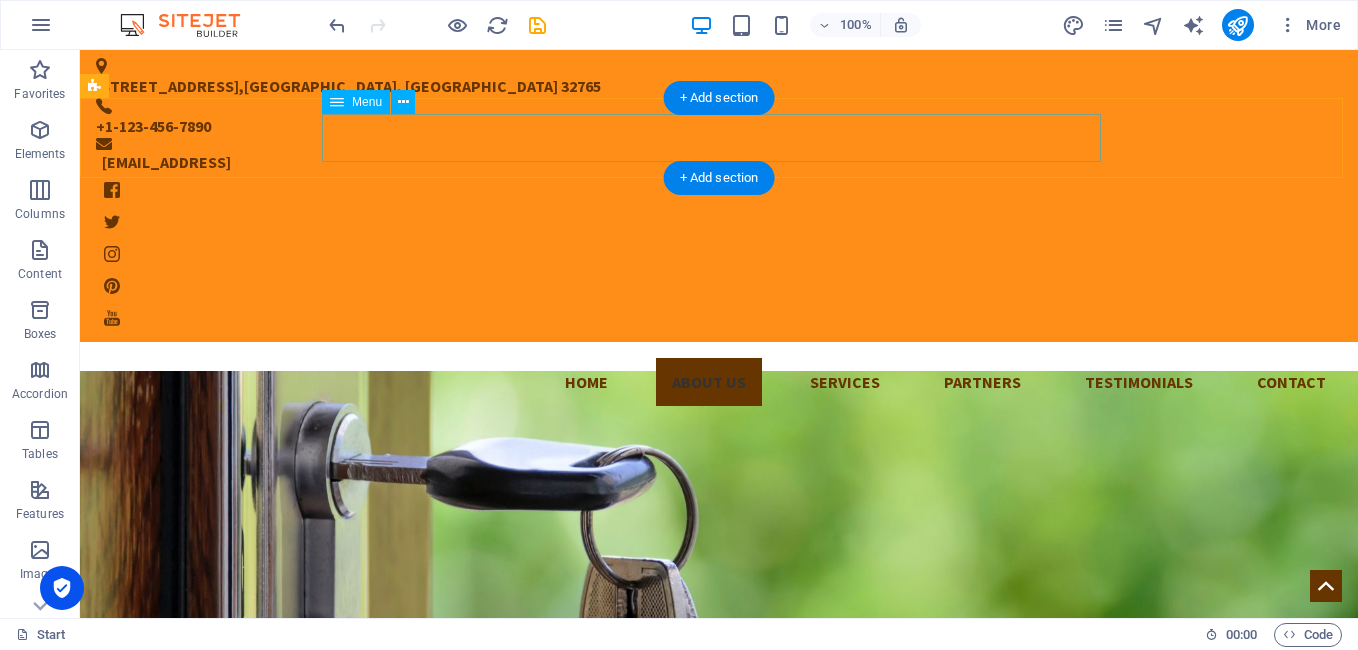 click on "Home About us Services Partners Testimonials Contact" at bounding box center [719, 382] 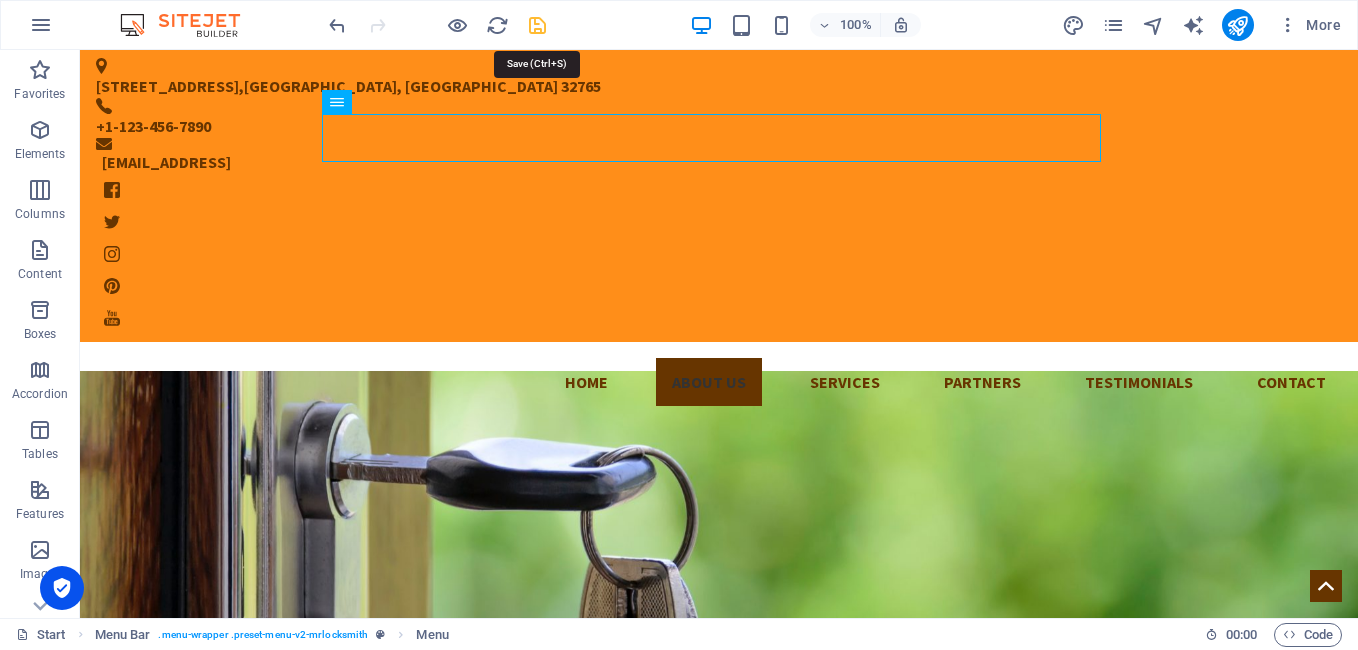 click at bounding box center (537, 25) 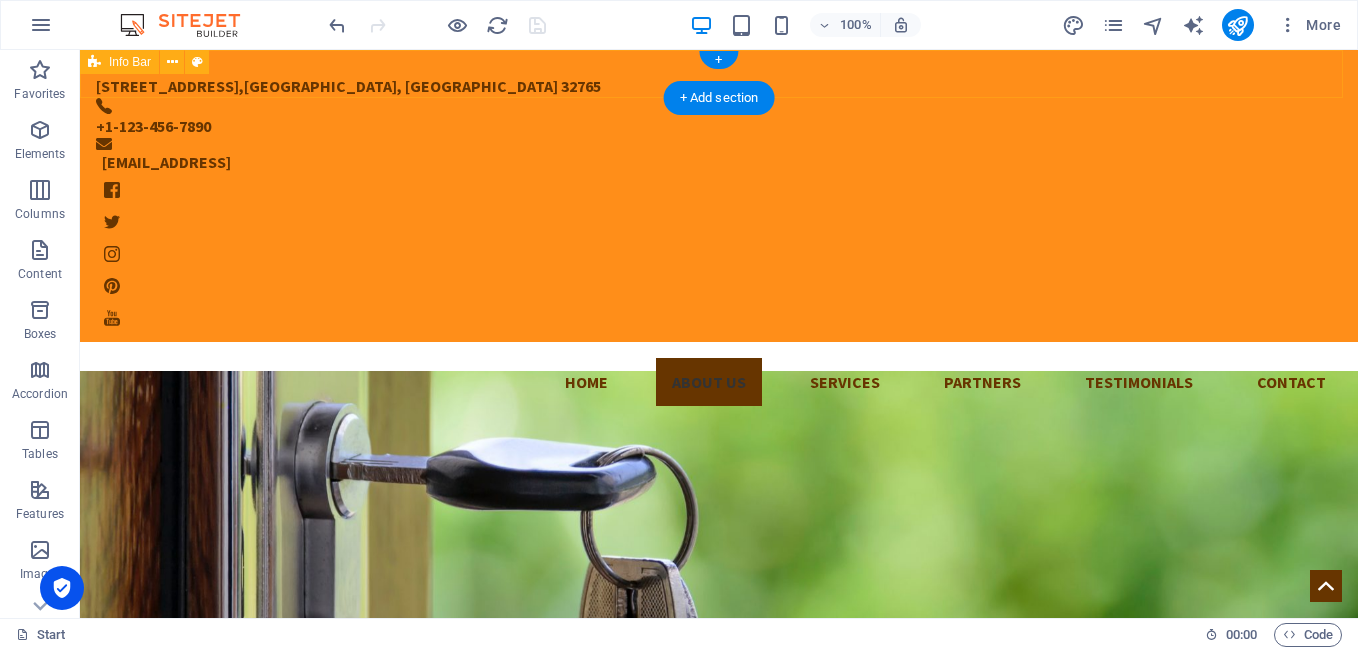 click on "[STREET_ADDRESS][PERSON_NAME] +1-123-456-7890 [EMAIL_ADDRESS]" at bounding box center [719, 196] 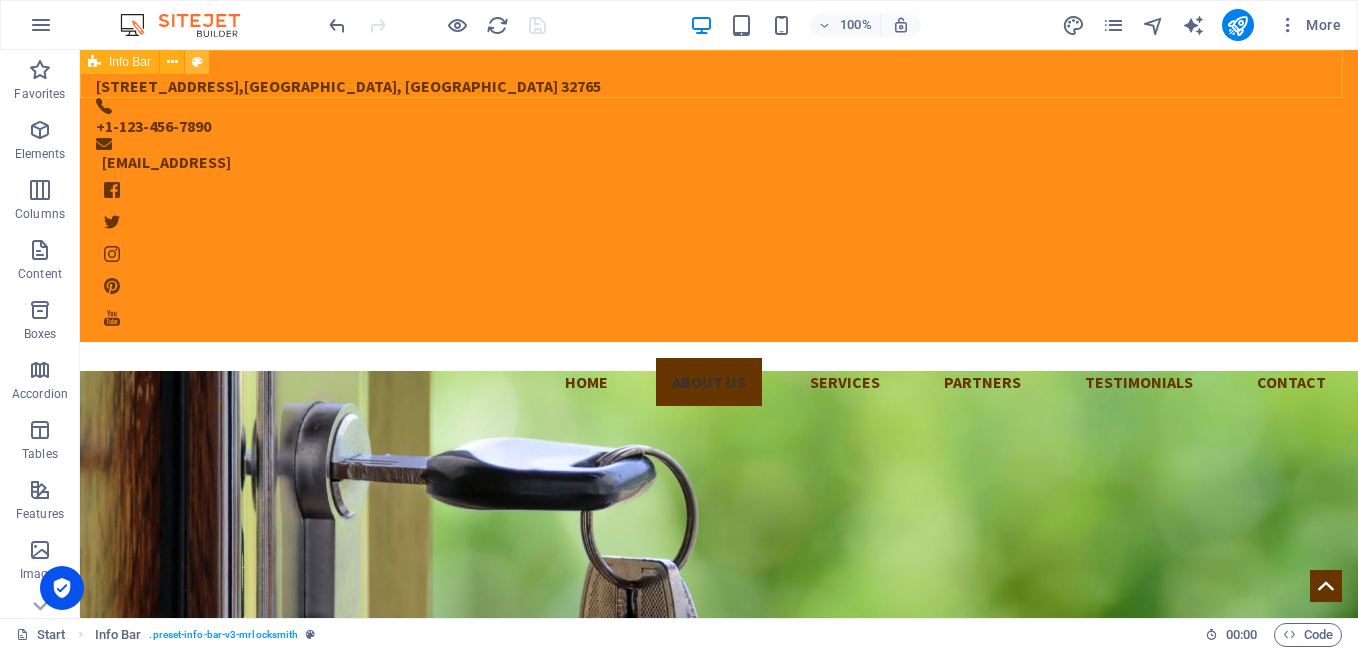 click at bounding box center (197, 62) 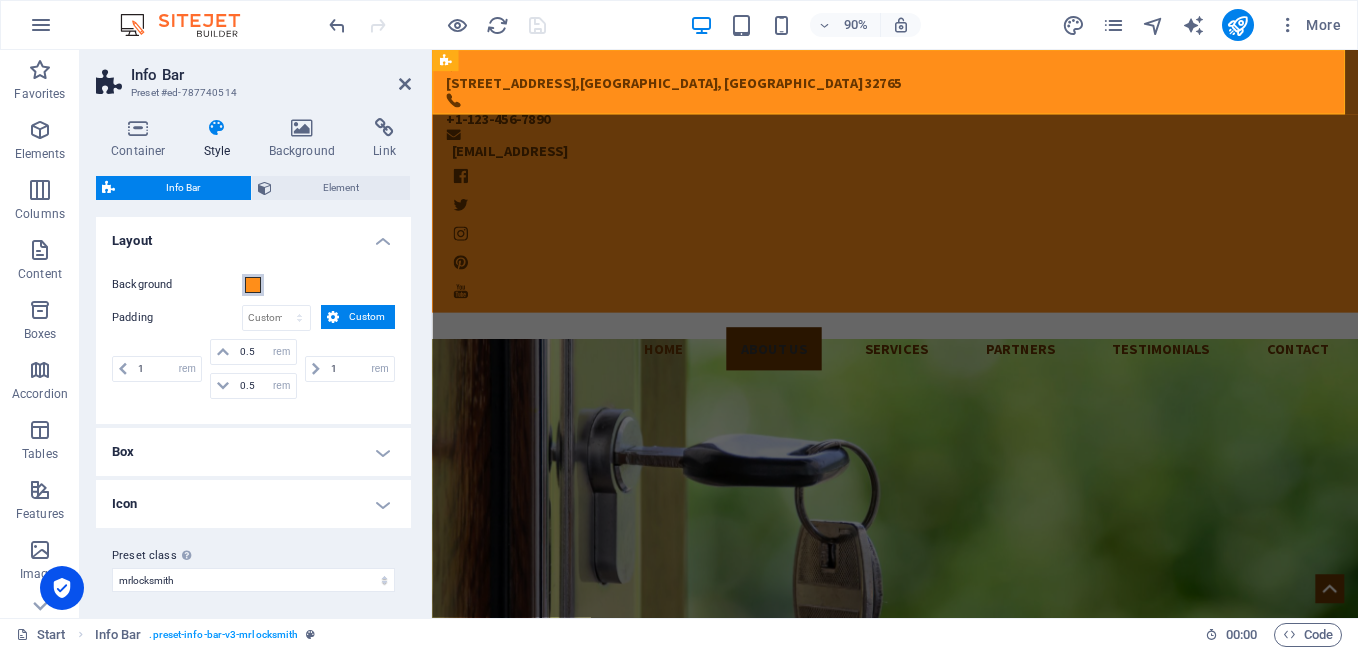 click at bounding box center (253, 285) 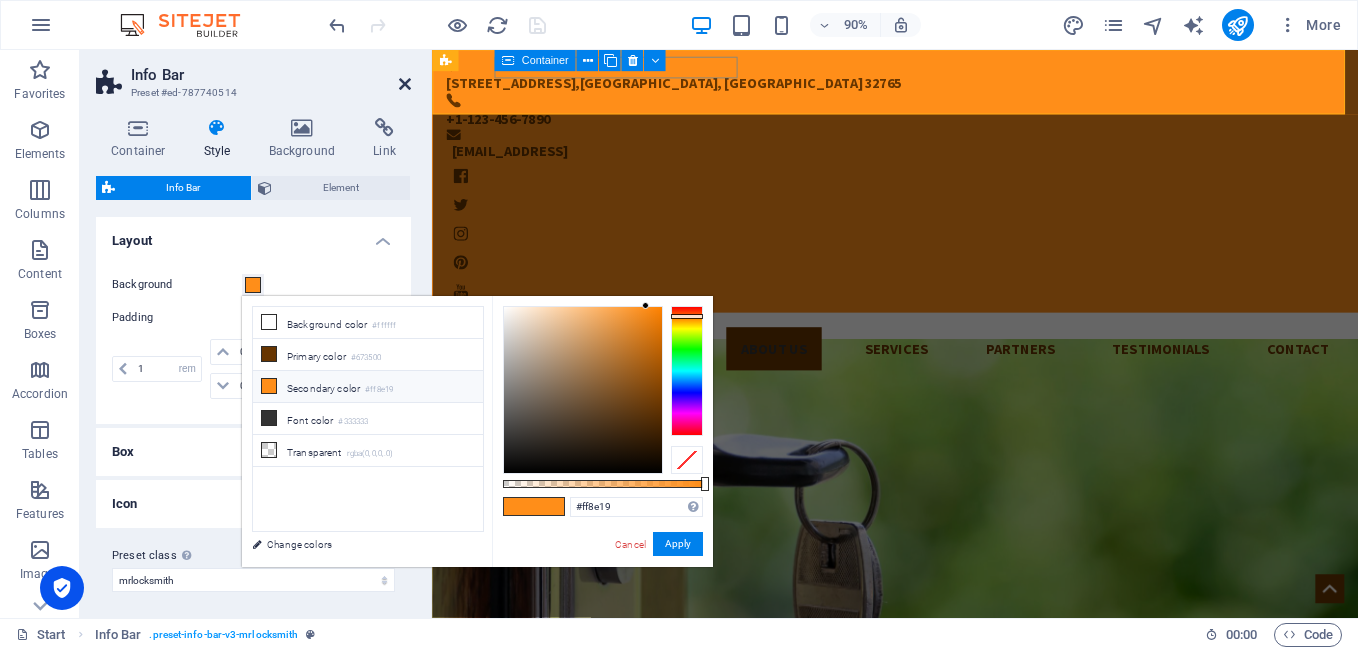 click at bounding box center [405, 84] 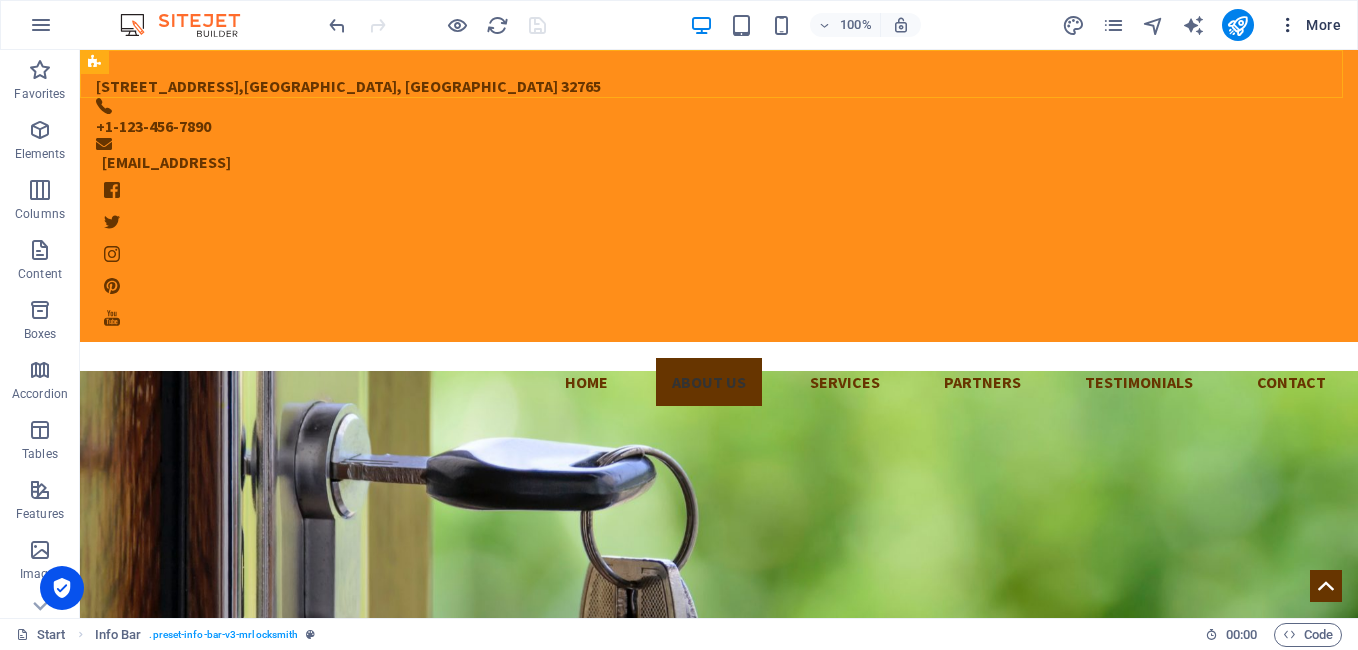 click at bounding box center (1288, 25) 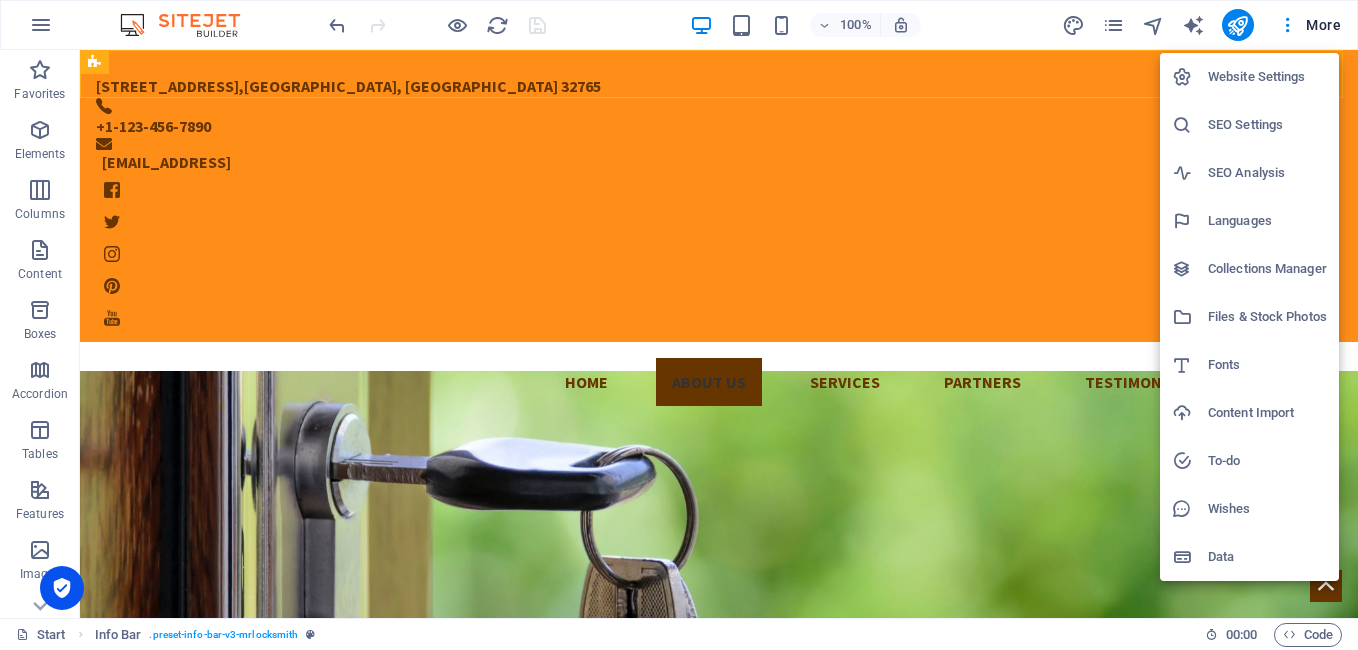 click on "Website Settings" at bounding box center (1267, 77) 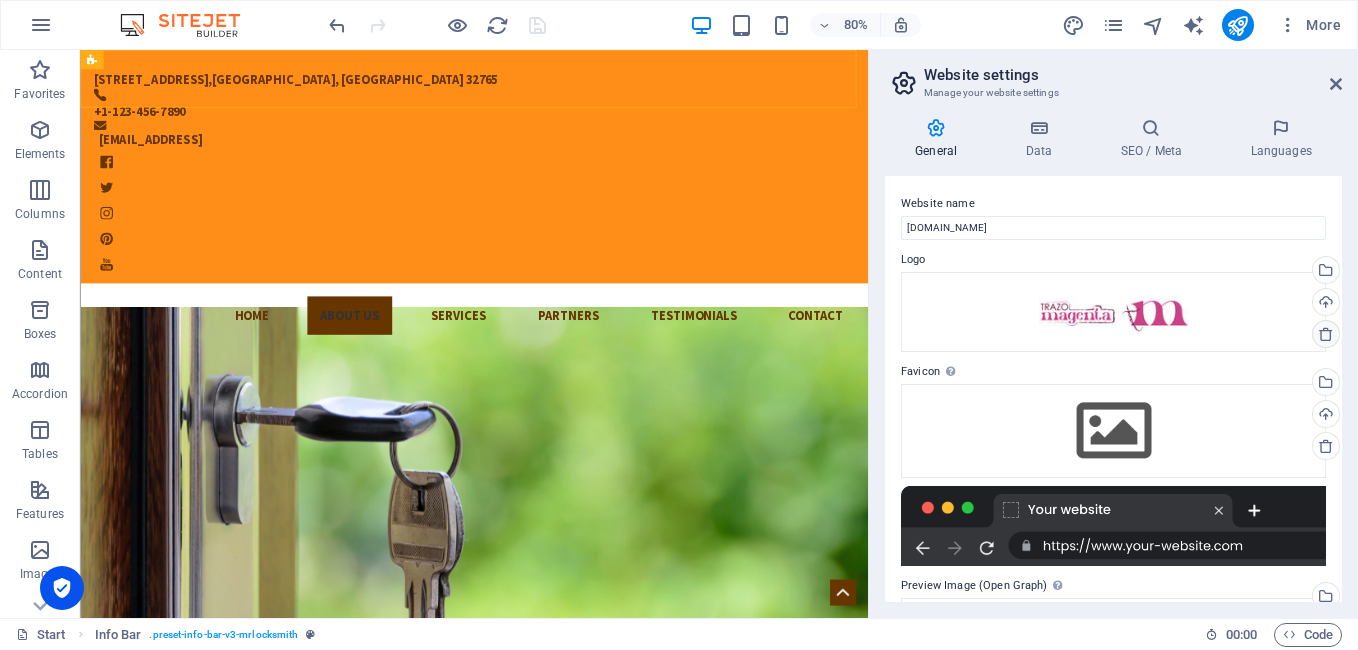 click at bounding box center (1326, 334) 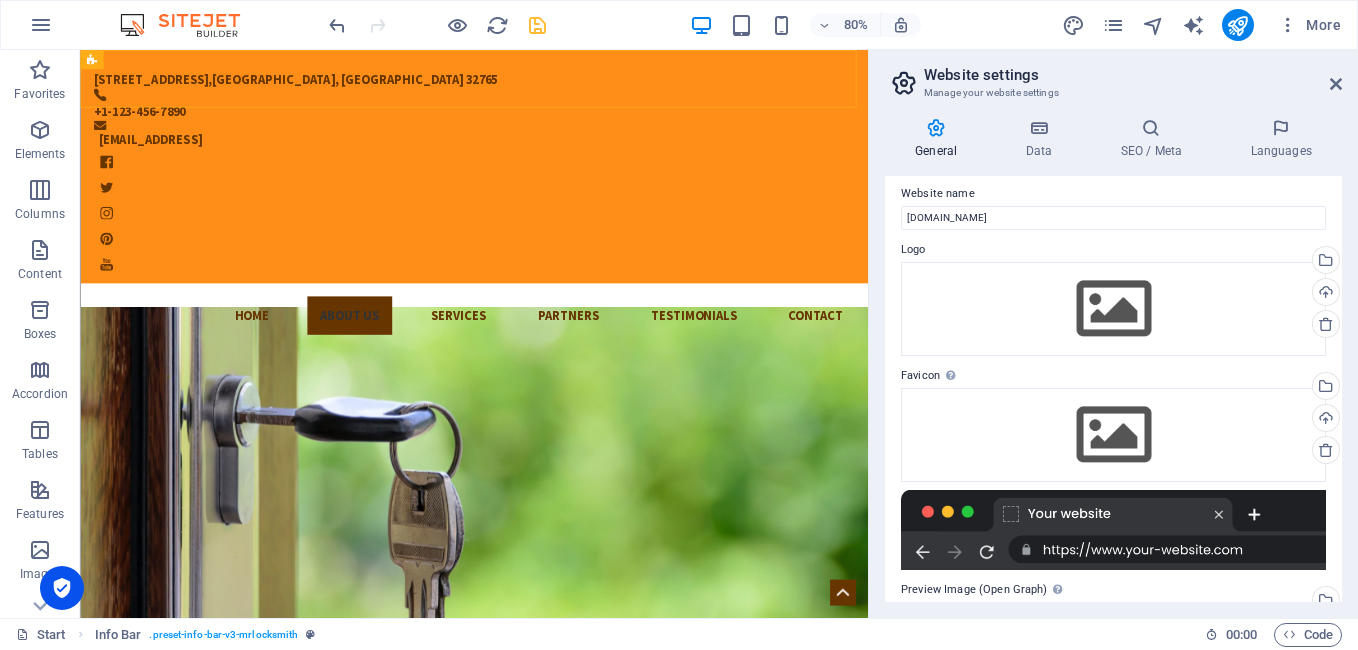 scroll, scrollTop: 9, scrollLeft: 0, axis: vertical 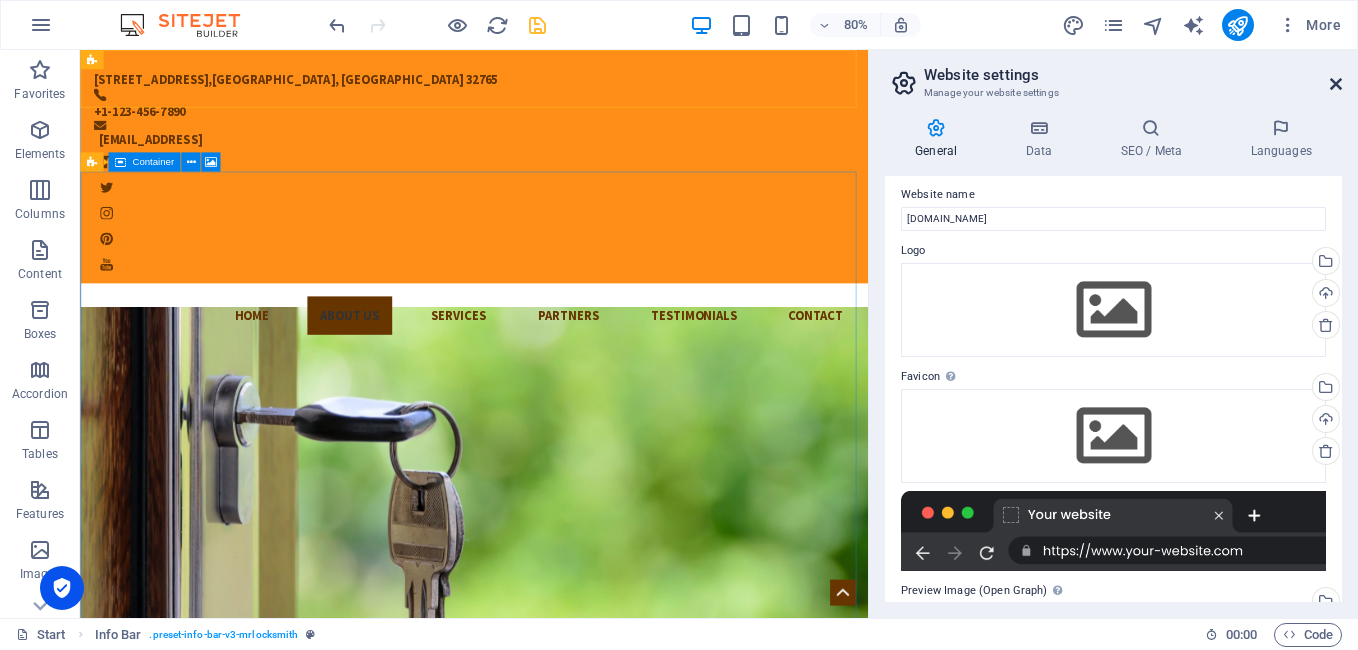 click at bounding box center (1336, 84) 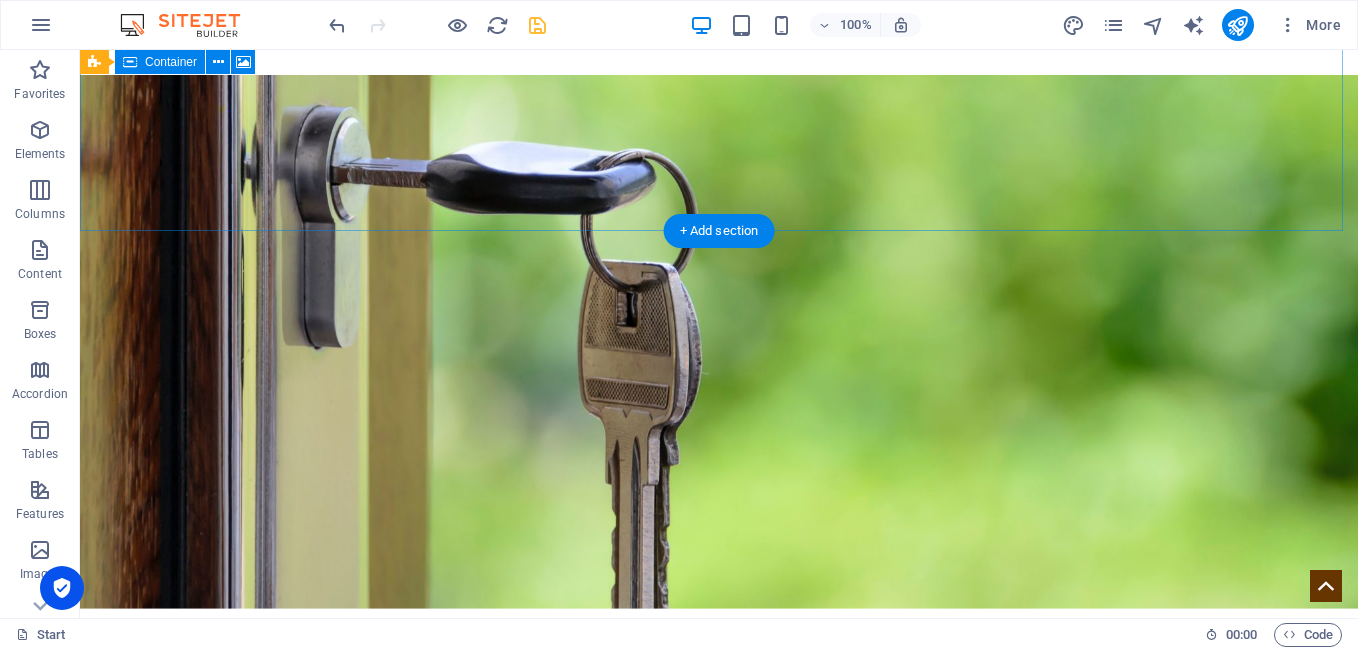 scroll, scrollTop: 634, scrollLeft: 0, axis: vertical 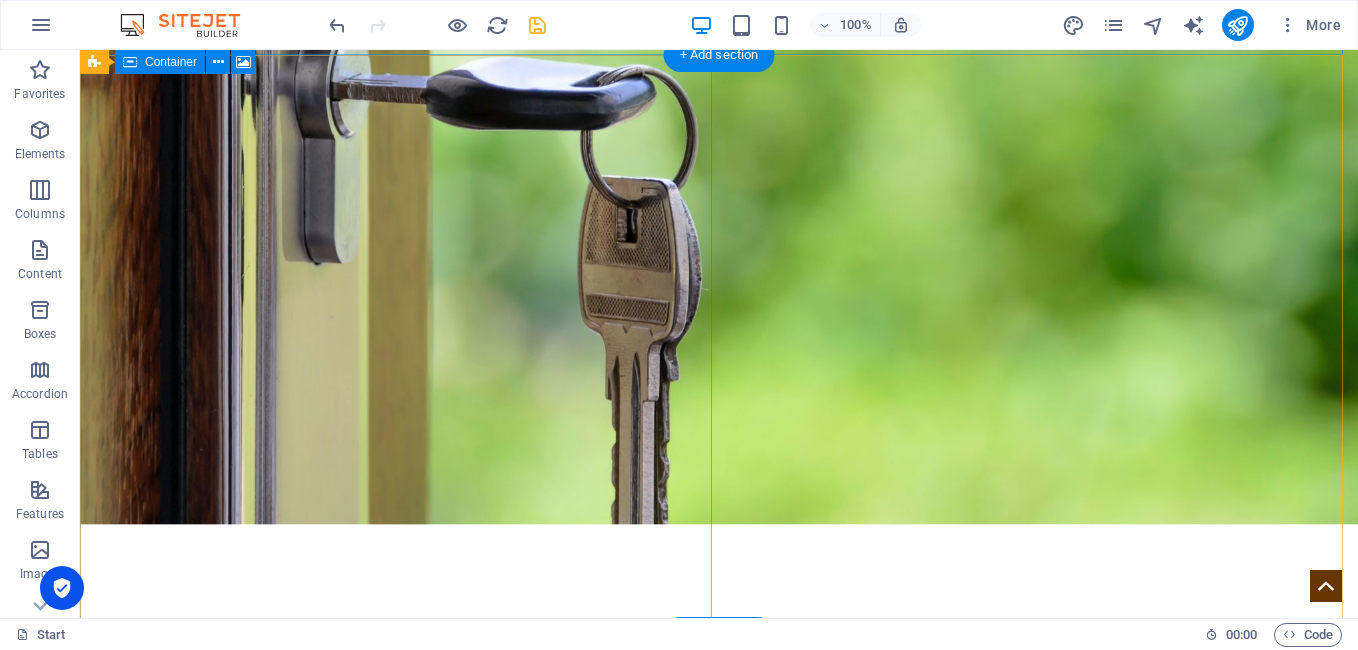 click on "About us  Lorem ipsum dolor sit amet, consectetur adipisicing elit. Vitae, eos, voluptatem, et sequi distinctio adipisci omnis in error quas fuga tempore fugit incidunt quos. [PERSON_NAME], debitis architecto ducimus eligendi dignissimos modi ut non officiis repudiandae maiores. Fugit sit atque eaque dolorum autem reprehenderit porro omnis obcaecati laborum? Obcaecati, laboriosam, ex, deserunt, harum libero a voluptatem possimus culpa nisi eos quas dolore omnis debitis consequatur fugiat eaque nostrum excepturi nulla. Qui, molestias, nobis dicta enim voluptas repellendus tempore mollitia hic tempora natus ipsam sed quo distinctio suscipit officiis consectetur omnis odit saepe soluta atque magni consequuntur unde nemo voluptatem similique porro. Fast Secure Professional" at bounding box center [719, 1313] 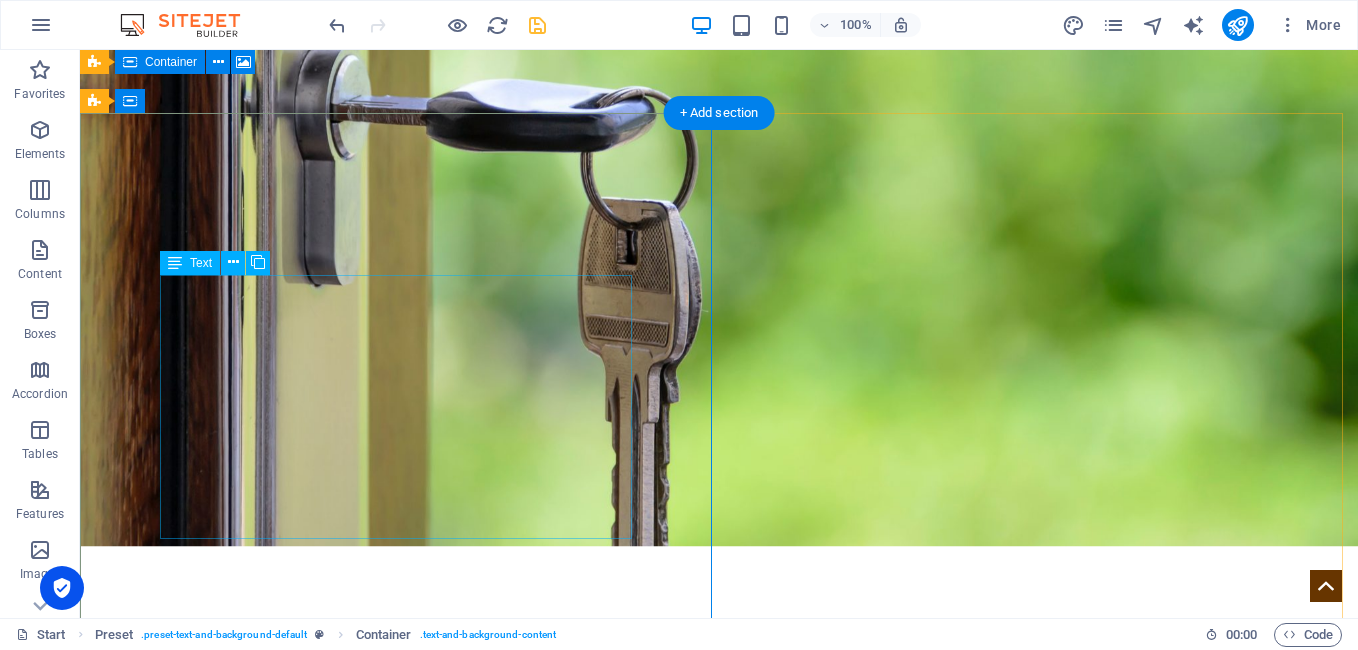 scroll, scrollTop: 599, scrollLeft: 0, axis: vertical 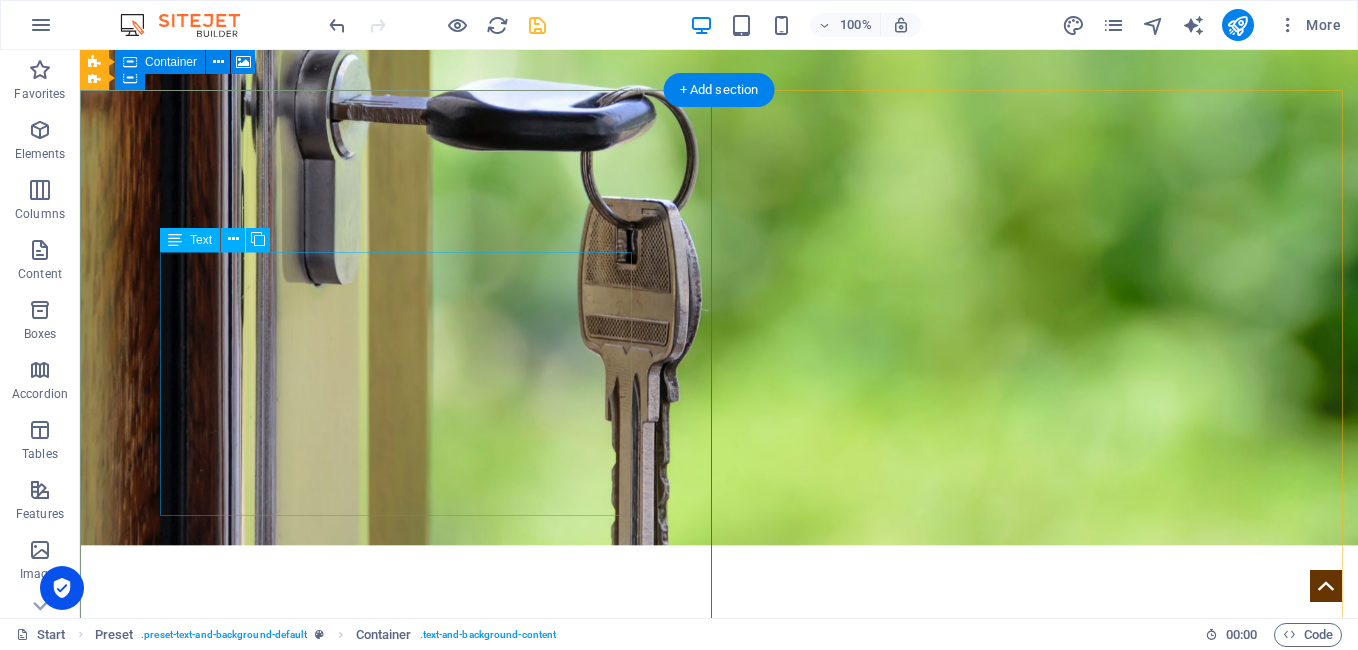 click on "Lorem ipsum dolor sit amet, consectetur adipisicing elit. Vitae, eos, voluptatem, et sequi distinctio adipisci omnis in error quas fuga tempore fugit incidunt quos. [PERSON_NAME], debitis architecto ducimus eligendi dignissimos modi ut non officiis repudiandae maiores. Fugit sit atque eaque dolorum autem reprehenderit porro omnis obcaecati laborum? Obcaecati, laboriosam, ex, deserunt, harum libero a voluptatem possimus culpa nisi eos quas dolore omnis debitis consequatur fugiat eaque nostrum excepturi nulla. Qui, molestias, nobis dicta enim voluptas repellendus tempore mollitia hic tempora natus ipsam sed quo distinctio suscipit officiis consectetur omnis odit saepe soluta atque magni consequuntur unde nemo voluptatem similique porro." at bounding box center (719, 1297) 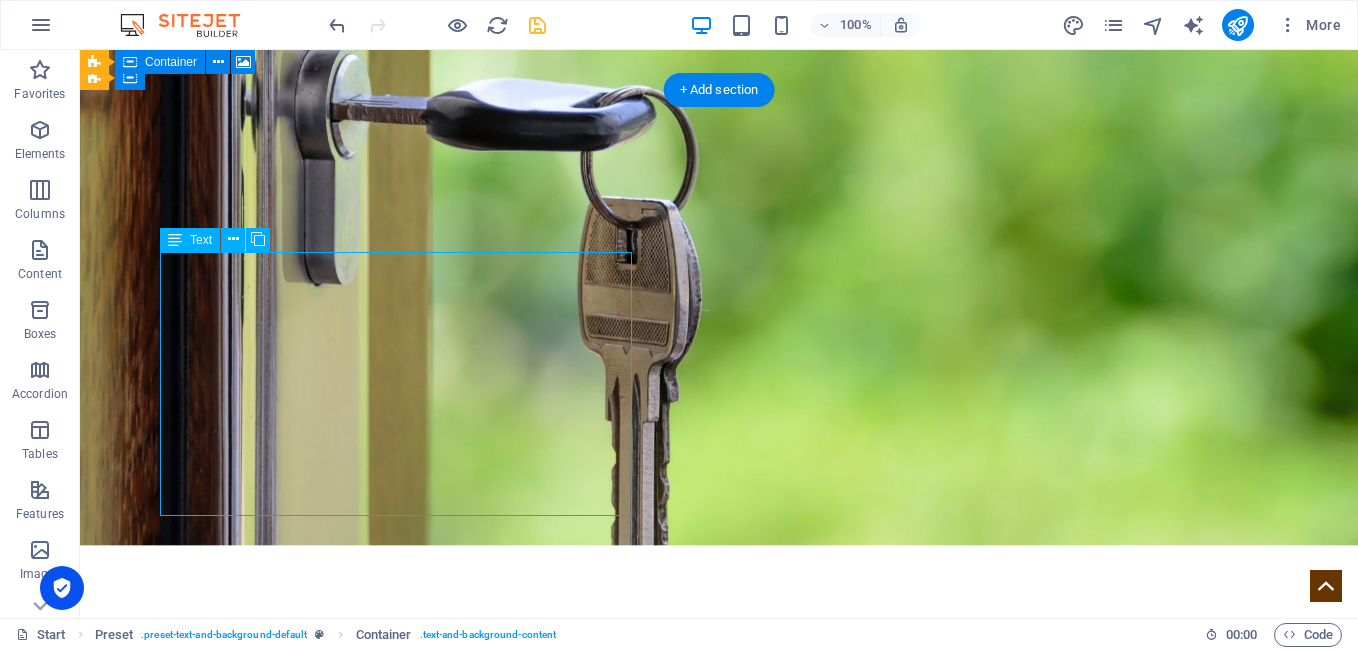 click on "Lorem ipsum dolor sit amet, consectetur adipisicing elit. Vitae, eos, voluptatem, et sequi distinctio adipisci omnis in error quas fuga tempore fugit incidunt quos. [PERSON_NAME], debitis architecto ducimus eligendi dignissimos modi ut non officiis repudiandae maiores. Fugit sit atque eaque dolorum autem reprehenderit porro omnis obcaecati laborum? Obcaecati, laboriosam, ex, deserunt, harum libero a voluptatem possimus culpa nisi eos quas dolore omnis debitis consequatur fugiat eaque nostrum excepturi nulla. Qui, molestias, nobis dicta enim voluptas repellendus tempore mollitia hic tempora natus ipsam sed quo distinctio suscipit officiis consectetur omnis odit saepe soluta atque magni consequuntur unde nemo voluptatem similique porro." at bounding box center (719, 1297) 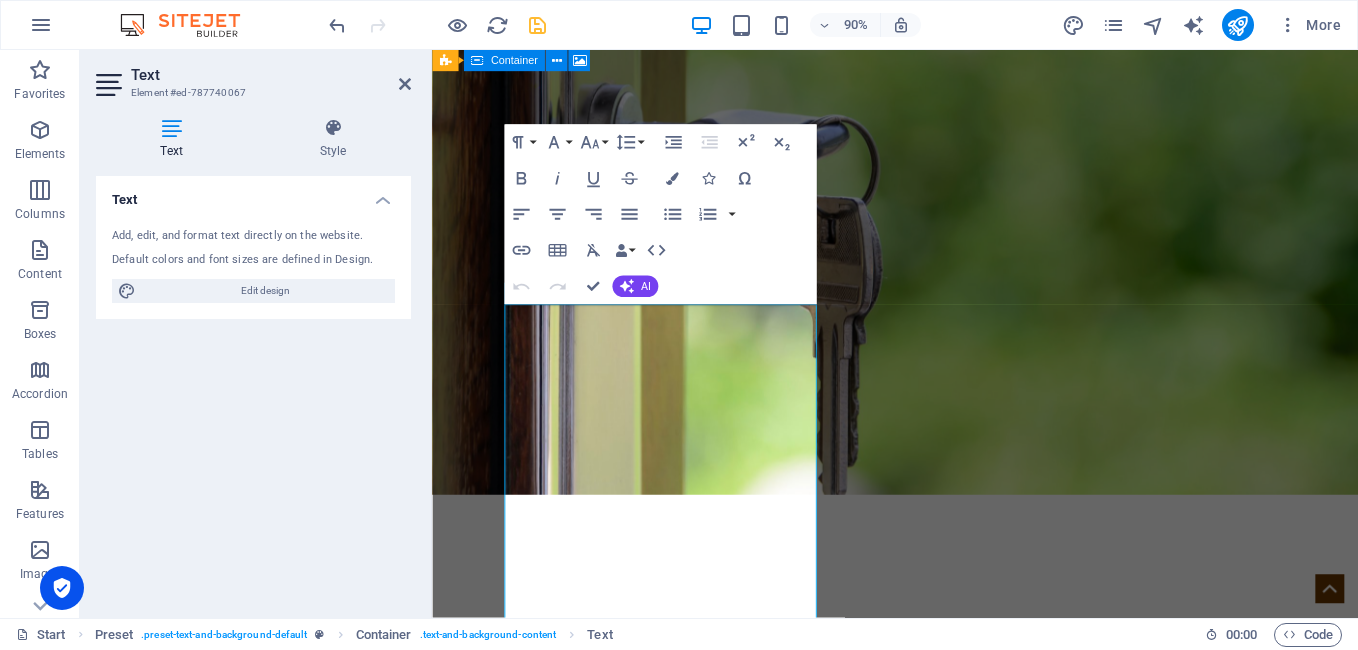 click on "Text" at bounding box center (175, 139) 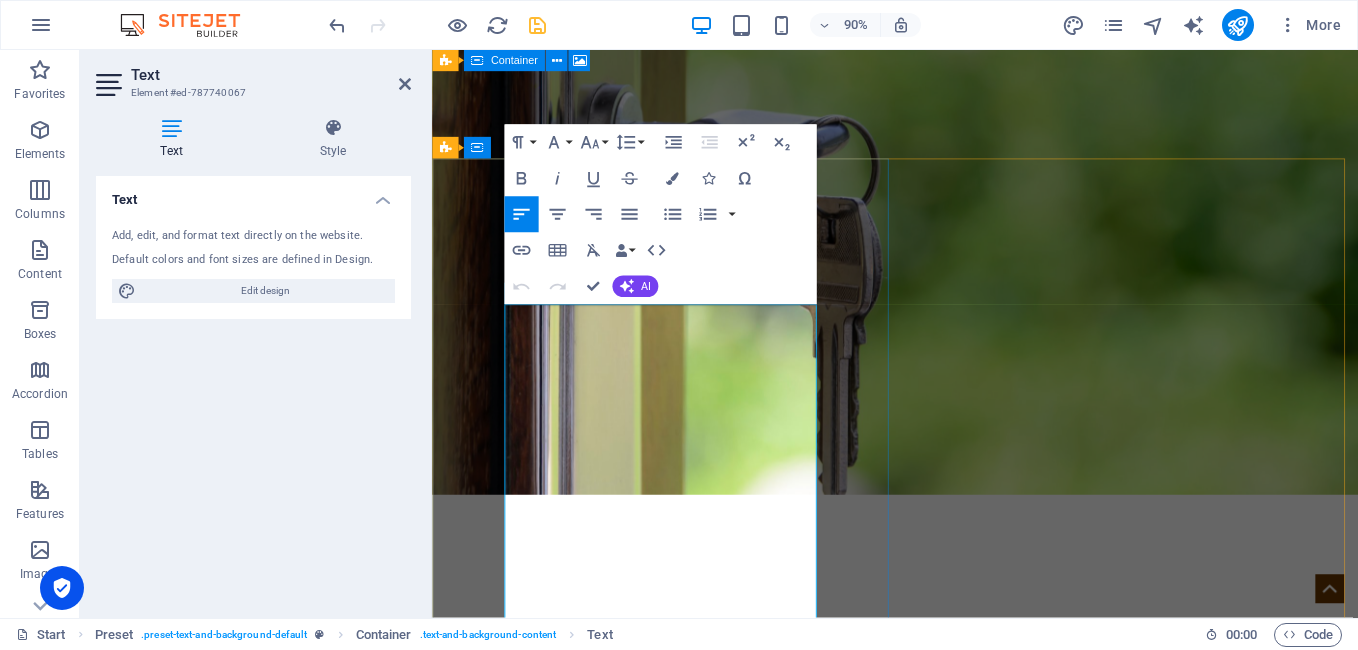 drag, startPoint x: 511, startPoint y: 339, endPoint x: 773, endPoint y: 529, distance: 323.64178 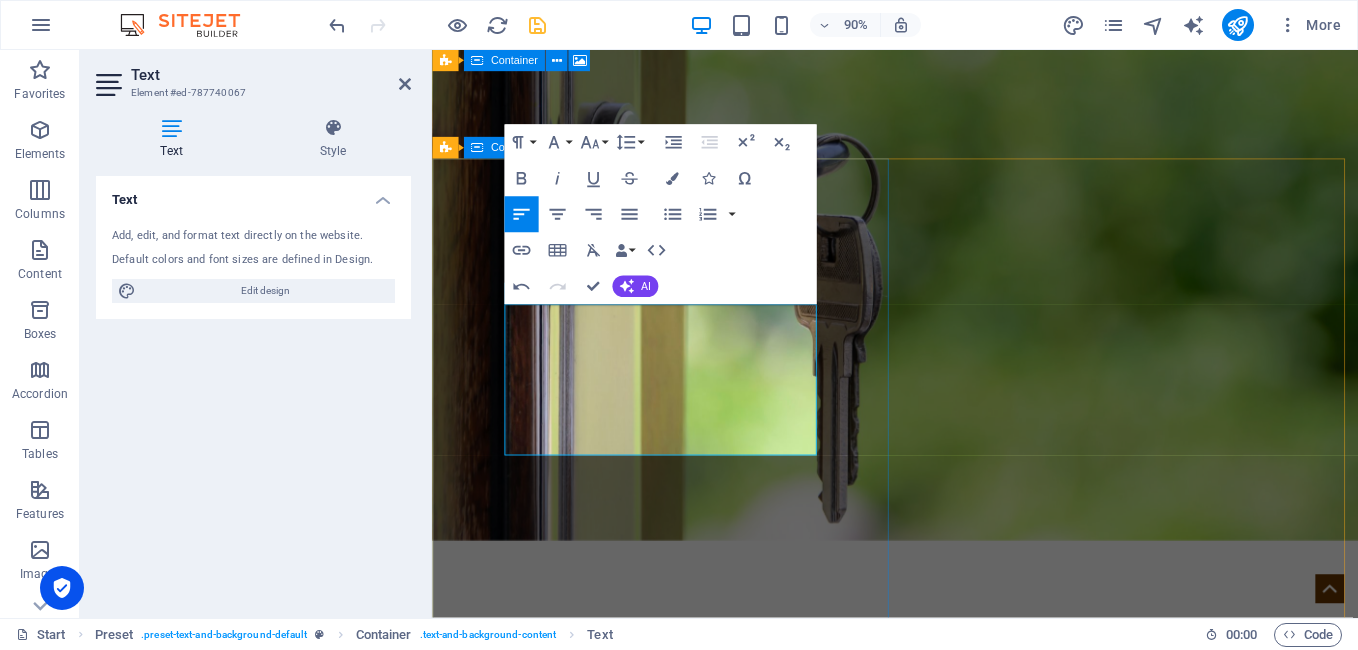 drag, startPoint x: 656, startPoint y: 491, endPoint x: 499, endPoint y: 327, distance: 227.03523 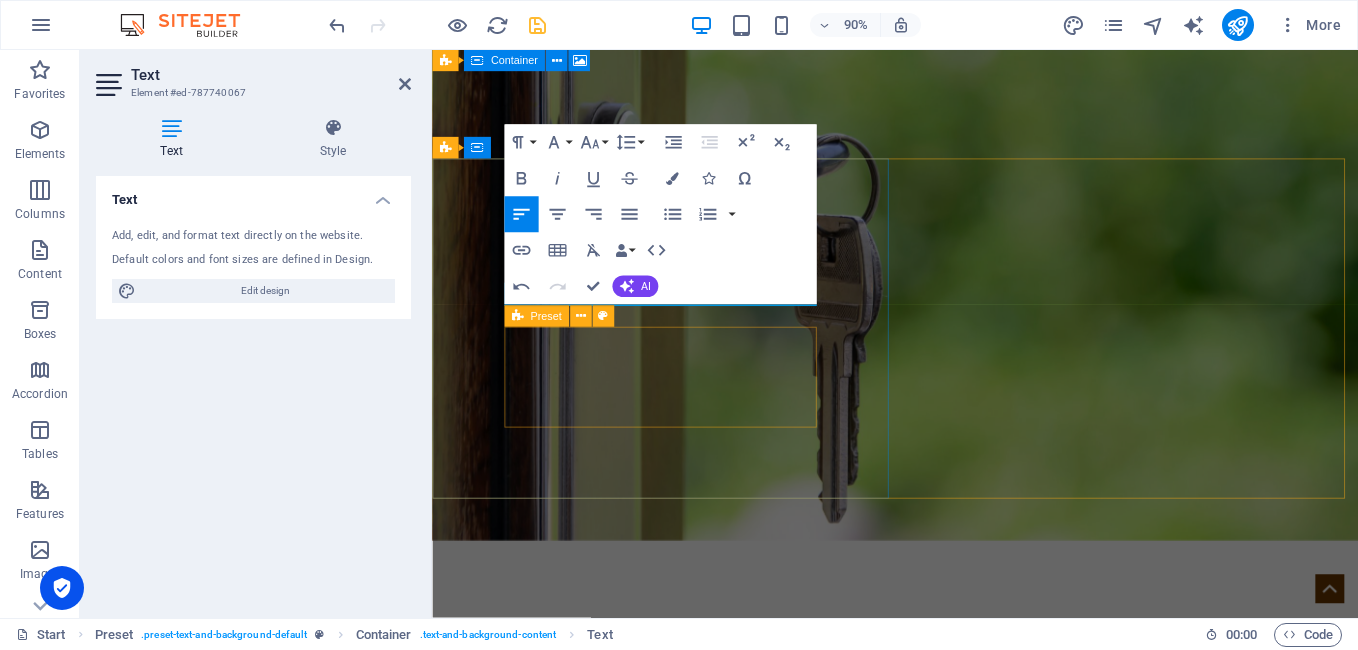 click on "Fast Secure Professional" at bounding box center [947, 1438] 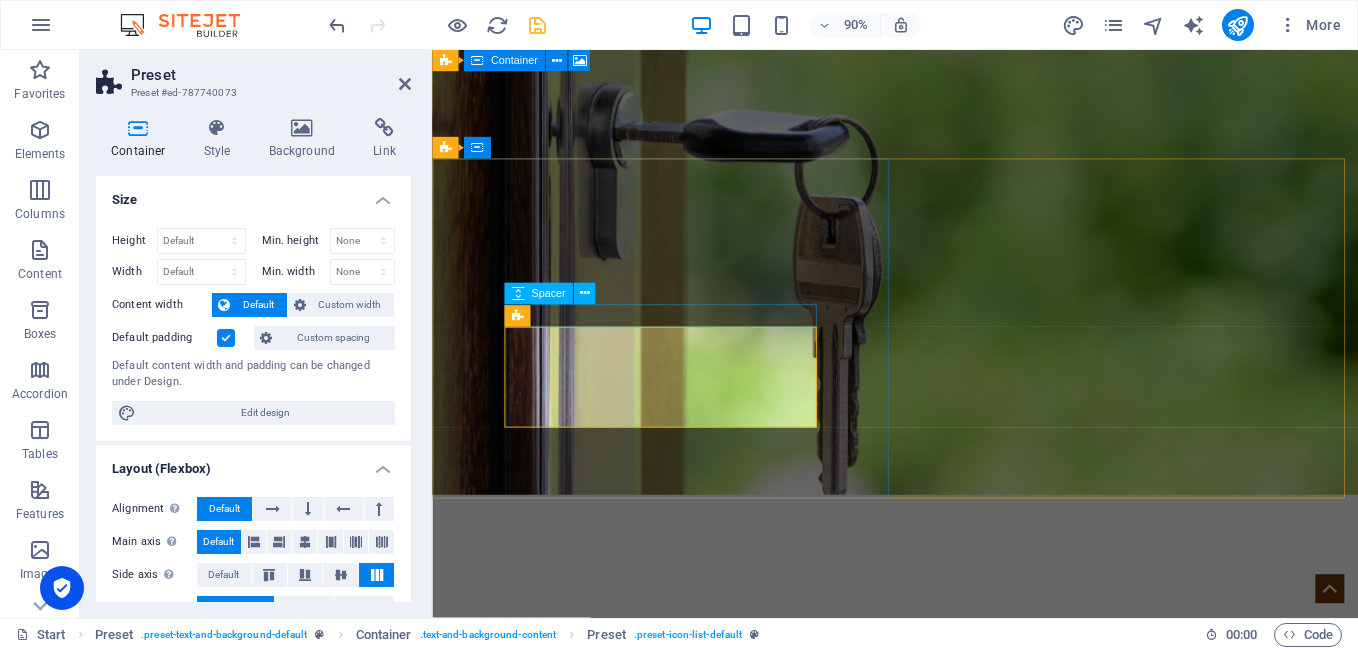 click at bounding box center (947, 1225) 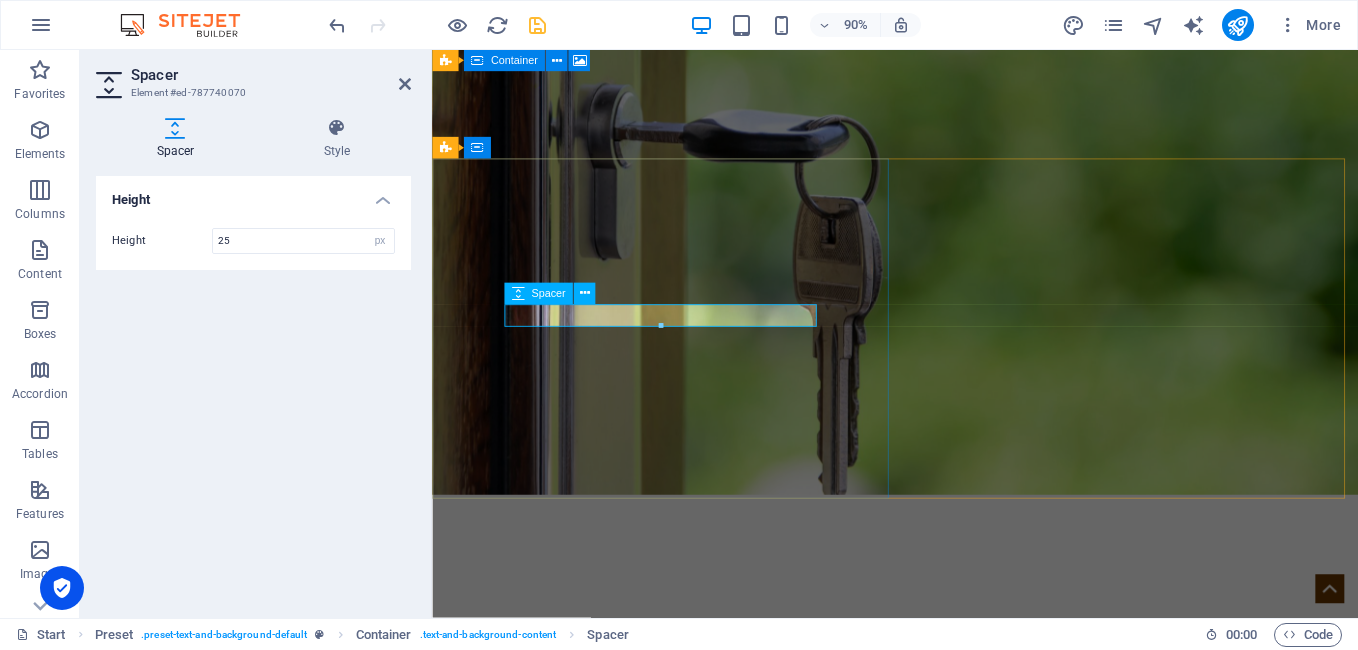 click at bounding box center [947, 1225] 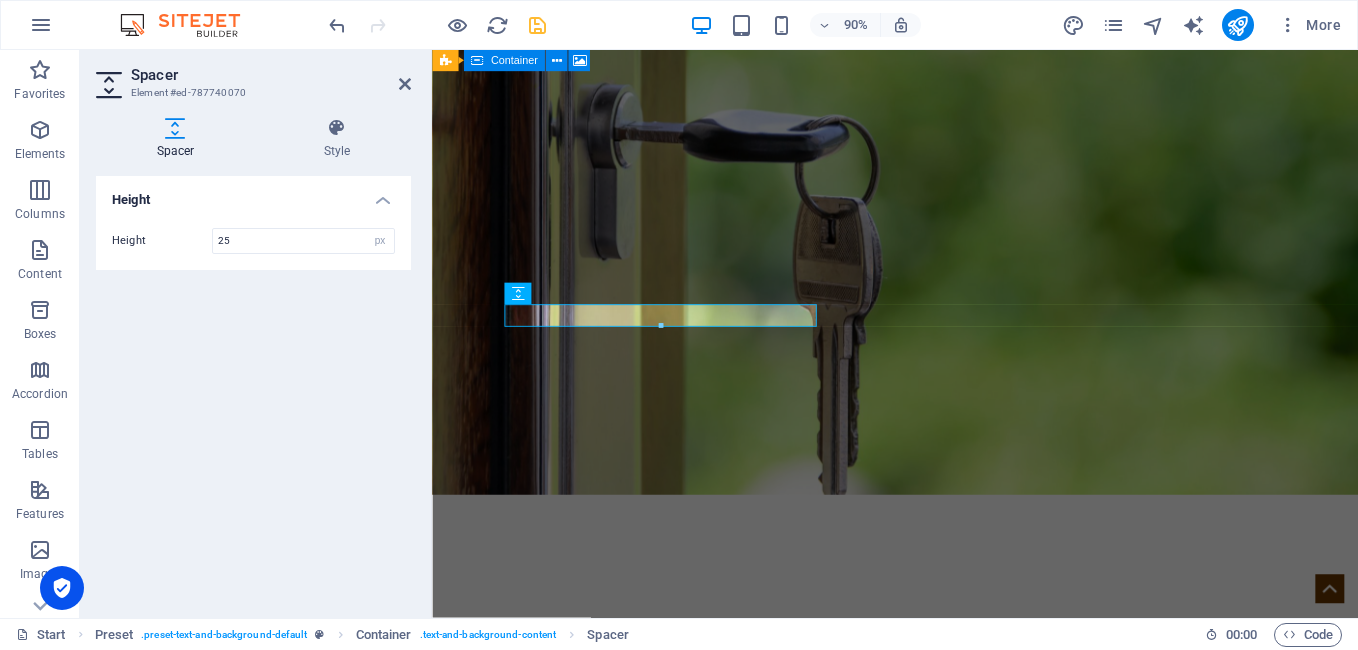 click on "Spacer Style Height Height 25 px rem vh vw Preset Element Layout How this element expands within the layout (Flexbox). Size Default auto px % 1/1 1/2 1/3 1/4 1/5 1/6 1/7 1/8 1/9 1/10 Grow Shrink Order Container layout Visible Visible Opacity 100 % Overflow Spacing Margin Default auto px % rem vw vh Custom Custom auto px % rem vw vh auto px % rem vw vh auto px % rem vw vh auto px % rem vw vh Padding Default px rem % vh vw Custom Custom px rem % vh vw px rem % vh vw px rem % vh vw px rem % vh vw Border Style              - Width 1 auto px rem % vh vw Custom Custom 1 auto px rem % vh vw 1 auto px rem % vh vw 1 auto px rem % vh vw 1 auto px rem % vh vw  - Color Round corners Default px rem % vh vw Custom Custom px rem % vh vw px rem % vh vw px rem % vh vw px rem % vh vw Shadow Default None Outside Inside Color X offset 0 px rem vh vw Y offset 0 px rem vh vw Blur 0 px rem % vh vw Spread 0 px rem vh vw Text Shadow Default None Outside Color X offset 0 px rem vh vw Y offset 0 px rem vh vw Blur 0 px rem % %" at bounding box center [253, 360] 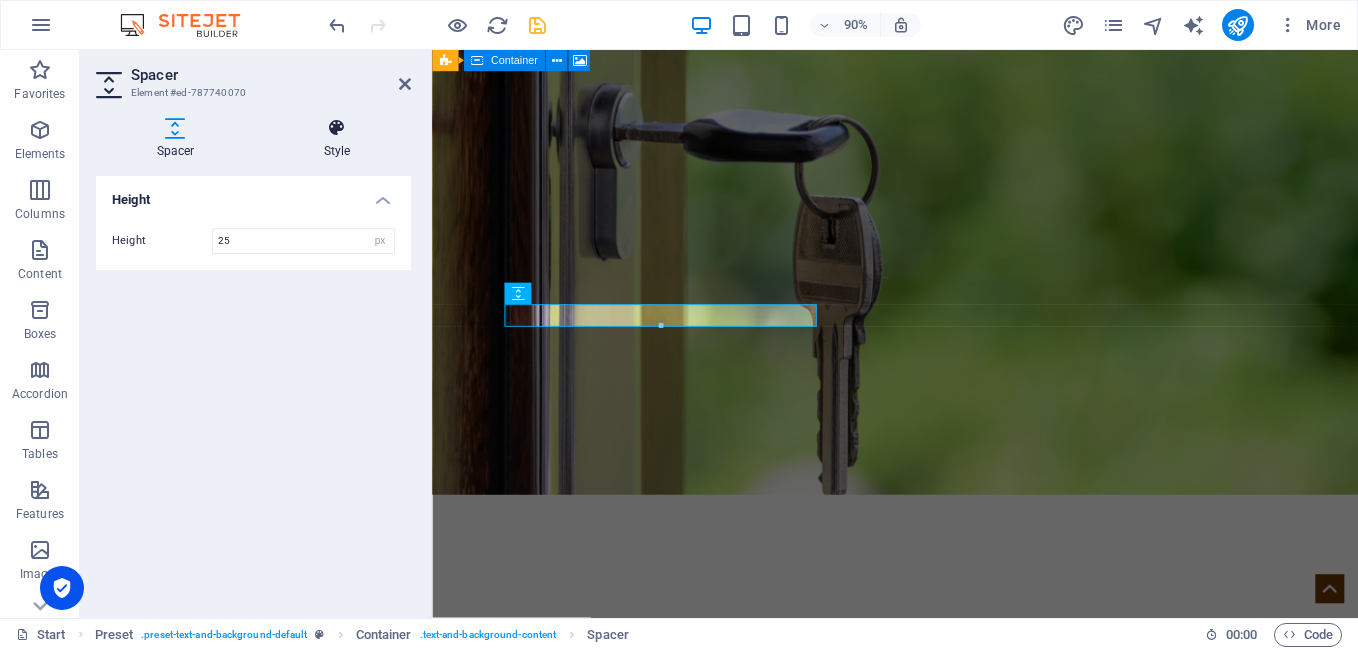 click at bounding box center [337, 128] 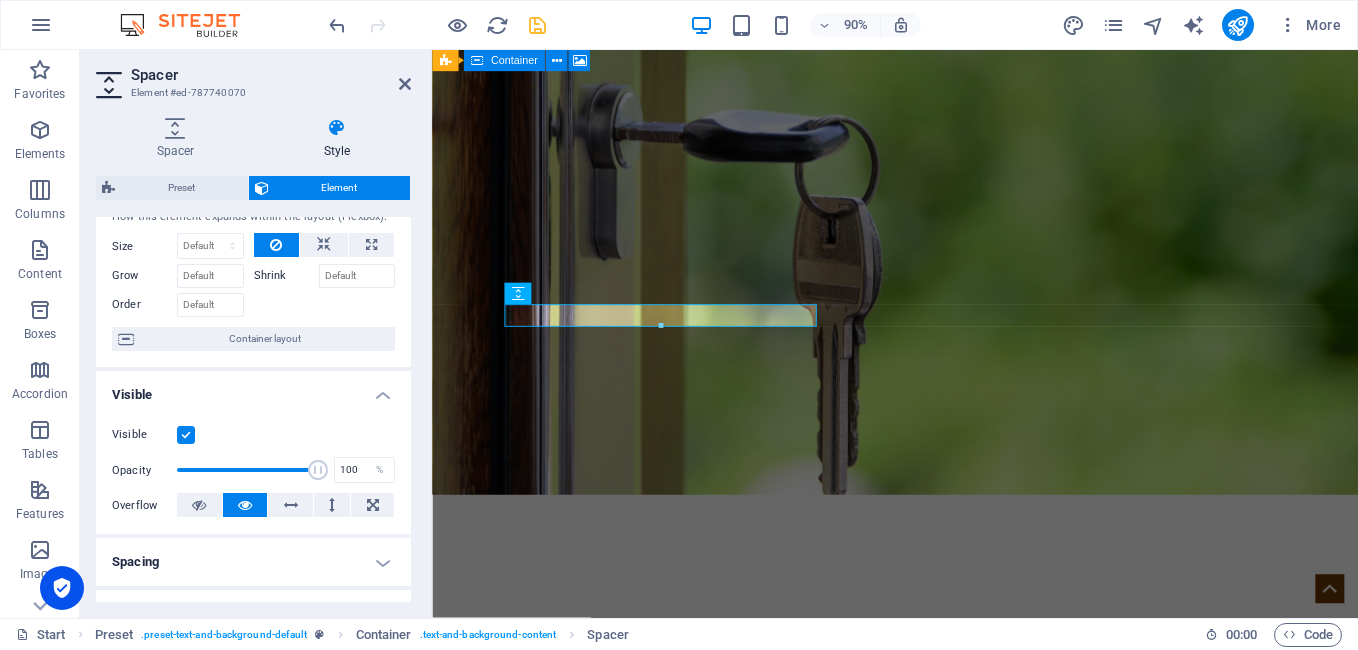 scroll, scrollTop: 0, scrollLeft: 0, axis: both 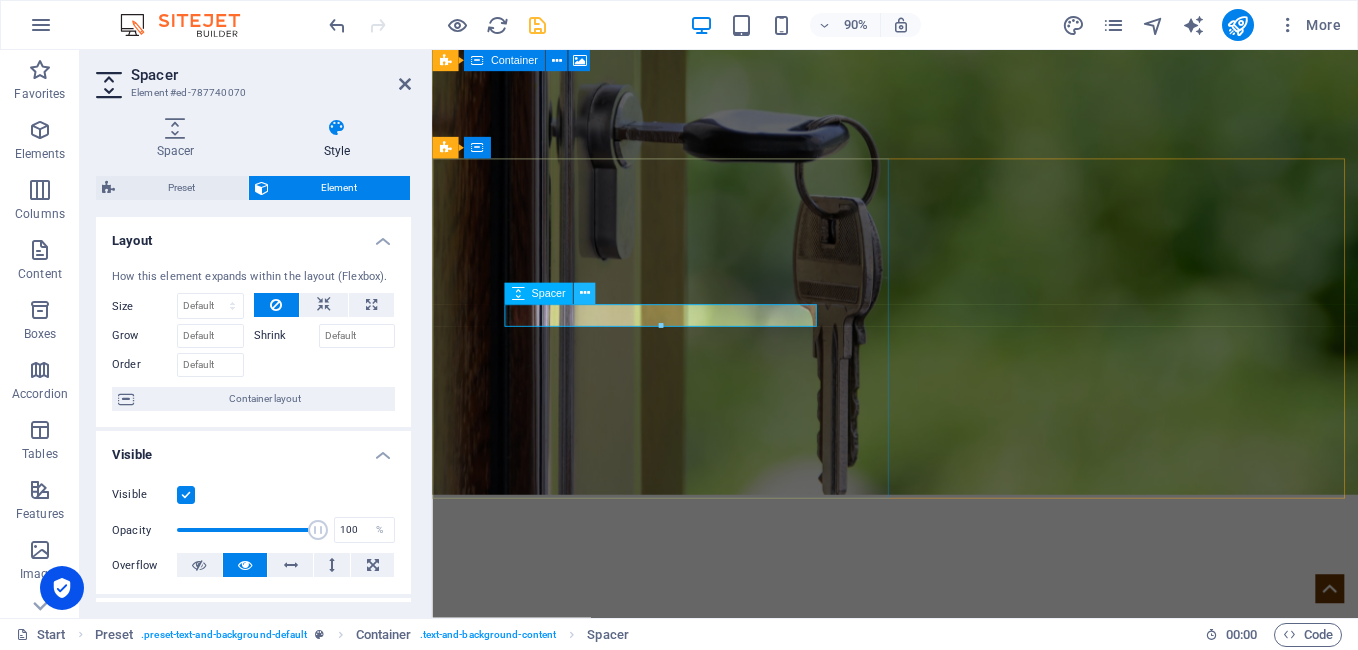 click at bounding box center (584, 293) 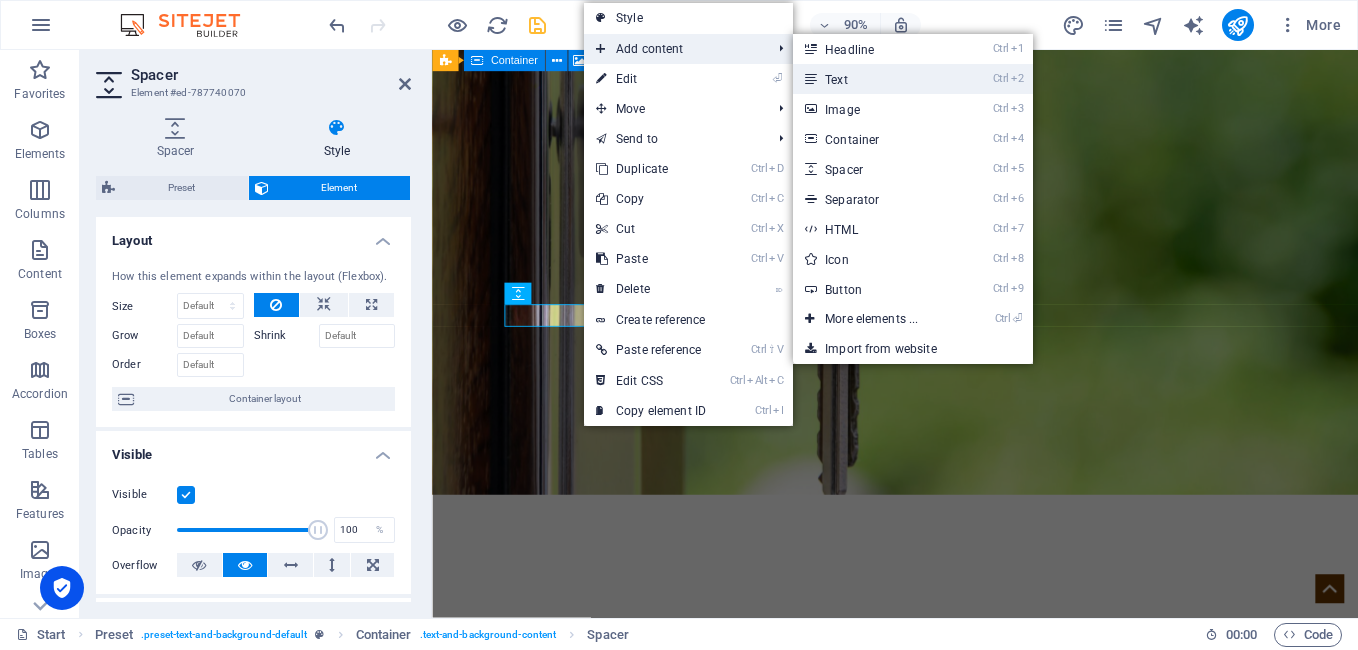 click on "Ctrl 2  Text" at bounding box center [875, 79] 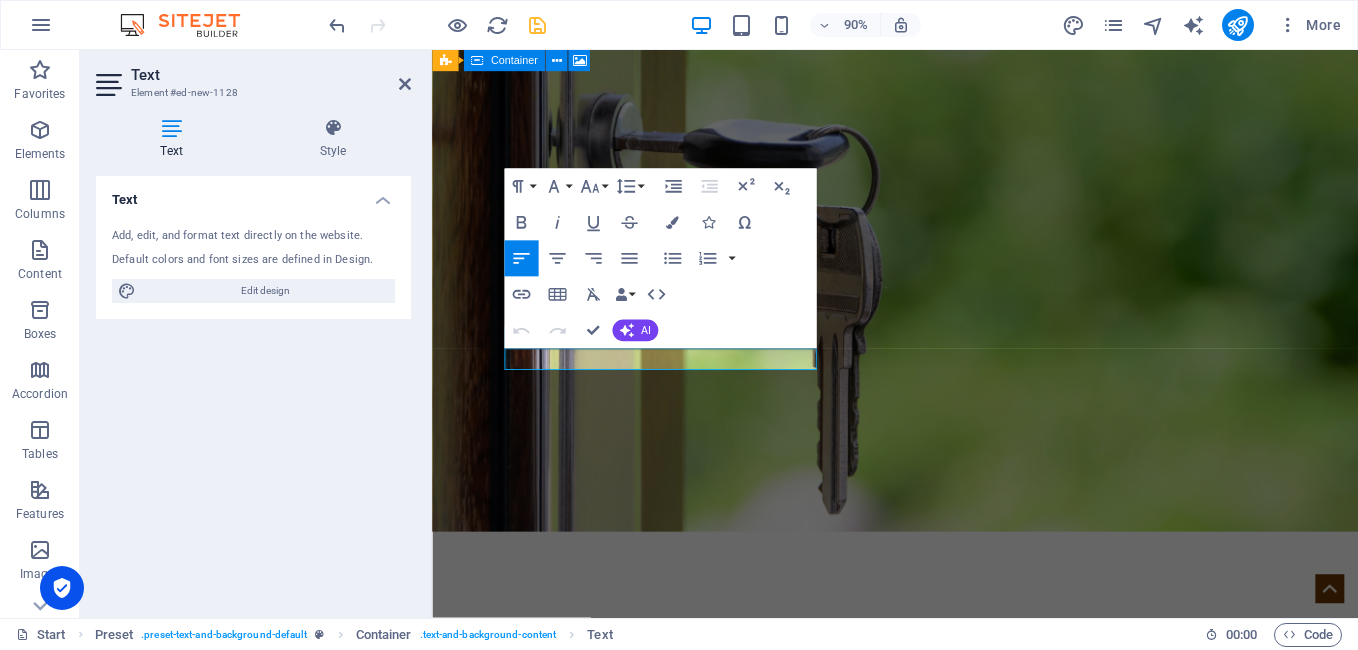 scroll, scrollTop: 575, scrollLeft: 0, axis: vertical 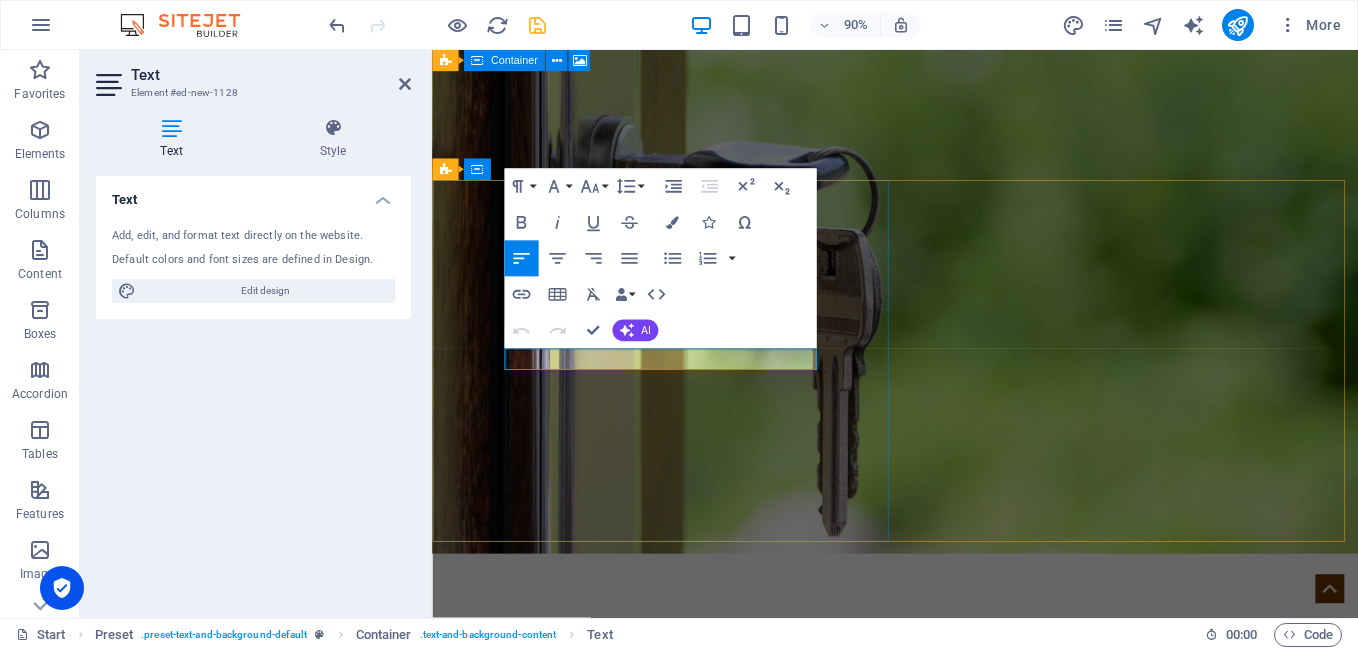 type 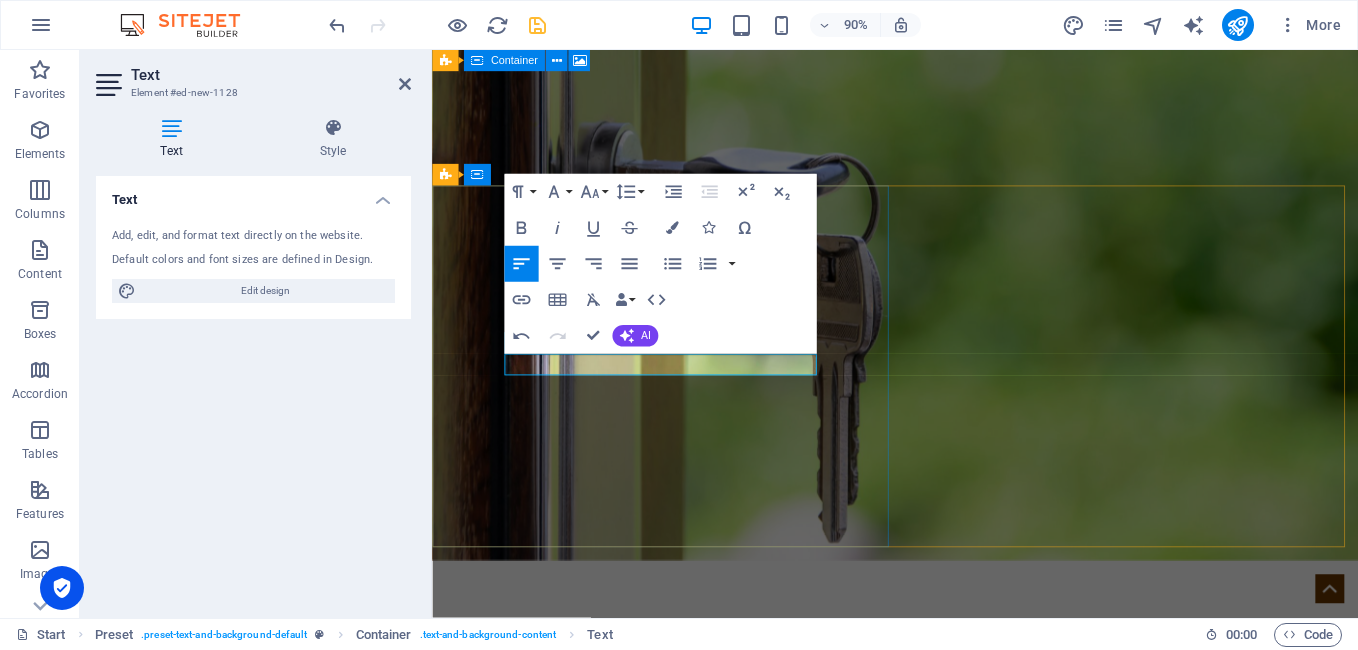 scroll, scrollTop: 569, scrollLeft: 0, axis: vertical 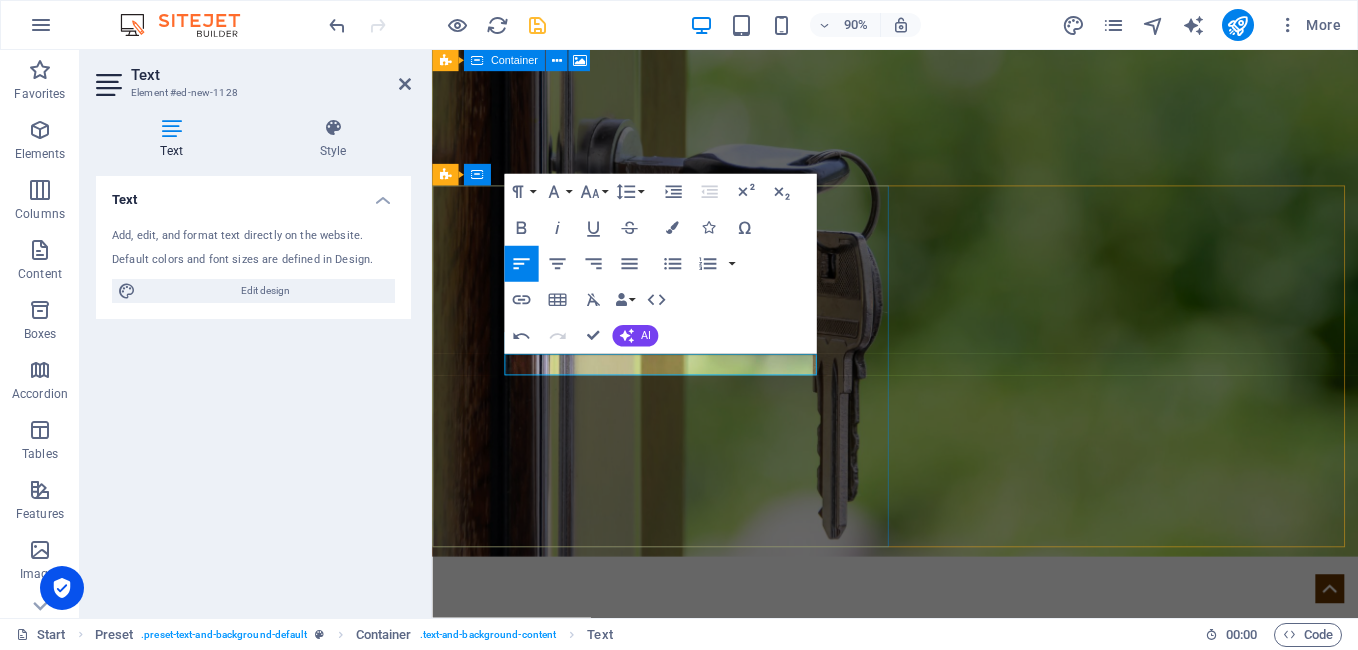 click at bounding box center (947, 1400) 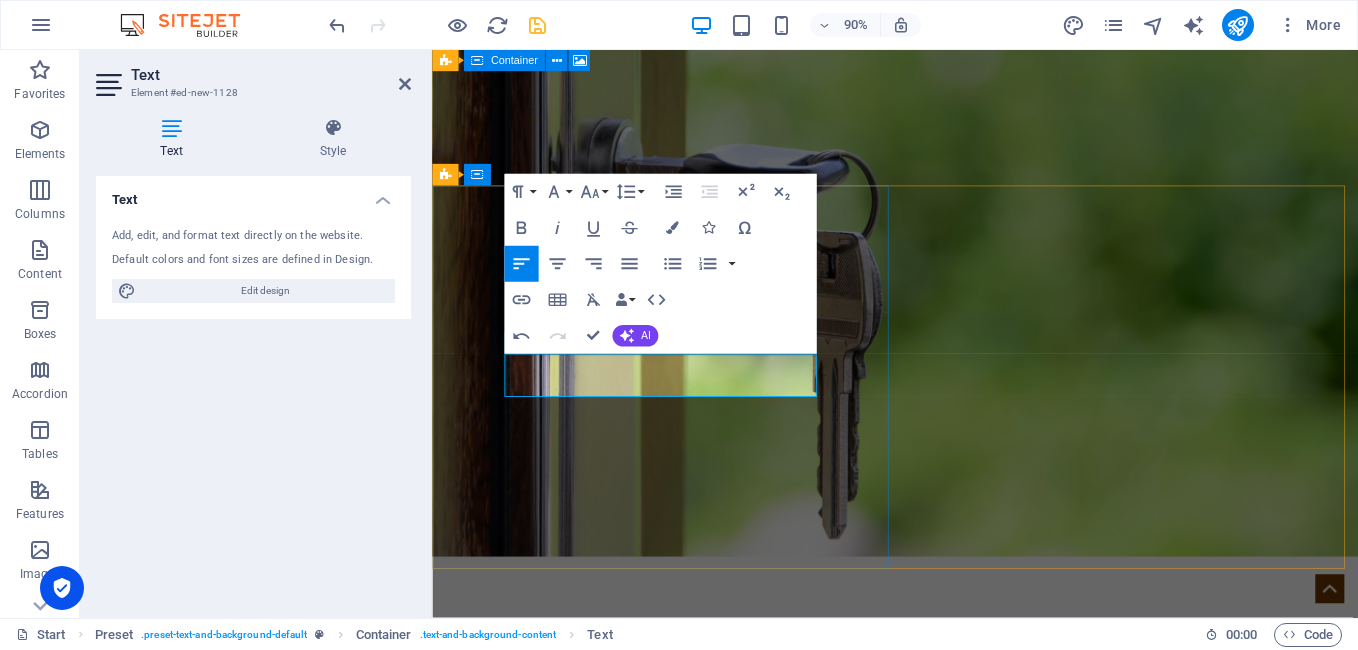 drag, startPoint x: 778, startPoint y: 413, endPoint x: 740, endPoint y: 411, distance: 38.052597 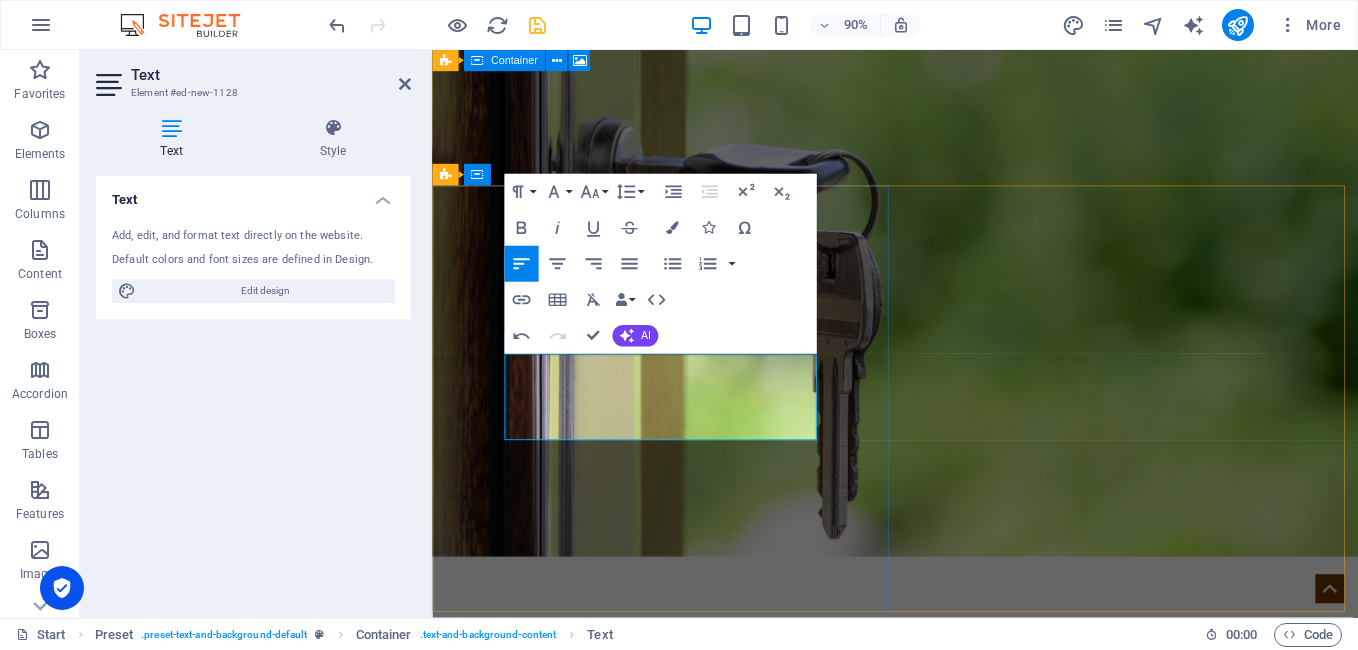 click on "Somos un estudio de Diseño y Publicidad, especializados en impulsar tu marca o negocio mediante la creación de una identidad visual original y atractiva." at bounding box center [947, 1412] 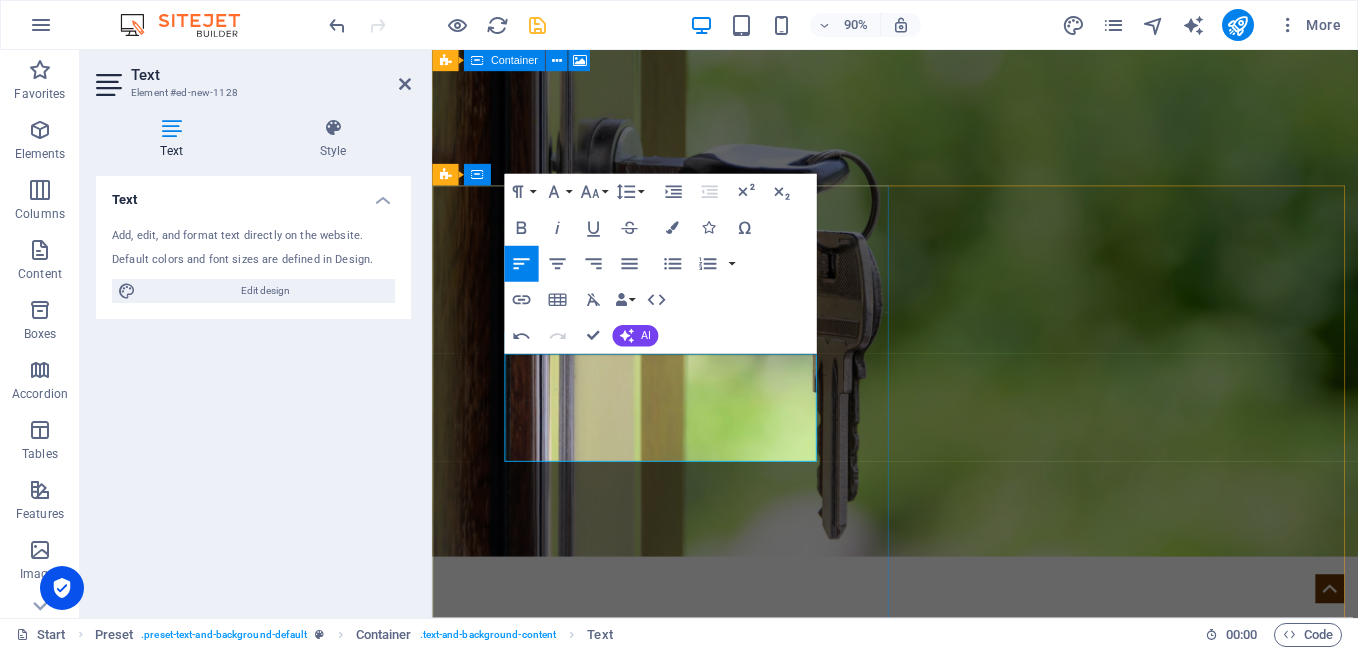 click at bounding box center [947, 1448] 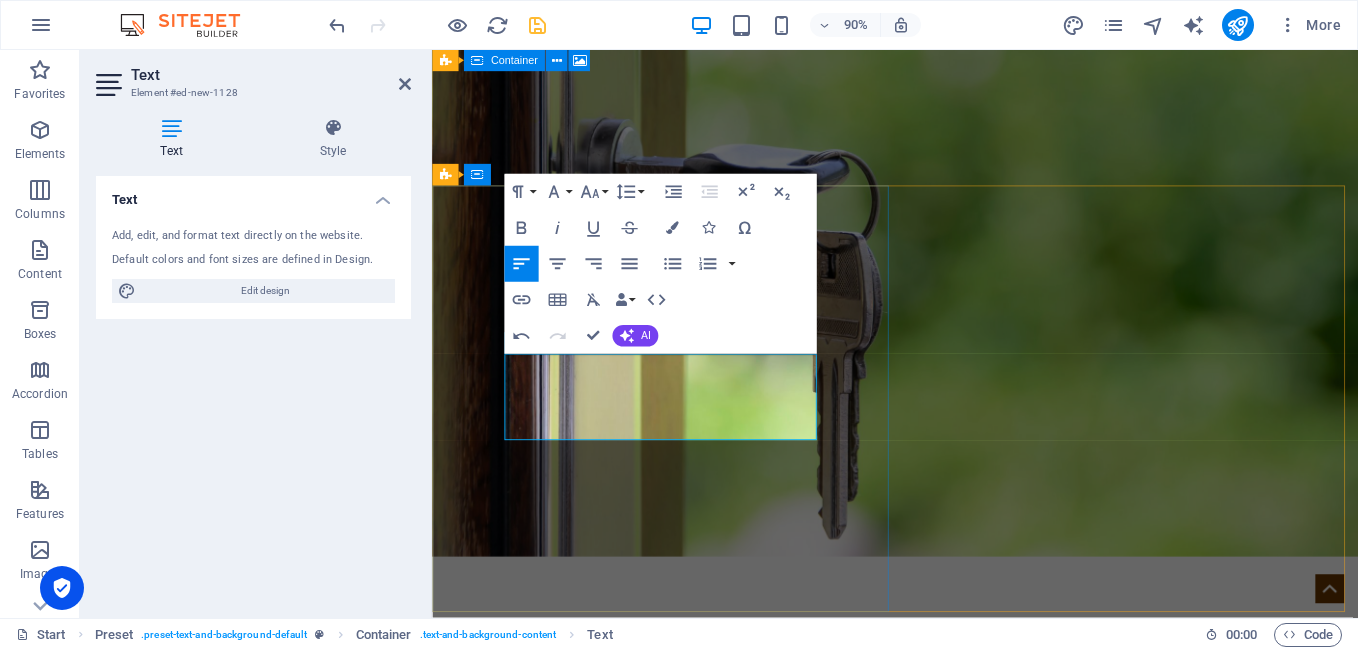 click on "Trabajando mediante el tipo" at bounding box center (947, 1448) 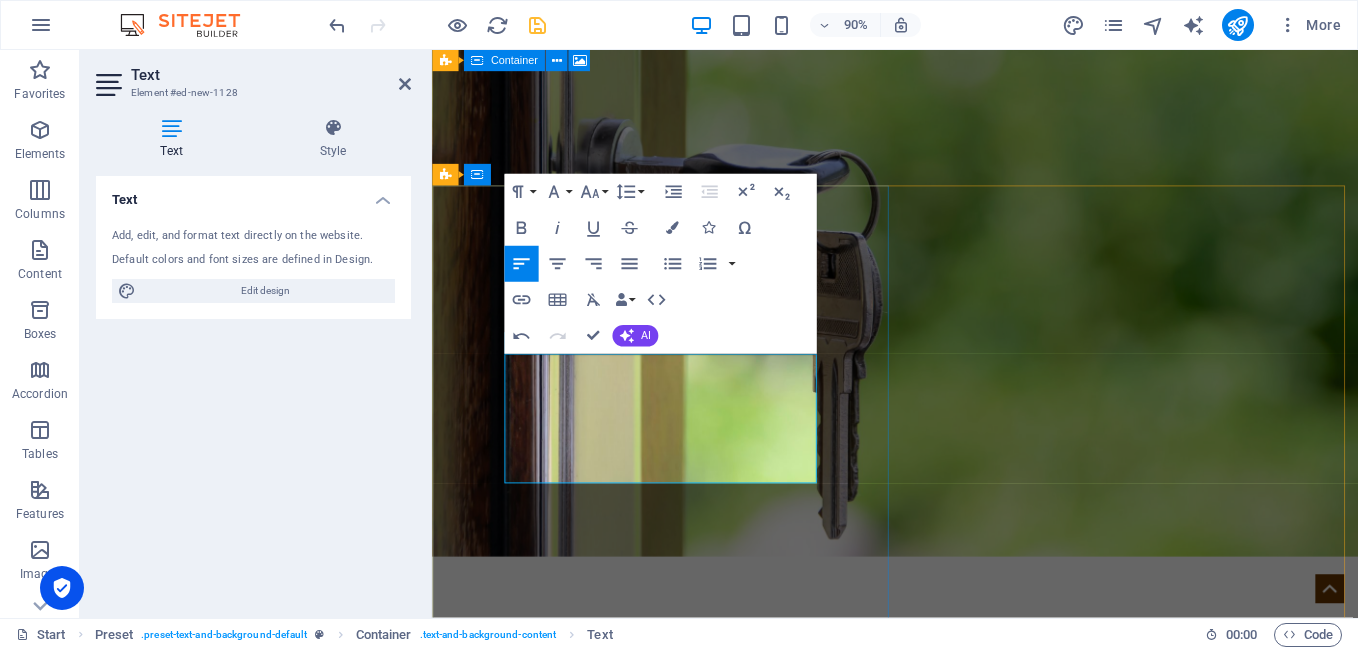 click on "Somos un estudio de Diseño y Publicidad, especializados en impulsar tu marca mediante la creación de una identidad visual original y atractiva." at bounding box center (947, 1412) 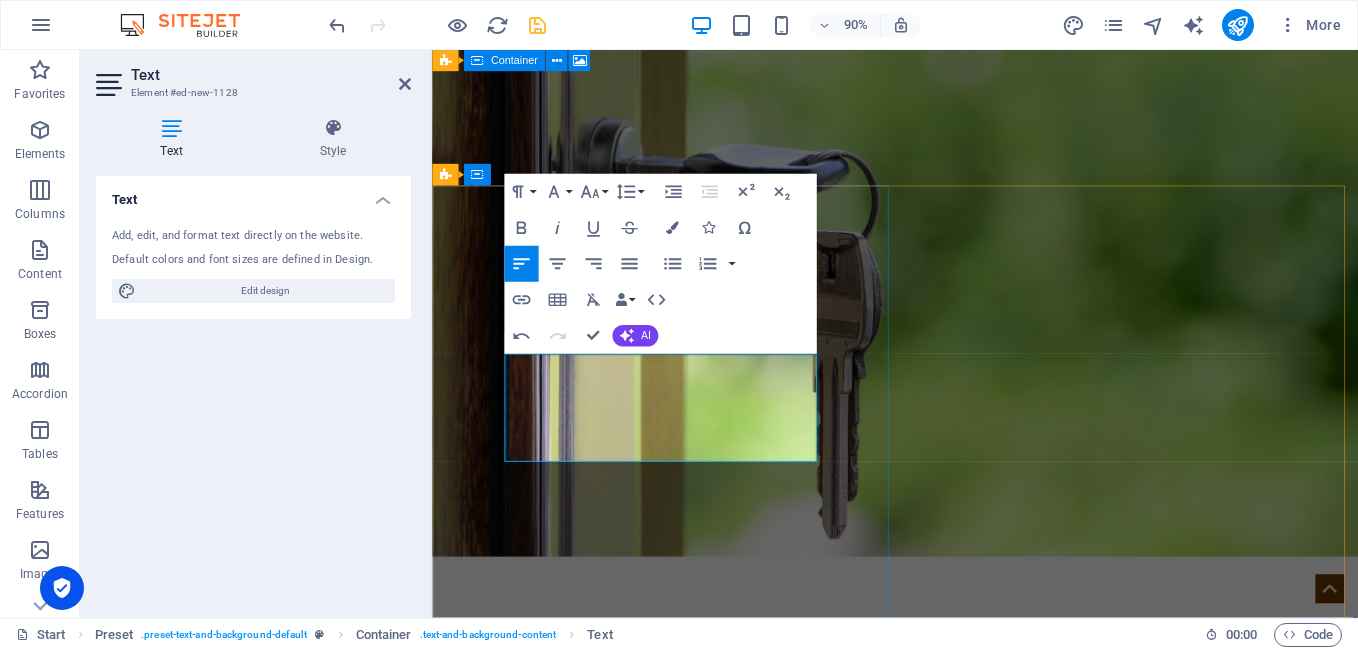 click on "Trabajando en base a tu tipo de negocio, y eligiendo siempre el camino indicado, para llegar a tu mercado." at bounding box center [947, 1448] 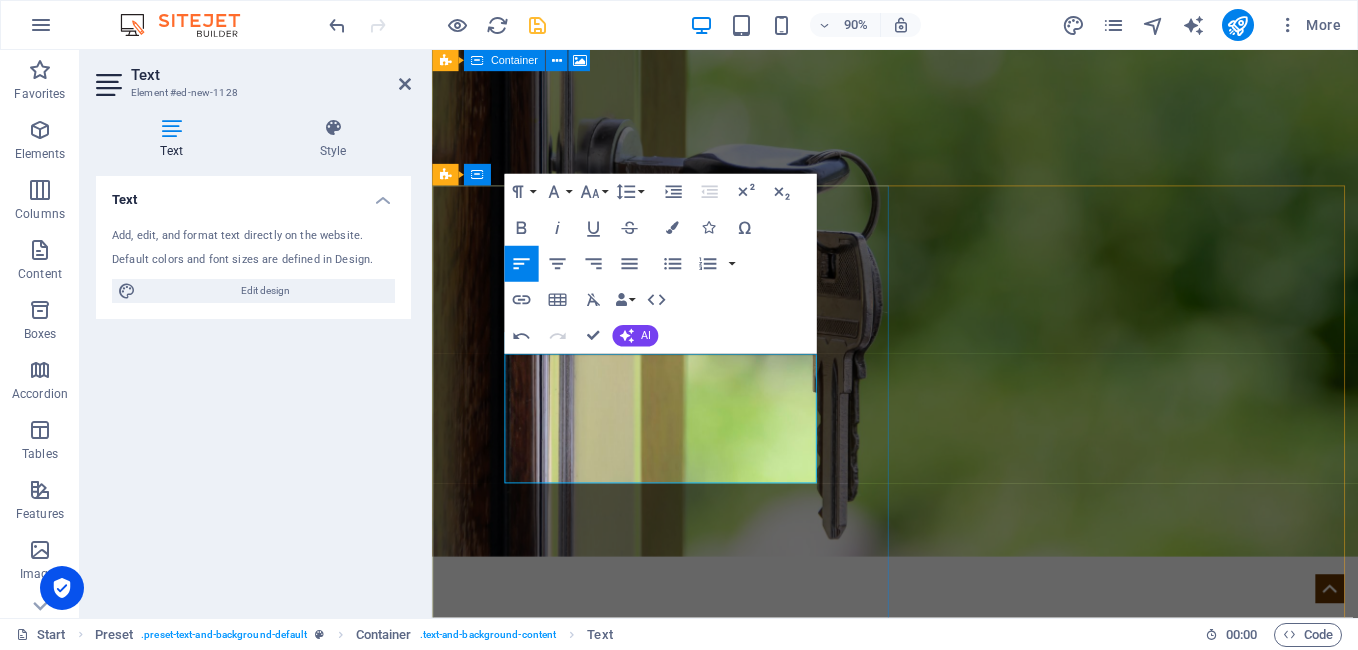 click at bounding box center [947, 1448] 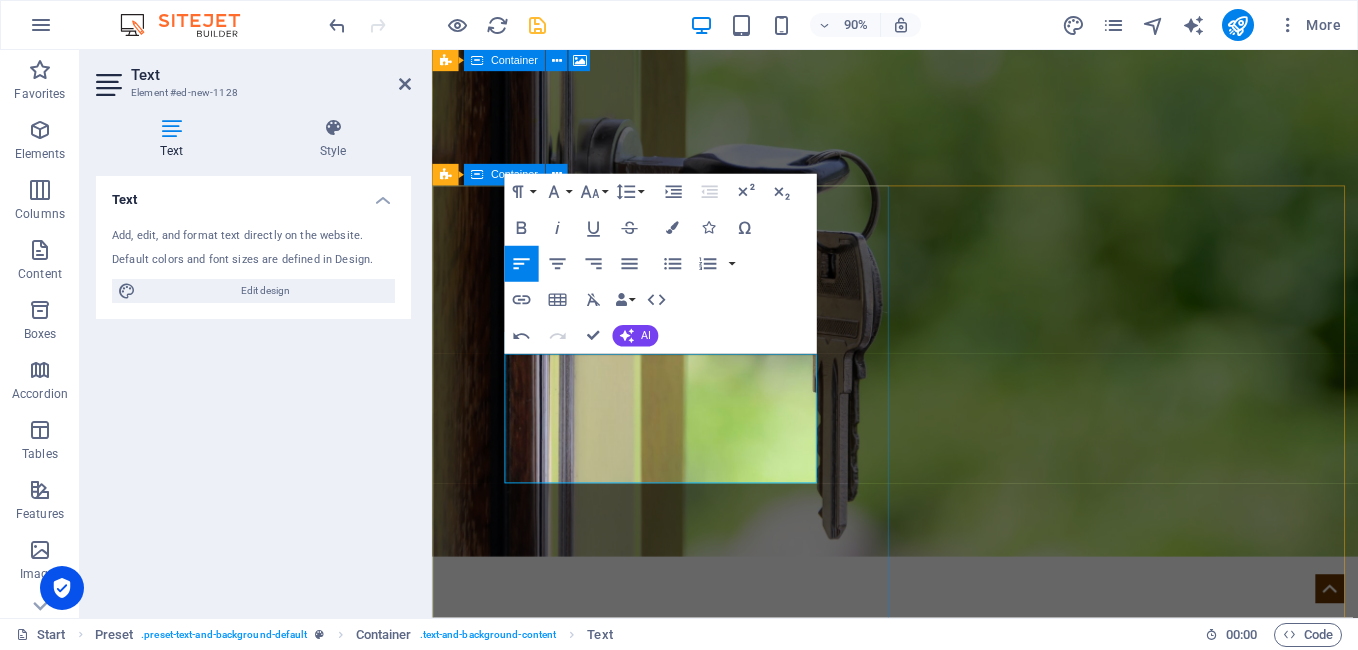 click on "About us    Somos un estudio de Diseño y Publicidad, especializados en impulsar tu marca mediante la creación de una identidad visual original y atractiva. Trabajando en base a tu tipo de negocio, y eligiendo siempre el camino correcto, para llegar a tu mercado. Fast Secure Professional" at bounding box center [946, 1462] 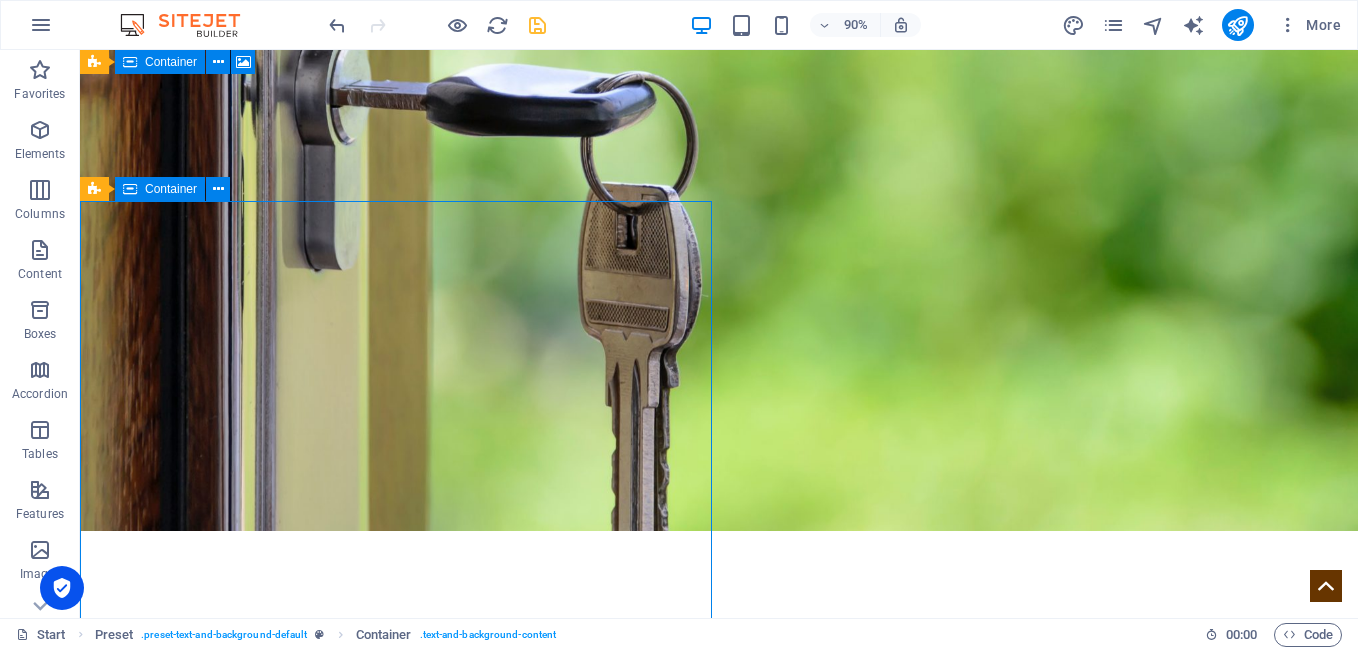 scroll, scrollTop: 488, scrollLeft: 0, axis: vertical 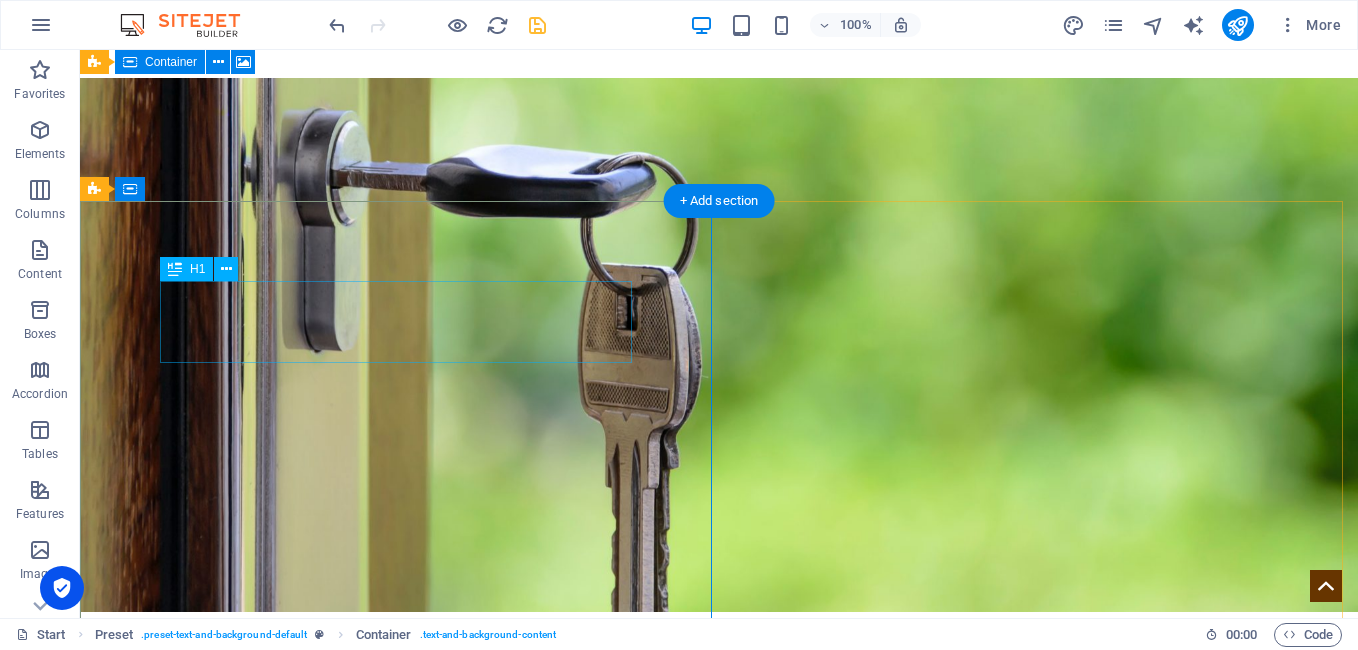 click on "About us" at bounding box center [719, 1283] 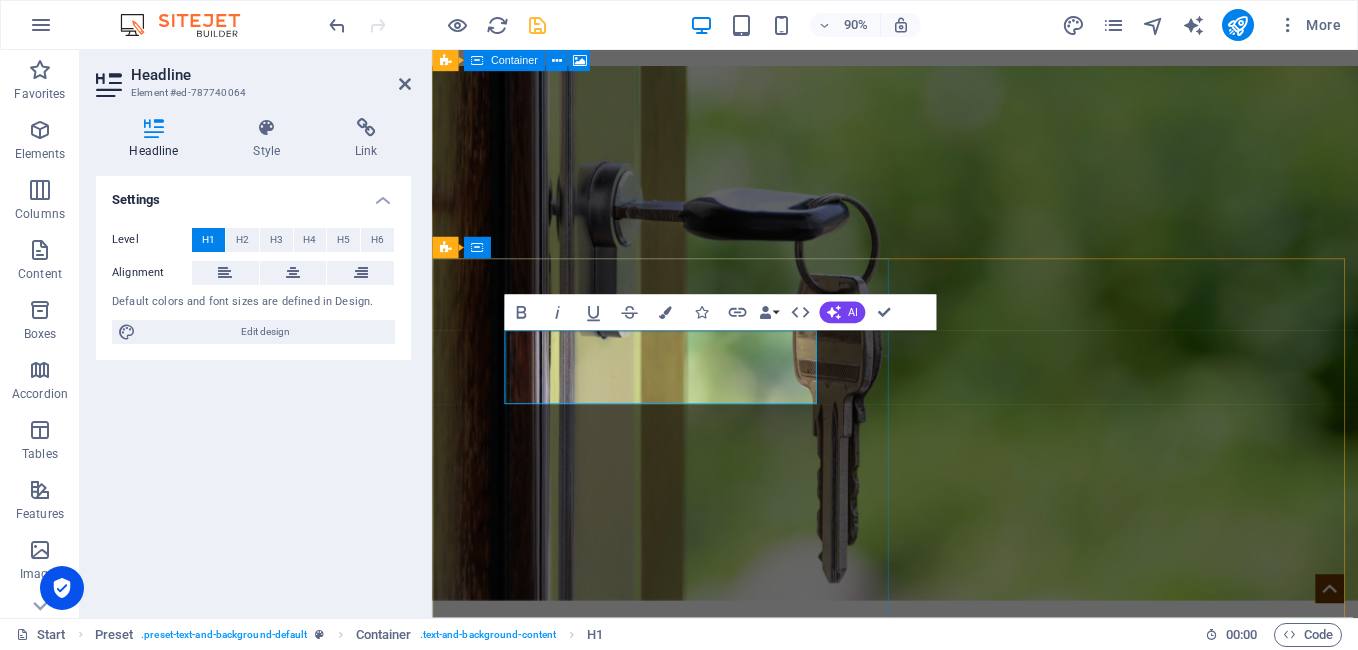 type 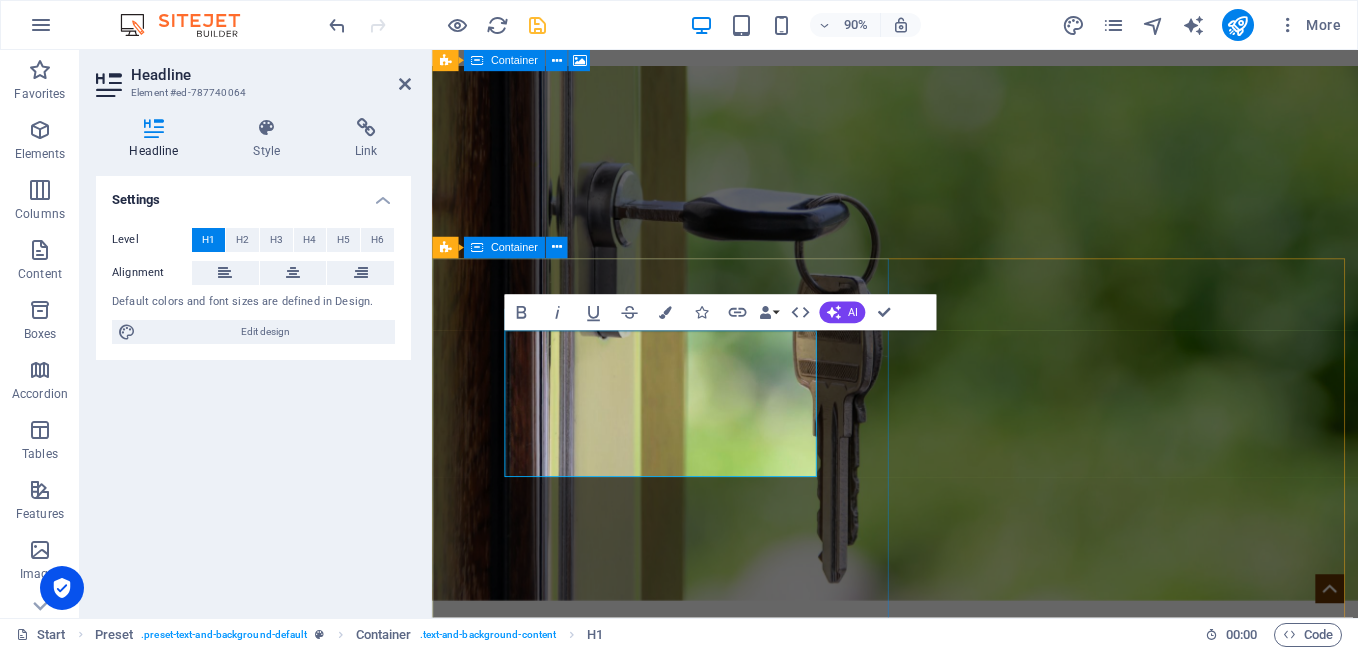 click on "Sobre Nosotros   Somos un estudio de Diseño y Publicidad, especializados en impulsar tu marca mediante la creación de una identidad visual original y atractiva. Trabajando en base a tu tipo de negocio, y eligiendo siempre el camino correcto, para llegar a tu mercado. Fast Secure Professional" at bounding box center [946, 1543] 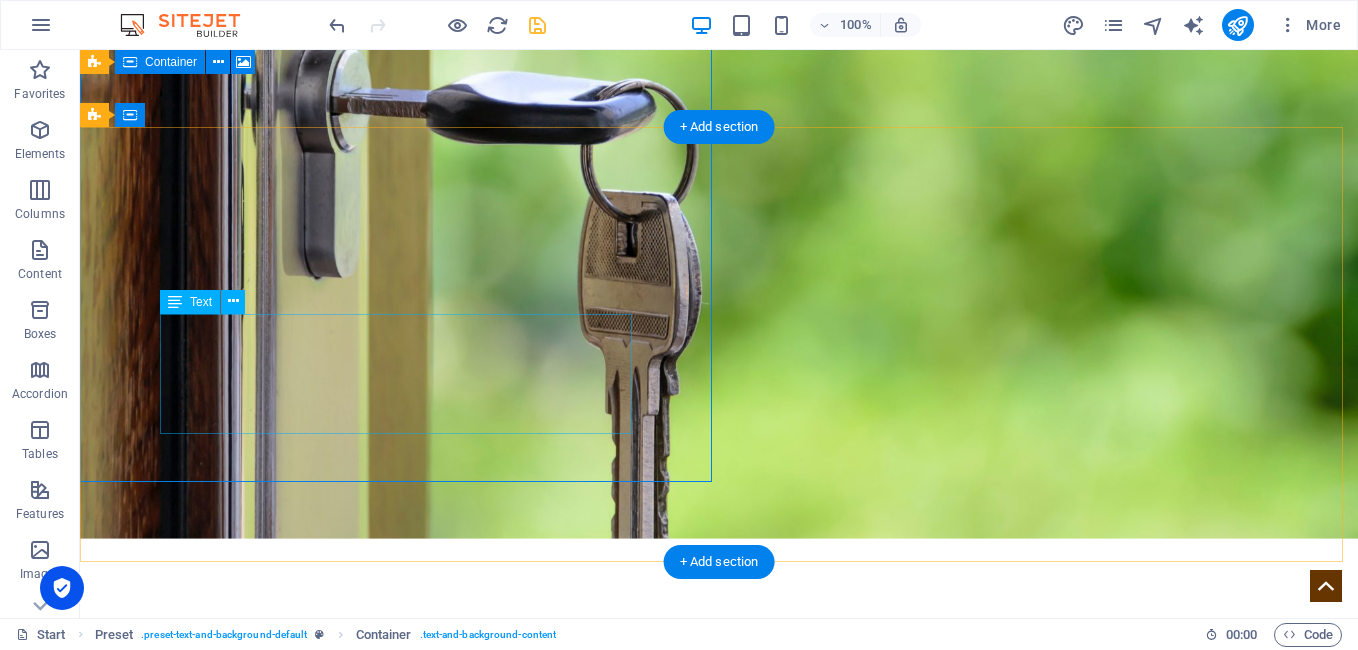 scroll, scrollTop: 523, scrollLeft: 0, axis: vertical 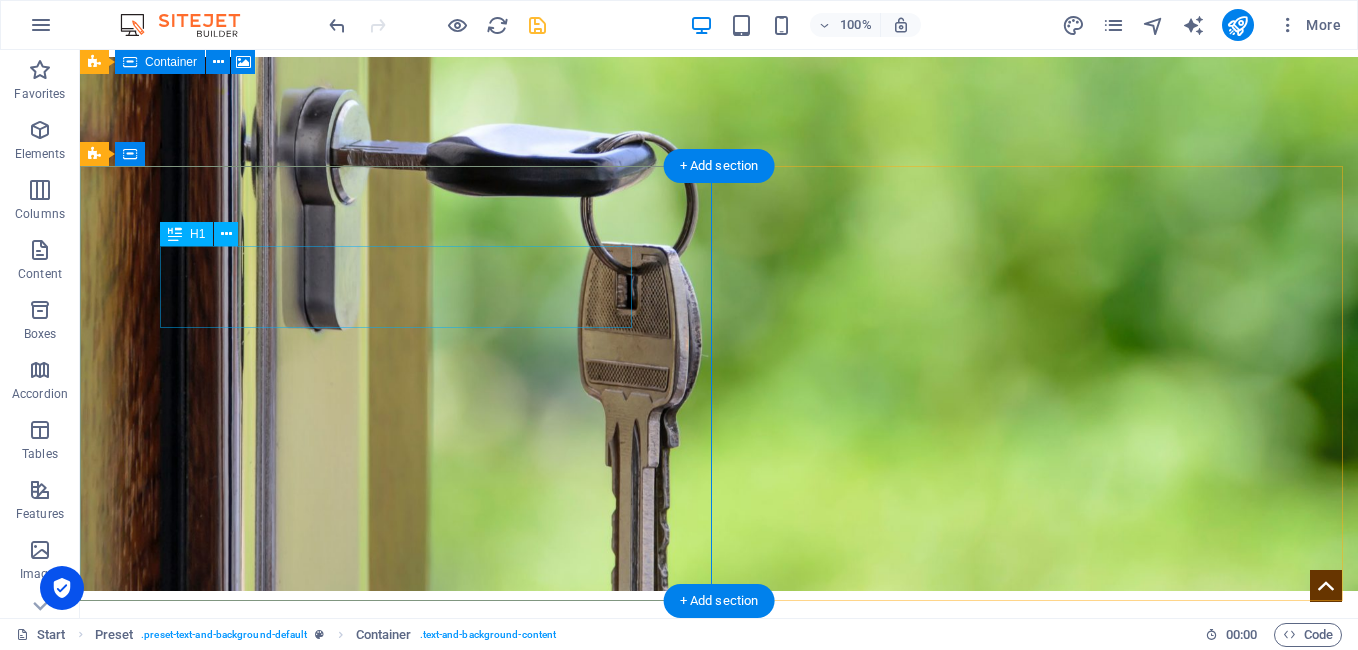 click on "Sobre Nosotros" at bounding box center (719, 1248) 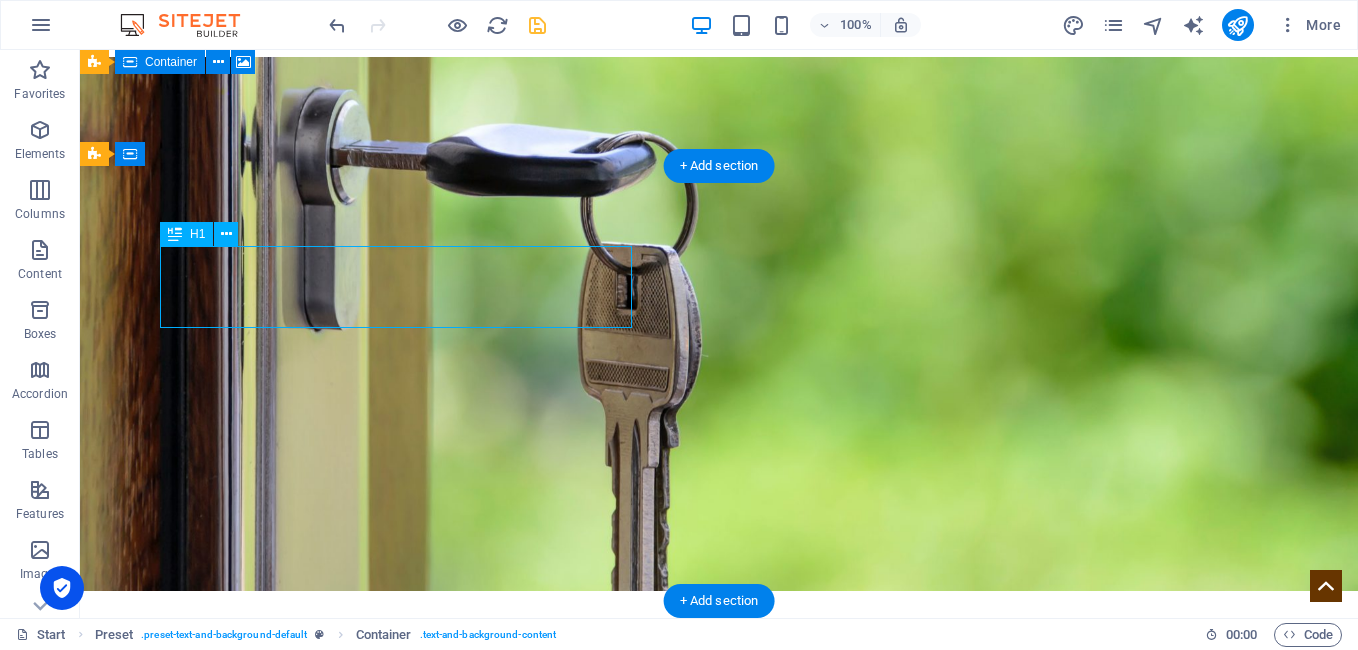 click on "Sobre Nosotros" at bounding box center (719, 1248) 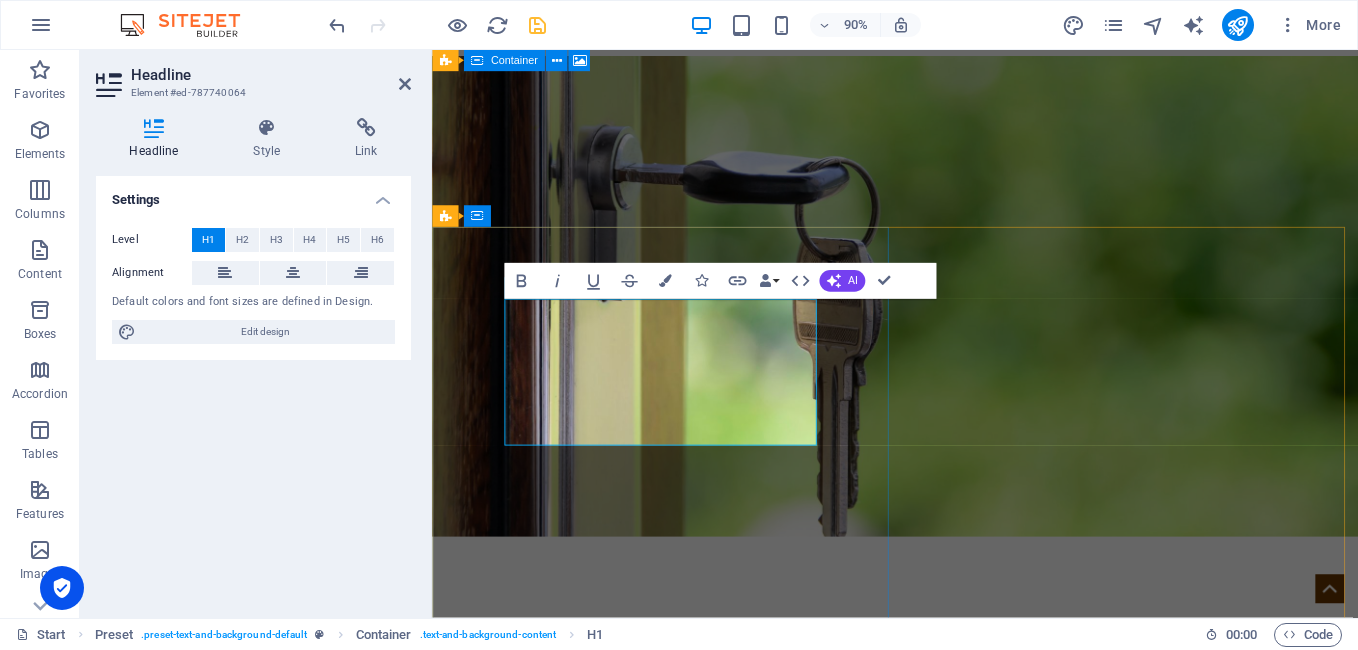 type 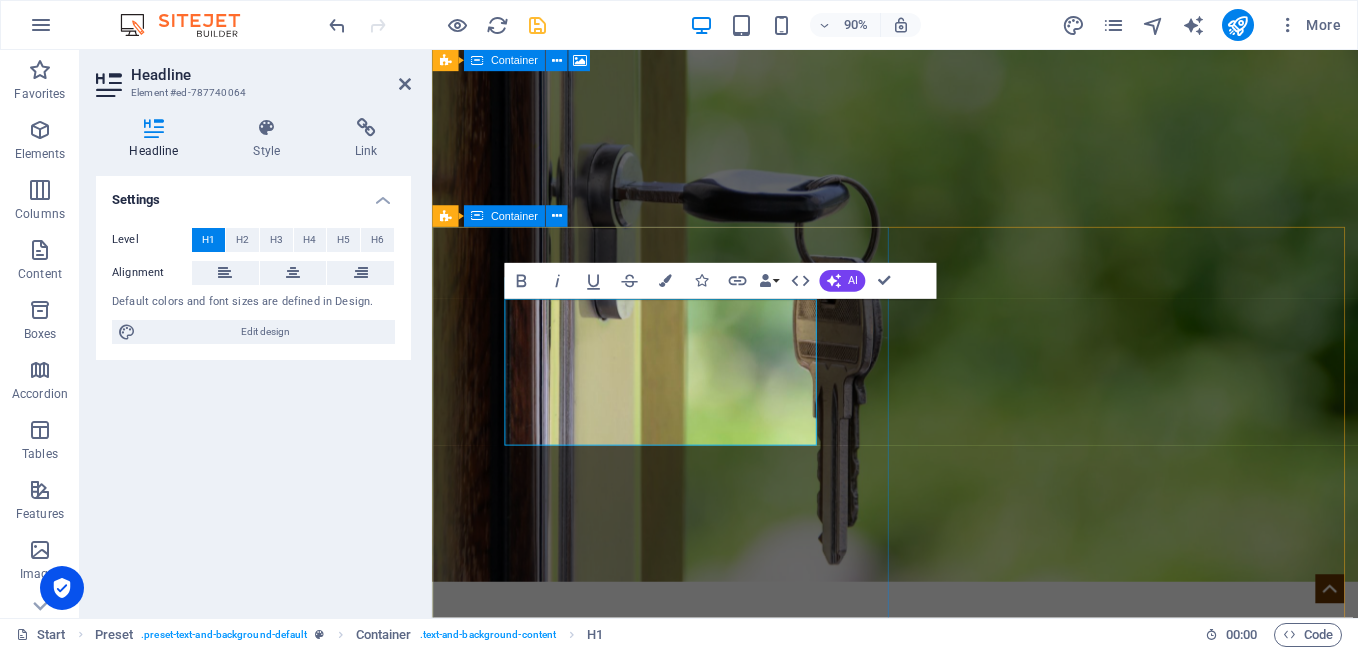 click on "¿Quiénes Somos?   Somos un estudio de [PERSON_NAME] y Publicidad, especializados en impulsar tu marca mediante la creación de una identidad visual original y atractiva. Trabajando en base a tu tipo de negocio, y eligiendo siempre el camino correcto, para llegar a tu mercado. Fast Secure Professional" at bounding box center [946, 1508] 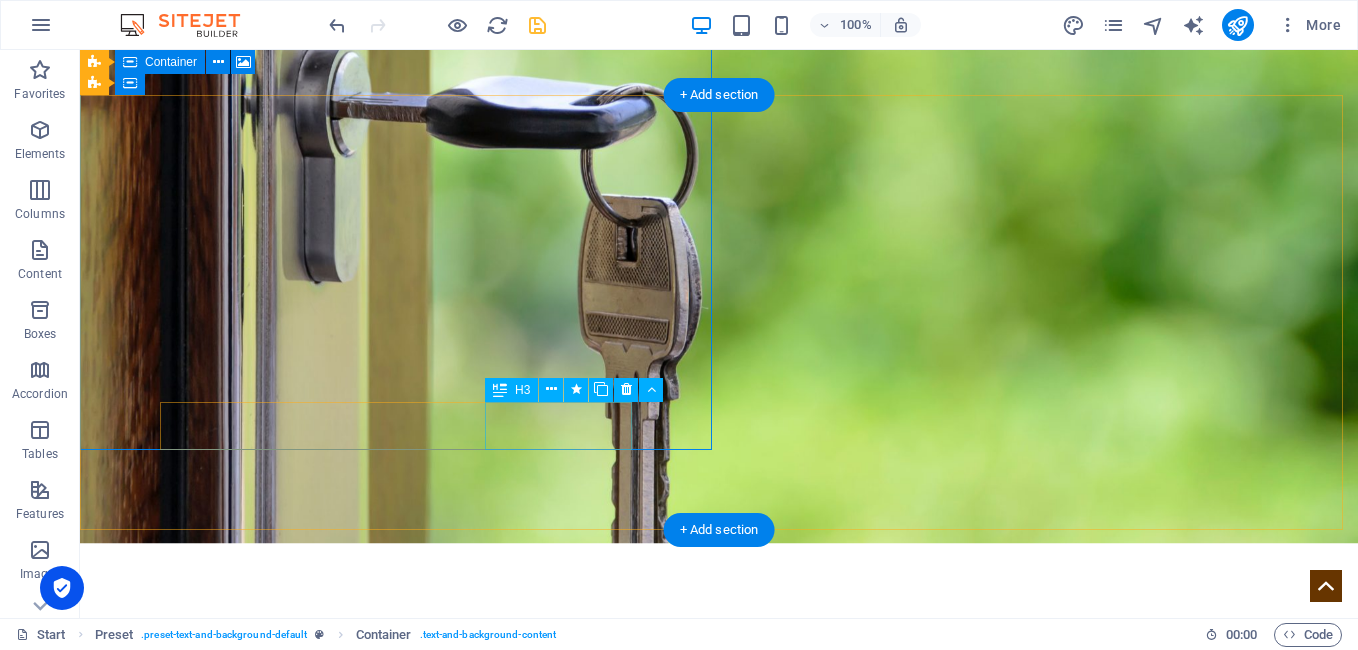 scroll, scrollTop: 588, scrollLeft: 0, axis: vertical 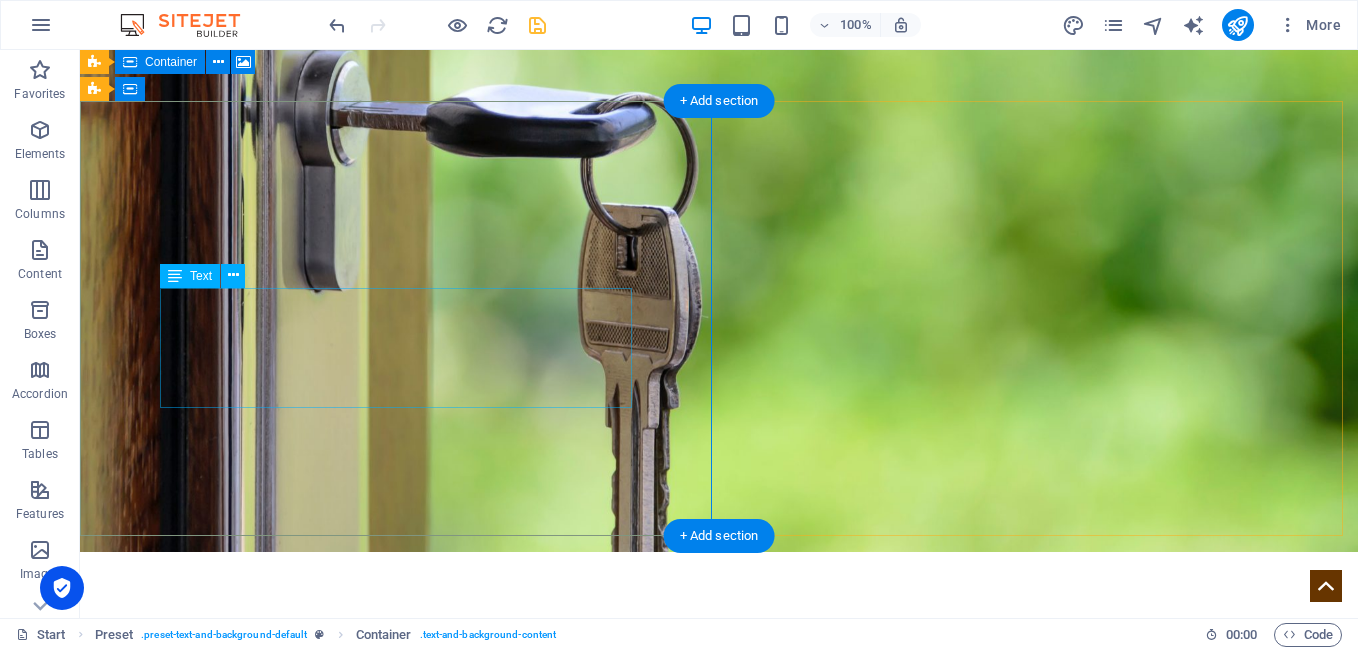 click on "Somos un estudio de Diseño y Publicidad, especializados en impulsar tu marca mediante la creación de una identidad visual original y atractiva. Trabajando en base a tu tipo de negocio, y eligiendo siempre el camino correcto, para llegar a tu mercado." at bounding box center [719, 1297] 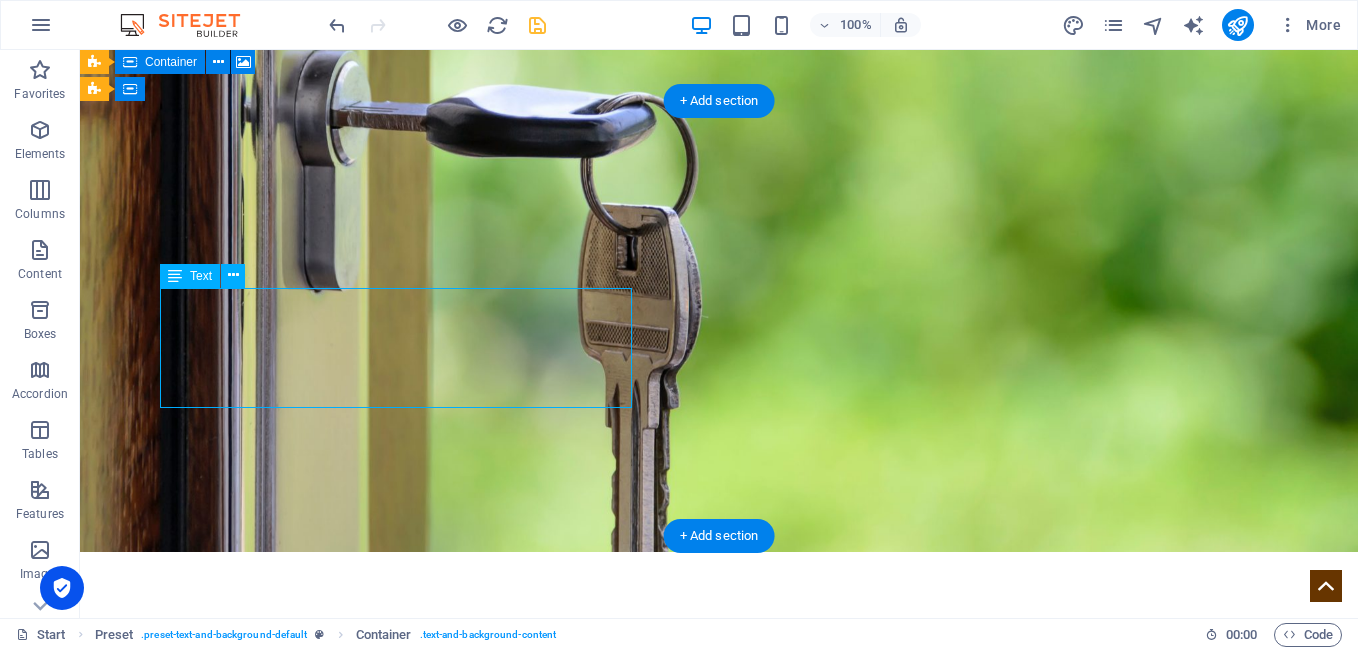 click on "Somos un estudio de Diseño y Publicidad, especializados en impulsar tu marca mediante la creación de una identidad visual original y atractiva. Trabajando en base a tu tipo de negocio, y eligiendo siempre el camino correcto, para llegar a tu mercado." at bounding box center [719, 1297] 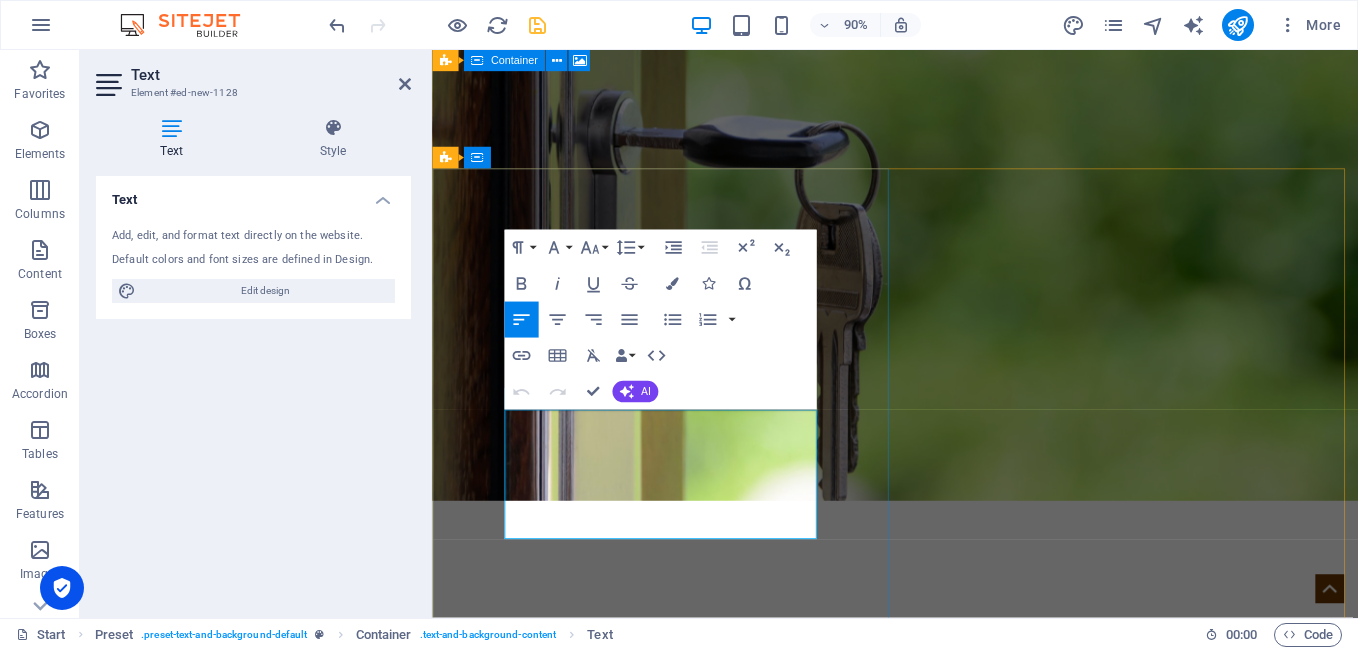 click on "Trabajando en base a tu tipo de negocio, y eligiendo siempre el camino correcto, para llegar a tu mercado." at bounding box center [947, 1333] 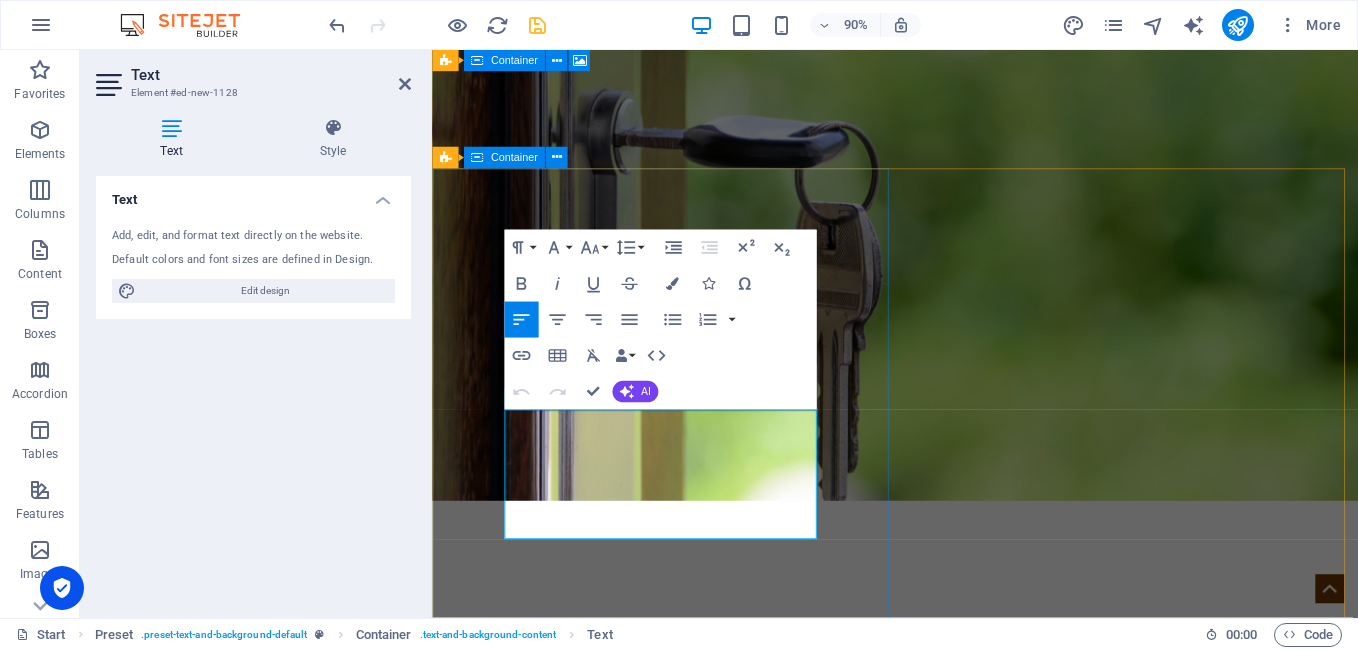 type 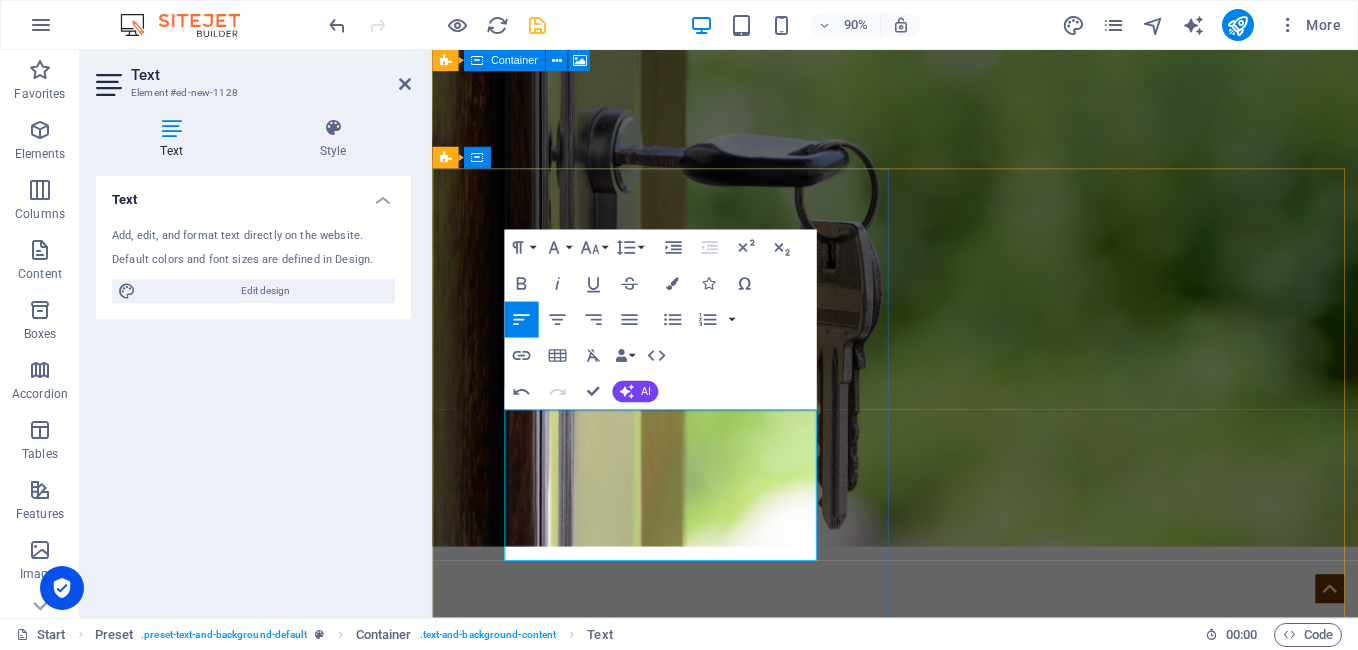 click on "Trabajando en base a tu tipo de negocio, y eligiendo siempre el camino correcto, para llegar a tu mercado meta ." at bounding box center [947, 1453] 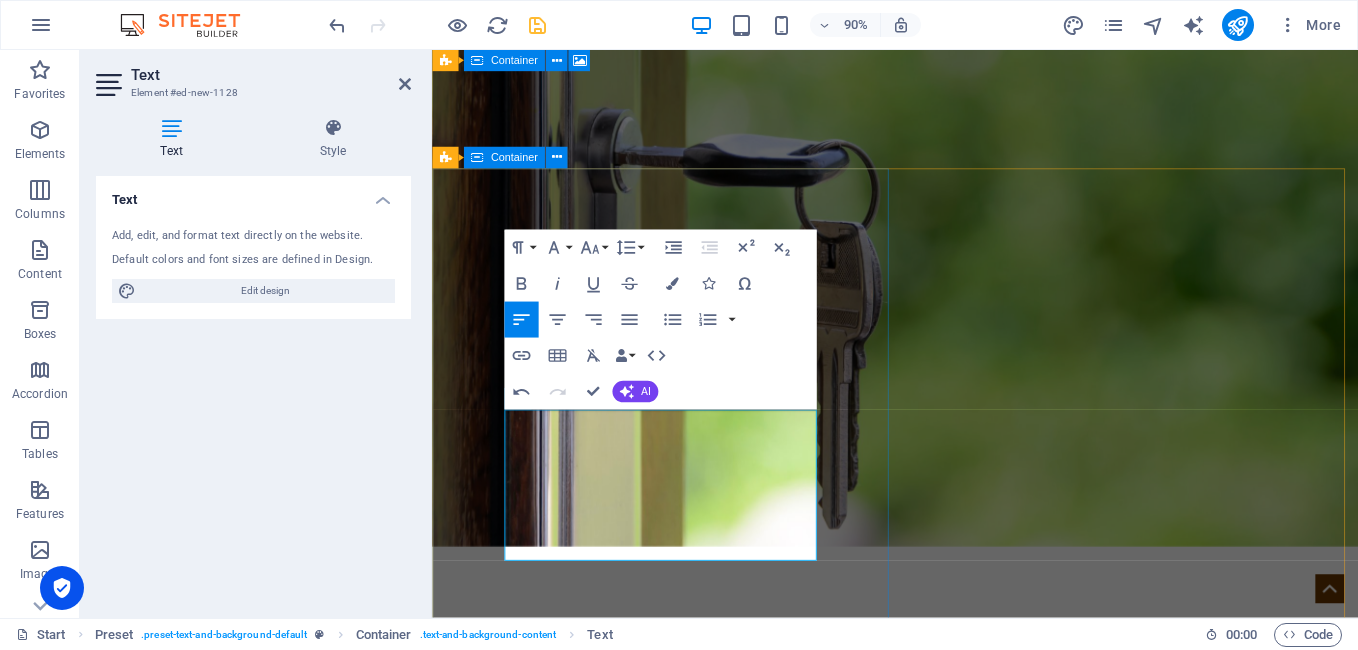 click on "¿Quiénes Somos?   Somos un estudio de [PERSON_NAME] y Publicidad, especializados en impulsar tu marca mediante la creación de una identidad visual original y atractiva. Trabajando en base a tu tipo de negocio, y eligiendo siempre el camino correcto, para llegar a tu mercado meta. Fast Secure Professional" at bounding box center (946, 1443) 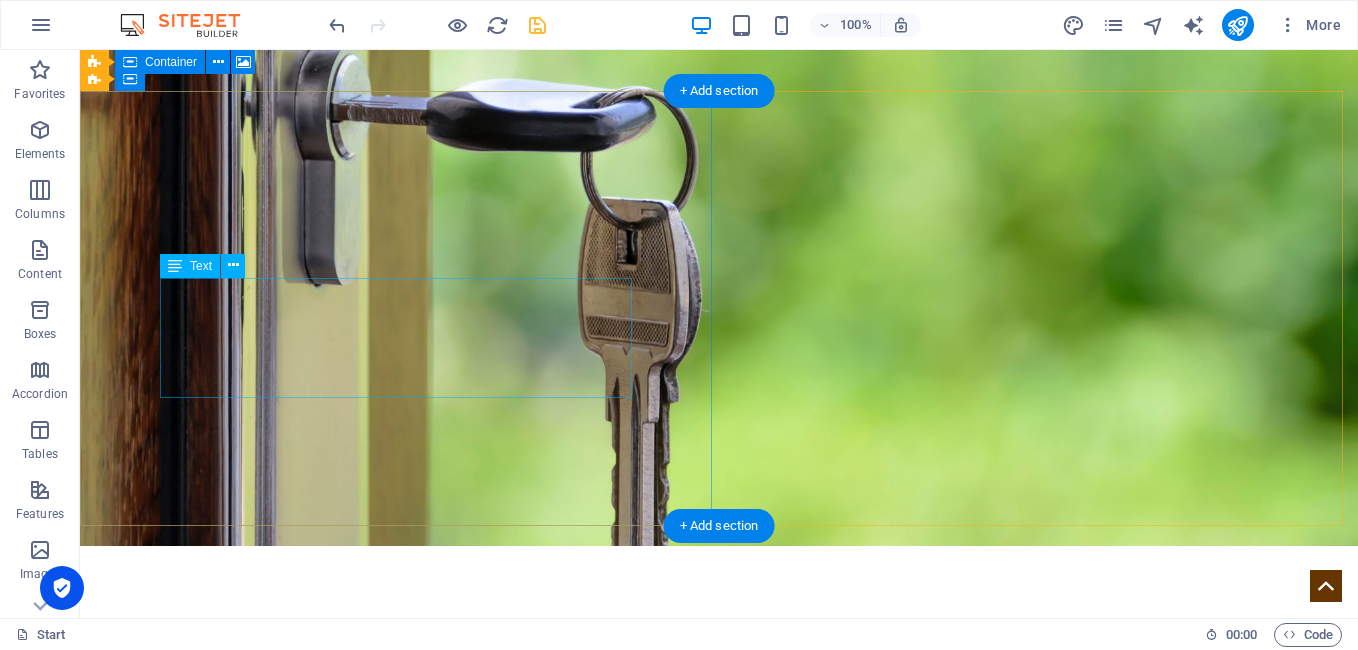 scroll, scrollTop: 602, scrollLeft: 0, axis: vertical 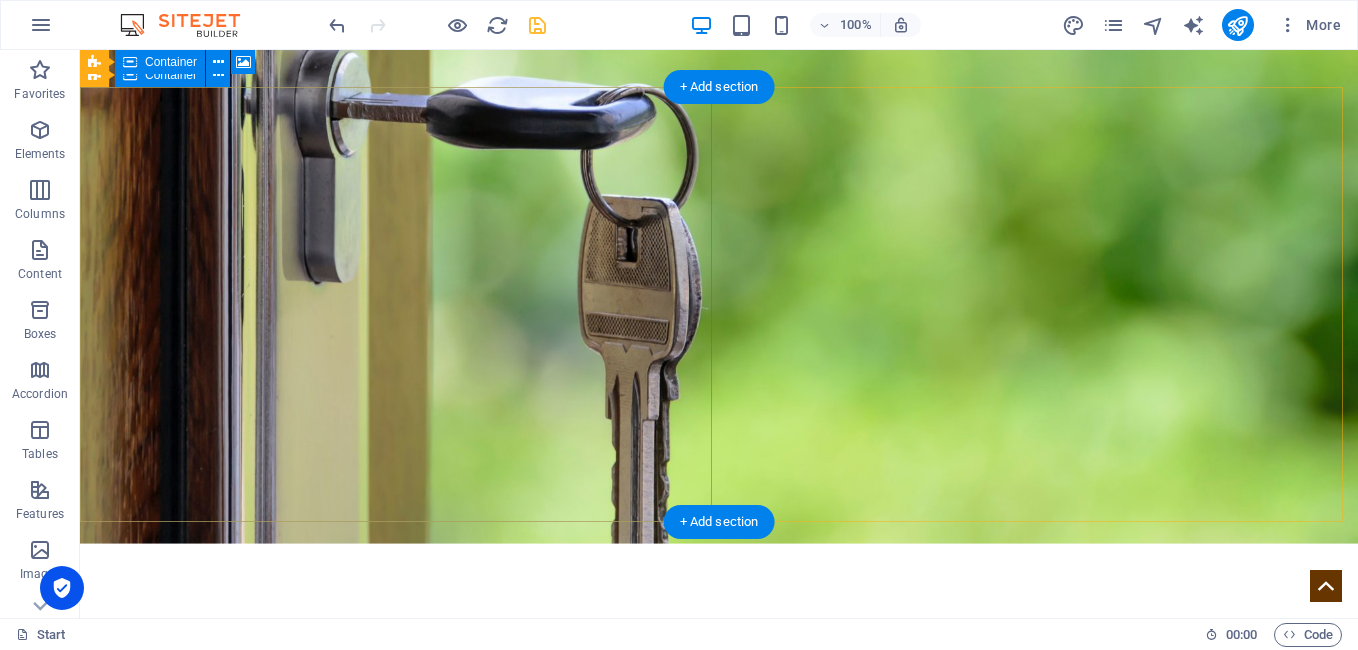 click on "¿Quiénes Somos?   Somos un estudio de [PERSON_NAME] y Publicidad, especializados en impulsar tu marca mediante la creación de una identidad visual original y atractiva. Trabajando en base a tu tipo de negocio, y eligiendo siempre el camino correcto, para llegar a tu mercado meta. Fast Secure Professional" at bounding box center [719, 1309] 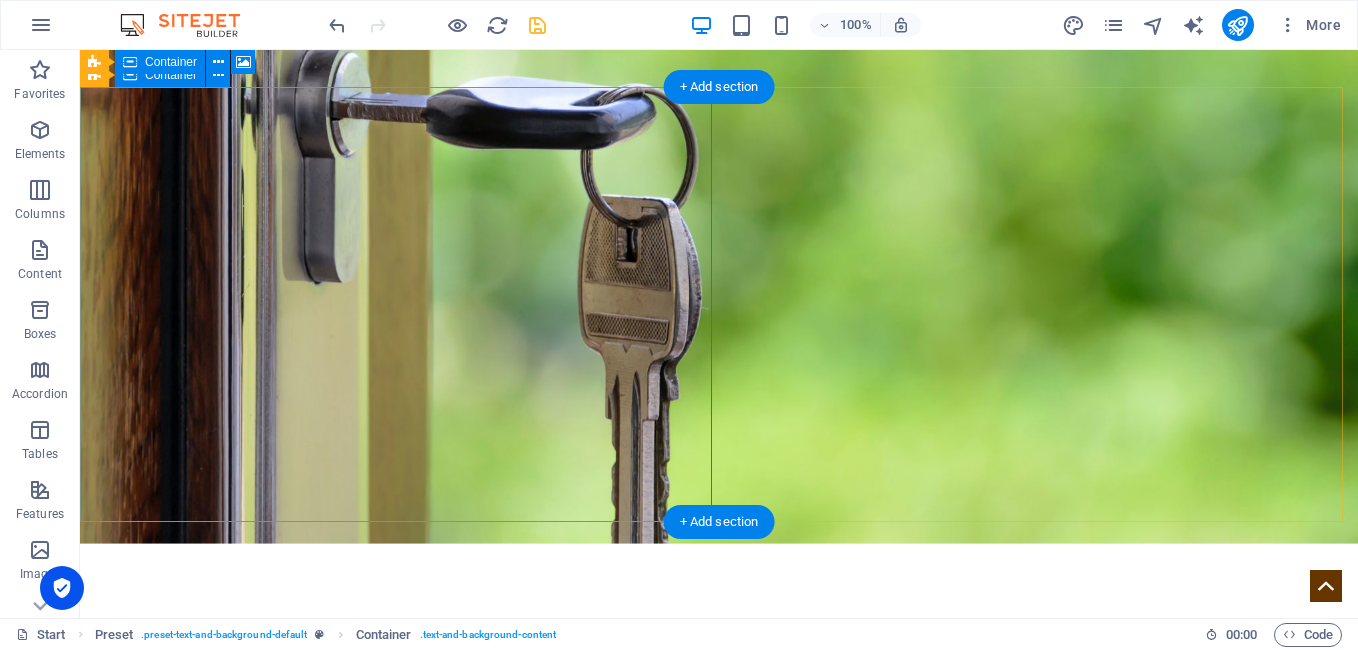 drag, startPoint x: 713, startPoint y: 330, endPoint x: 694, endPoint y: 330, distance: 19 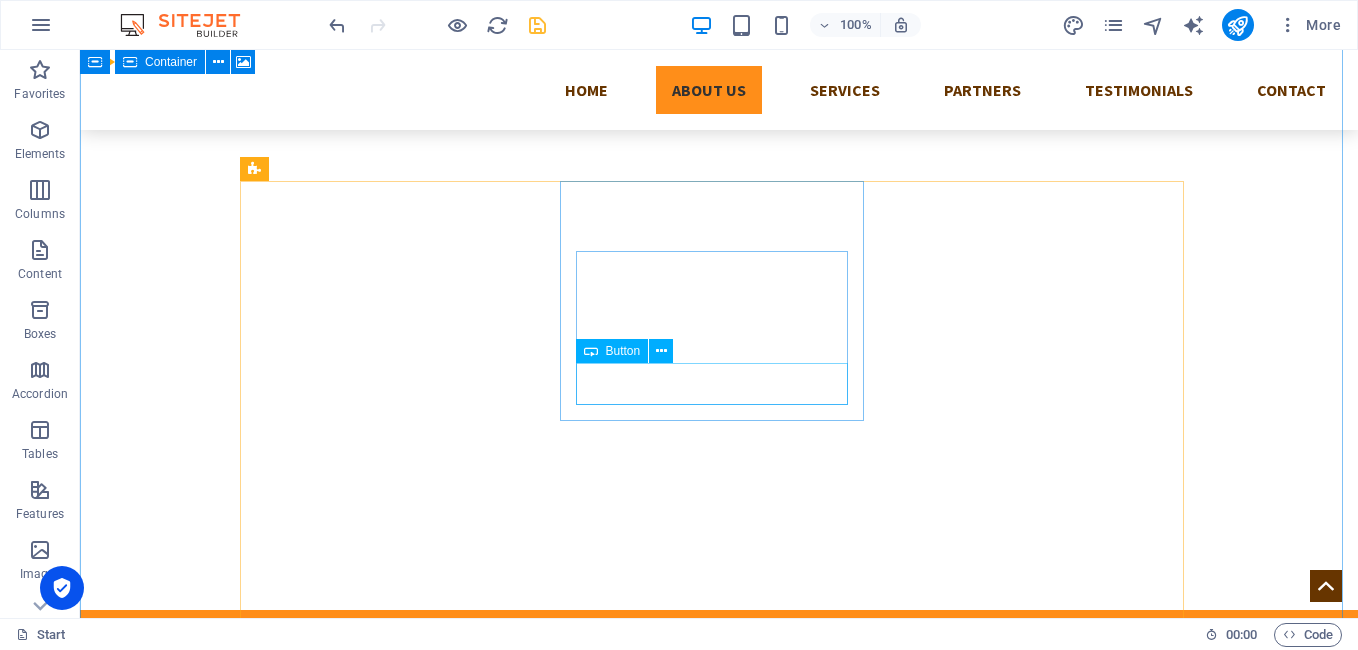 scroll, scrollTop: 879, scrollLeft: 0, axis: vertical 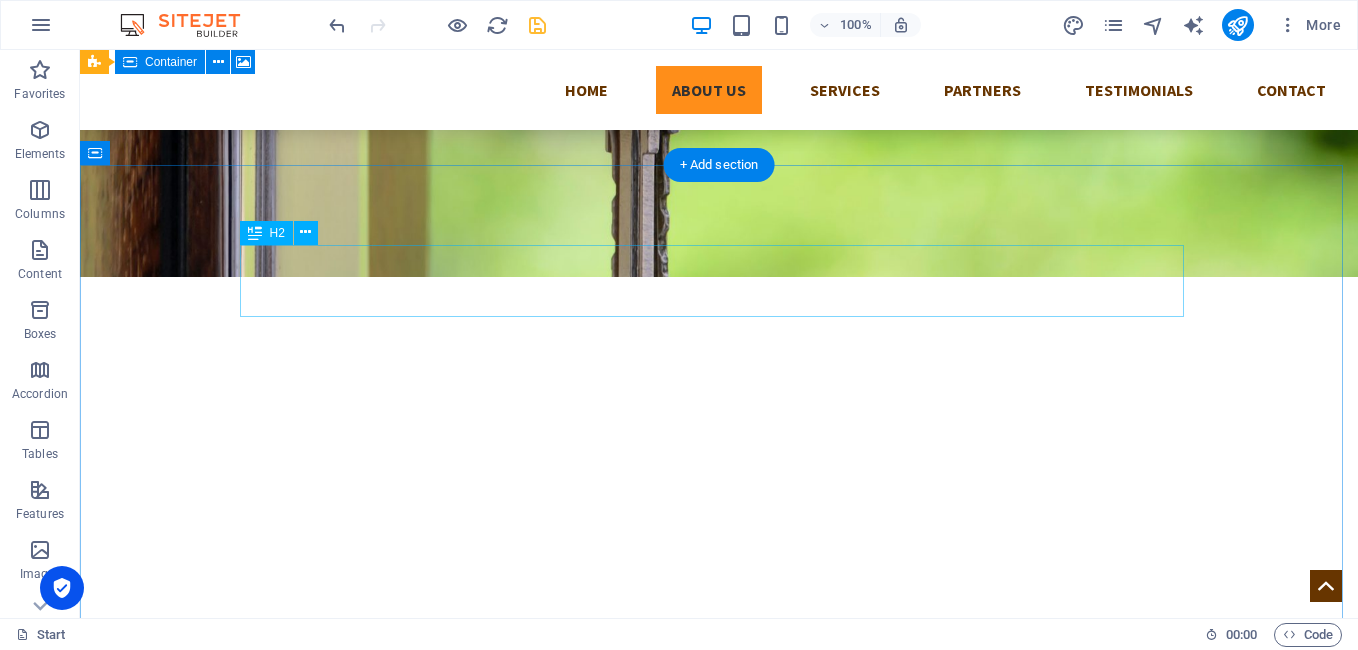 click on "Services" at bounding box center [719, 1987] 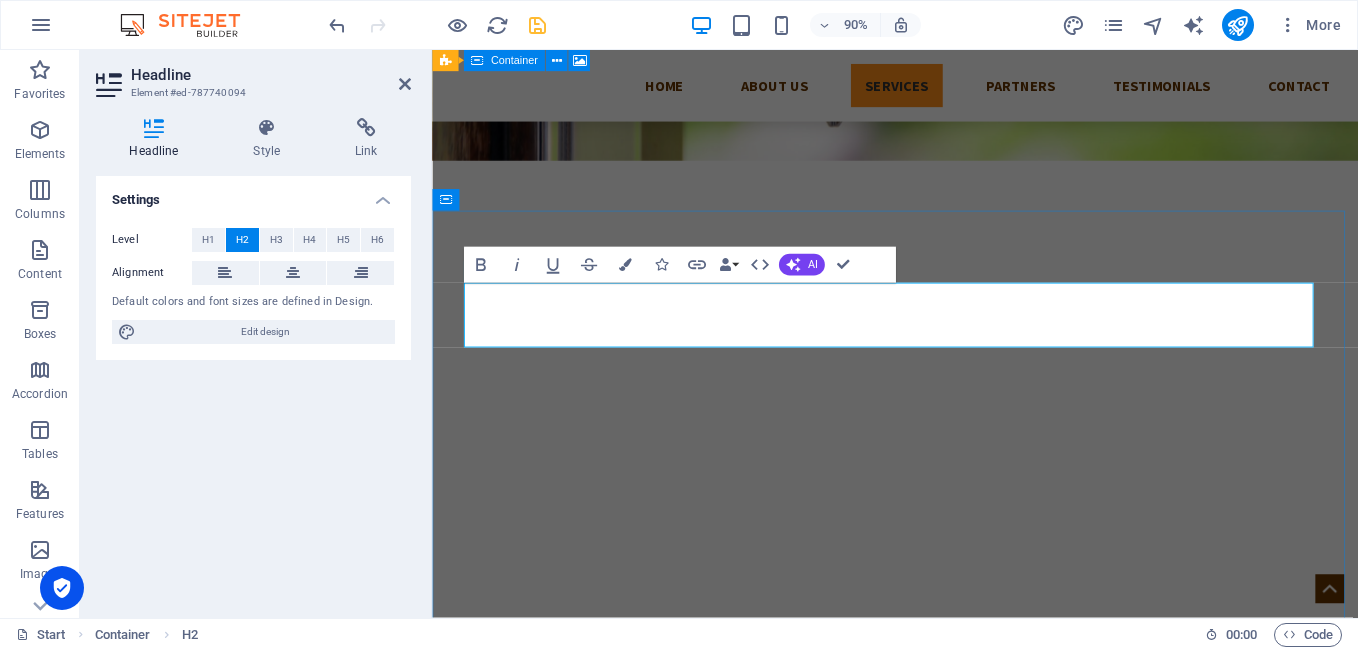 scroll, scrollTop: 1089, scrollLeft: 0, axis: vertical 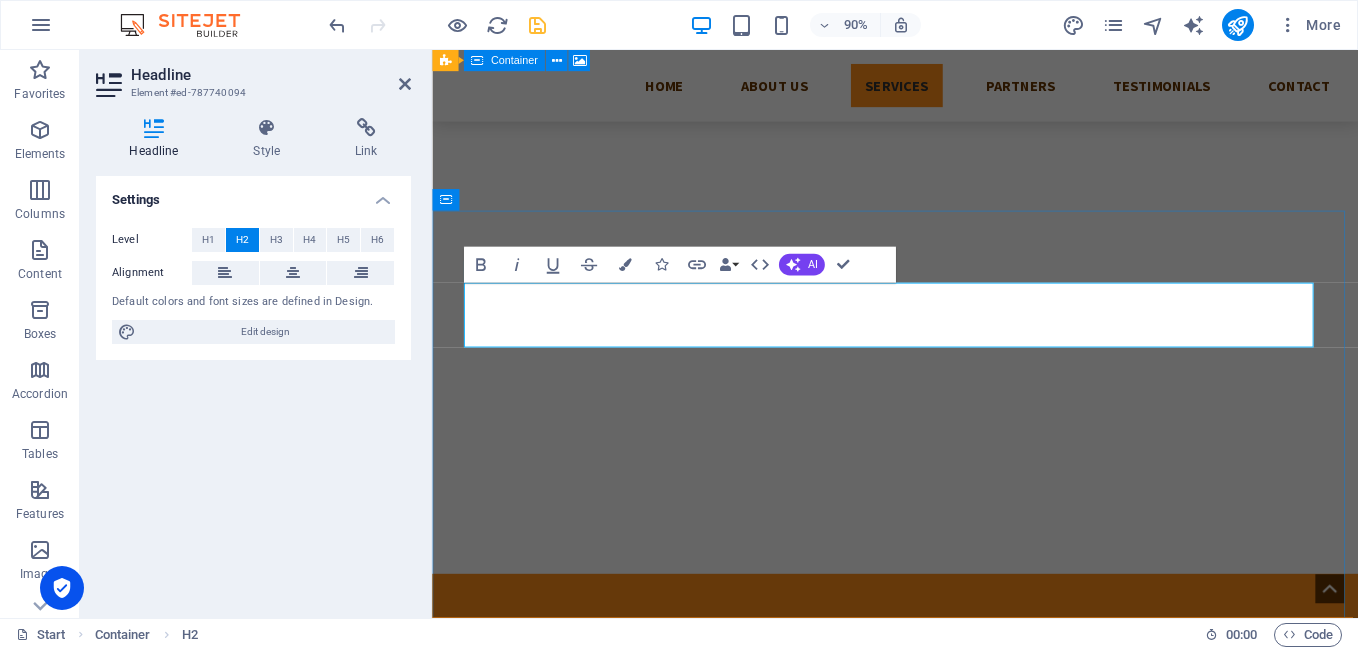 type 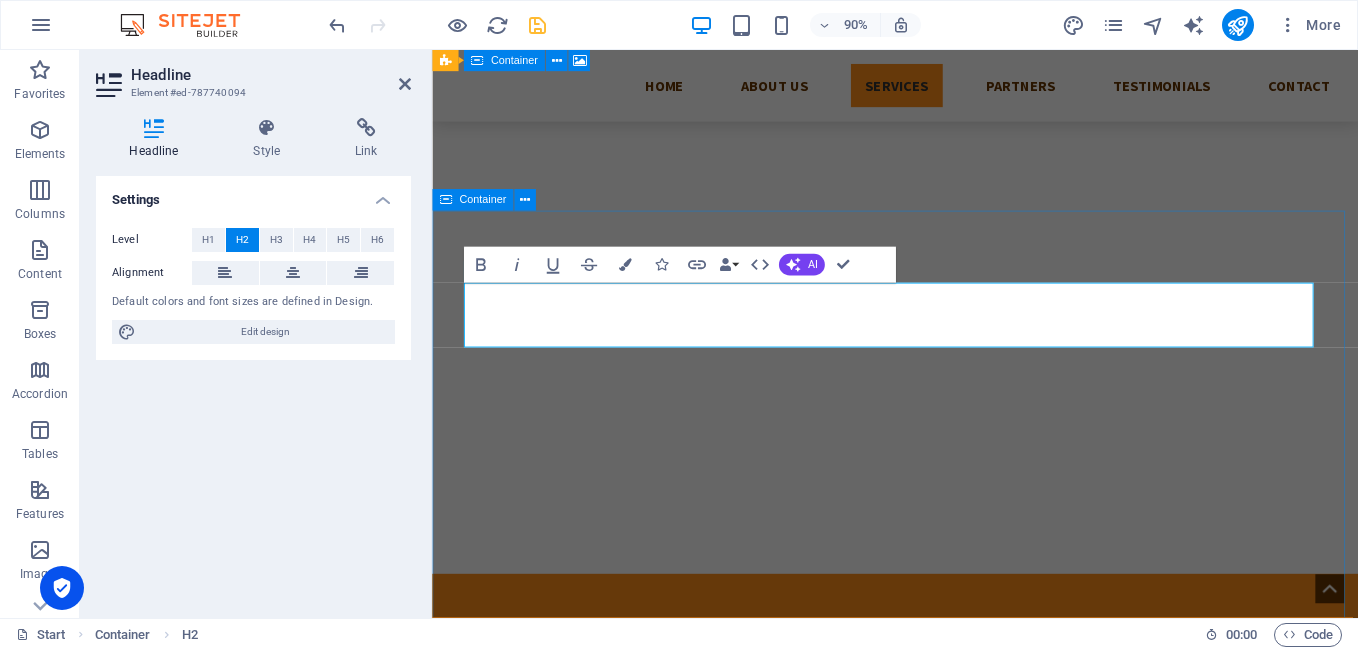 click on "Servicios
Lock Keys Lorem ipsum dolor sit amet, consectetur adipisicing elit. Veritatis, dolorem! More Details
Lock Picking Lorem ipsum dolor sit amet, consectetur adipisicing elit. Veritatis, dolorem! More Details
Security System Lorem ipsum dolor sit amet, consectetur adipisicing elit. Veritatis, dolorem! More Details
Lock Repair Lorem ipsum dolor sit amet, consectetur adipisicing elit. Veritatis, dolorem! More Details
Lock upgrading Lorem ipsum dolor sit amet, consectetur adipisicing elit. Veritatis, dolorem! More Details
Lock Installation Lorem ipsum dolor sit amet, consectetur adipisicing elit. Veritatis, dolorem! More Details" at bounding box center [946, 2724] 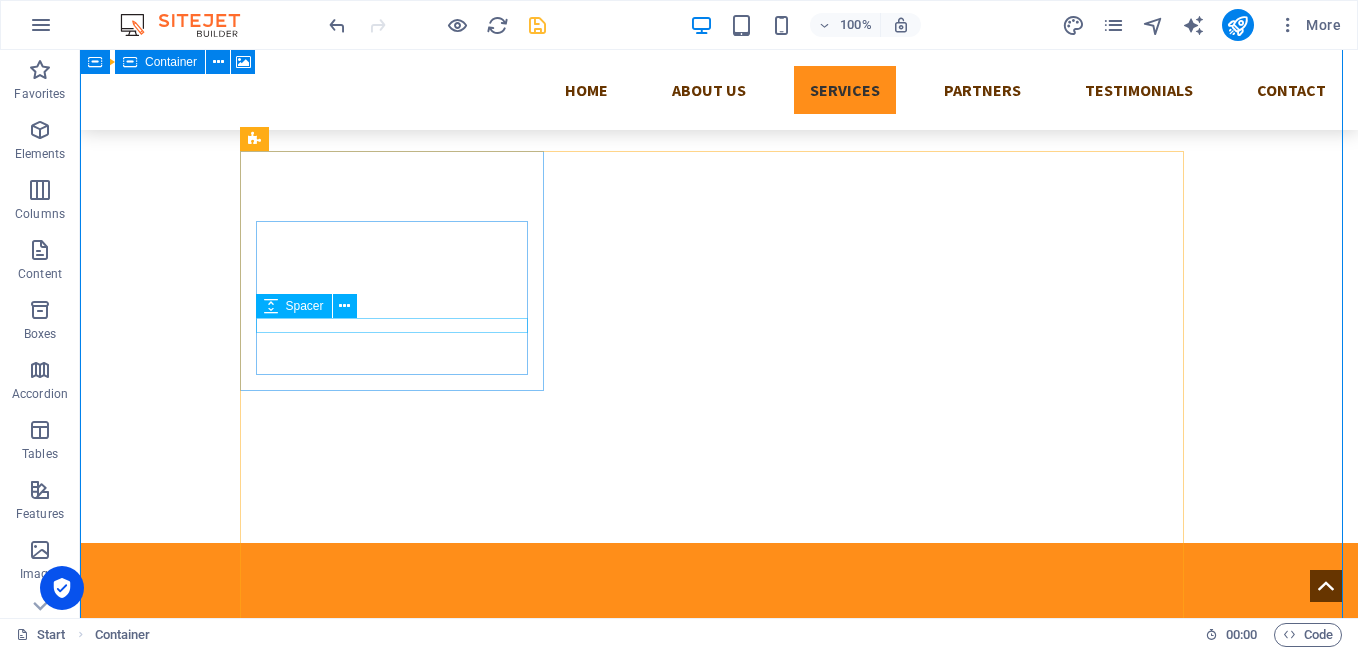 scroll, scrollTop: 1080, scrollLeft: 0, axis: vertical 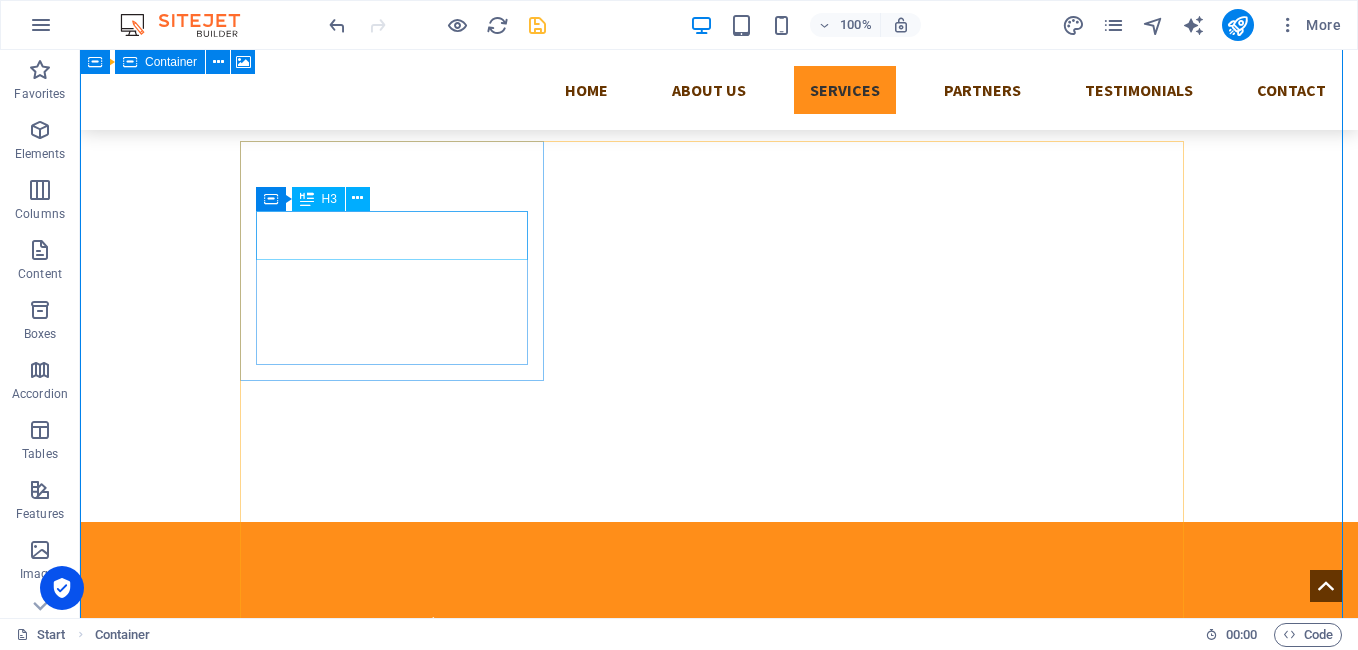 click on "Lock Keys" at bounding box center [719, 1894] 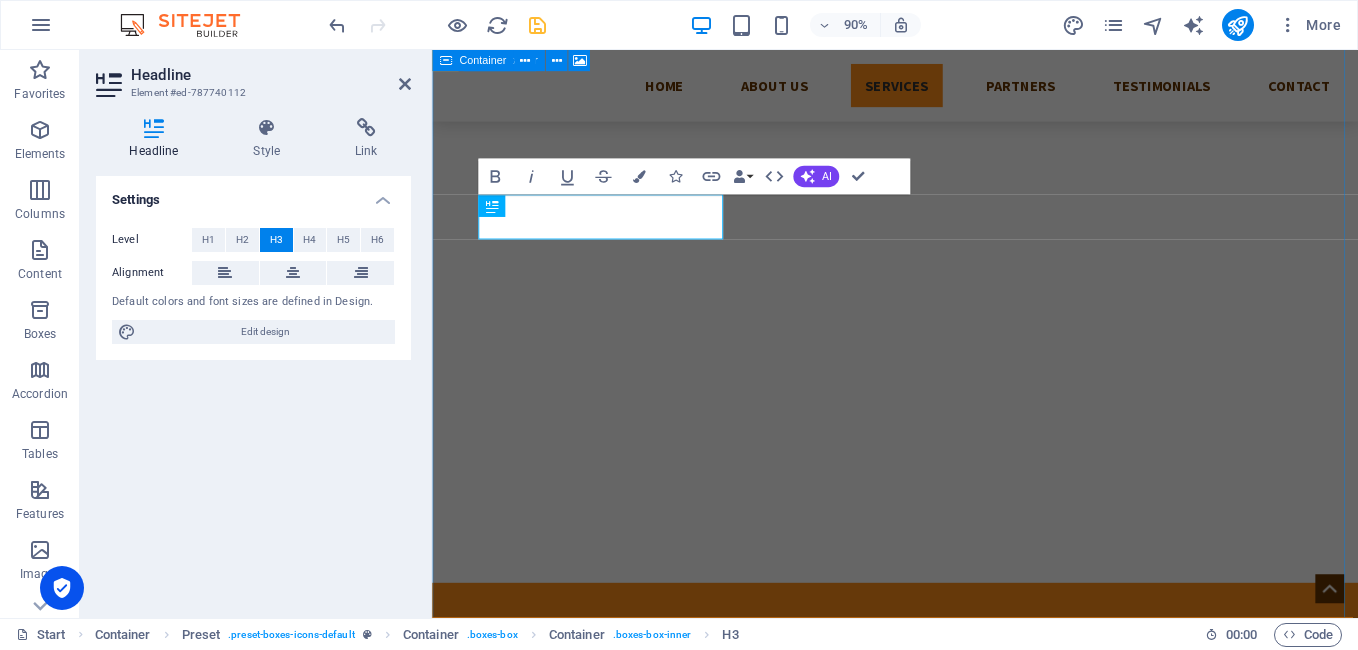 scroll, scrollTop: 1354, scrollLeft: 0, axis: vertical 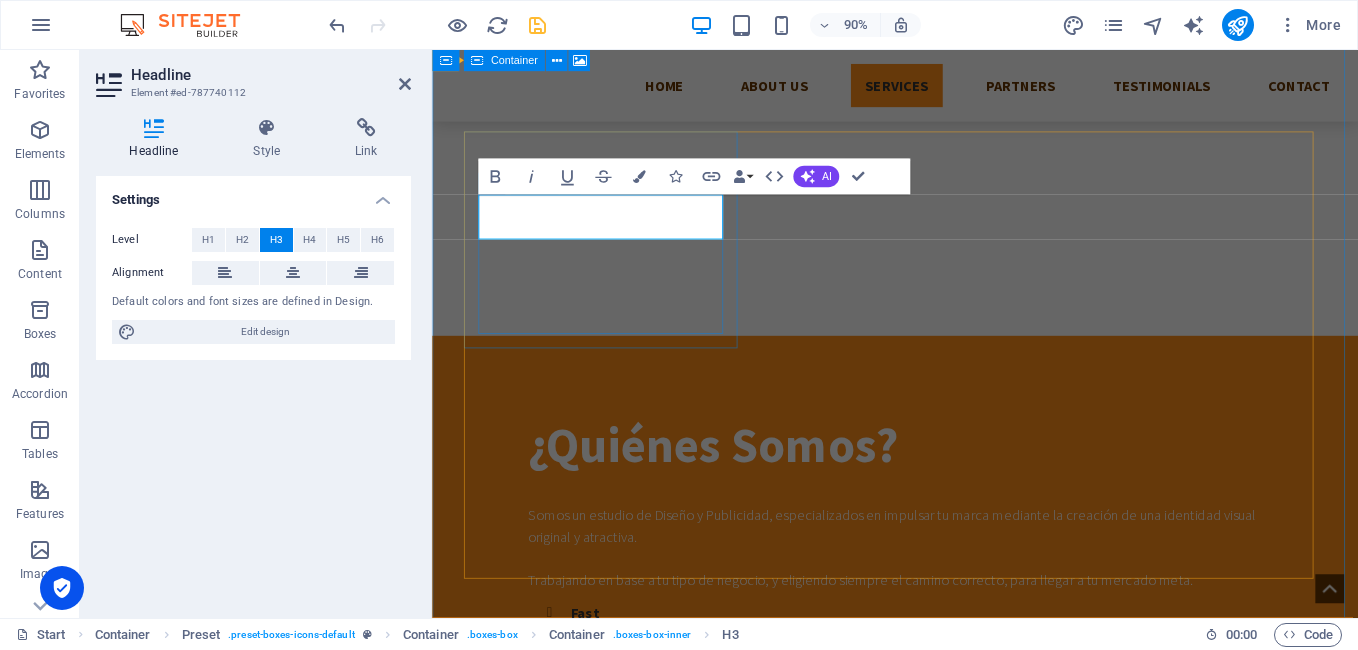 type 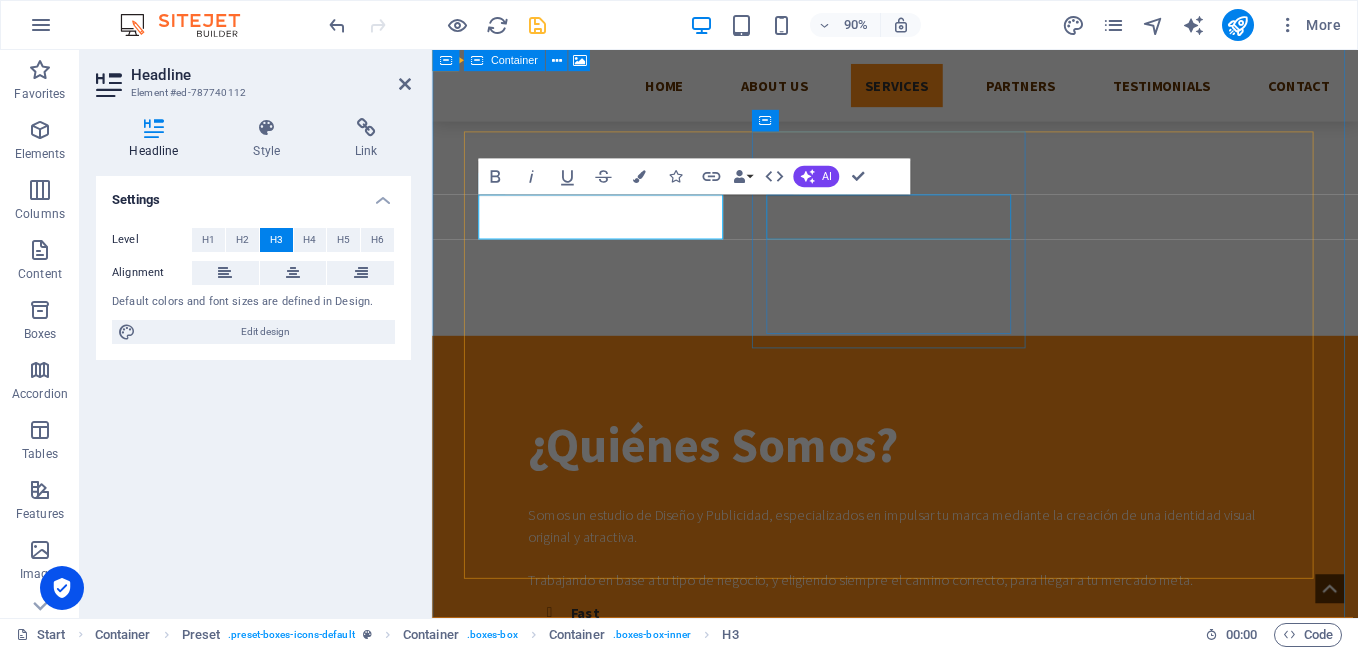 click on "Lock Picking" at bounding box center (947, 2157) 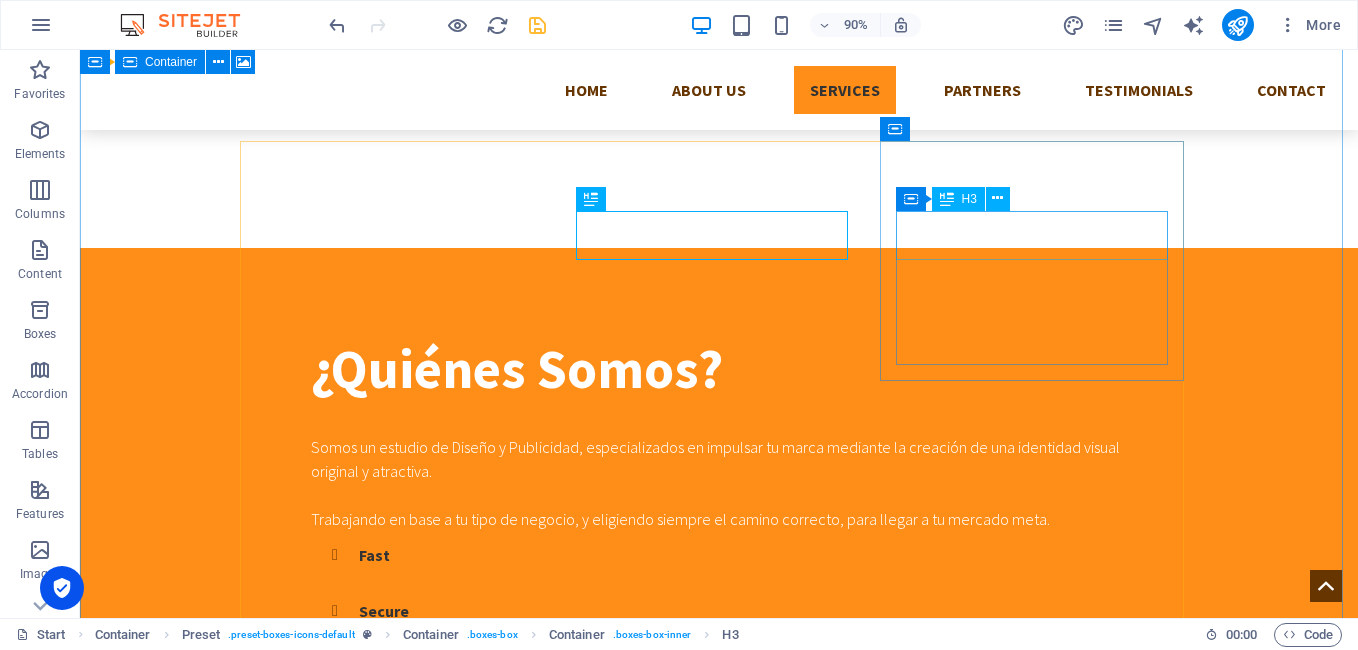 scroll, scrollTop: 1080, scrollLeft: 0, axis: vertical 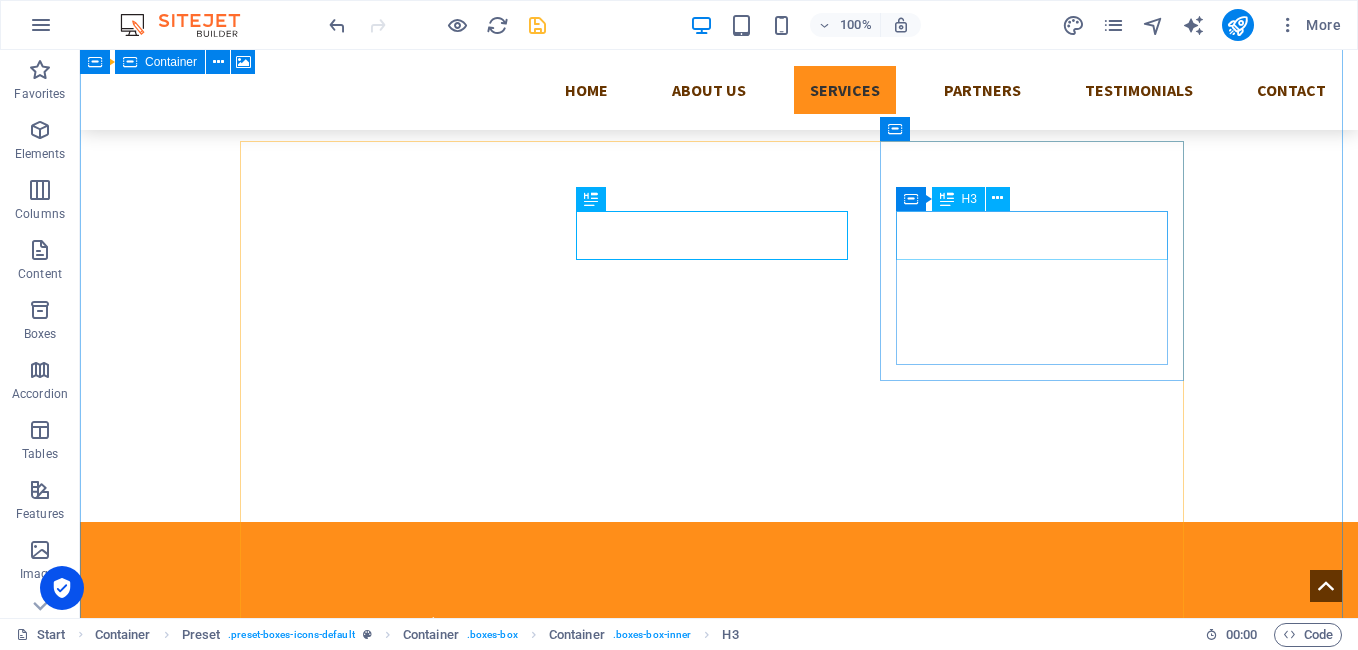click on "Security System" at bounding box center [719, 2343] 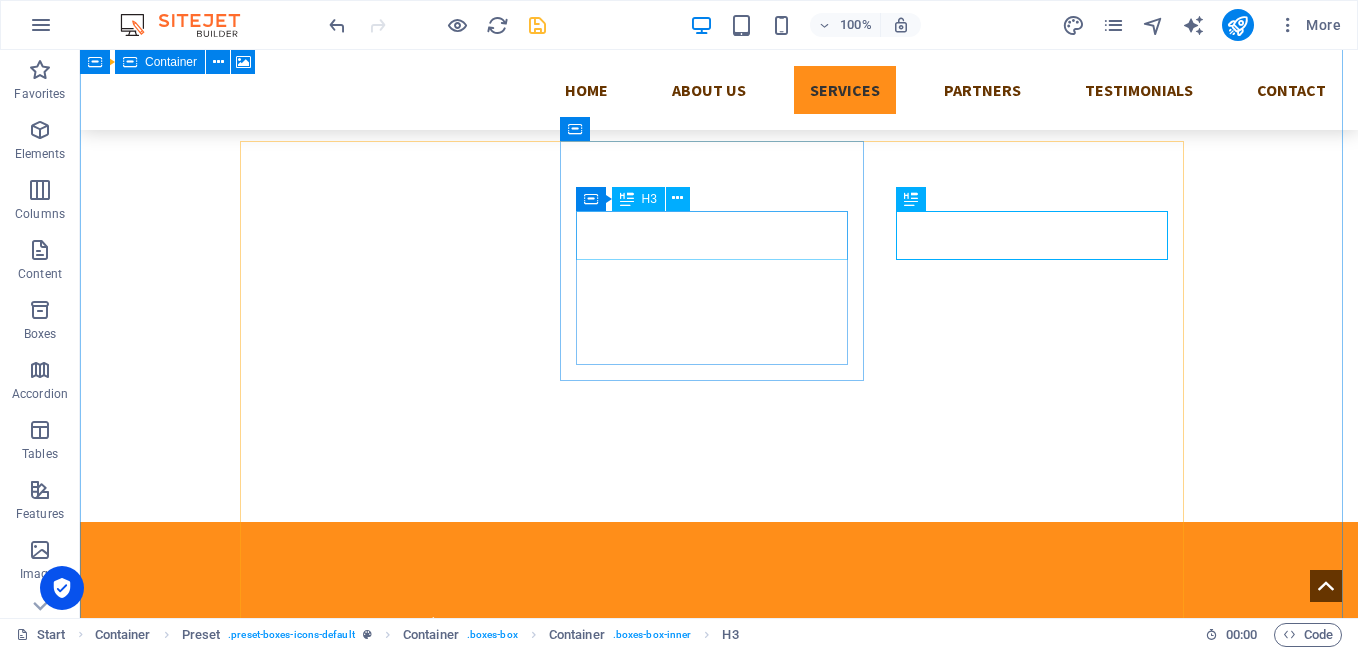 click on "Lock Picking" at bounding box center [719, 2118] 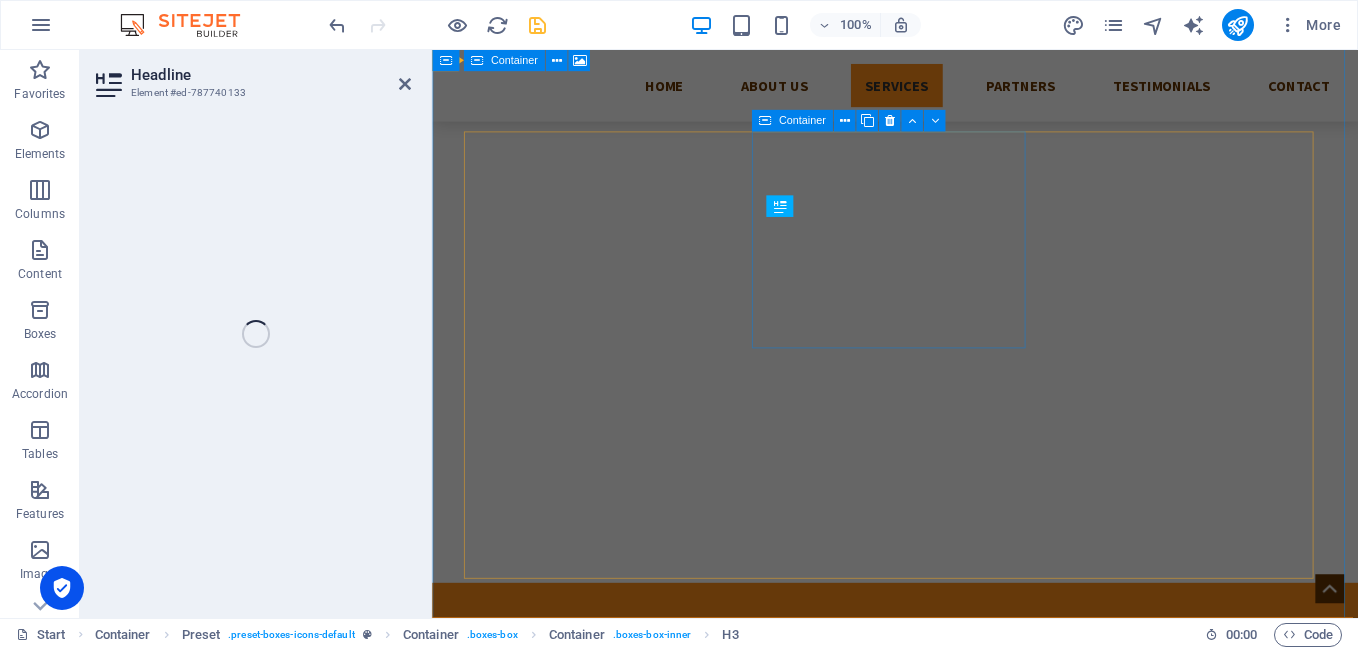 scroll, scrollTop: 1354, scrollLeft: 0, axis: vertical 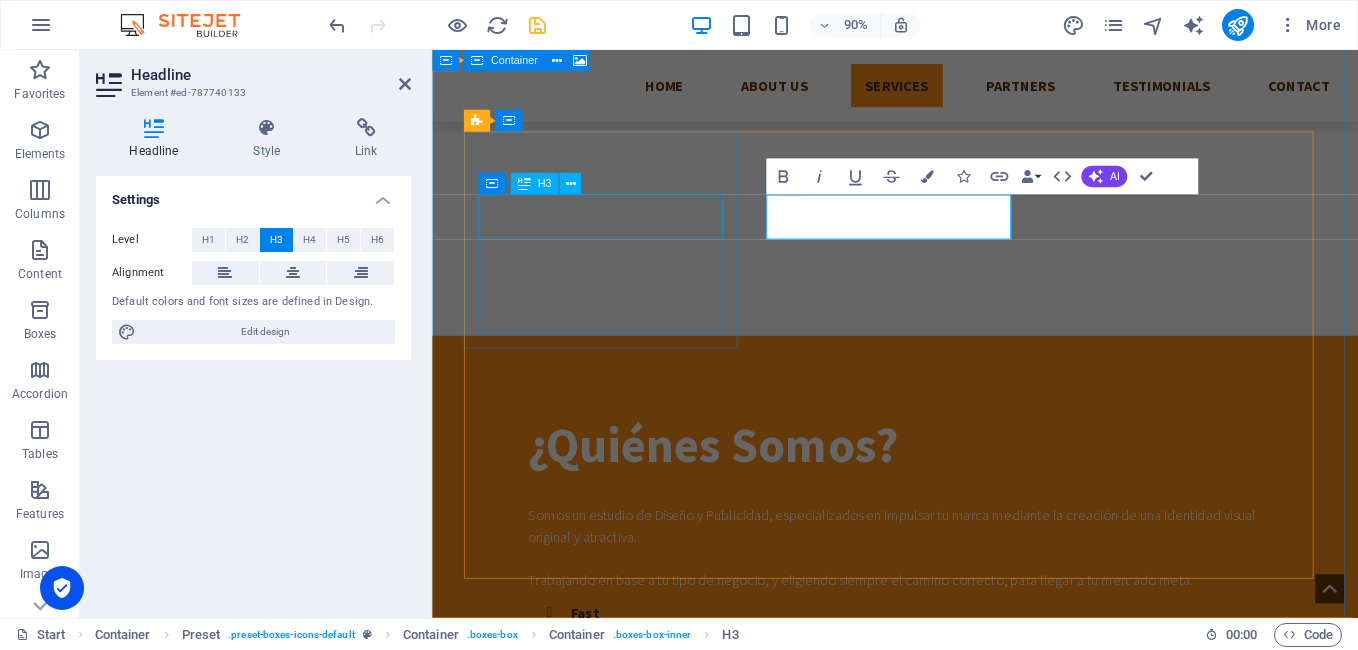 click on "Branding" at bounding box center [947, 1933] 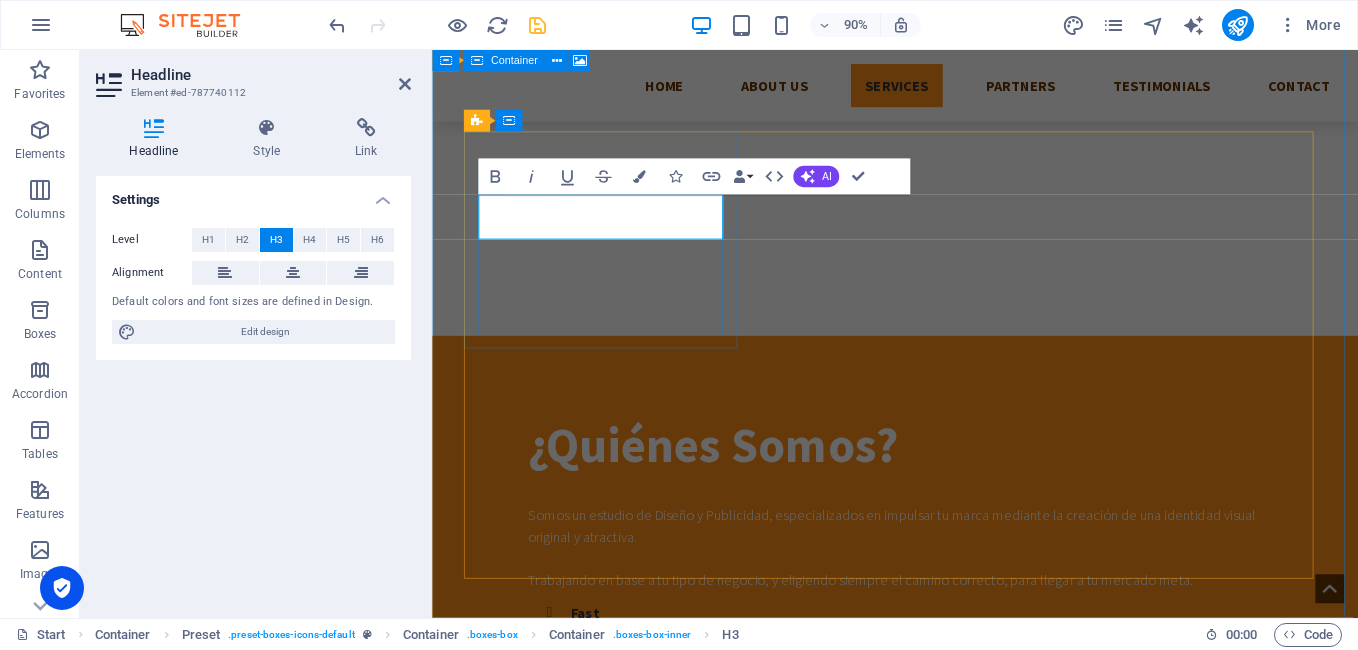 type 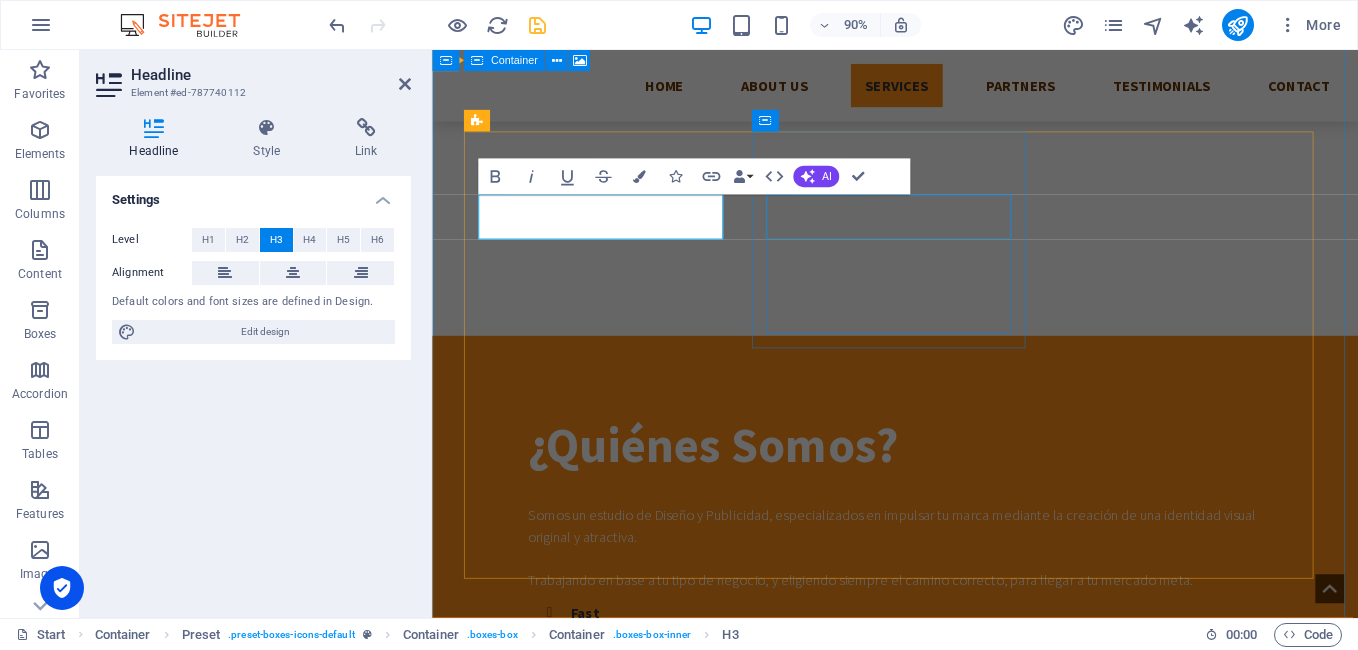 click on "Lock Picking" at bounding box center [947, 2157] 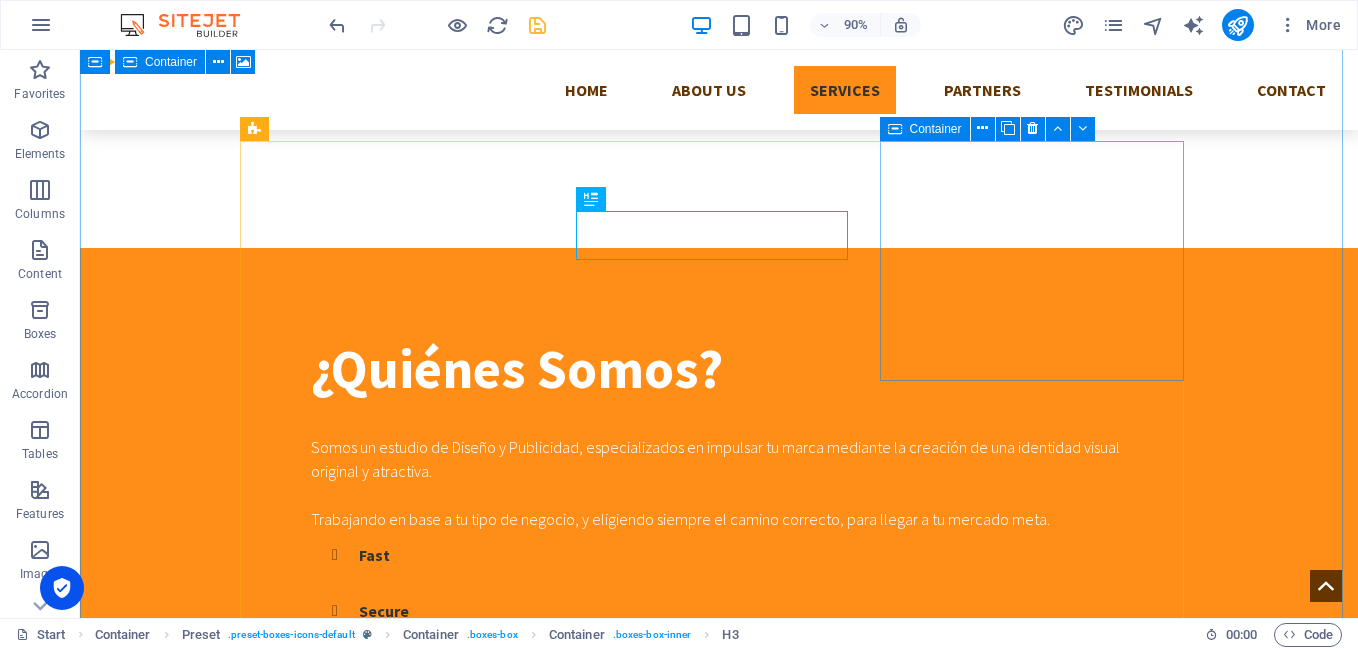 scroll, scrollTop: 1080, scrollLeft: 0, axis: vertical 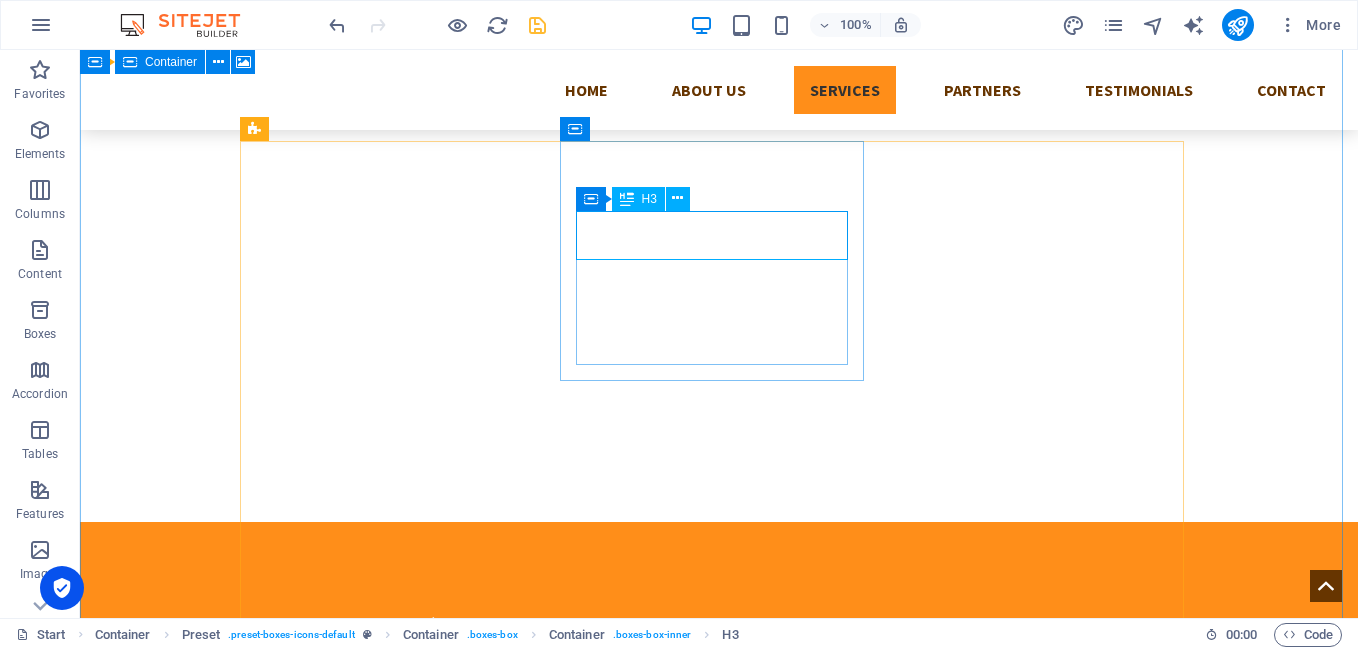 click on "Lock Picking" at bounding box center [719, 2118] 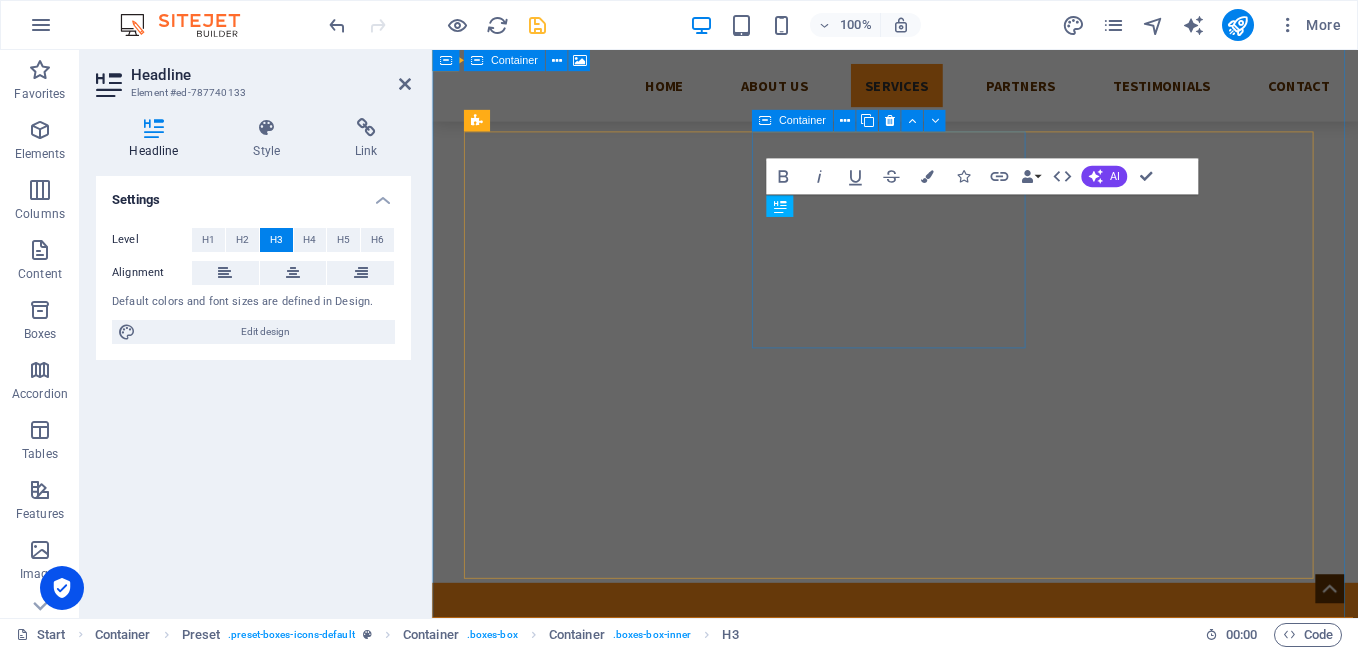 scroll, scrollTop: 1354, scrollLeft: 0, axis: vertical 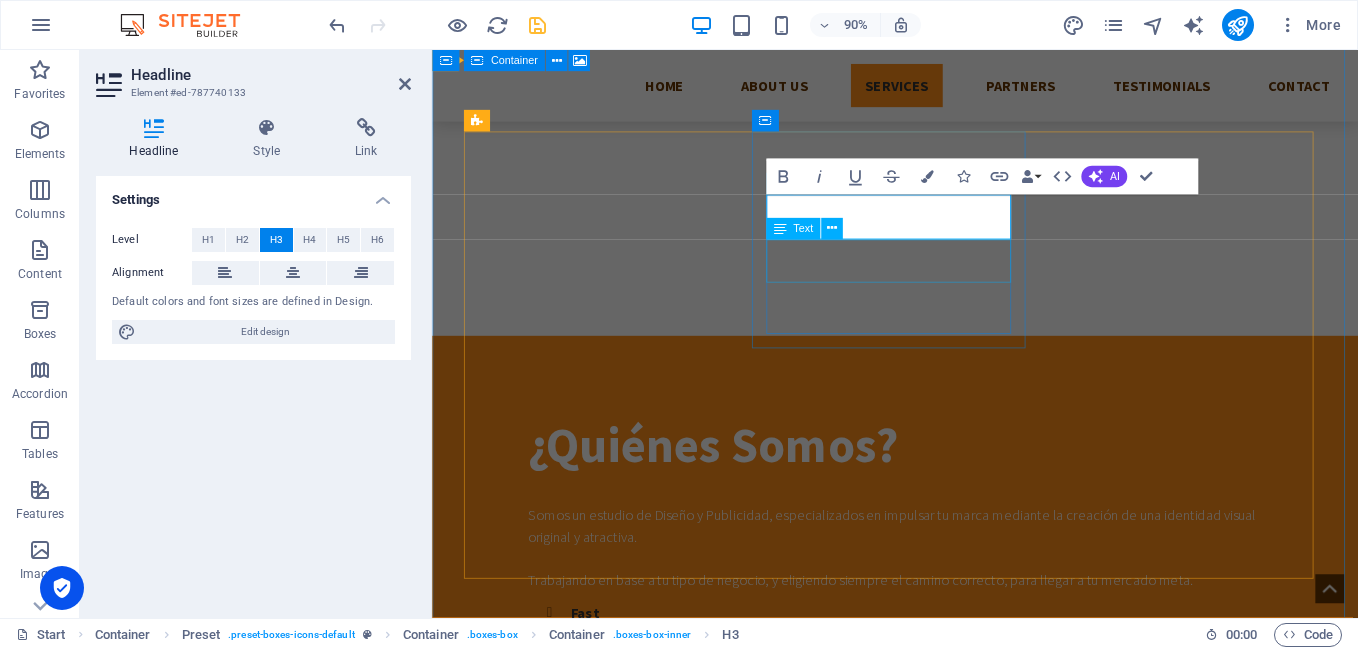 type 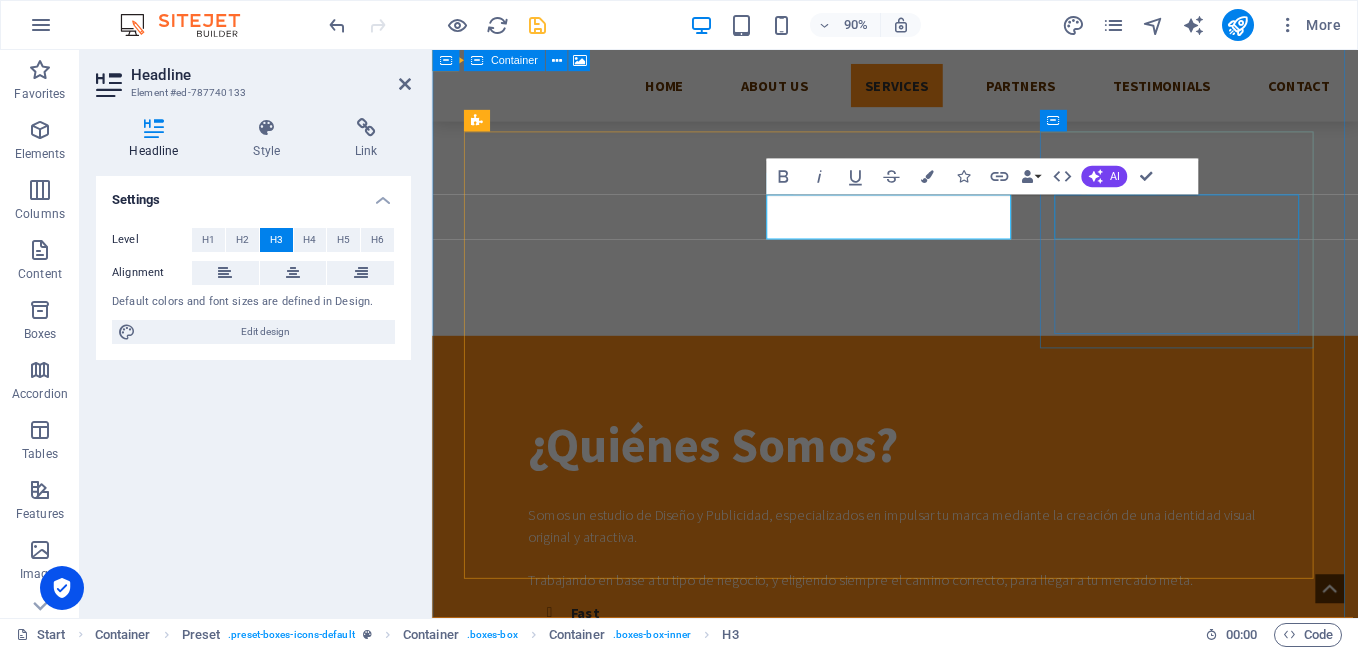 click on "Security System" at bounding box center [947, 2382] 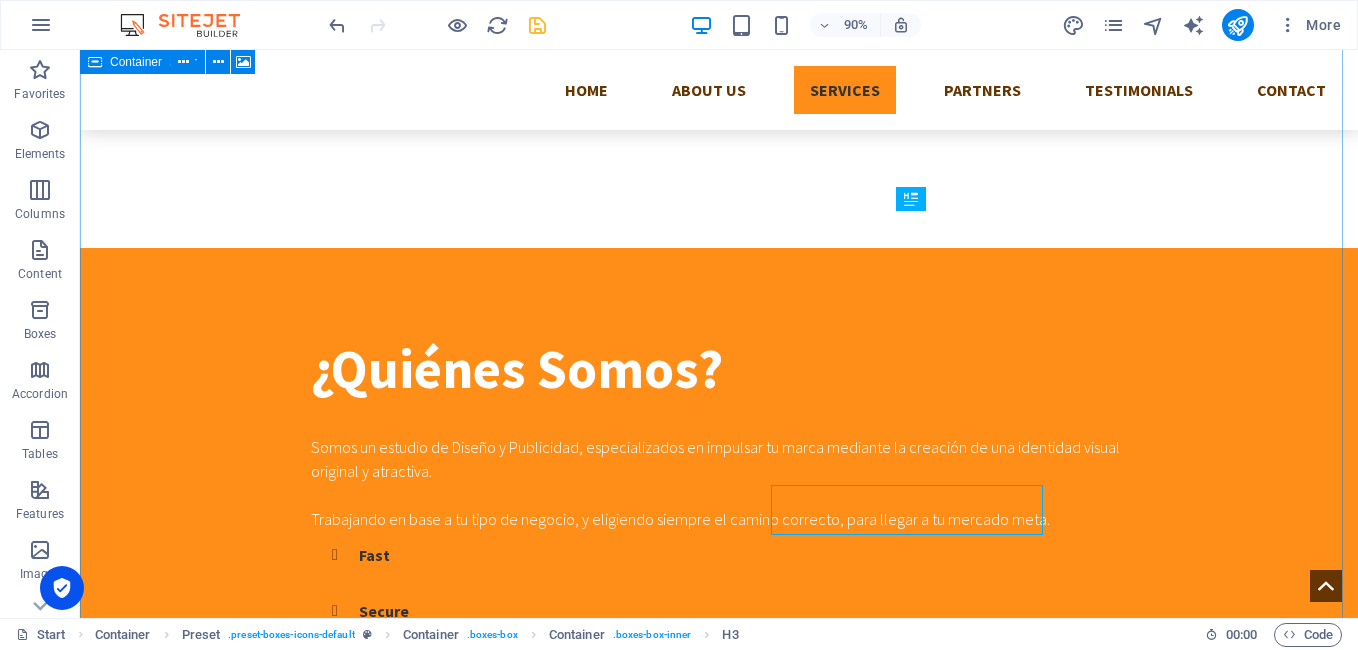 scroll, scrollTop: 1080, scrollLeft: 0, axis: vertical 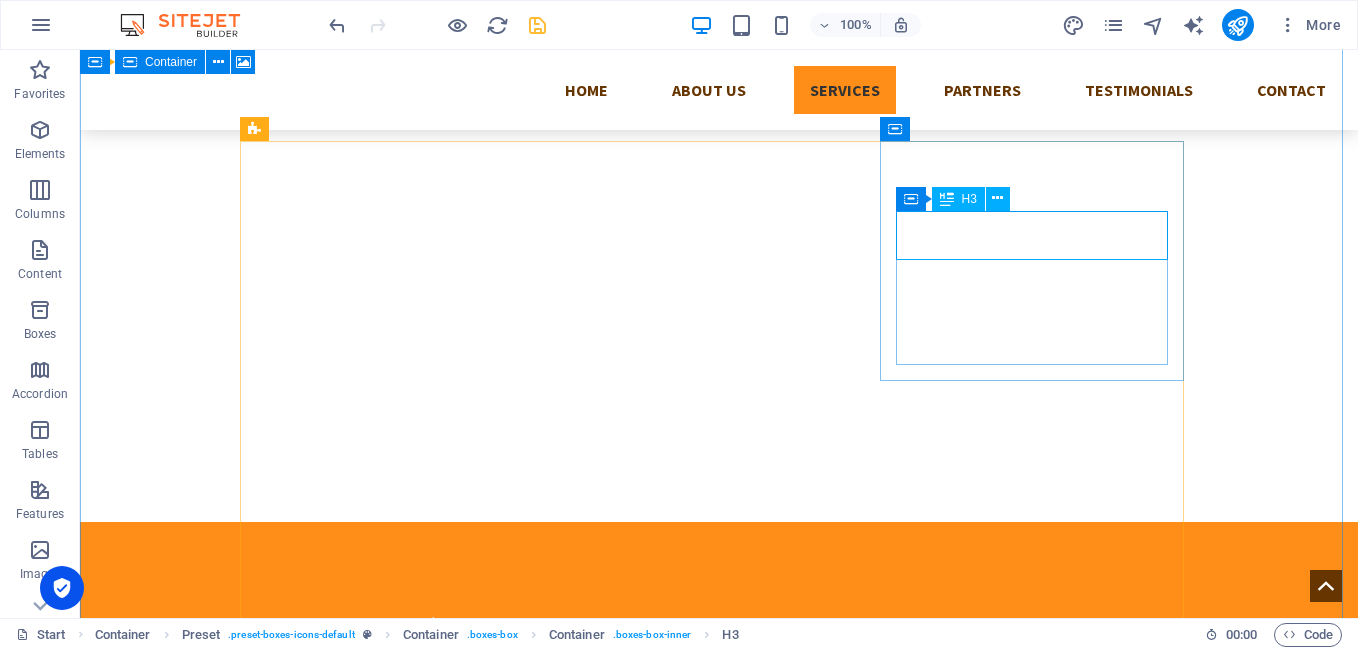 click on "Security System" at bounding box center (719, 2343) 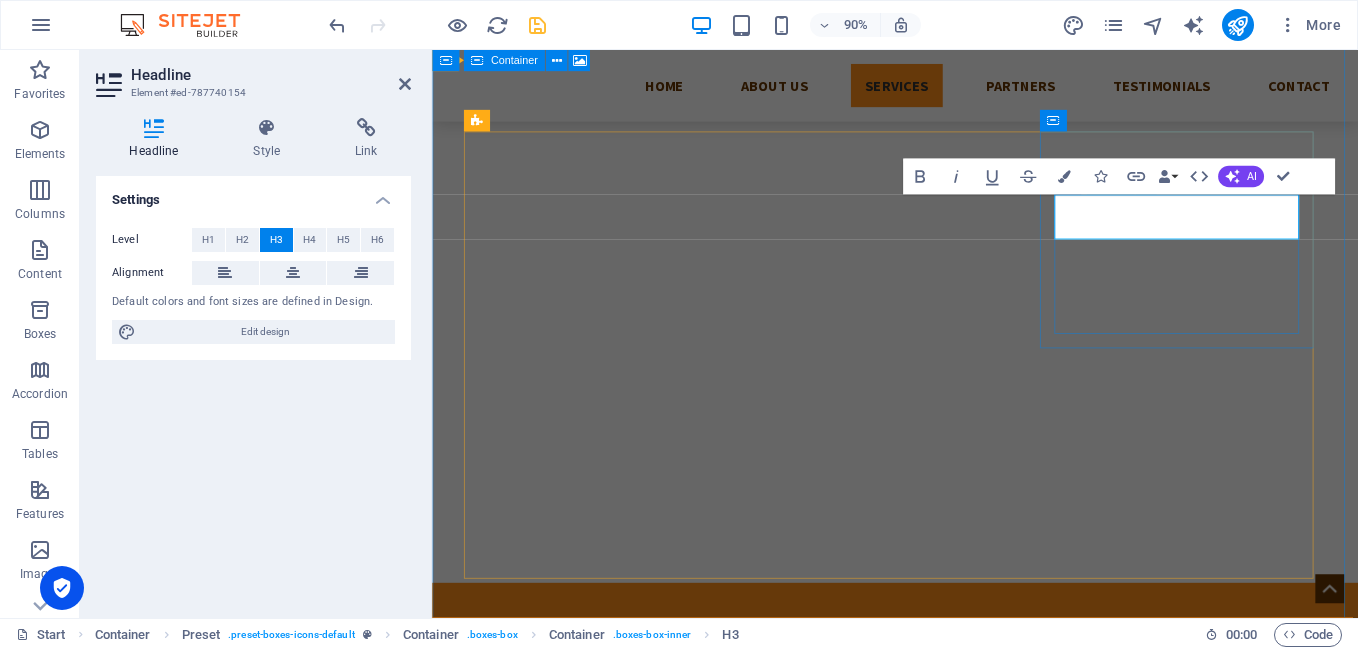 scroll, scrollTop: 1354, scrollLeft: 0, axis: vertical 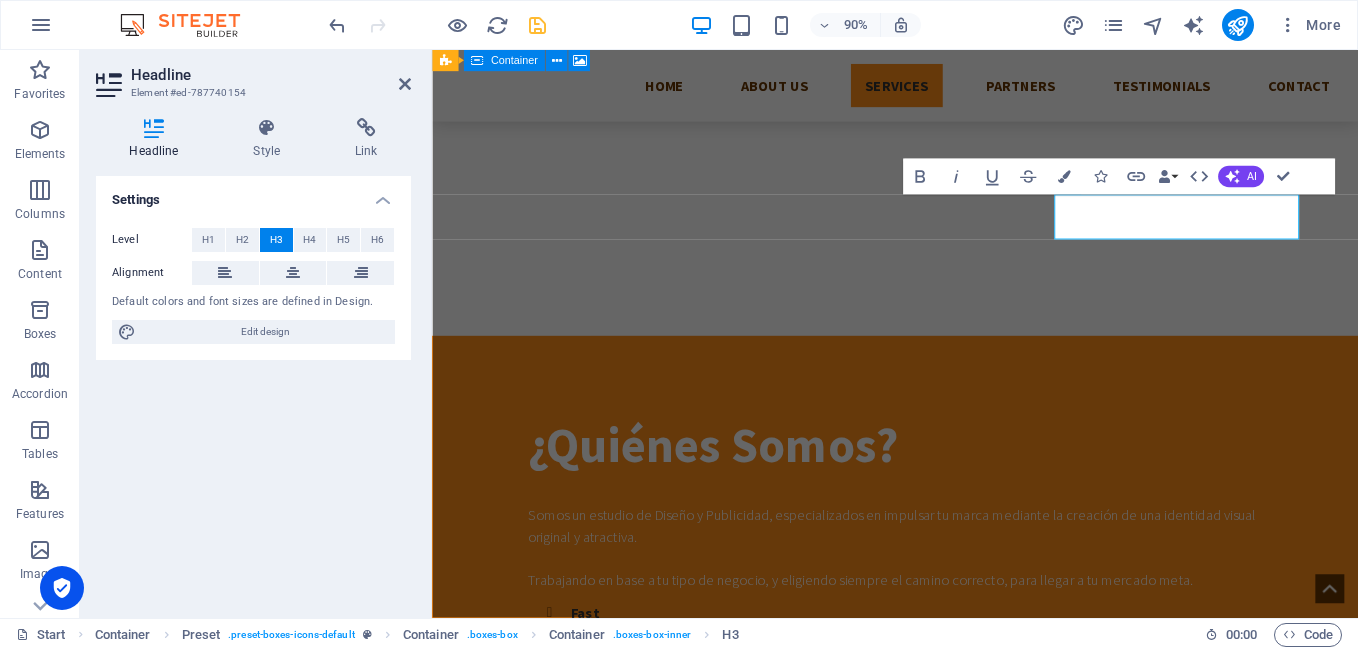 type 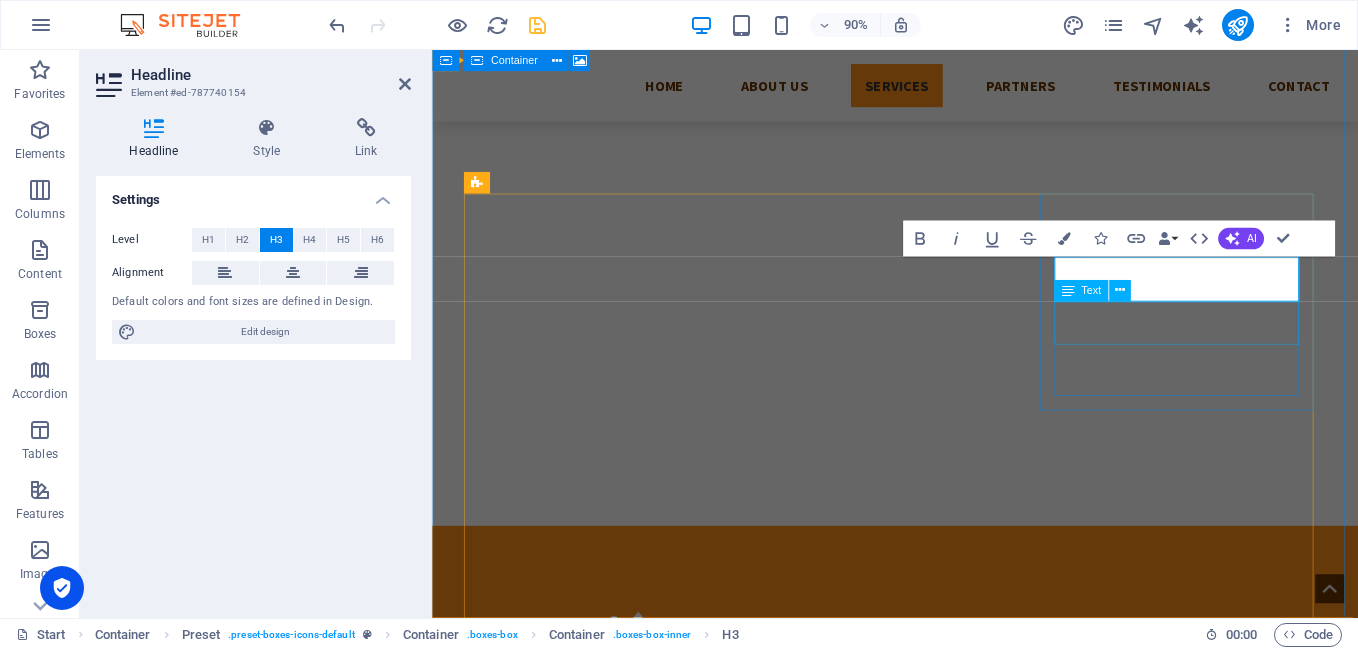 scroll, scrollTop: 1361, scrollLeft: 0, axis: vertical 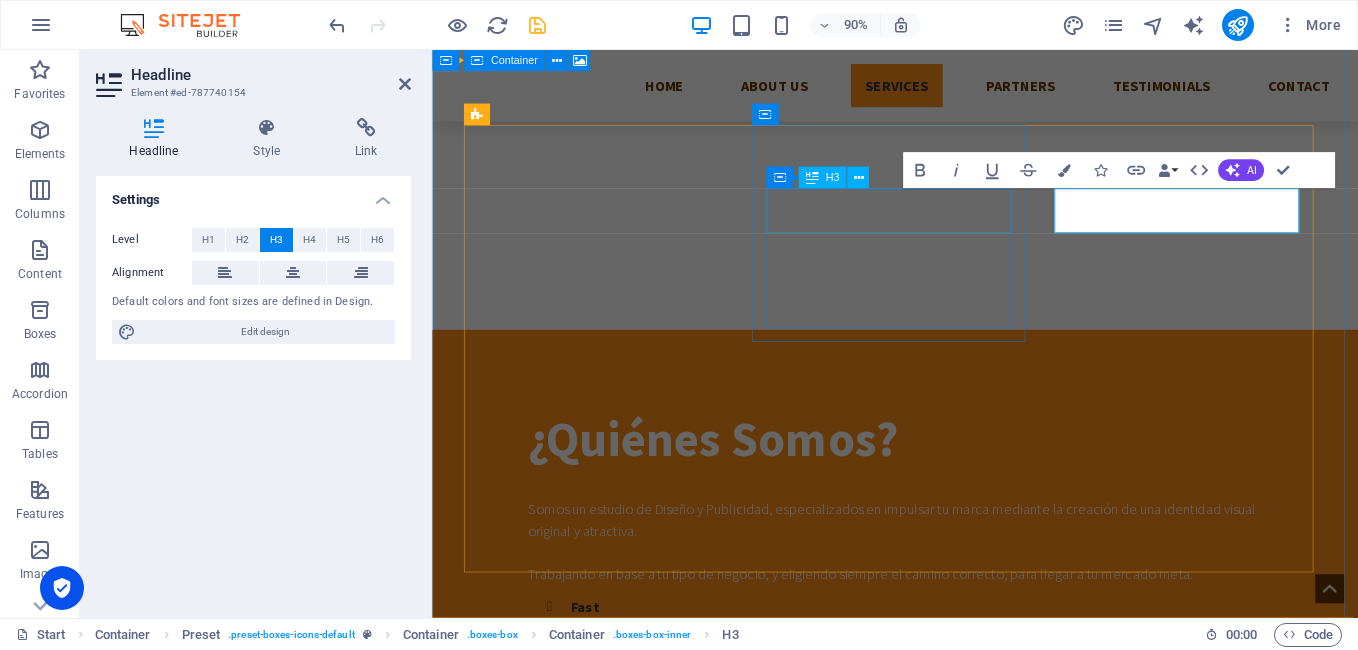 click on "Ilustración" at bounding box center (947, 2150) 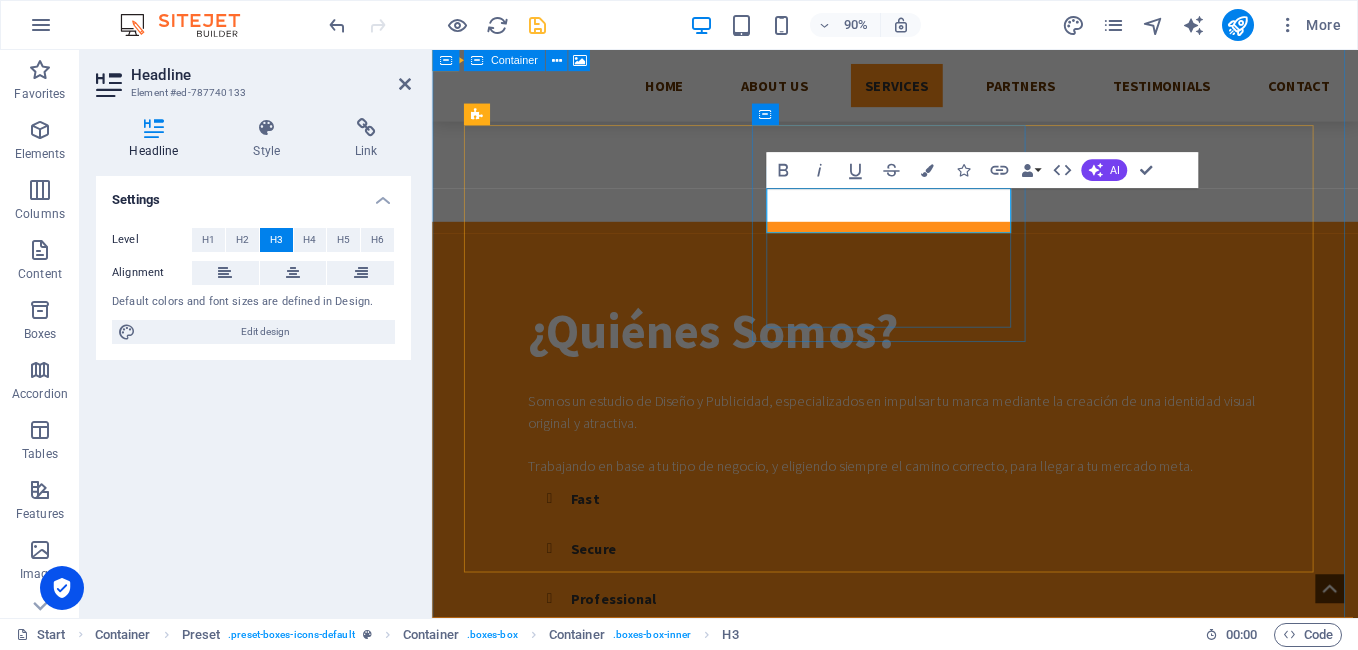 click on "Ilustración" at bounding box center [947, 1837] 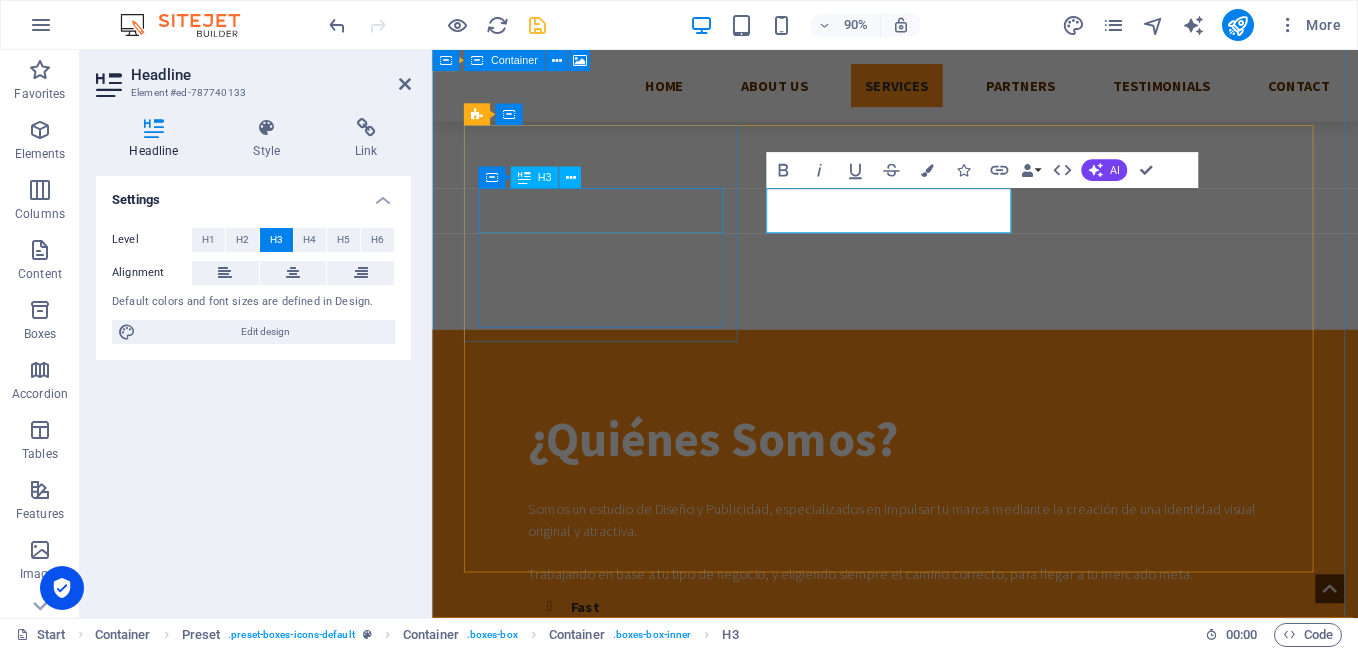 click on "Identidad Corporativa" at bounding box center [947, 1926] 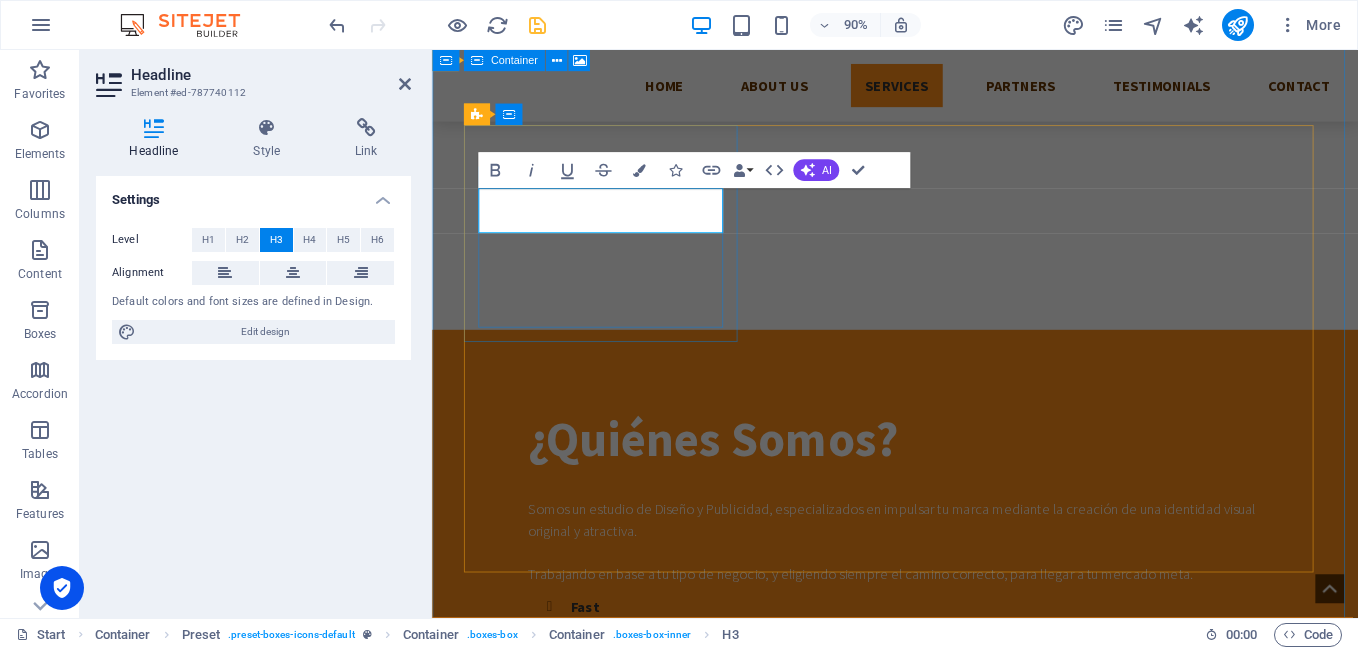 type 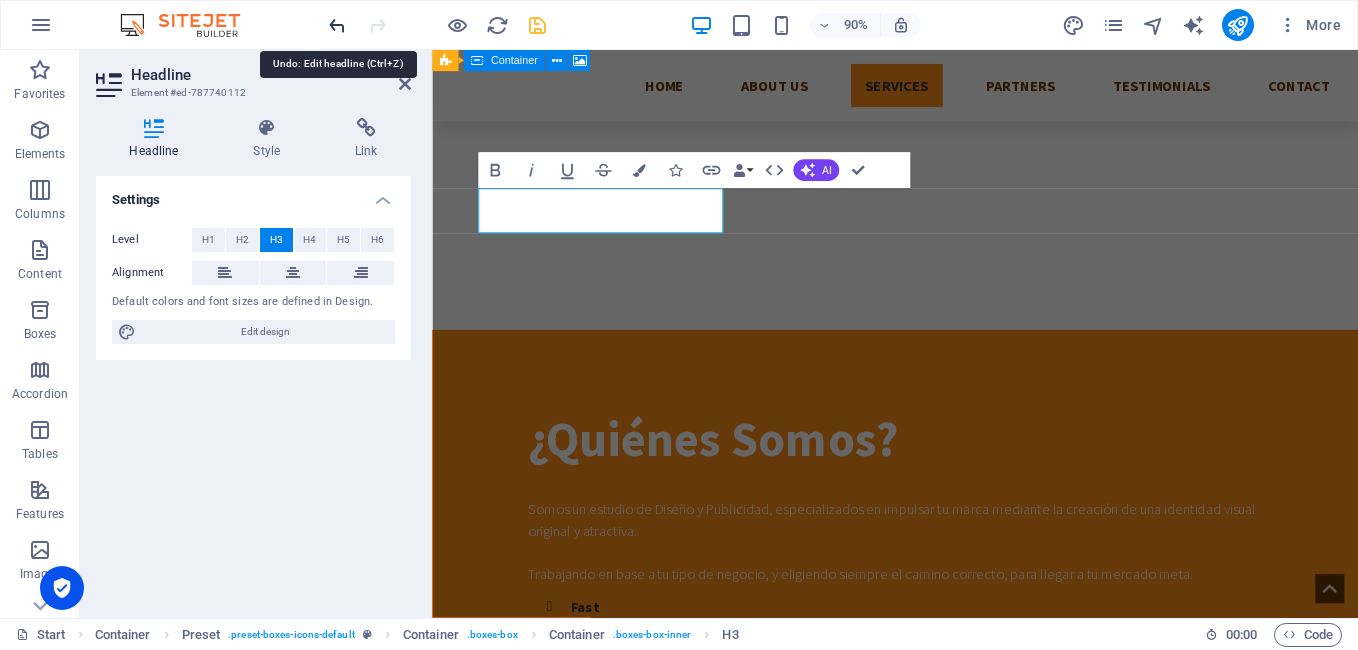 click at bounding box center [337, 25] 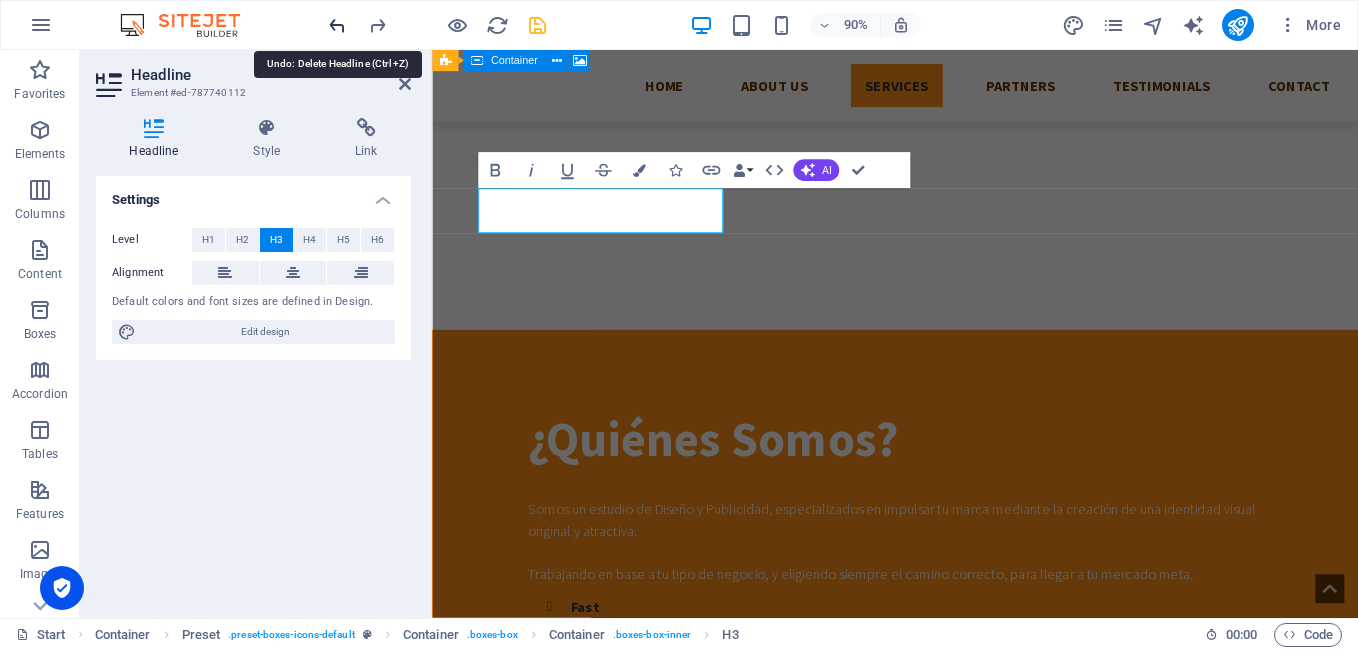 click at bounding box center [337, 25] 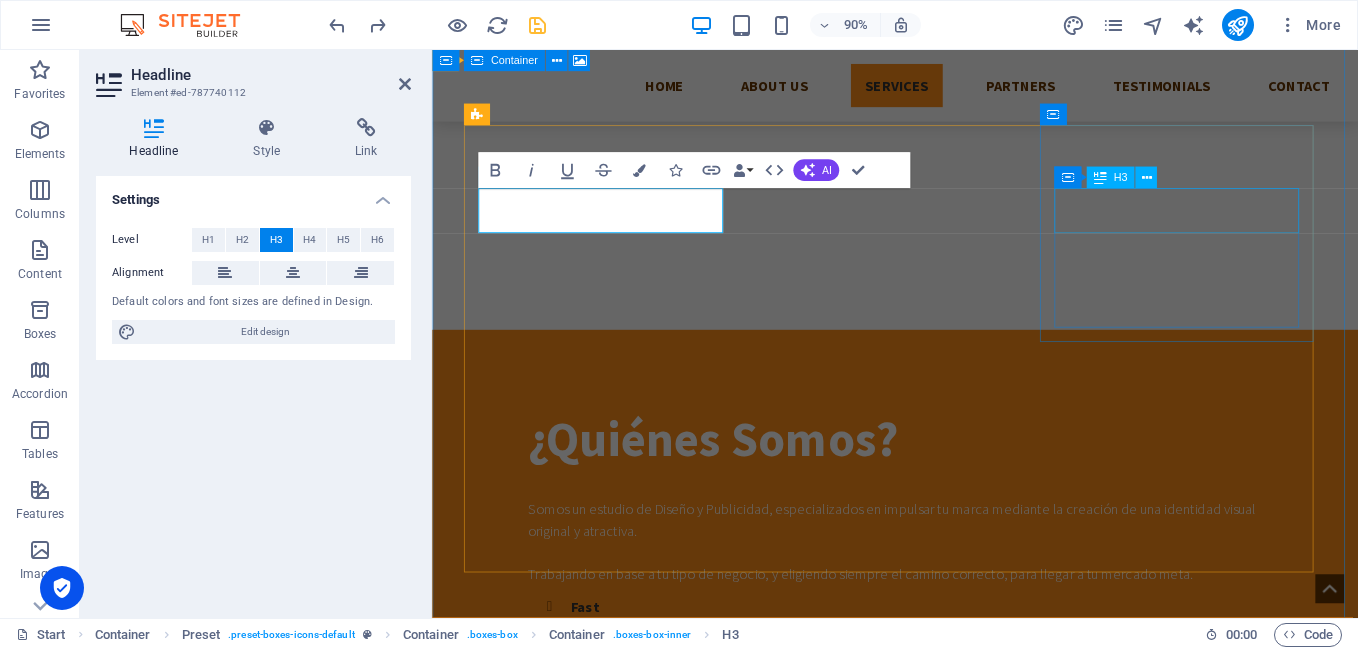 click on "Security System" at bounding box center [947, 2375] 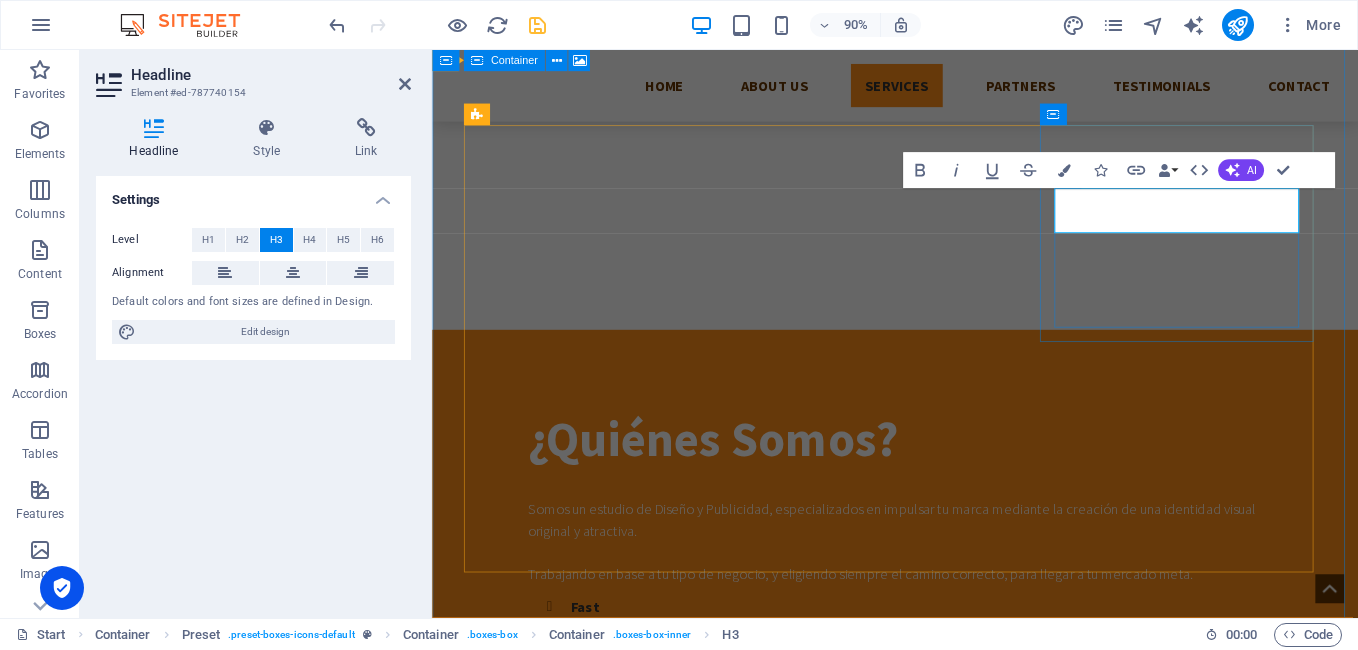 type 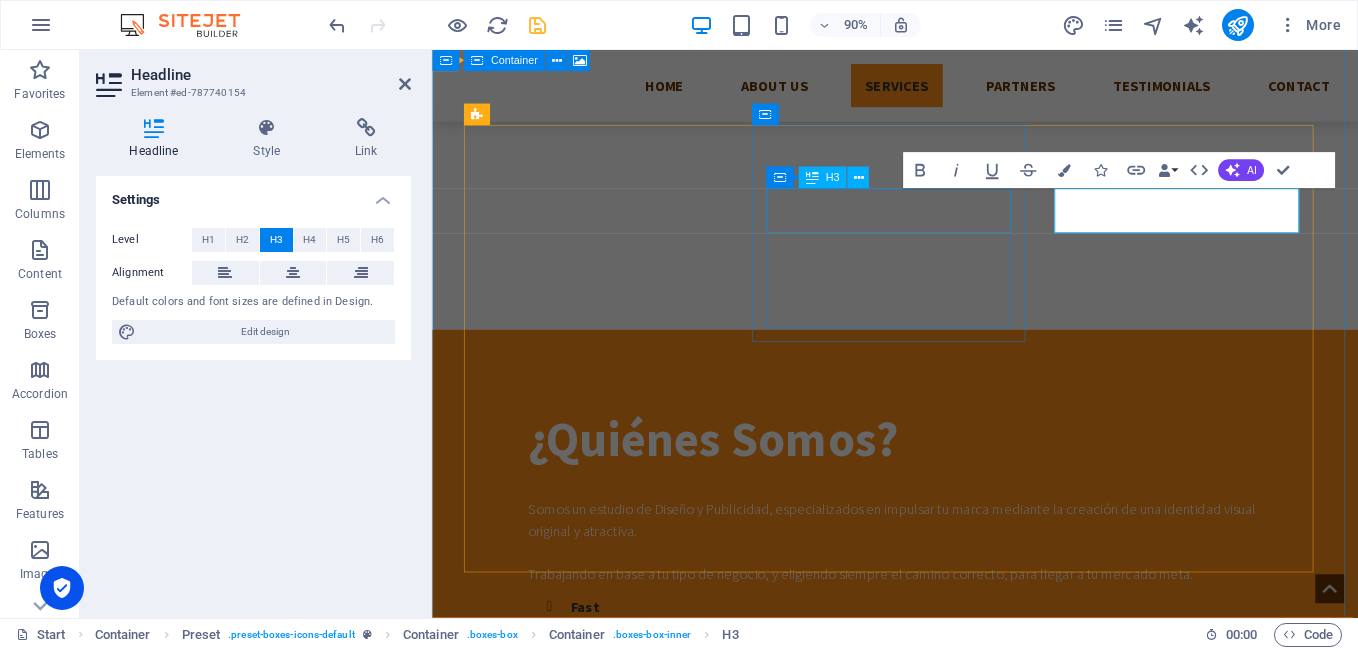 click on "Ilustración" at bounding box center [947, 2150] 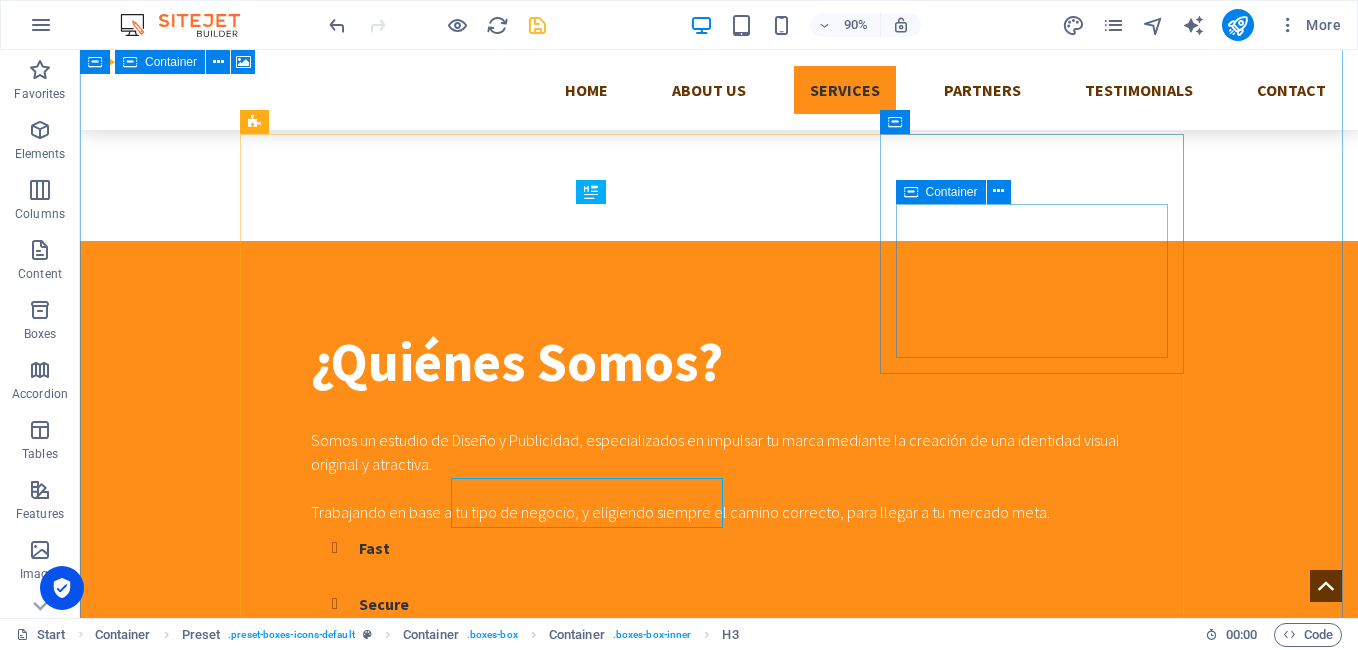 scroll, scrollTop: 1087, scrollLeft: 0, axis: vertical 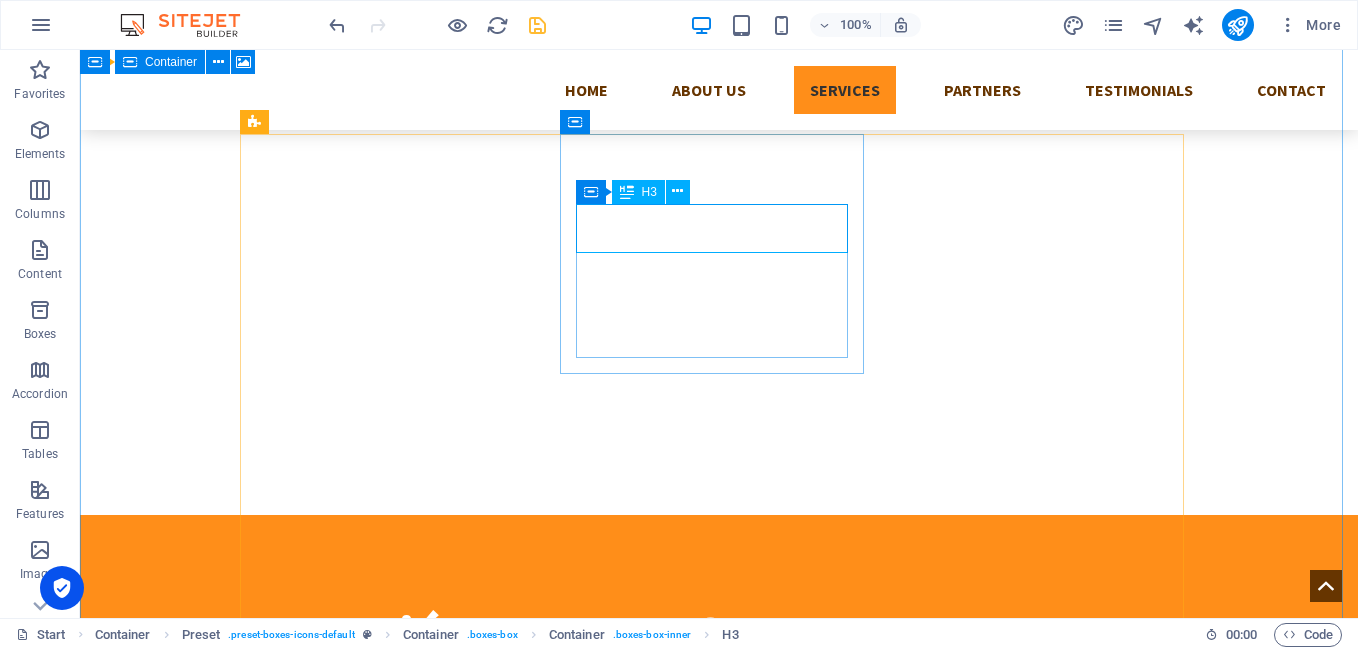 click on "Ilustración" at bounding box center [719, 2111] 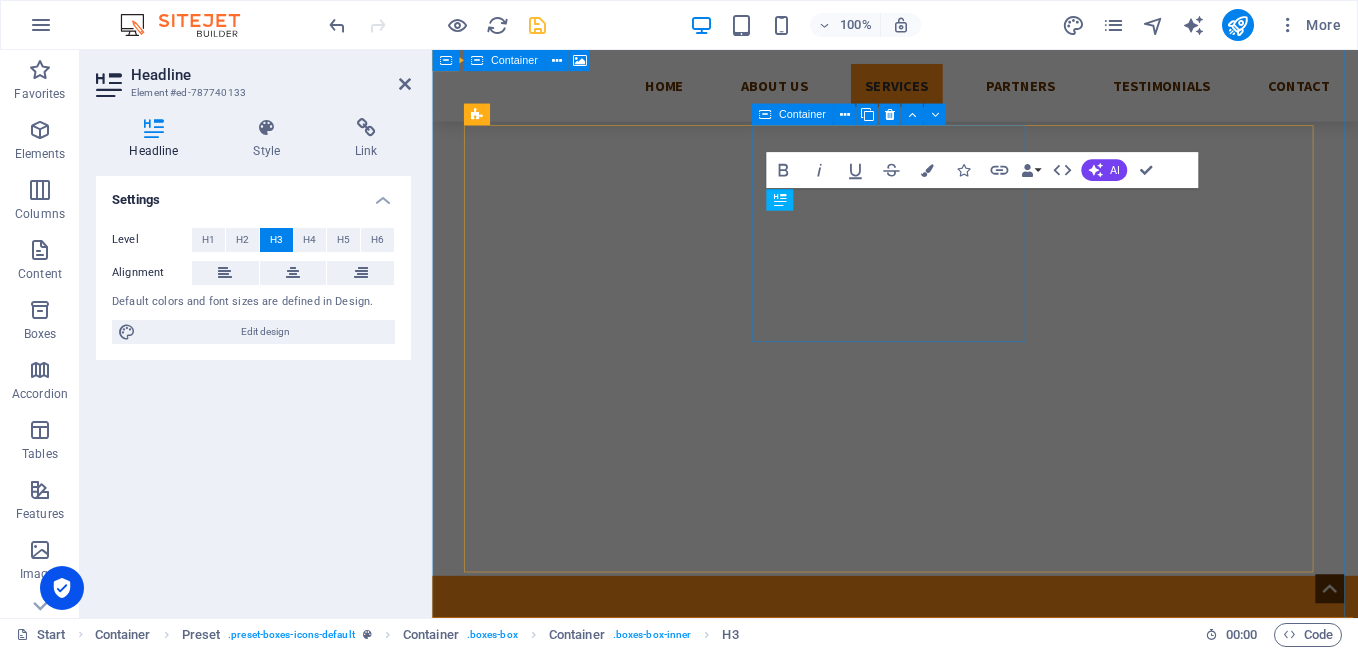 scroll, scrollTop: 1361, scrollLeft: 0, axis: vertical 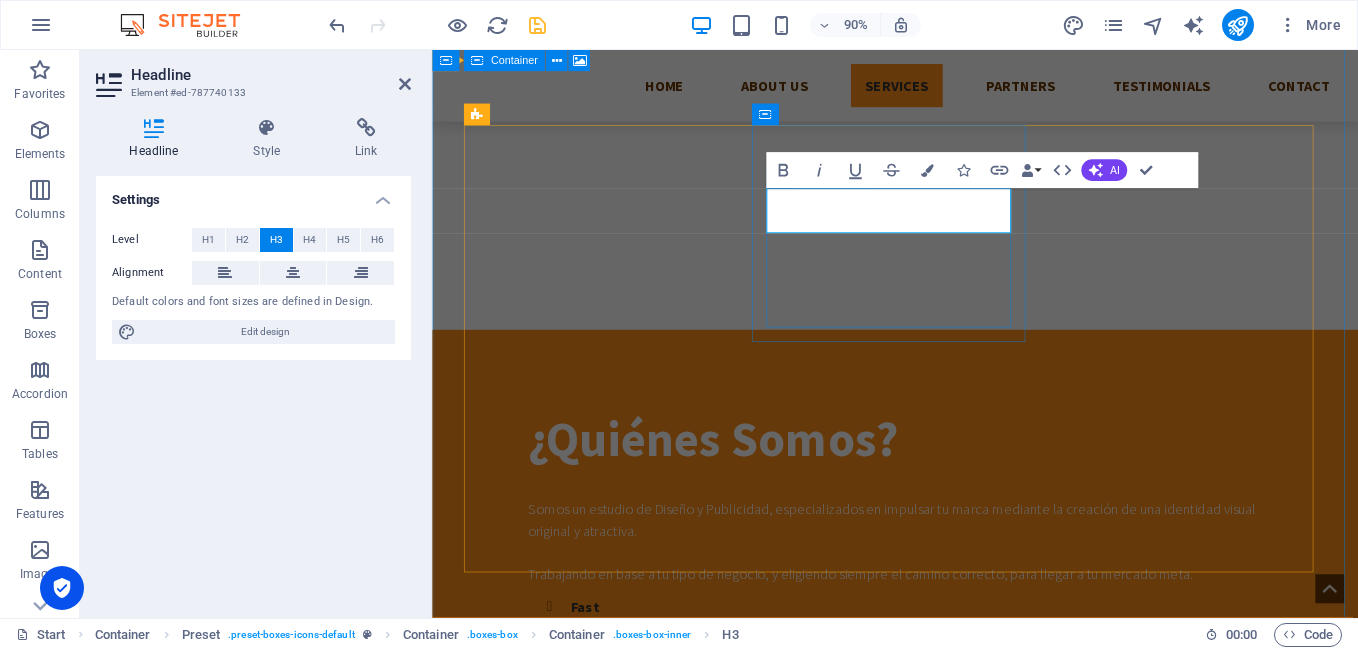 click on "Ilustración" at bounding box center [947, 2150] 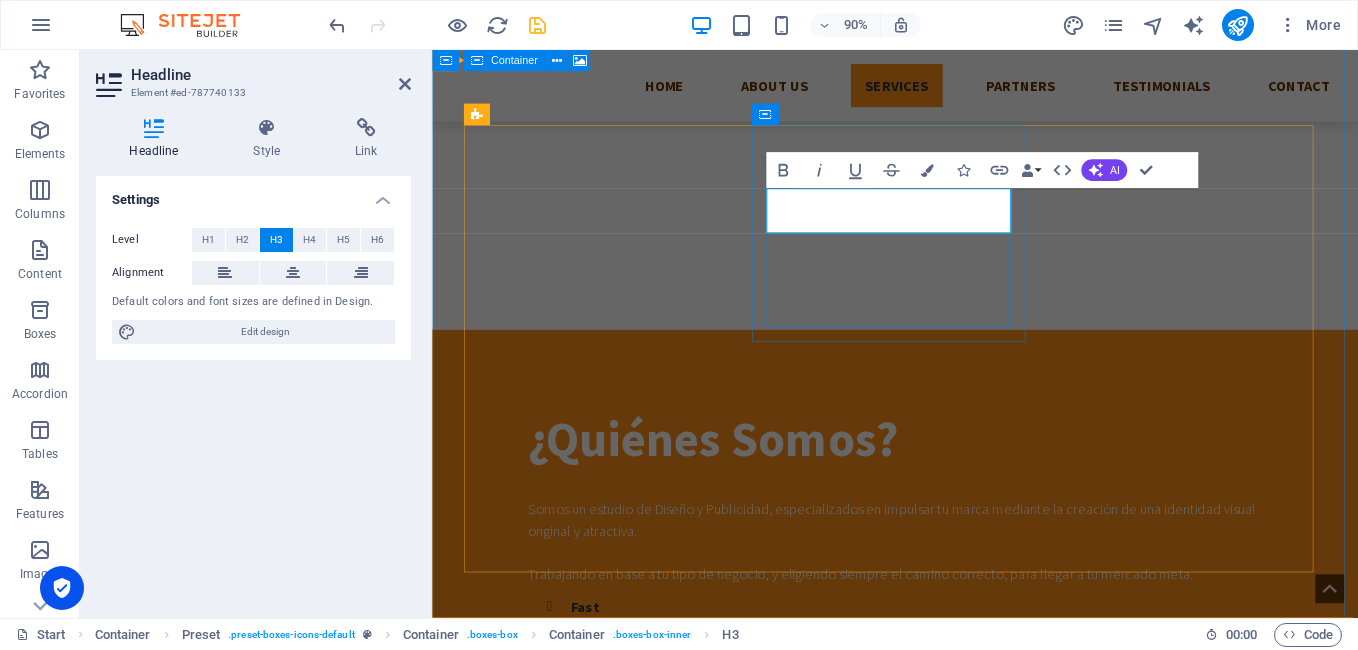 type 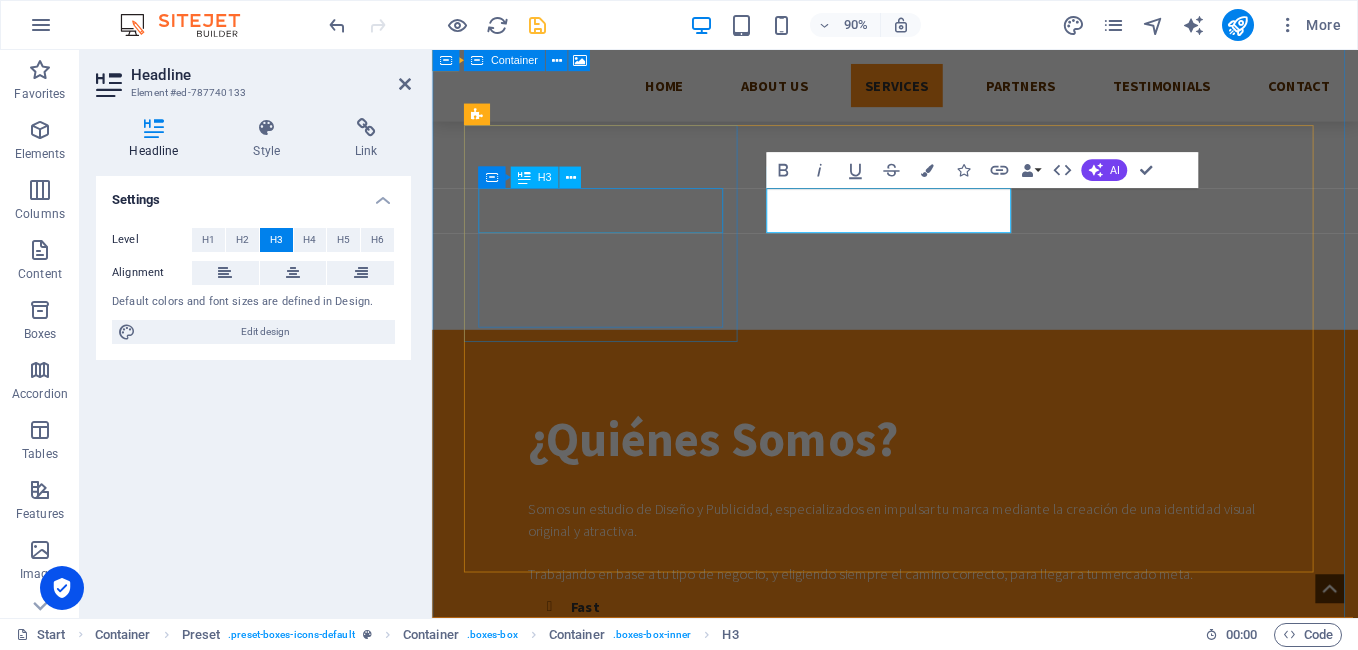 click on "Branding" at bounding box center (947, 1926) 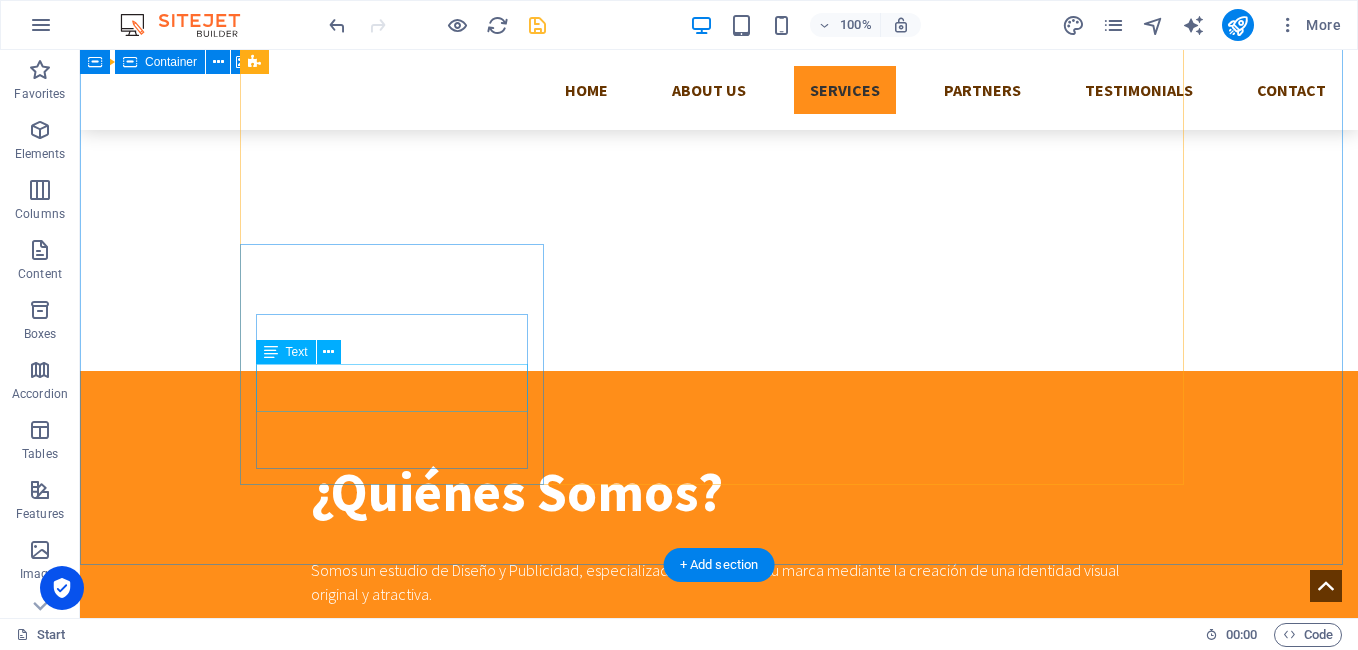 scroll, scrollTop: 1230, scrollLeft: 0, axis: vertical 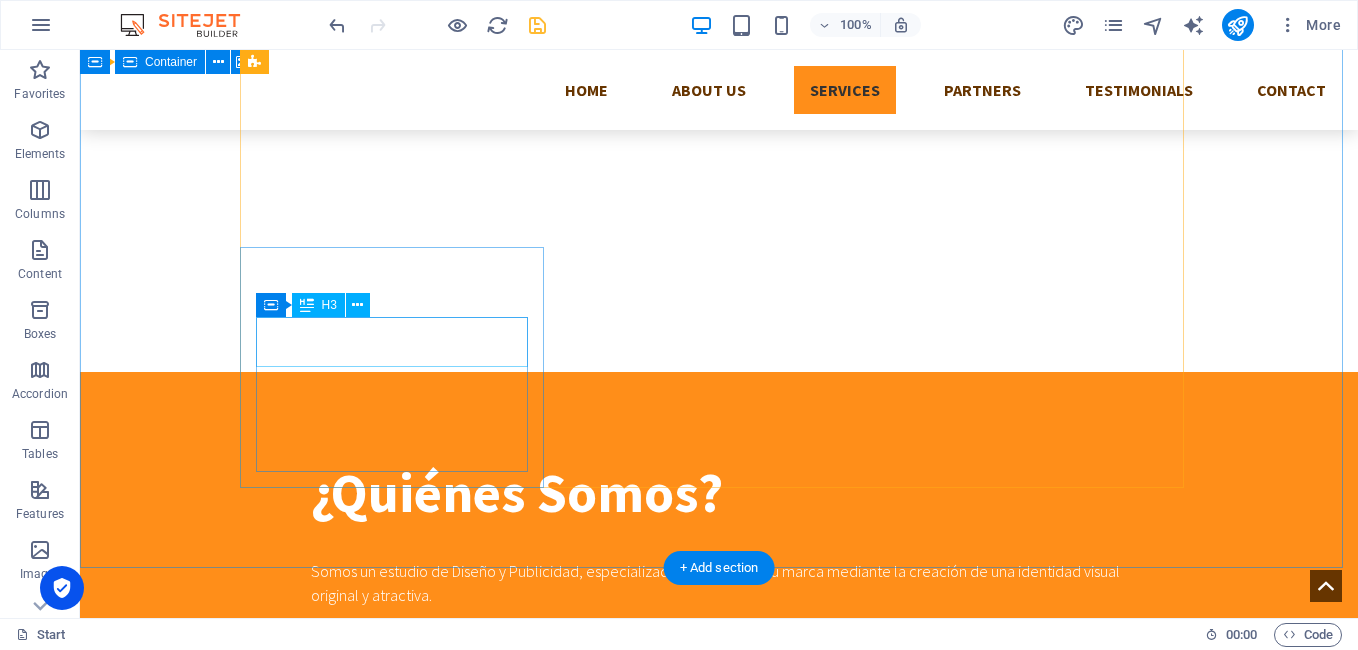 click on "Lock Repair" at bounding box center [719, 2417] 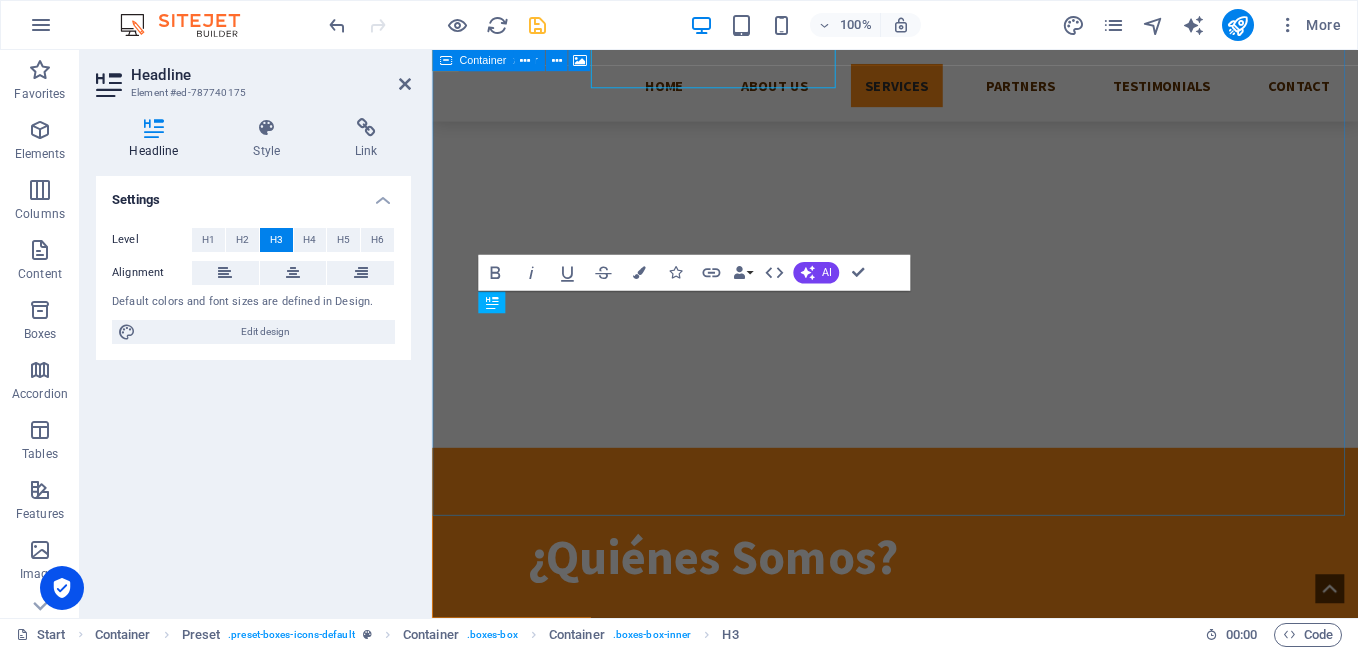 scroll, scrollTop: 1504, scrollLeft: 0, axis: vertical 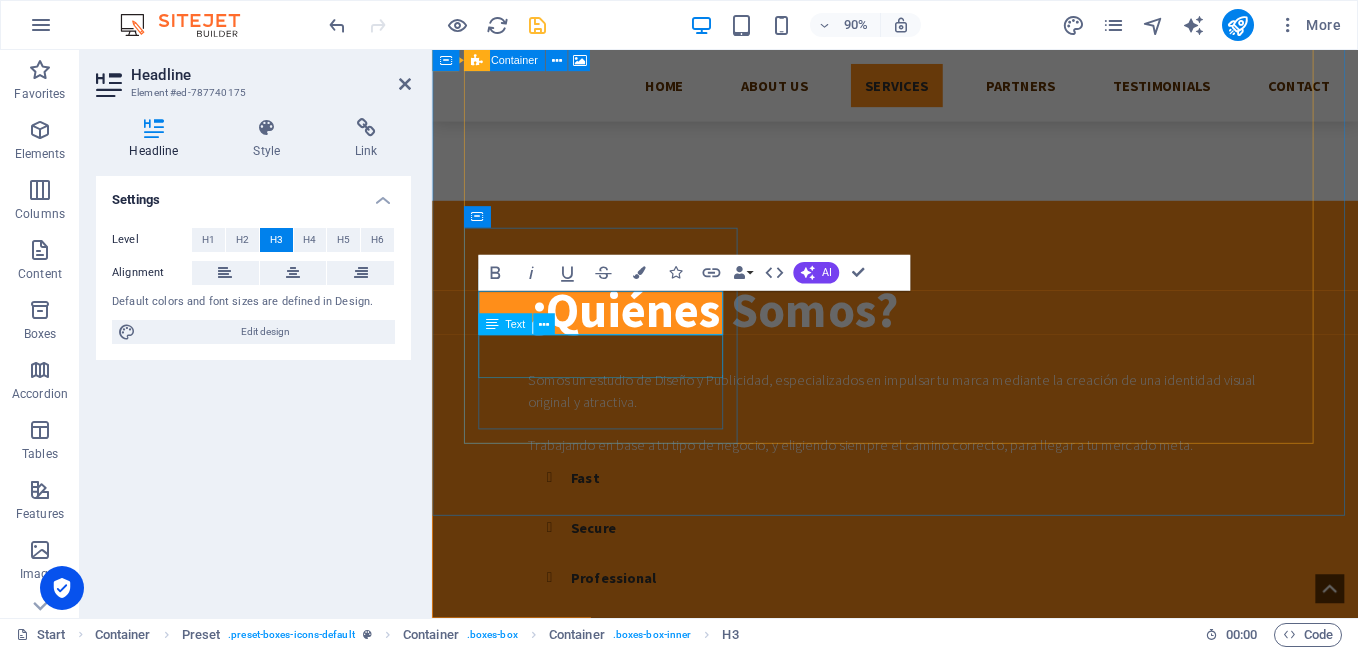 type 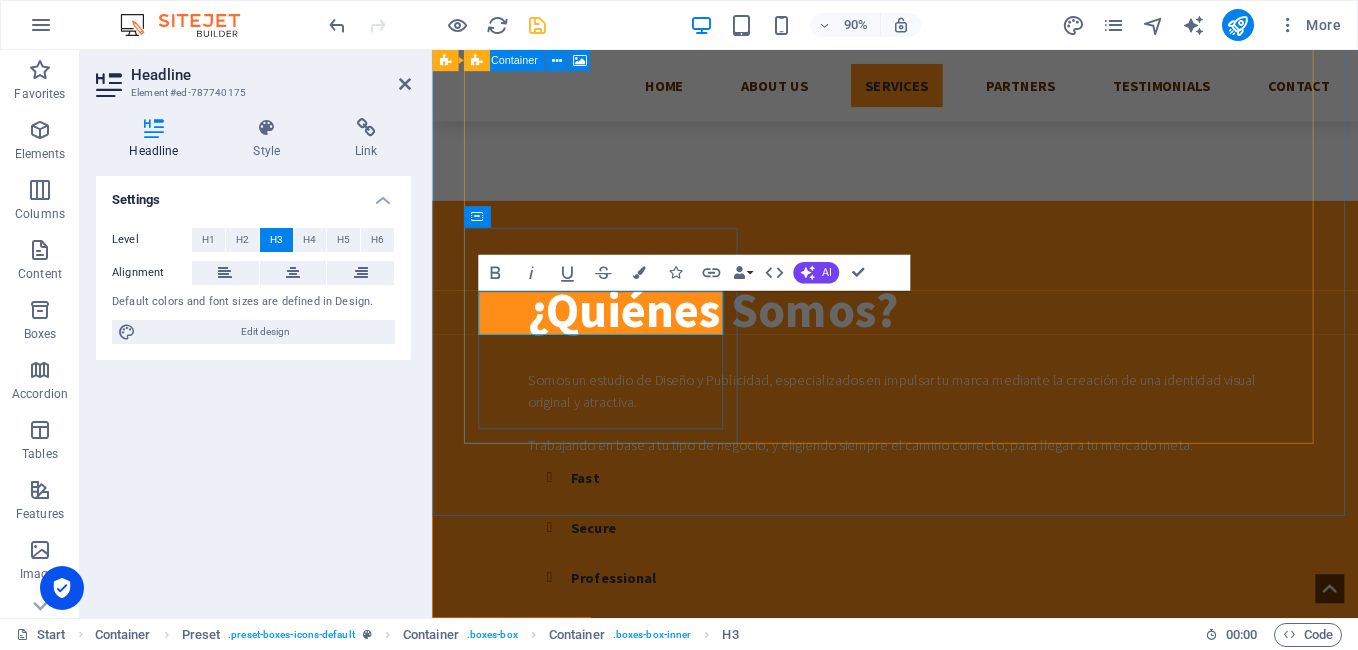 drag, startPoint x: 690, startPoint y: 334, endPoint x: 518, endPoint y: 347, distance: 172.49059 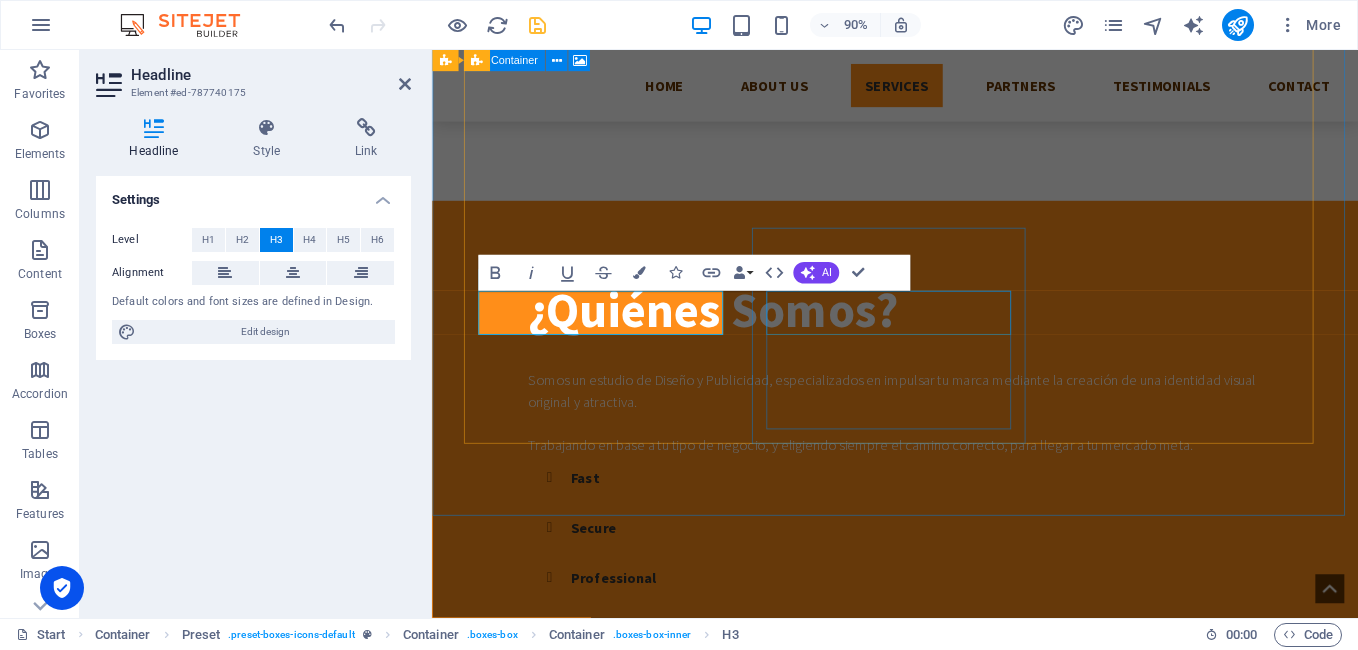 click on "Lock upgrading" at bounding box center [947, 2681] 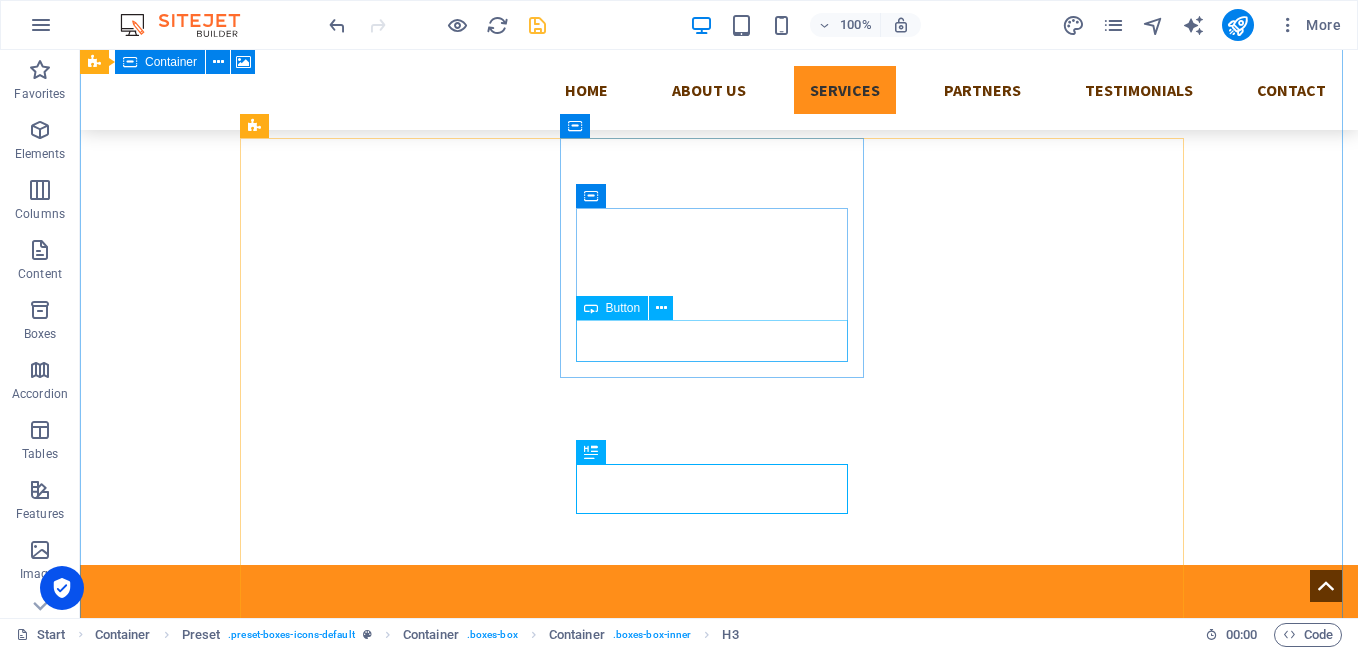 scroll, scrollTop: 1094, scrollLeft: 0, axis: vertical 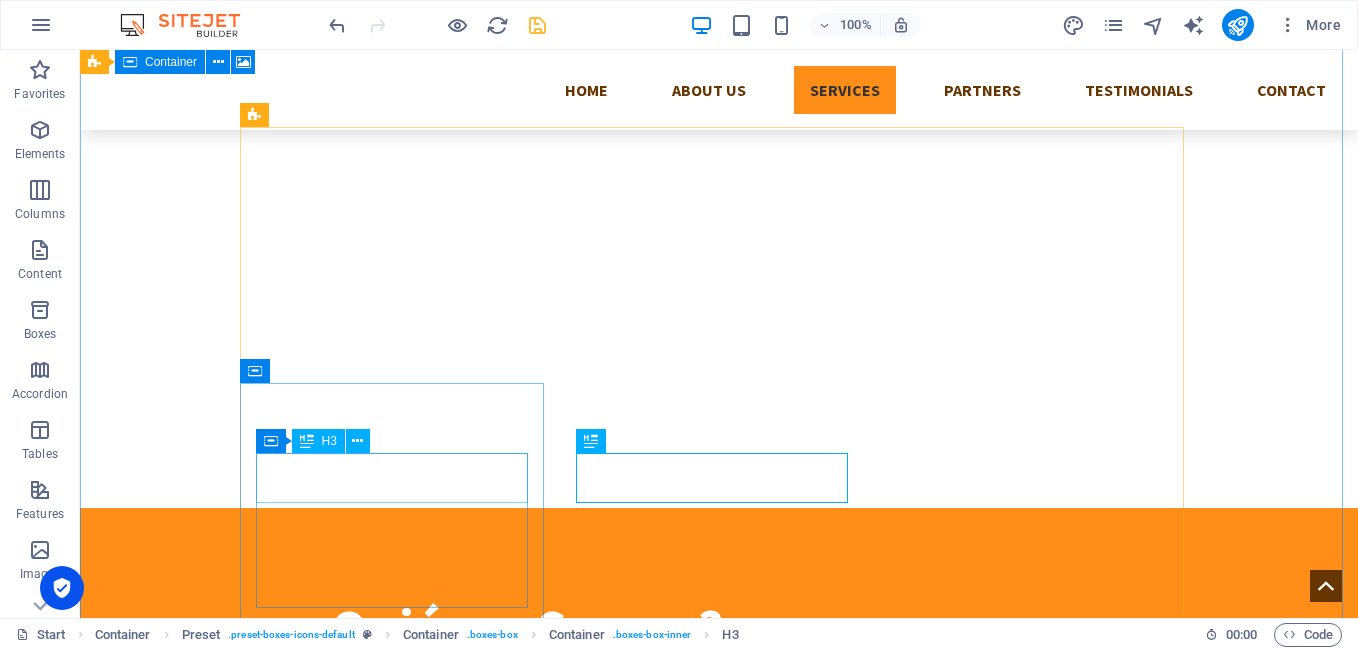 click on "Impresión de Diseño" at bounding box center [719, 2553] 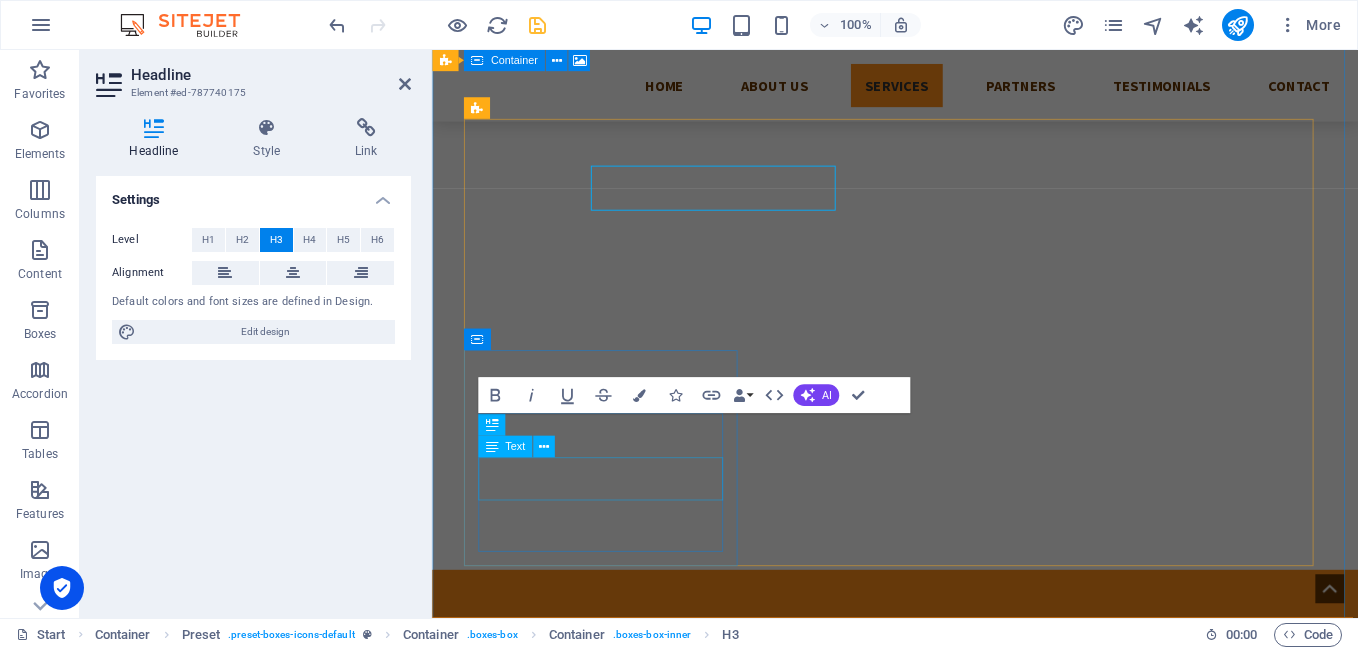 scroll, scrollTop: 1368, scrollLeft: 0, axis: vertical 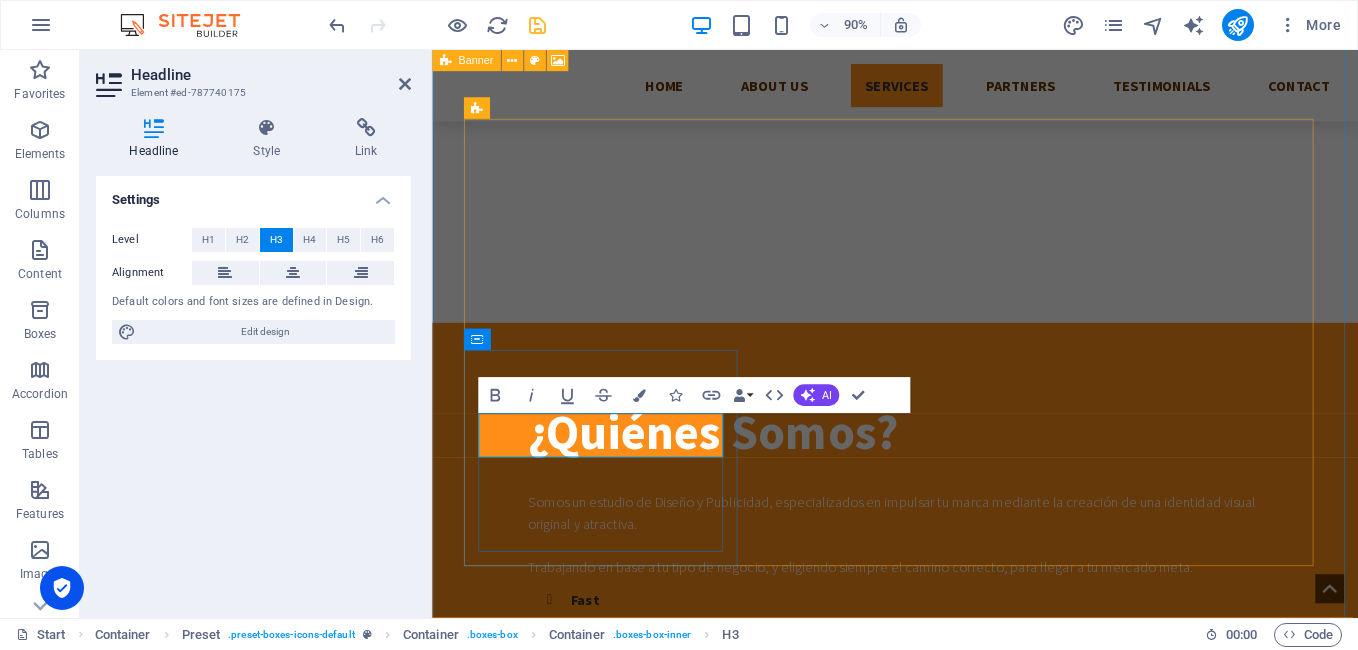 click on "Impresión de Diseño" at bounding box center (947, 2592) 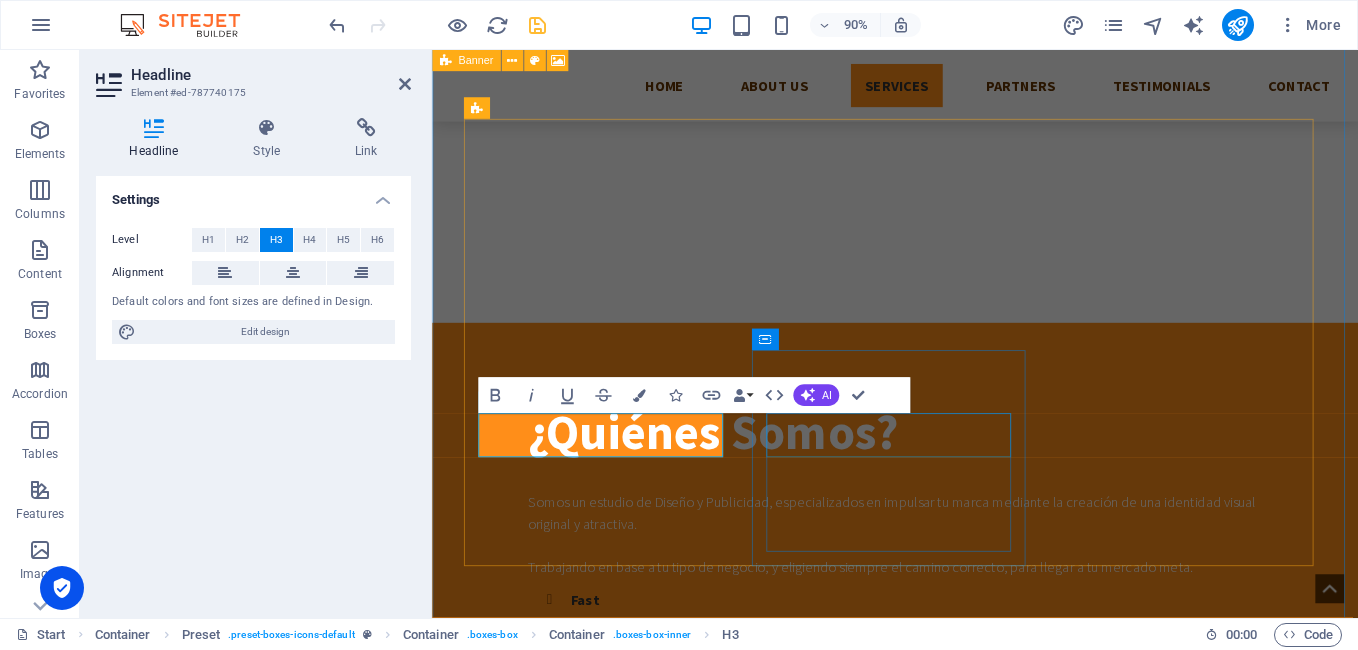 click on "Lock upgrading" at bounding box center (947, 2817) 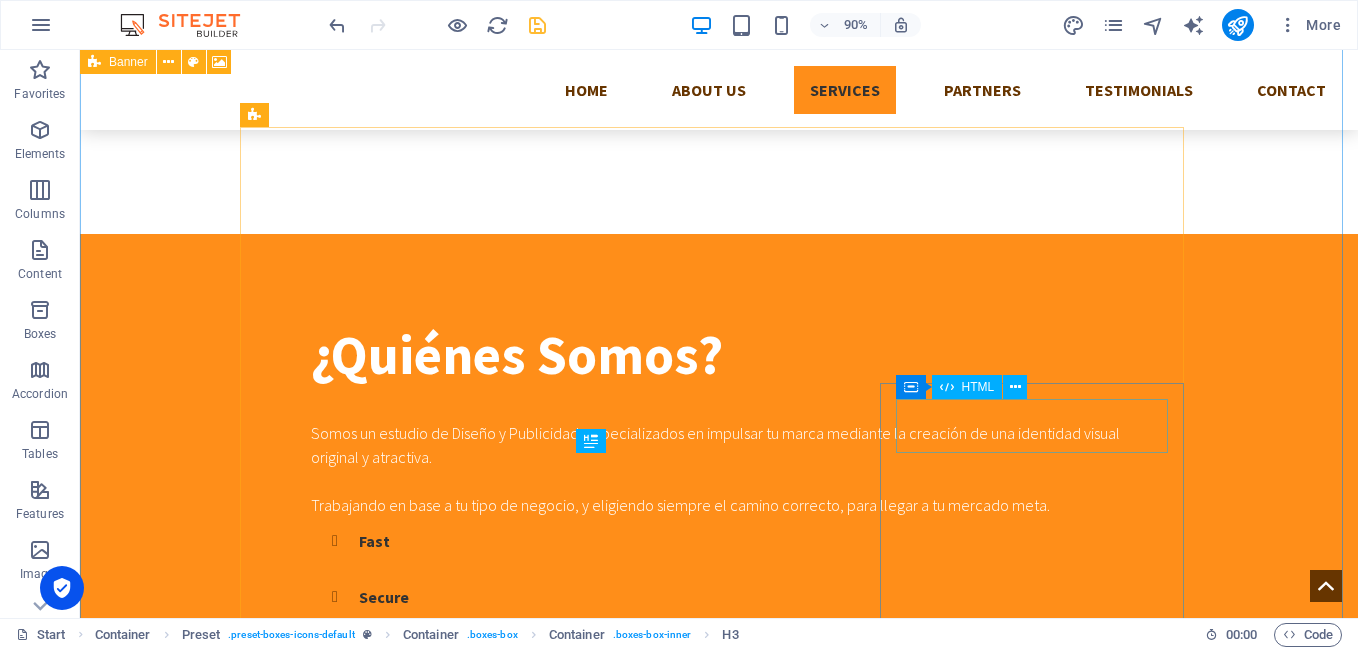 scroll, scrollTop: 1094, scrollLeft: 0, axis: vertical 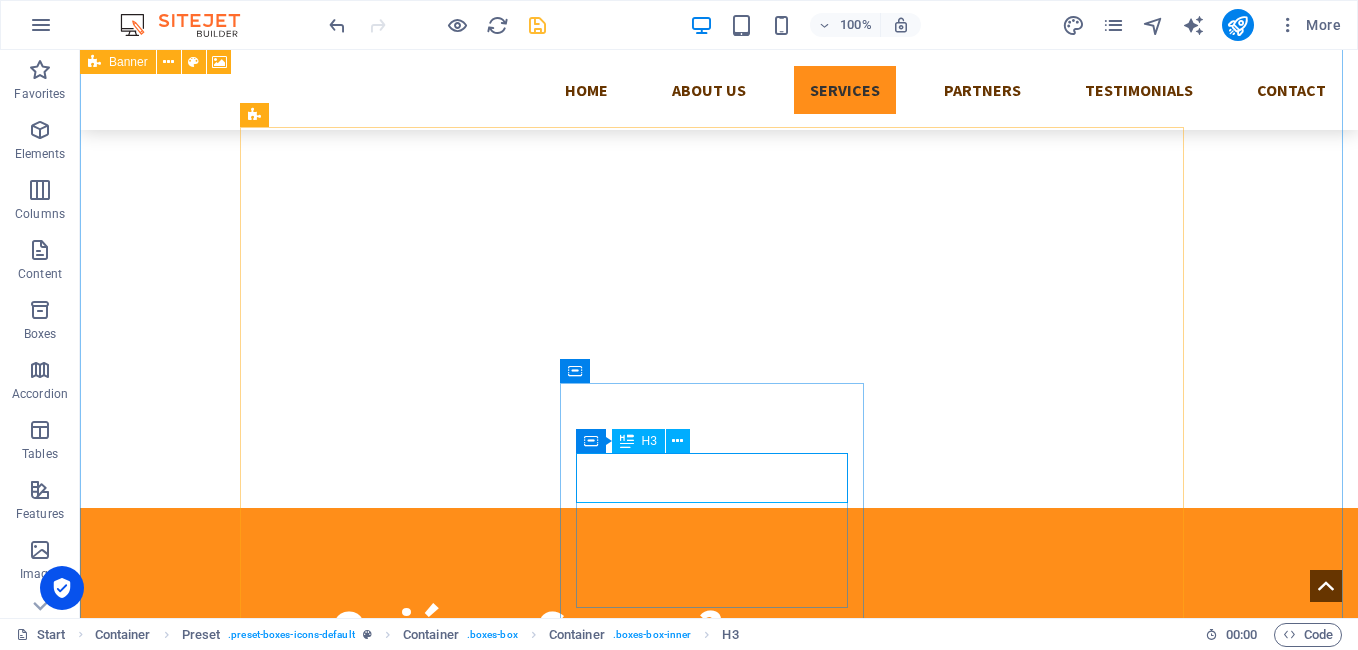 click on "Lock upgrading" at bounding box center (719, 2778) 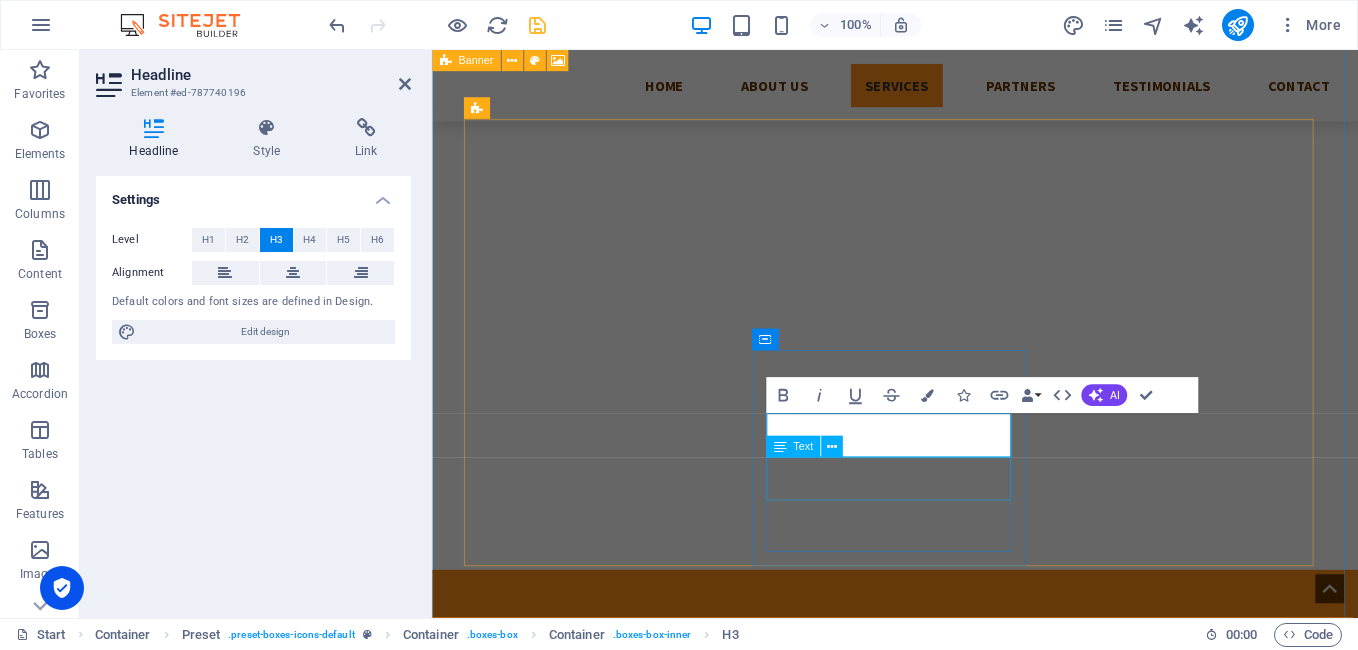 scroll, scrollTop: 1368, scrollLeft: 0, axis: vertical 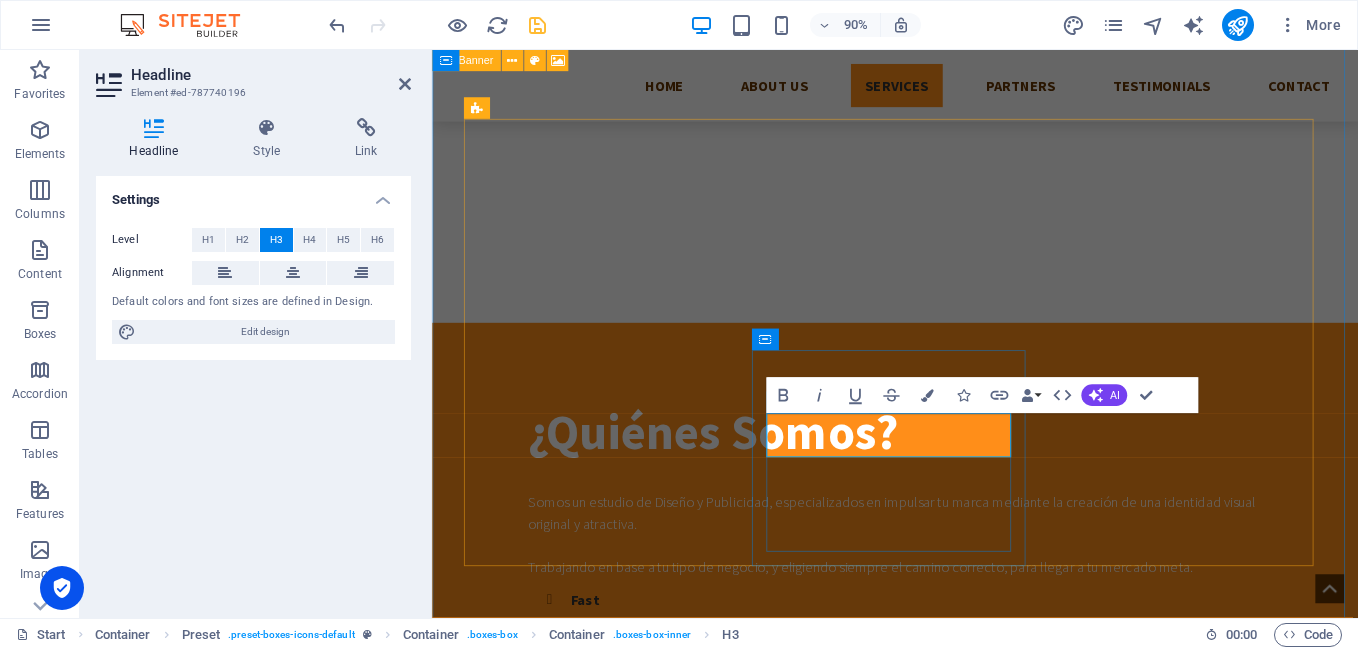 type 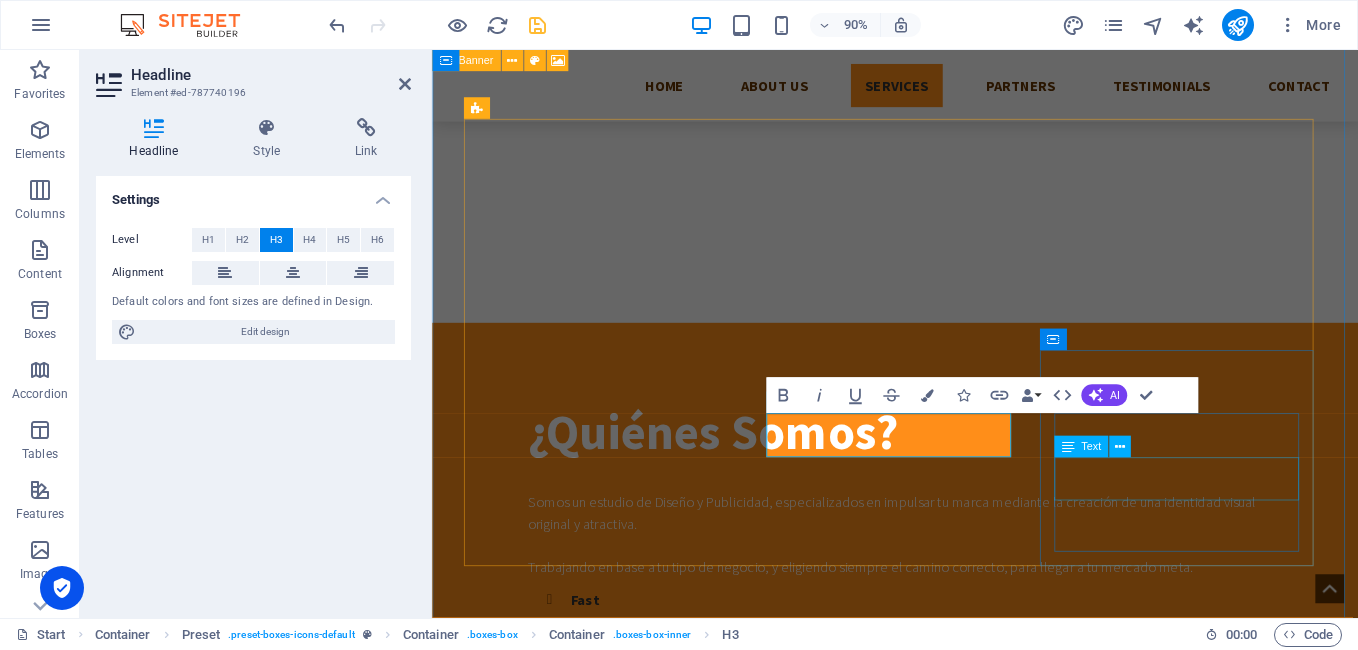 click on "Lorem ipsum dolor sit amet, consectetur adipisicing elit. Veritatis, dolorem!" at bounding box center (947, 3078) 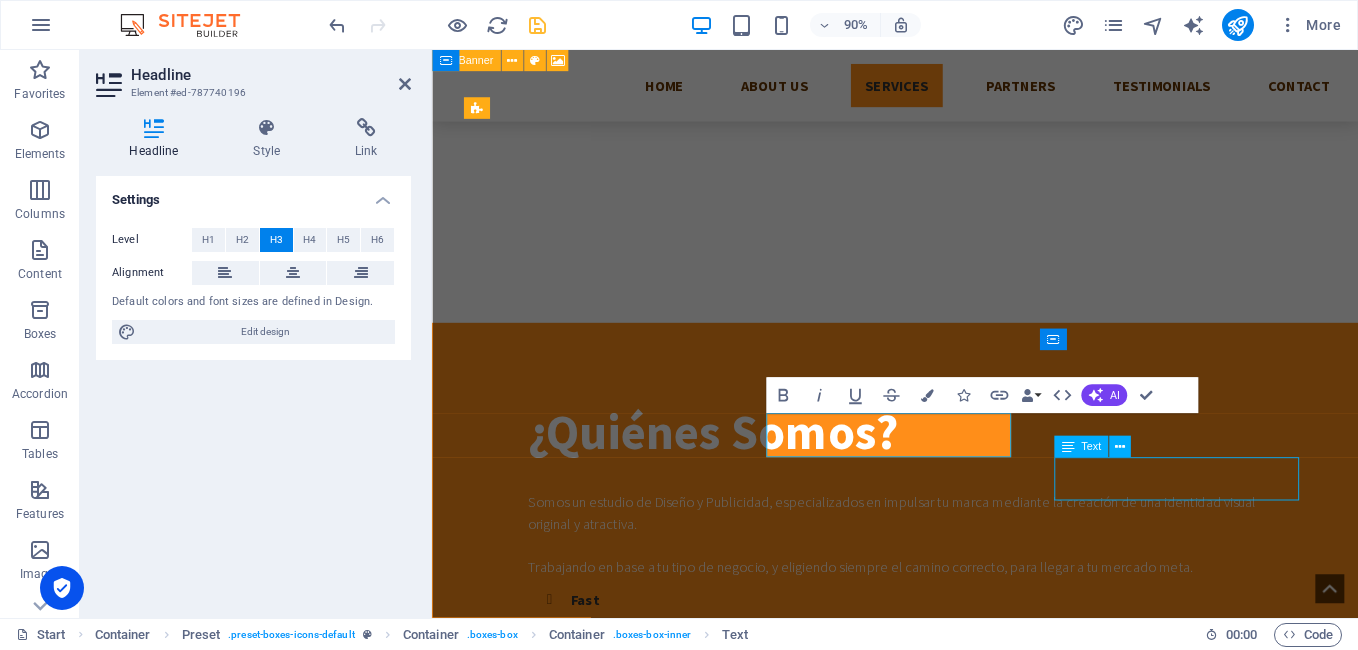 scroll, scrollTop: 1094, scrollLeft: 0, axis: vertical 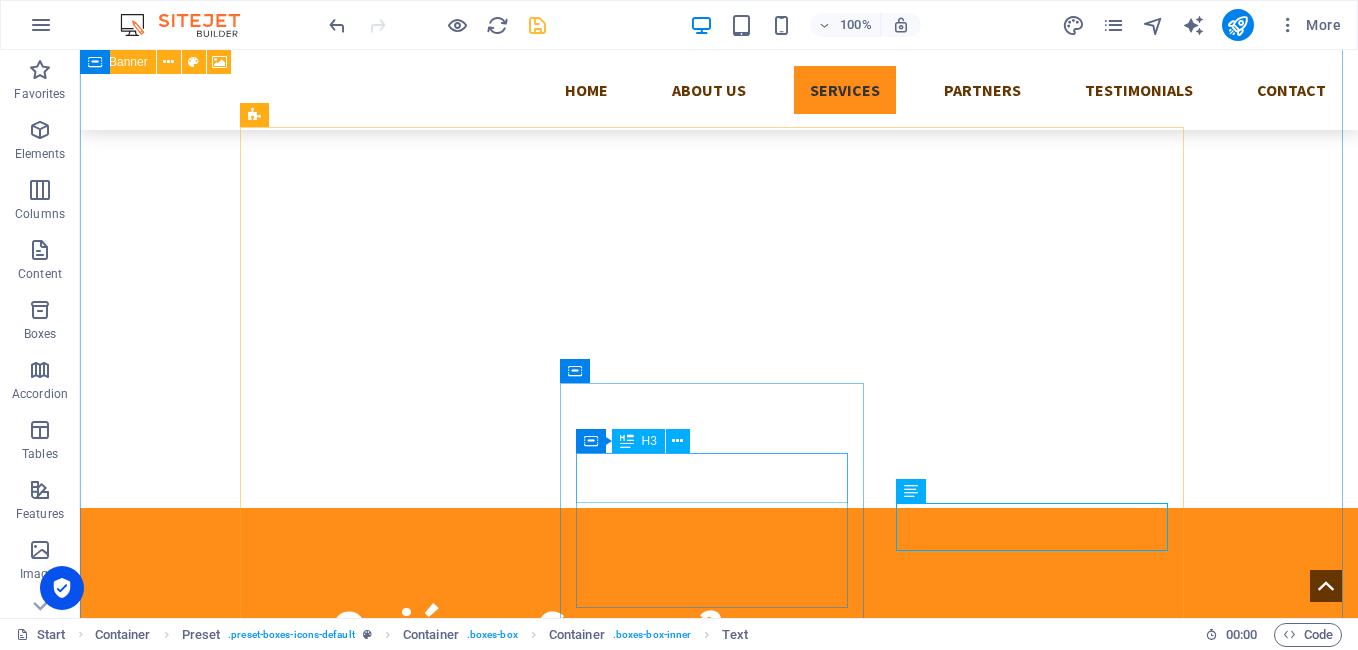 click on "Logo/Identidad" at bounding box center [719, 2778] 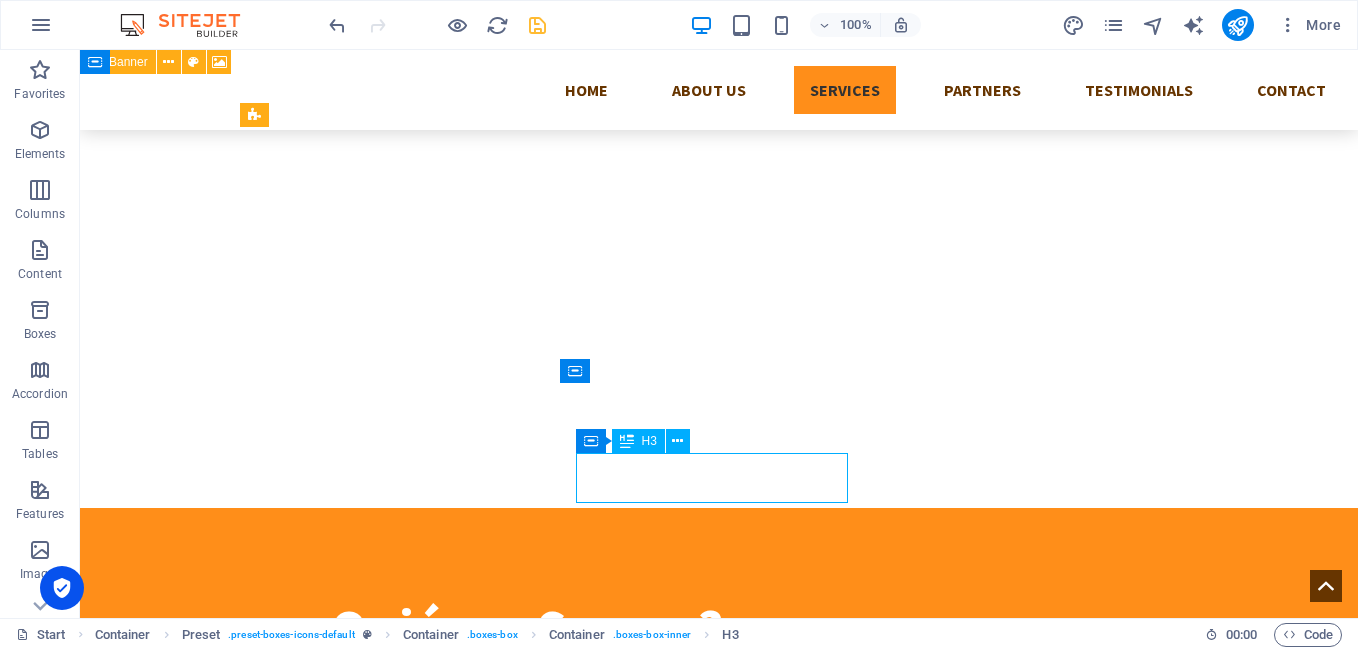 click on "Logo/Identidad" at bounding box center [719, 2778] 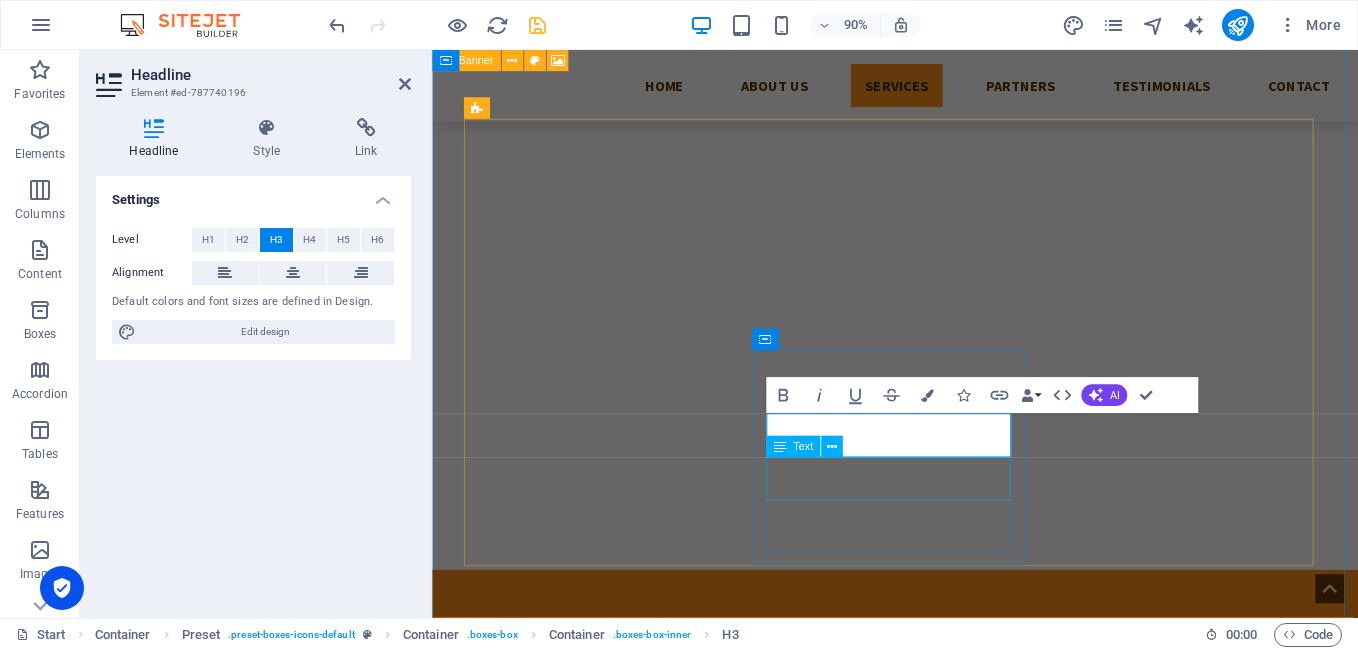 scroll, scrollTop: 1368, scrollLeft: 0, axis: vertical 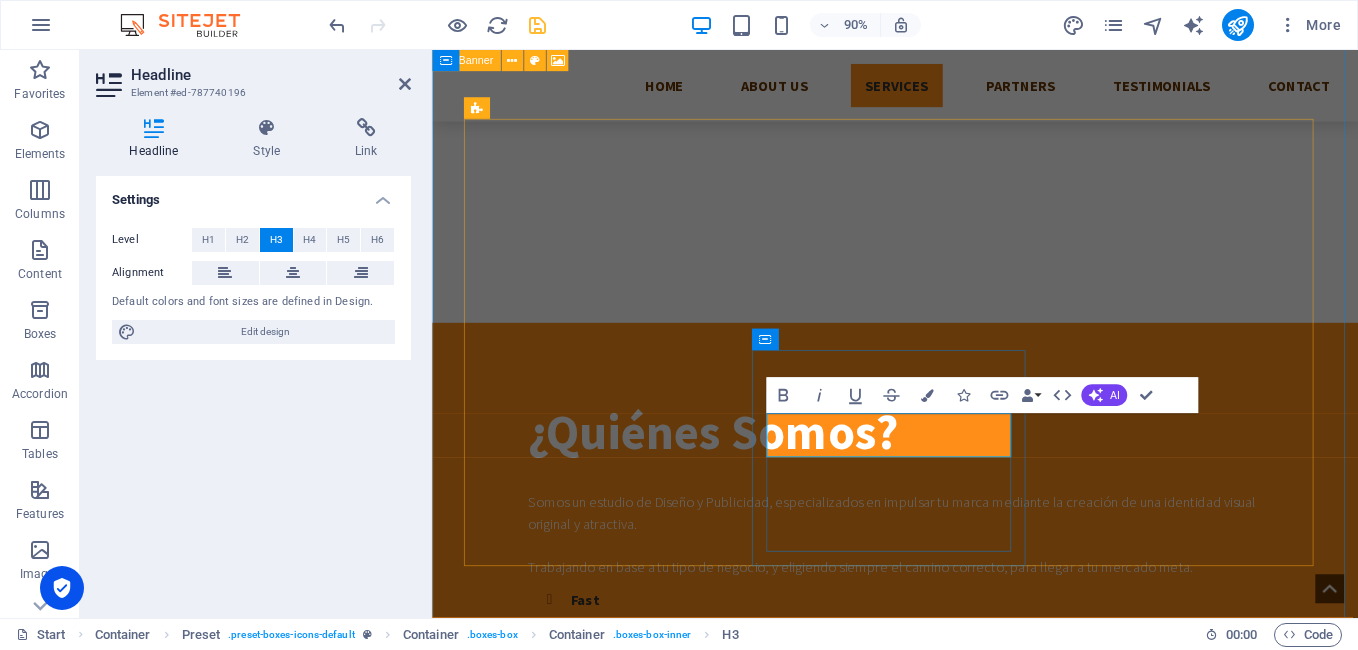 type 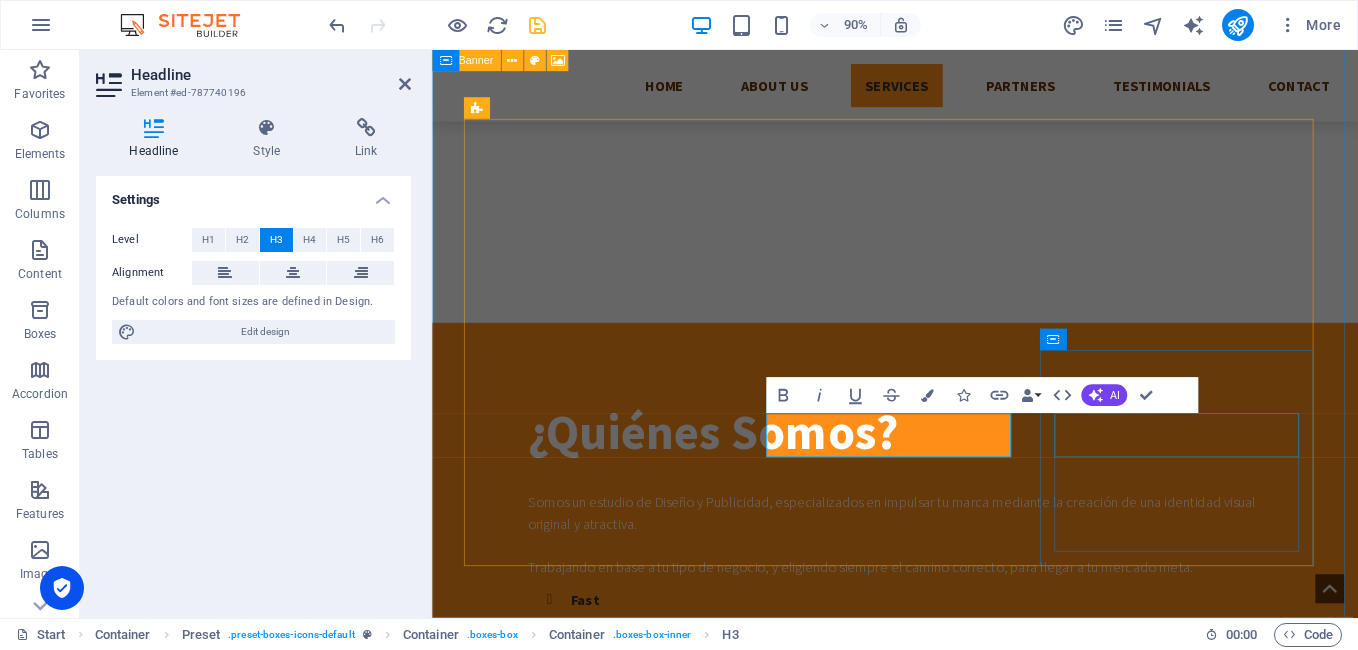 click on "Lock Installation" at bounding box center (947, 3042) 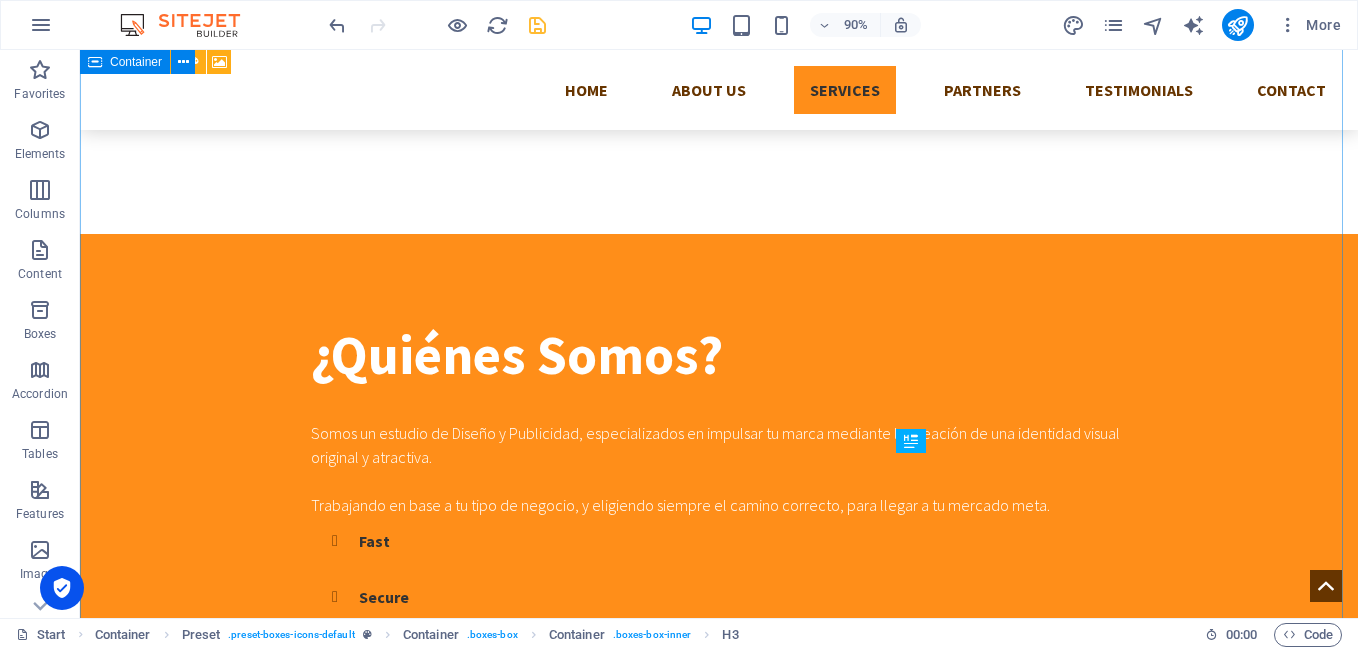 scroll, scrollTop: 1094, scrollLeft: 0, axis: vertical 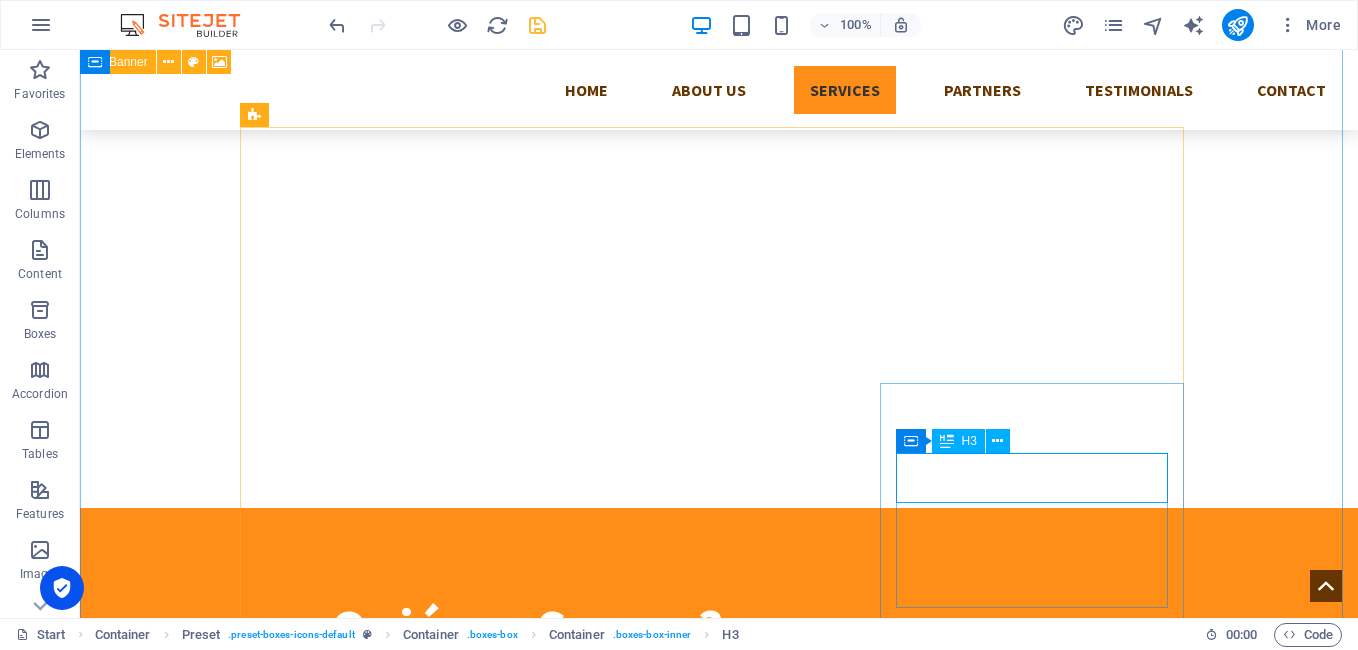 click on "Lock Installation" at bounding box center (719, 3003) 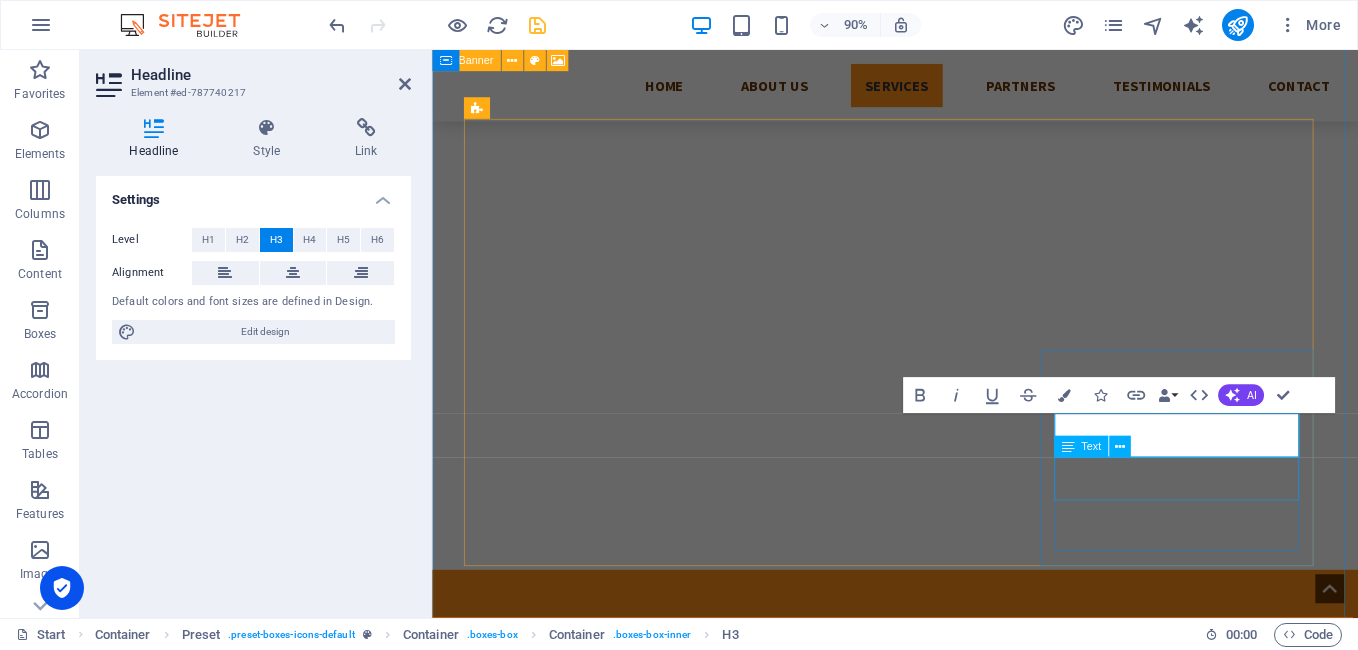 scroll, scrollTop: 1368, scrollLeft: 0, axis: vertical 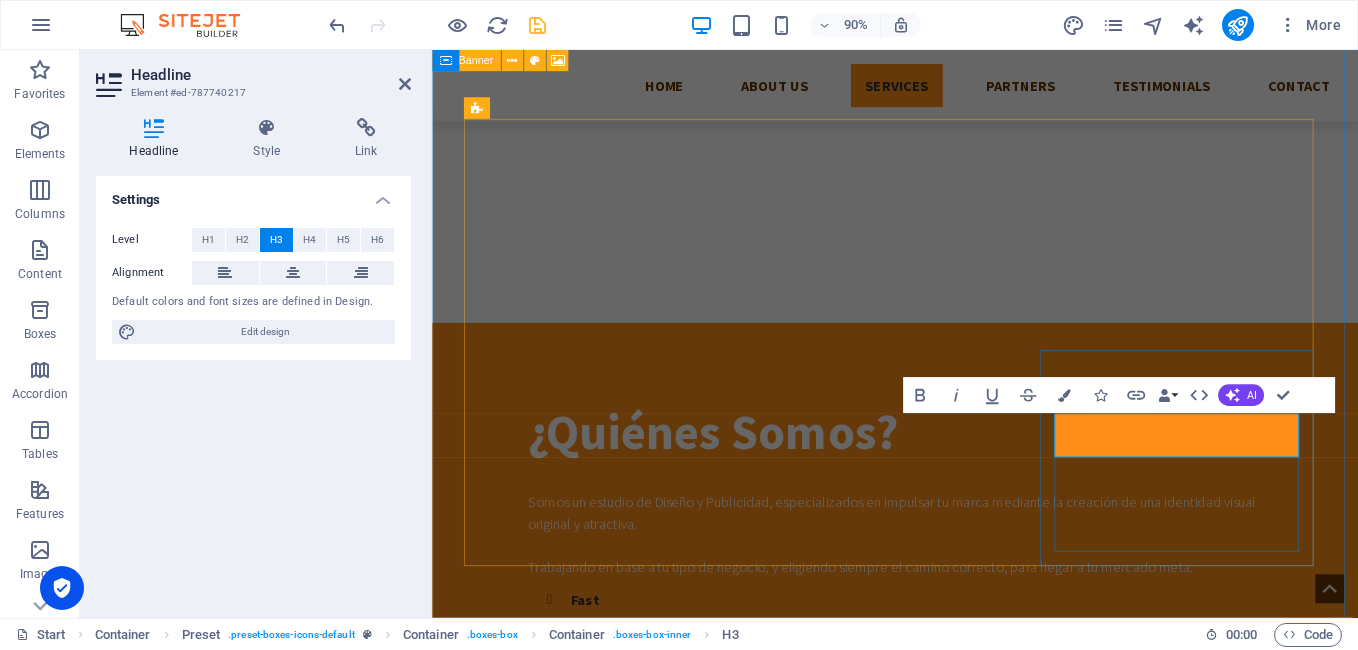 type 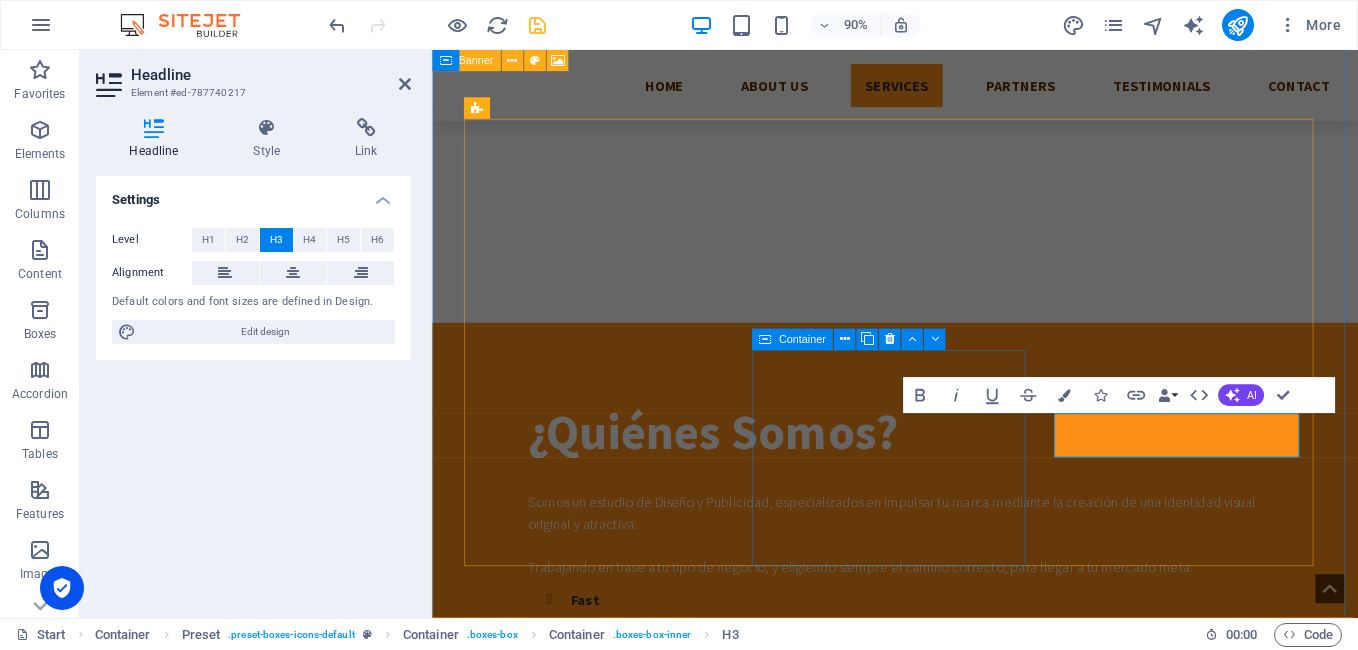 click on "Identidad Corporativa Lorem ipsum dolor sit amet, consectetur adipisicing elit. Veritatis, dolorem! More Details" at bounding box center [947, 2830] 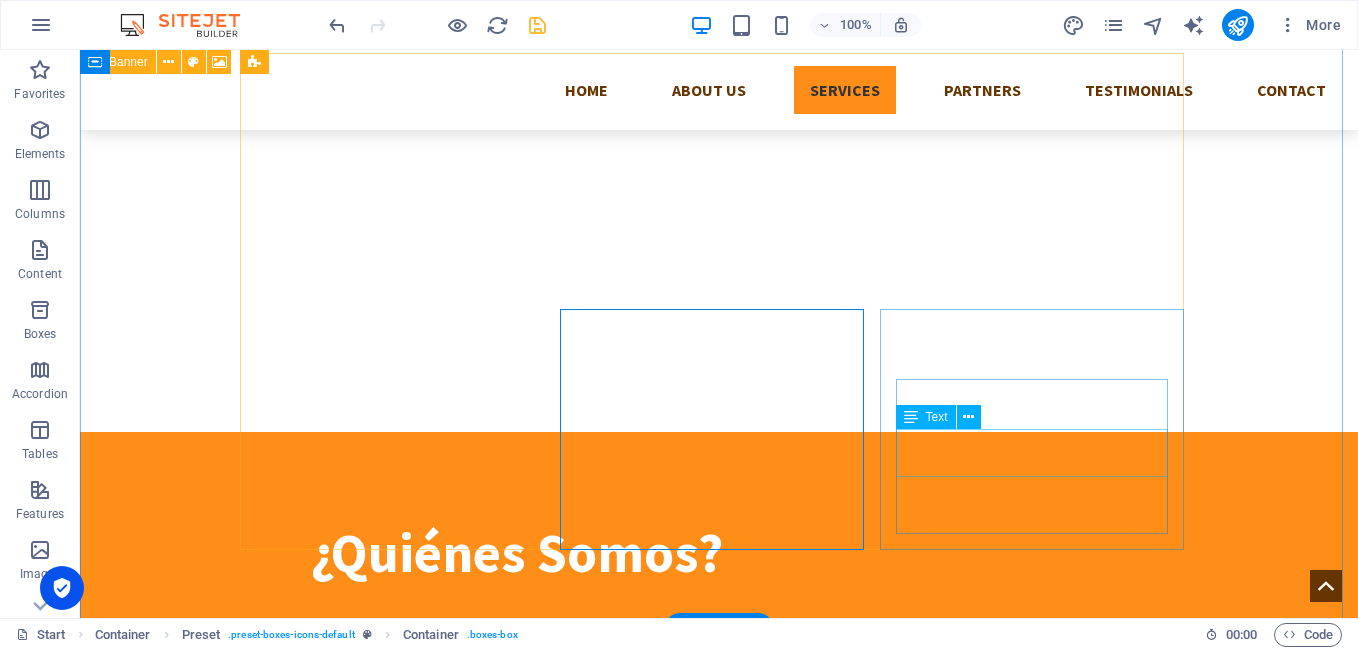 scroll, scrollTop: 1166, scrollLeft: 0, axis: vertical 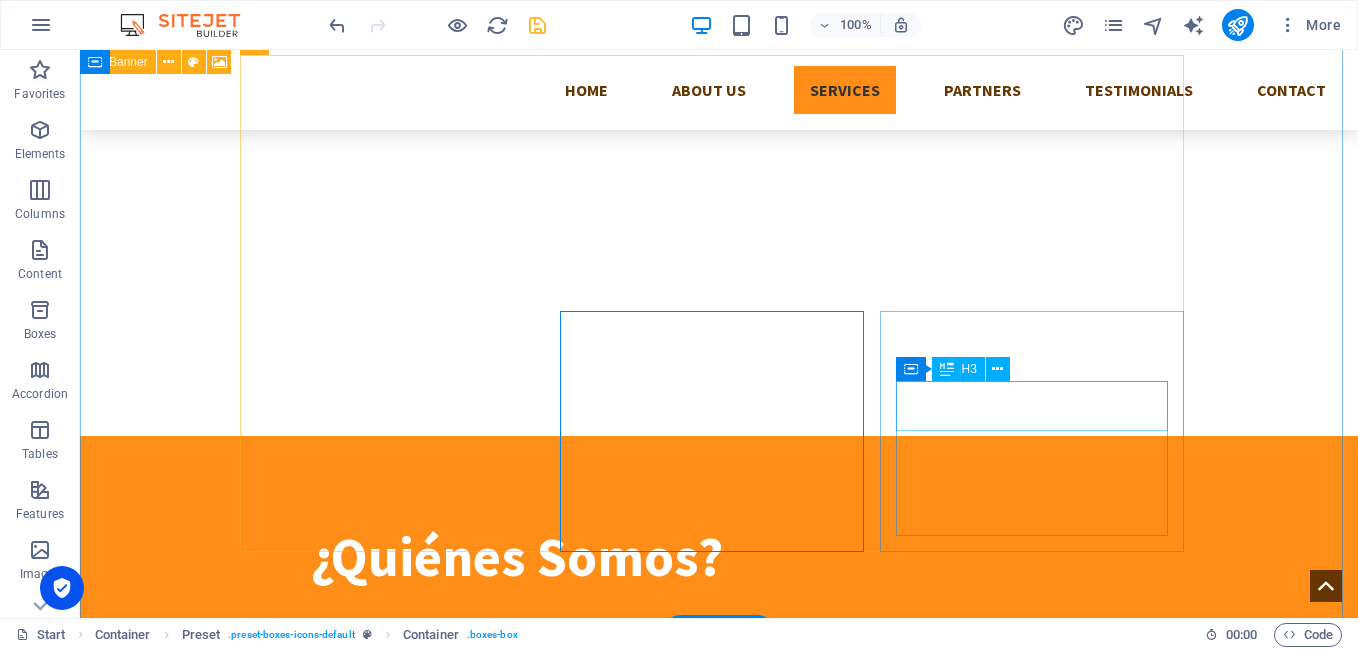 click on "Fotografía" at bounding box center (719, 2931) 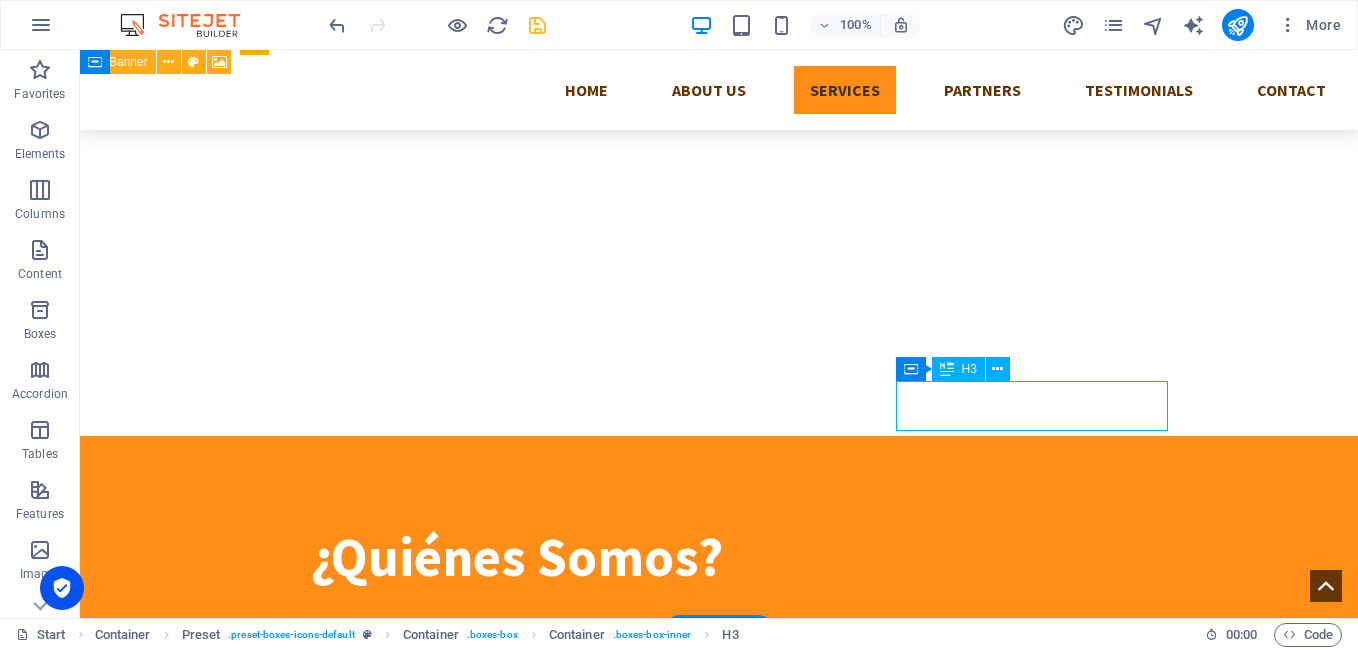 click on "Fotografía" at bounding box center (719, 2931) 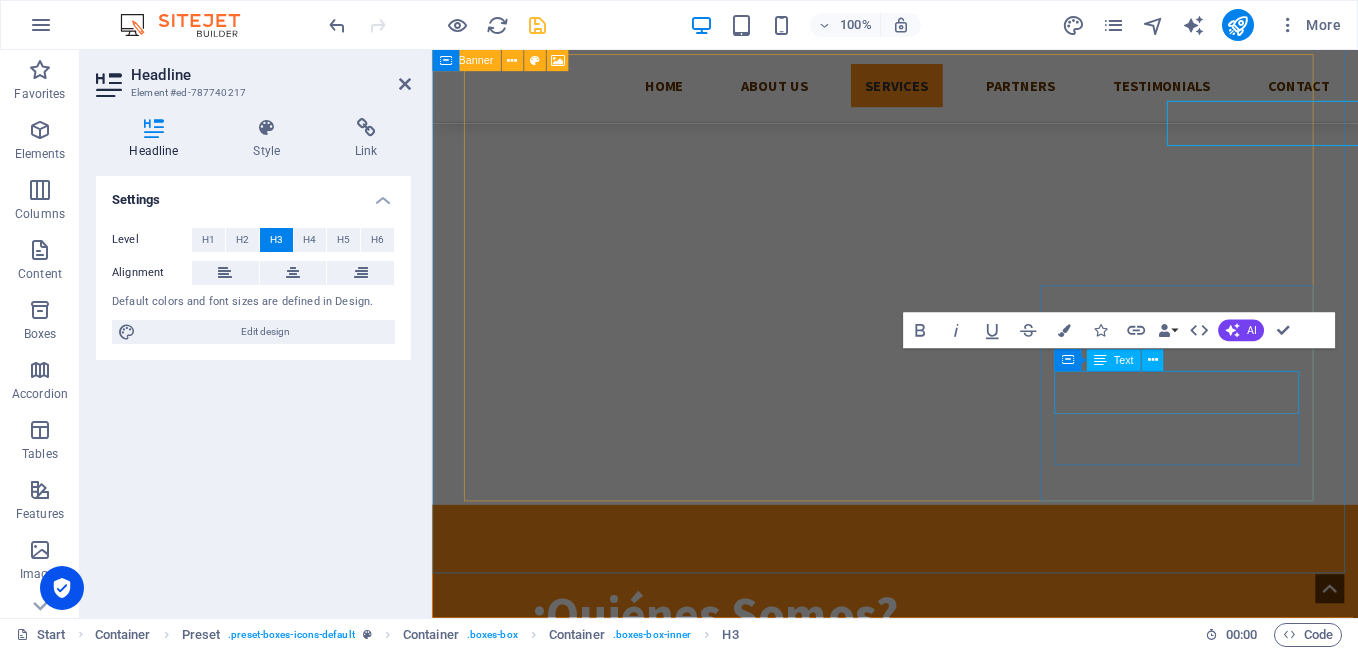 scroll, scrollTop: 1440, scrollLeft: 0, axis: vertical 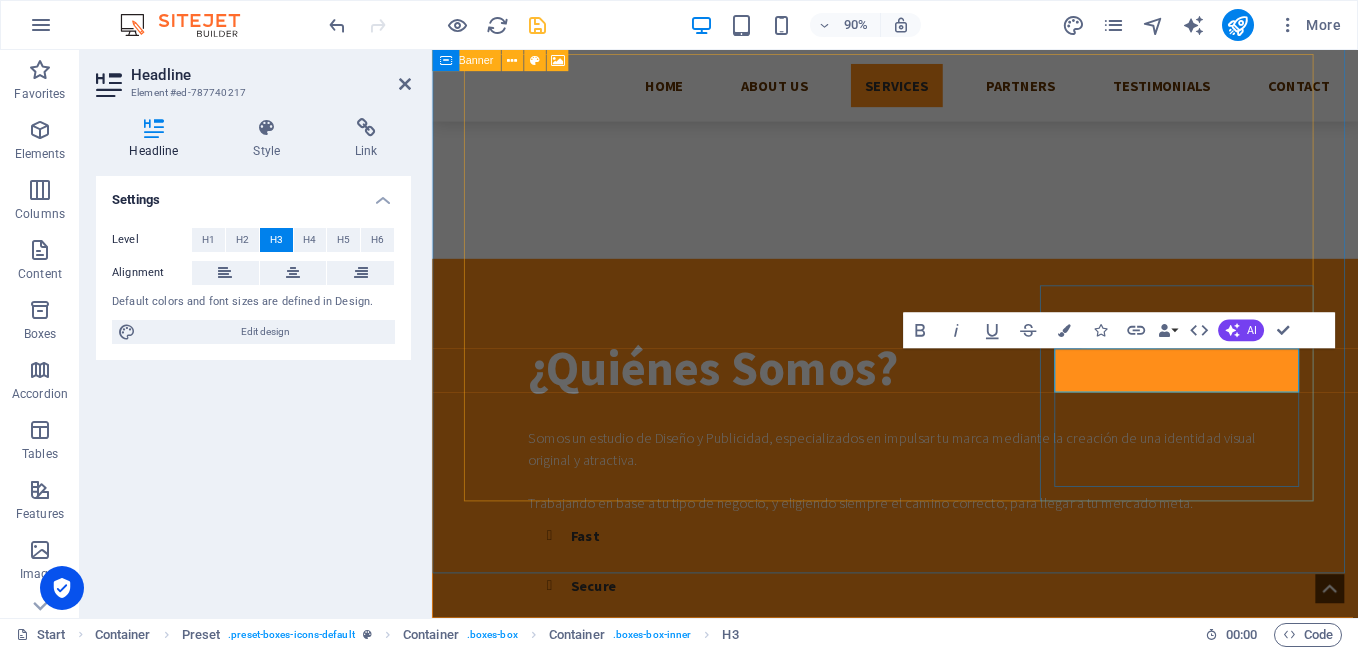 click on "Fotografía" at bounding box center [947, 2970] 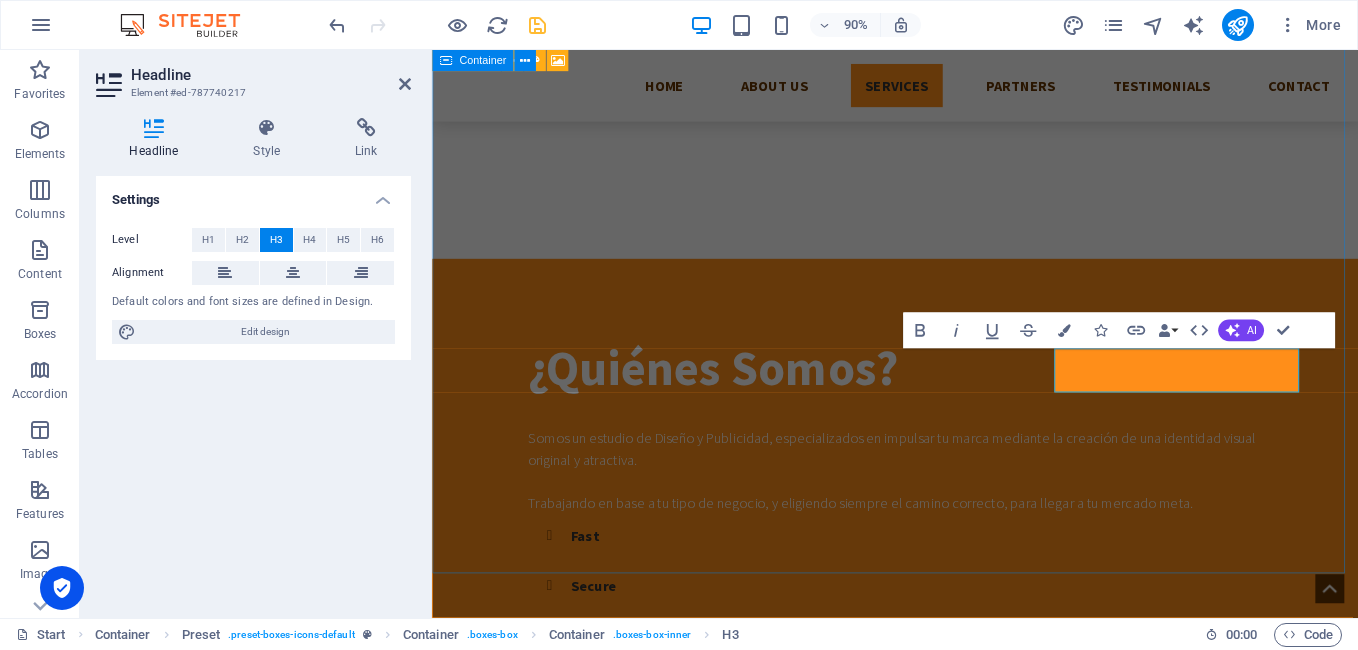 click on "Servicios
Branding Lorem ipsum dolor sit amet, consectetur adipisicing elit. Veritatis, dolorem! More Details
Ilustración Digital Lorem ipsum dolor sit amet, consectetur adipisicing elit. Veritatis, dolorem! More Details
Diseño Editorial Lorem ipsum dolor sit amet, consectetur adipisicing elit. Veritatis, dolorem! More Details
Impresión de Diseño Lorem ipsum dolor sit amet, consectetur adipisicing elit. Veritatis, dolorem! More Details
Identidad Corporativa Lorem ipsum dolor sit amet, consectetur adipisicing elit. Veritatis, dolorem! More Details
Fotografía y Vídeo Lorem ipsum dolor sit amet, consectetur adipisicing elit. Veritatis, dolorem! More Details" at bounding box center [946, 2373] 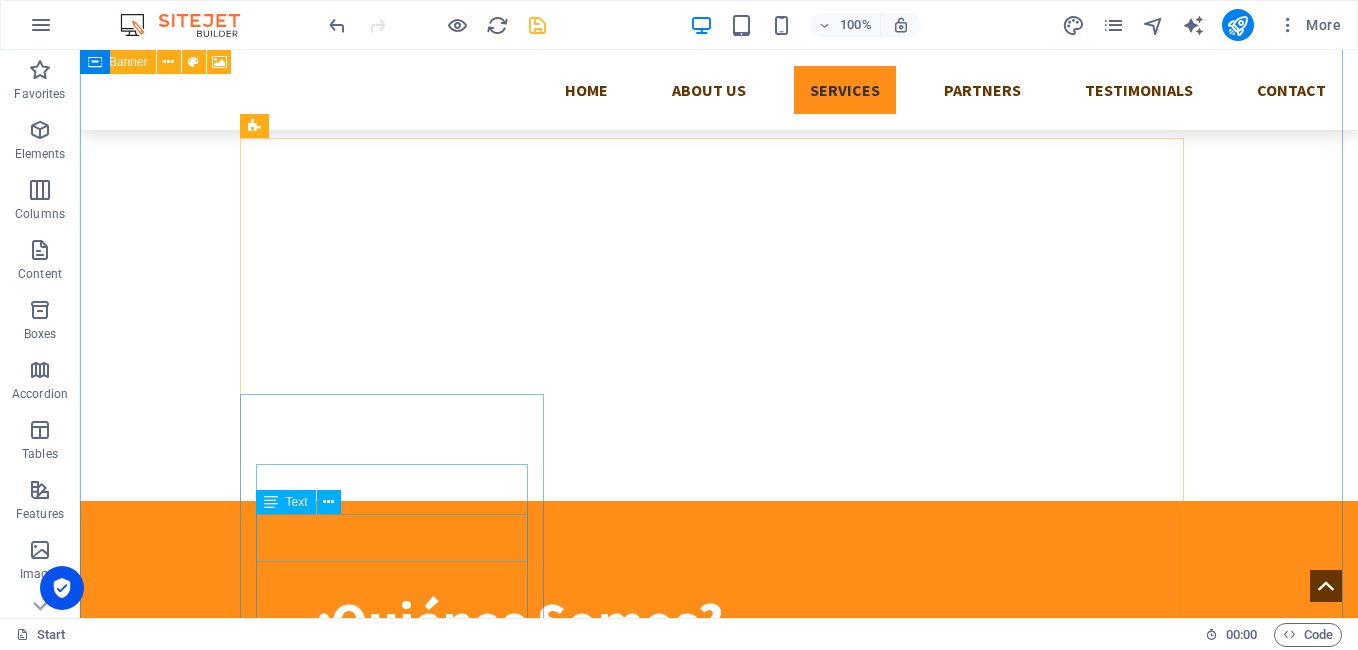 scroll, scrollTop: 1146, scrollLeft: 0, axis: vertical 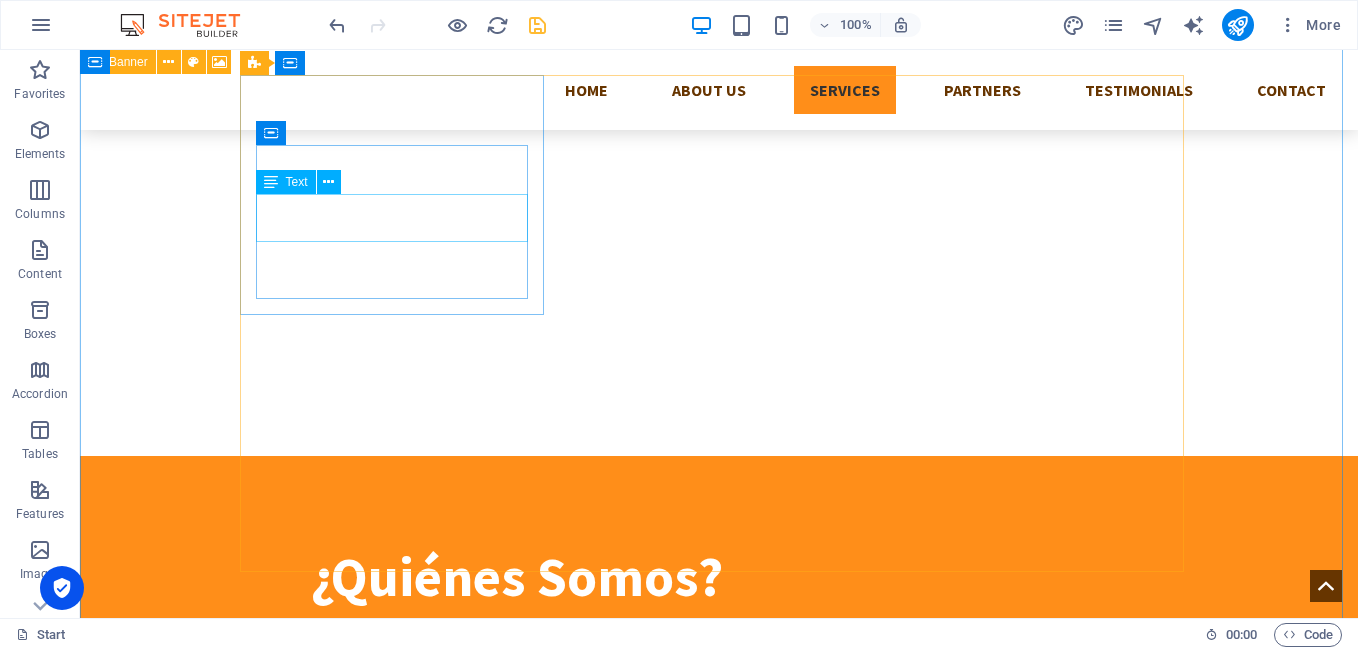 click on "Lorem ipsum dolor sit amet, consectetur adipisicing elit. Veritatis, dolorem!" at bounding box center [719, 1864] 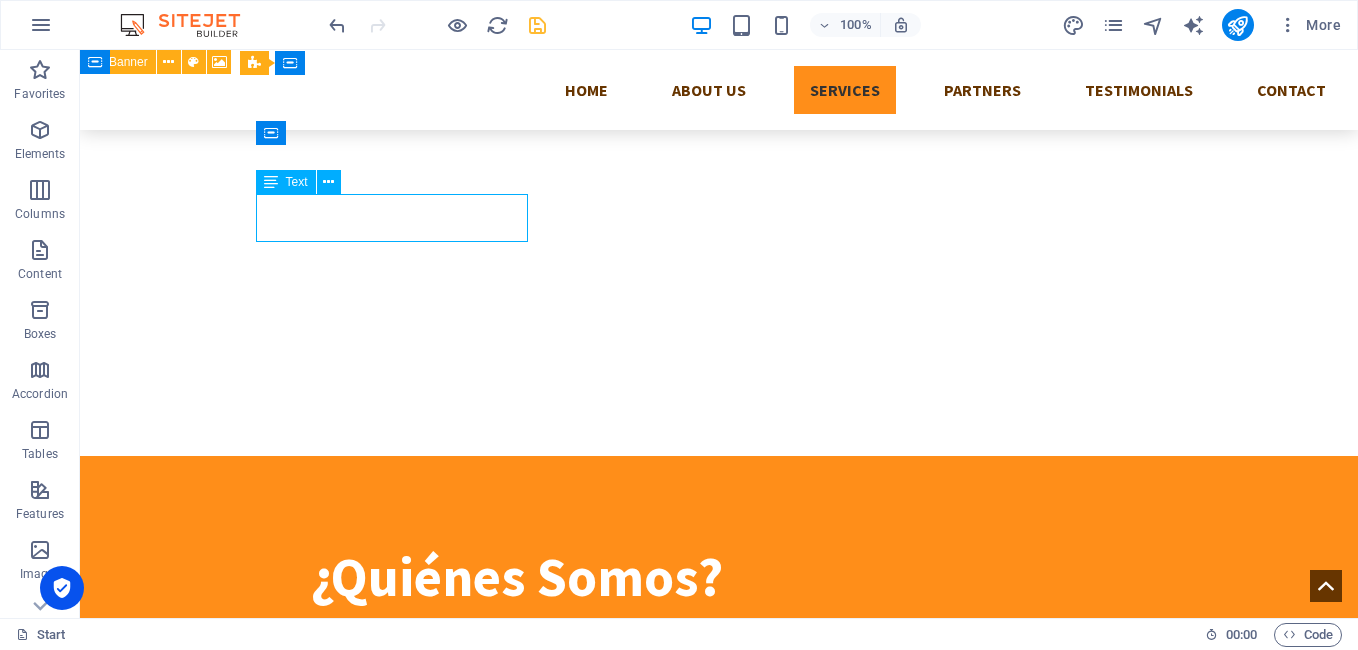 click on "Lorem ipsum dolor sit amet, consectetur adipisicing elit. Veritatis, dolorem!" at bounding box center (719, 1864) 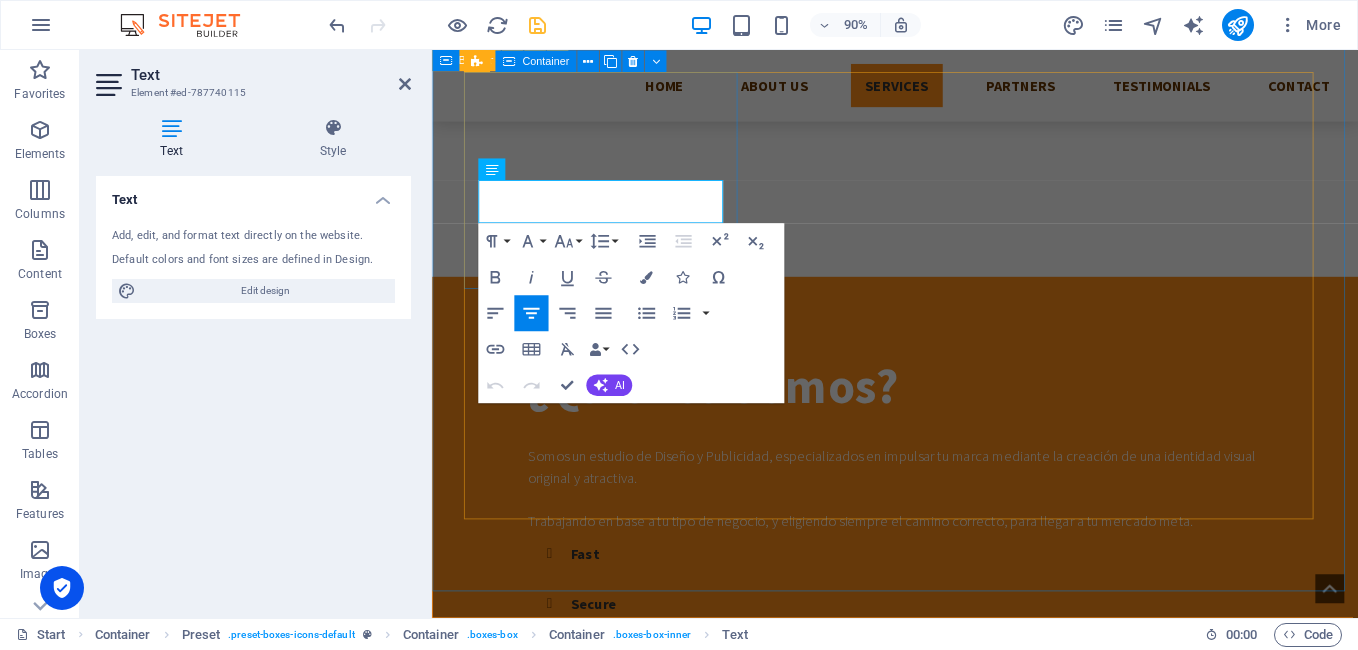 drag, startPoint x: 731, startPoint y: 223, endPoint x: 475, endPoint y: 215, distance: 256.12497 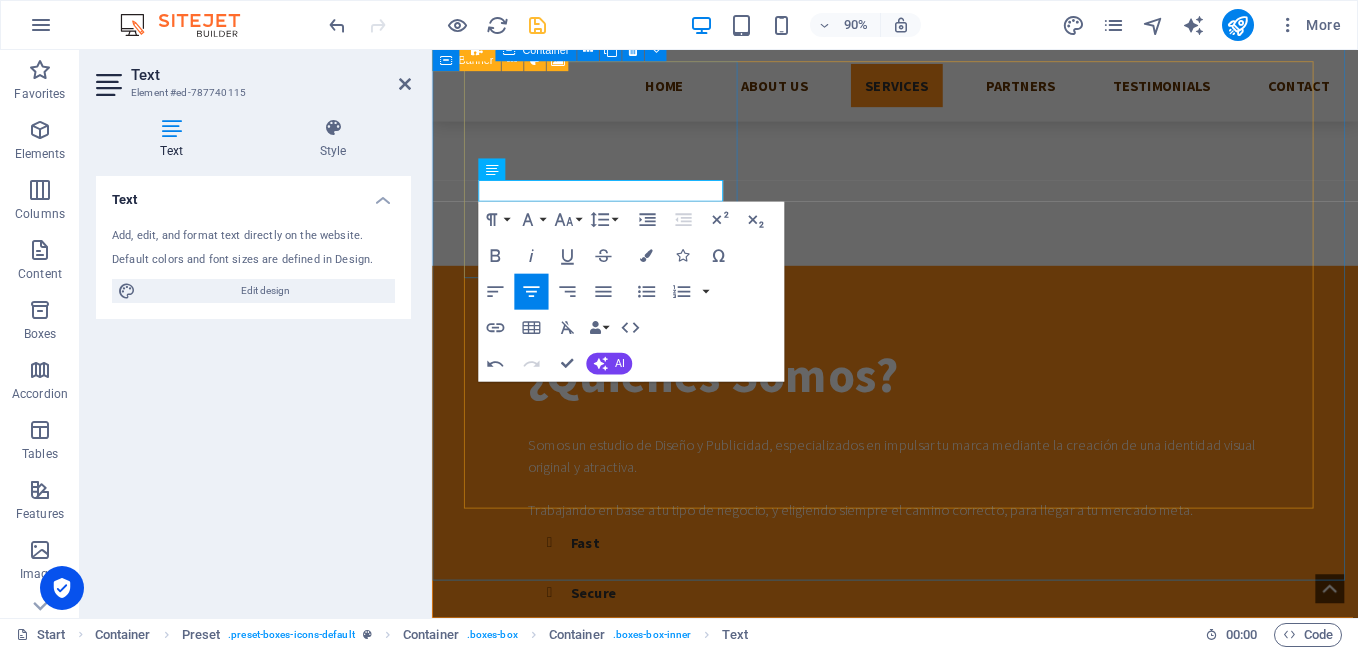 scroll, scrollTop: 1420, scrollLeft: 0, axis: vertical 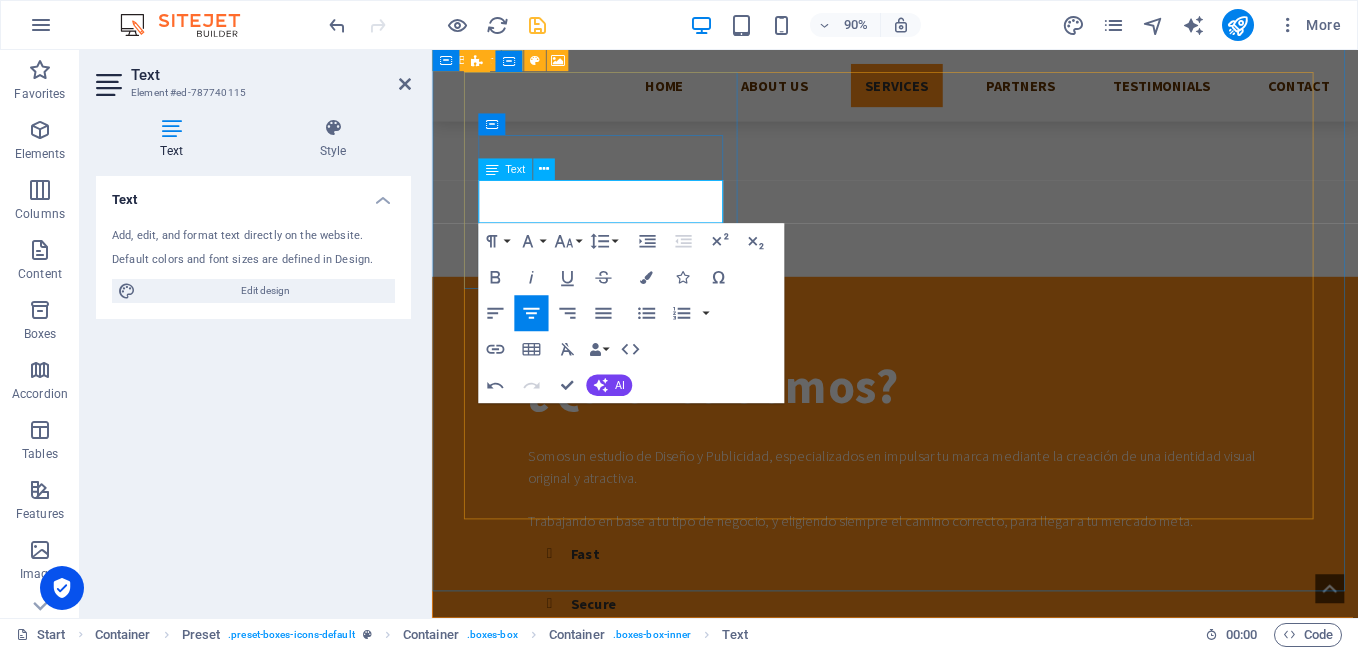 drag, startPoint x: 721, startPoint y: 227, endPoint x: 649, endPoint y: 233, distance: 72.249565 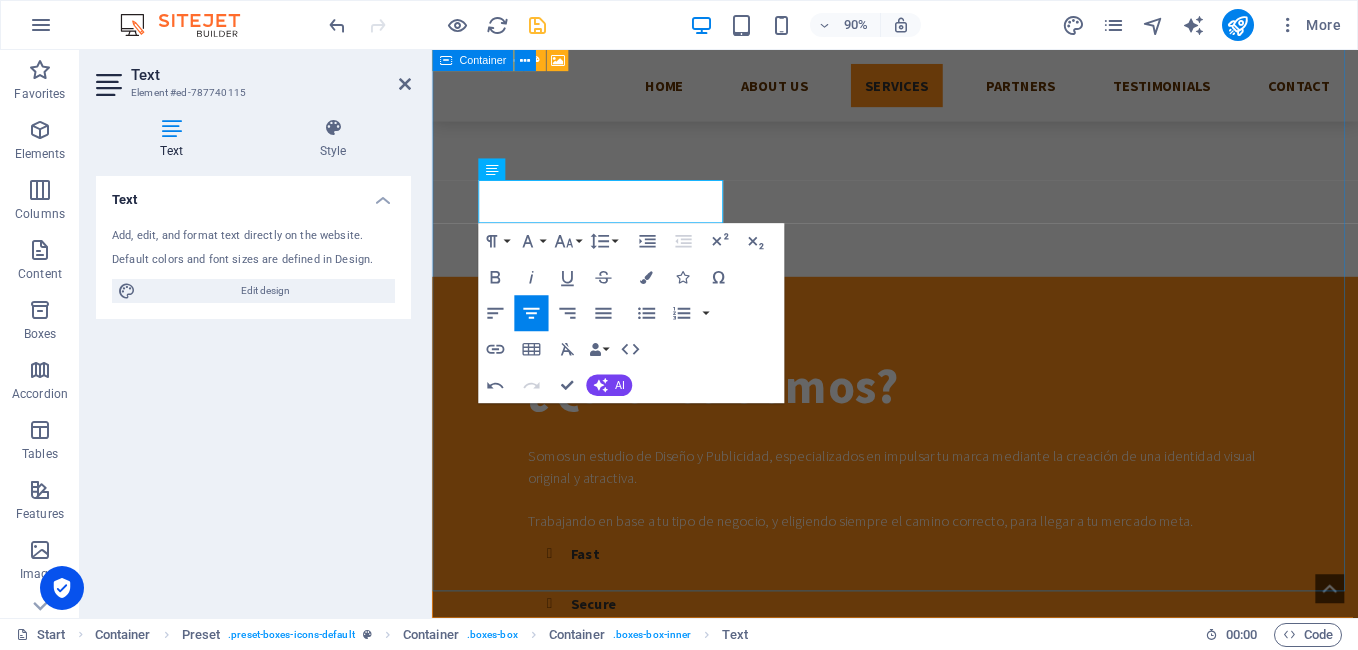 click on "Servicios
Branding Impulsando tu negocio con un nuevo Diseño Visual, y campañas publicitarias. More Details
Ilustración Digital Lorem ipsum dolor sit amet, consectetur adipisicing elit. Veritatis, dolorem! More Details
Diseño Editorial Lorem ipsum dolor sit amet, consectetur adipisicing elit. Veritatis, dolorem! More Details
Impresión de Diseño Lorem ipsum dolor sit amet, consectetur adipisicing elit. Veritatis, dolorem! More Details
Identidad Corporativa Lorem ipsum dolor sit amet, consectetur adipisicing elit. Veritatis, dolorem! More Details
Fotografía y Vídeo Lorem ipsum dolor sit amet, consectetur adipisicing elit. Veritatis, dolorem! More Details" at bounding box center (946, 2393) 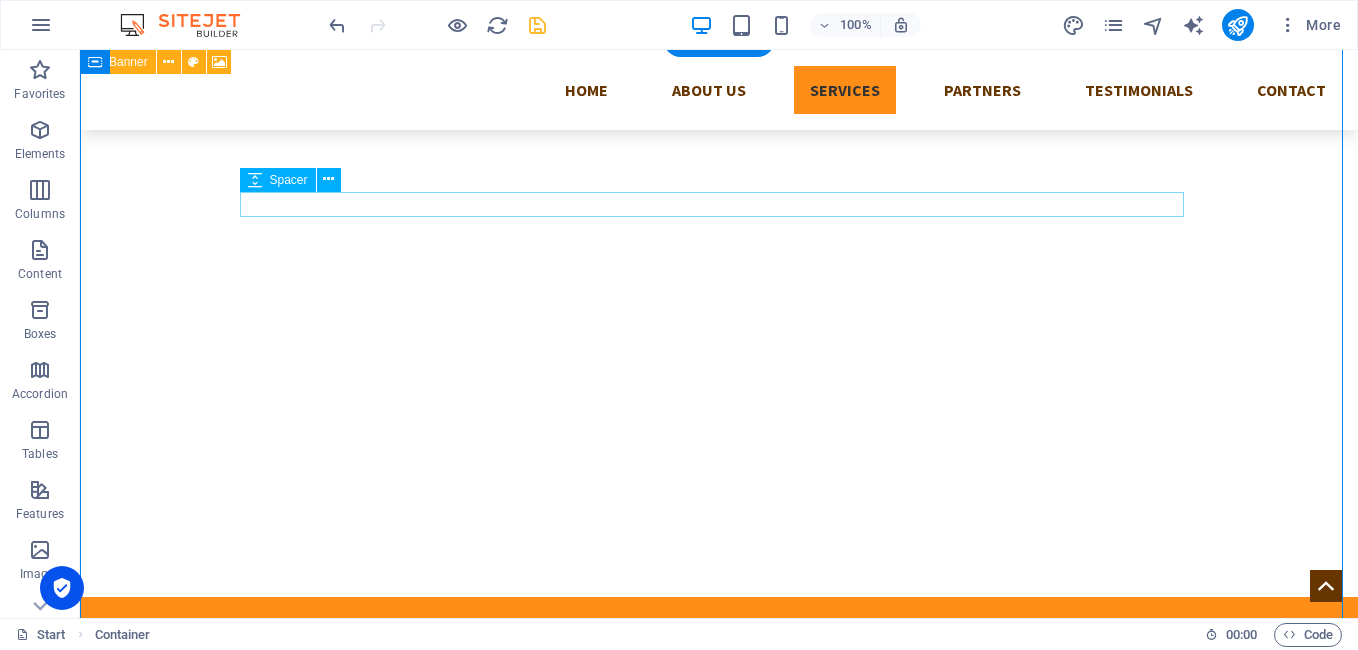 scroll, scrollTop: 1004, scrollLeft: 0, axis: vertical 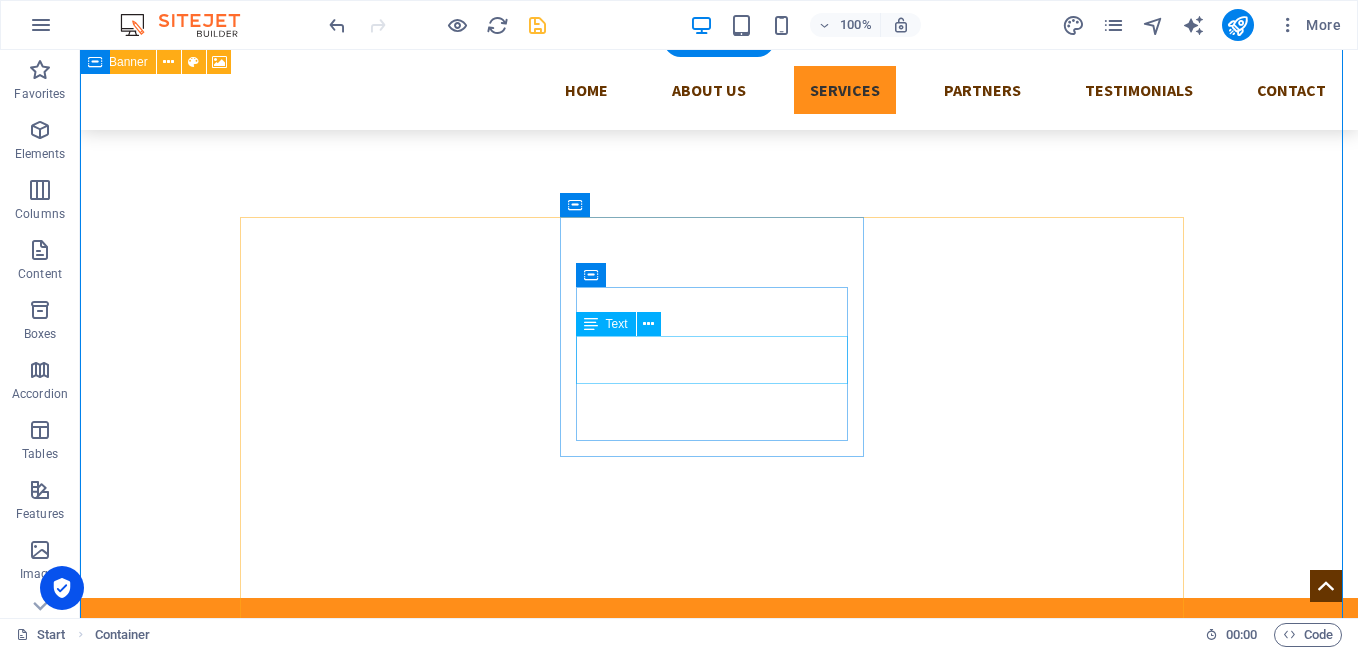 click on "Lorem ipsum dolor sit amet, consectetur adipisicing elit. Veritatis, dolorem!" at bounding box center (719, 2231) 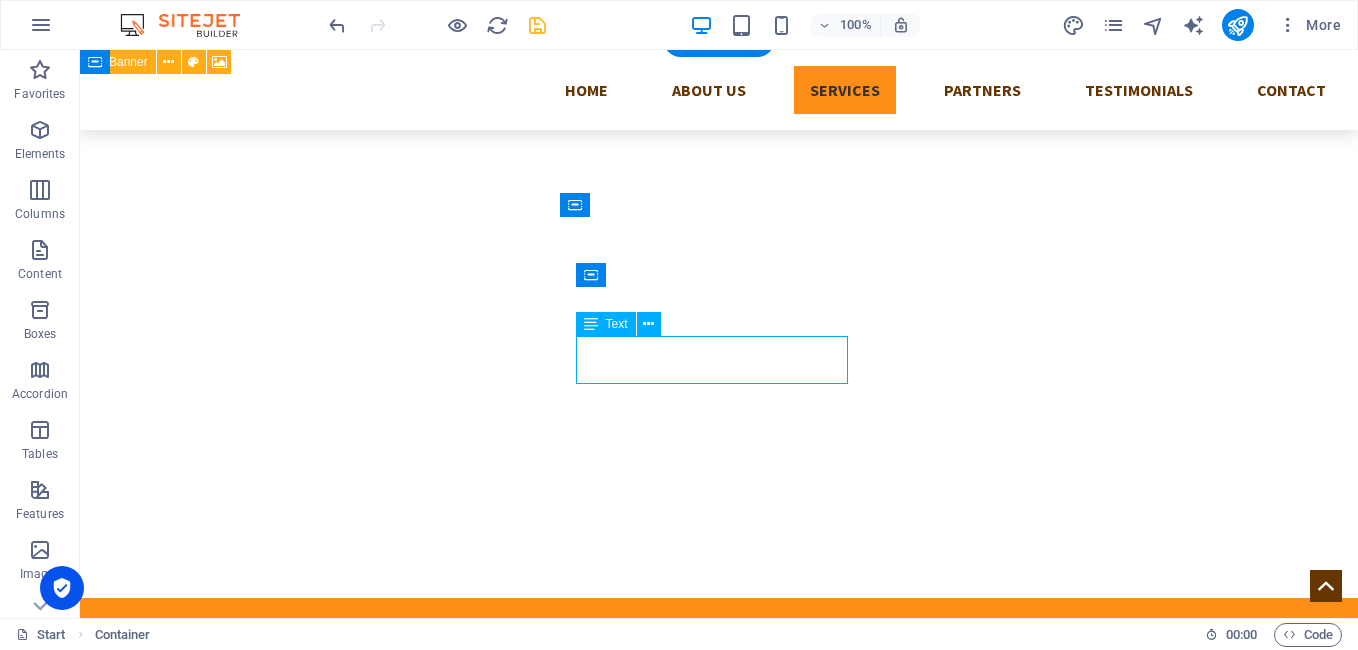 click on "Lorem ipsum dolor sit amet, consectetur adipisicing elit. Veritatis, dolorem!" at bounding box center (719, 2231) 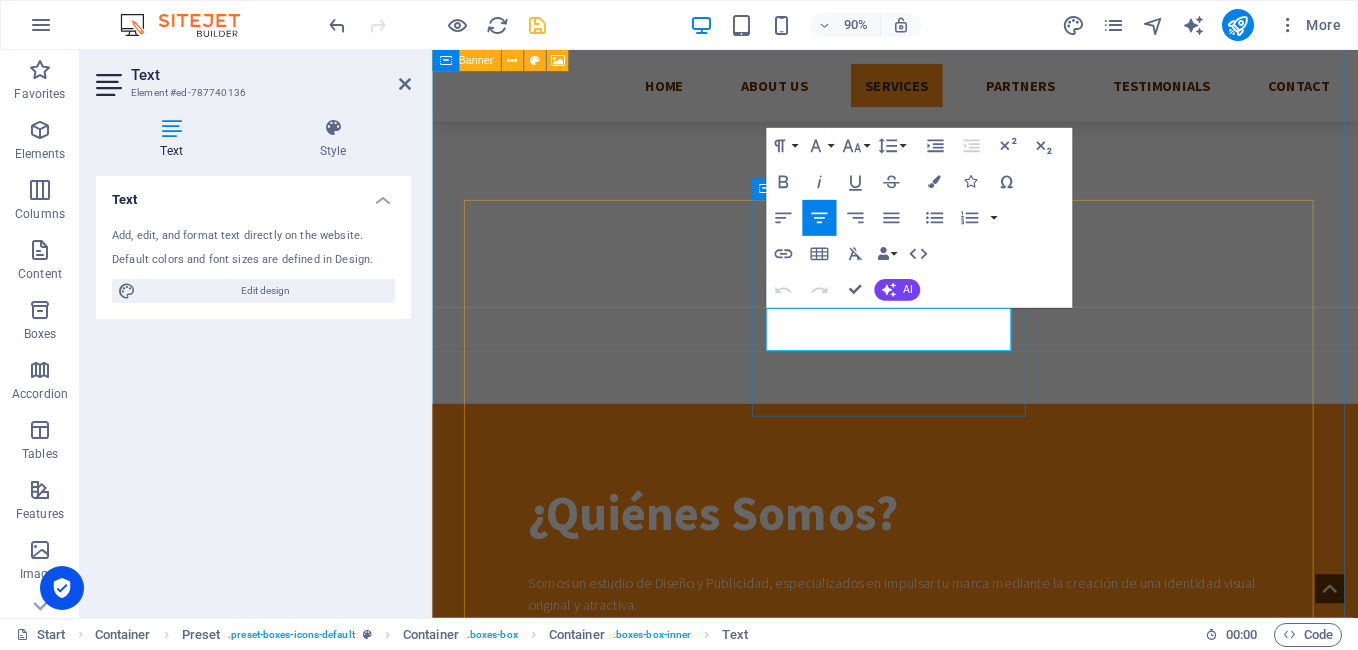 drag, startPoint x: 1059, startPoint y: 373, endPoint x: 796, endPoint y: 346, distance: 264.3823 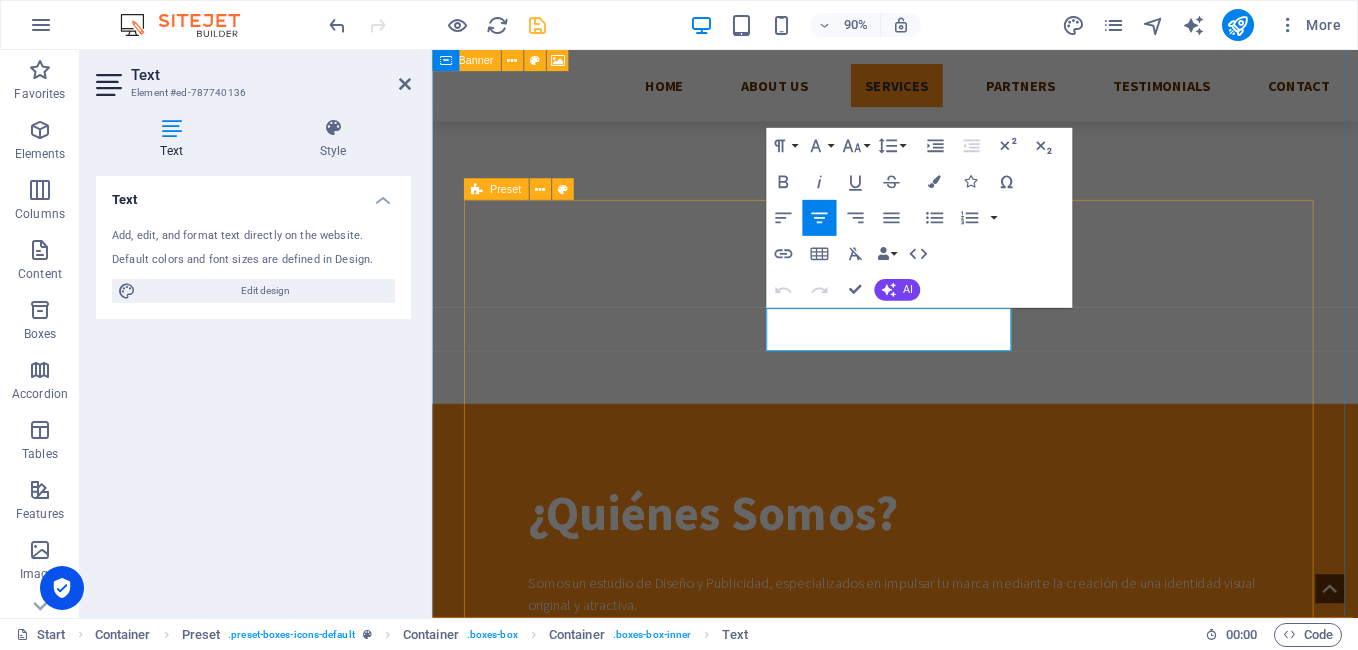 type 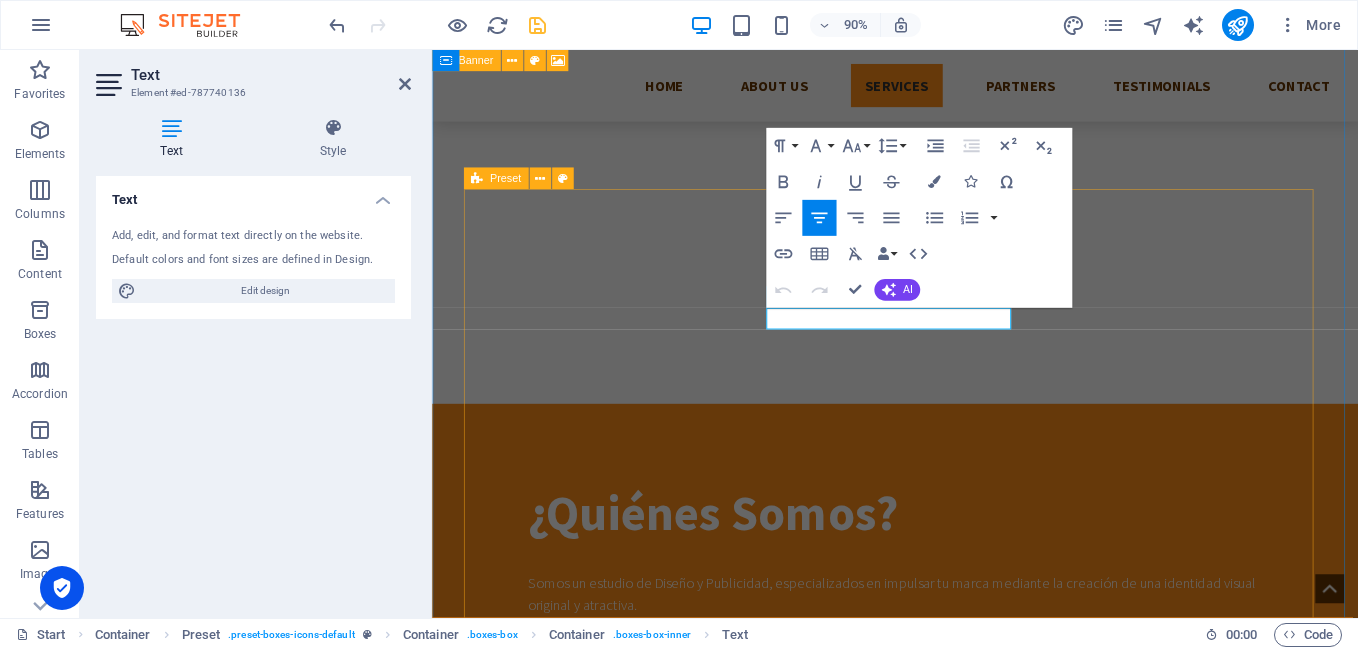 scroll, scrollTop: 1290, scrollLeft: 0, axis: vertical 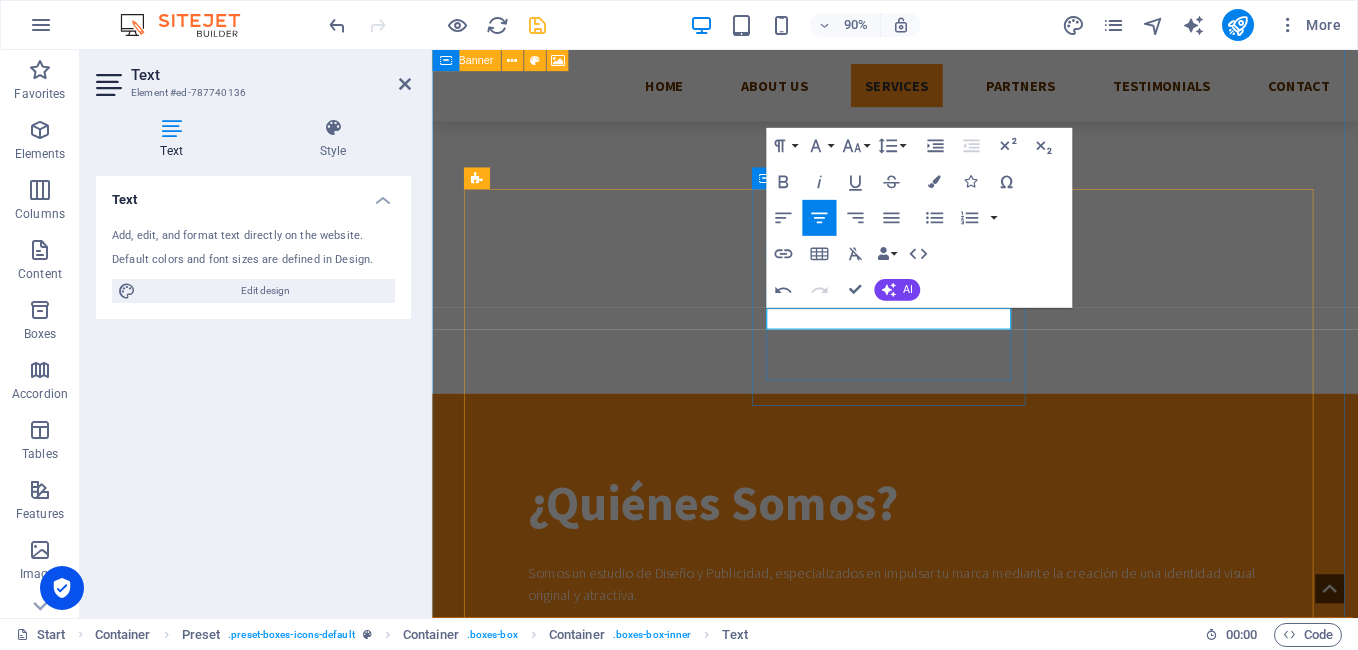 click on "Haciendo recursos gráficos" at bounding box center [947, 2258] 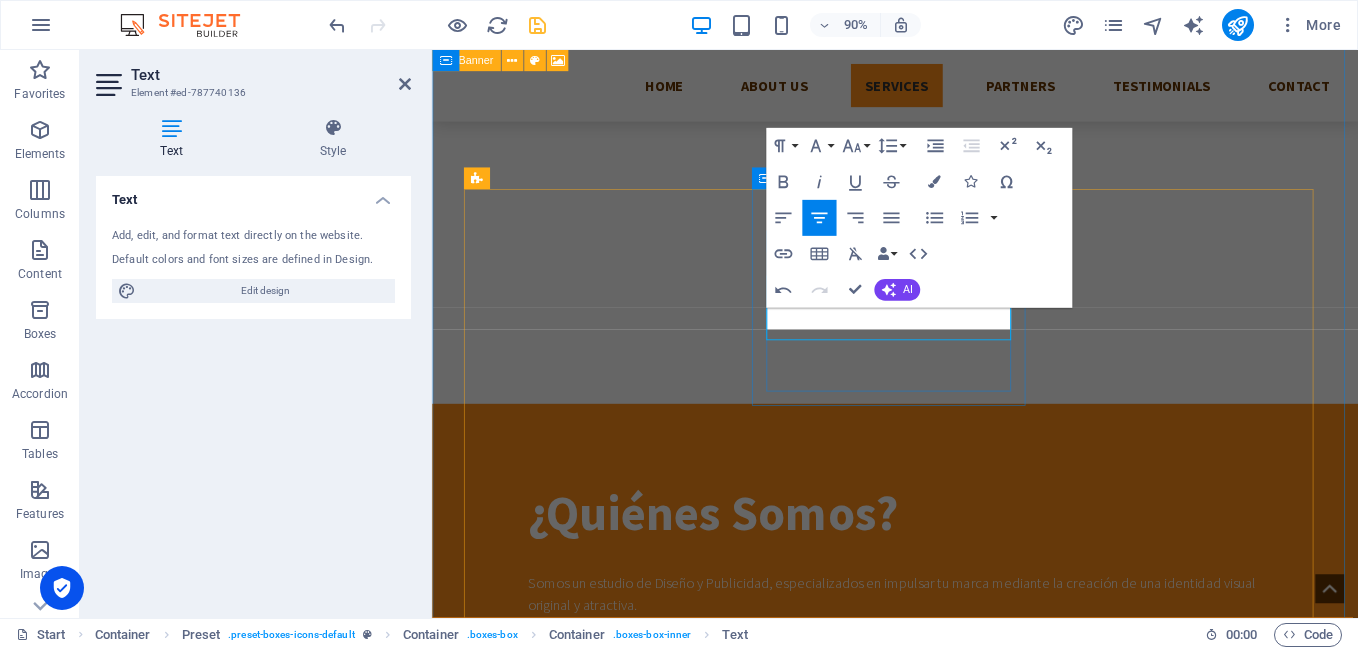 scroll, scrollTop: 1290, scrollLeft: 0, axis: vertical 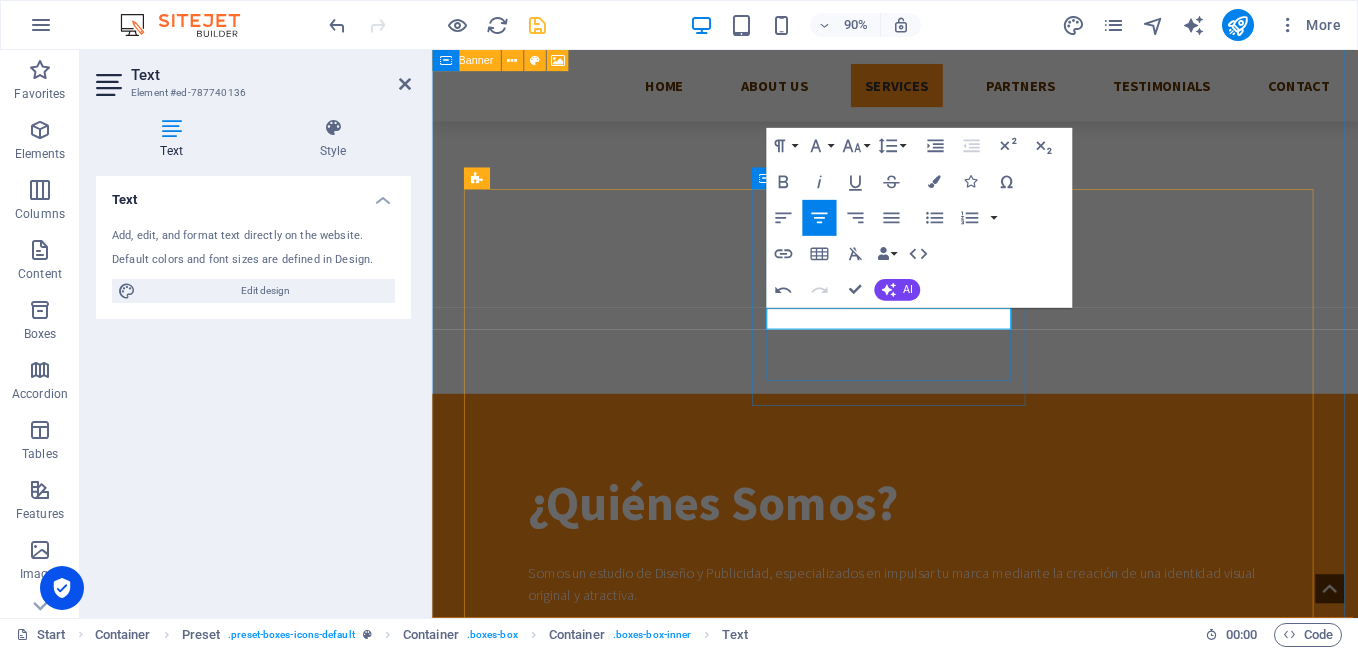 drag, startPoint x: 1030, startPoint y: 351, endPoint x: 804, endPoint y: 351, distance: 226 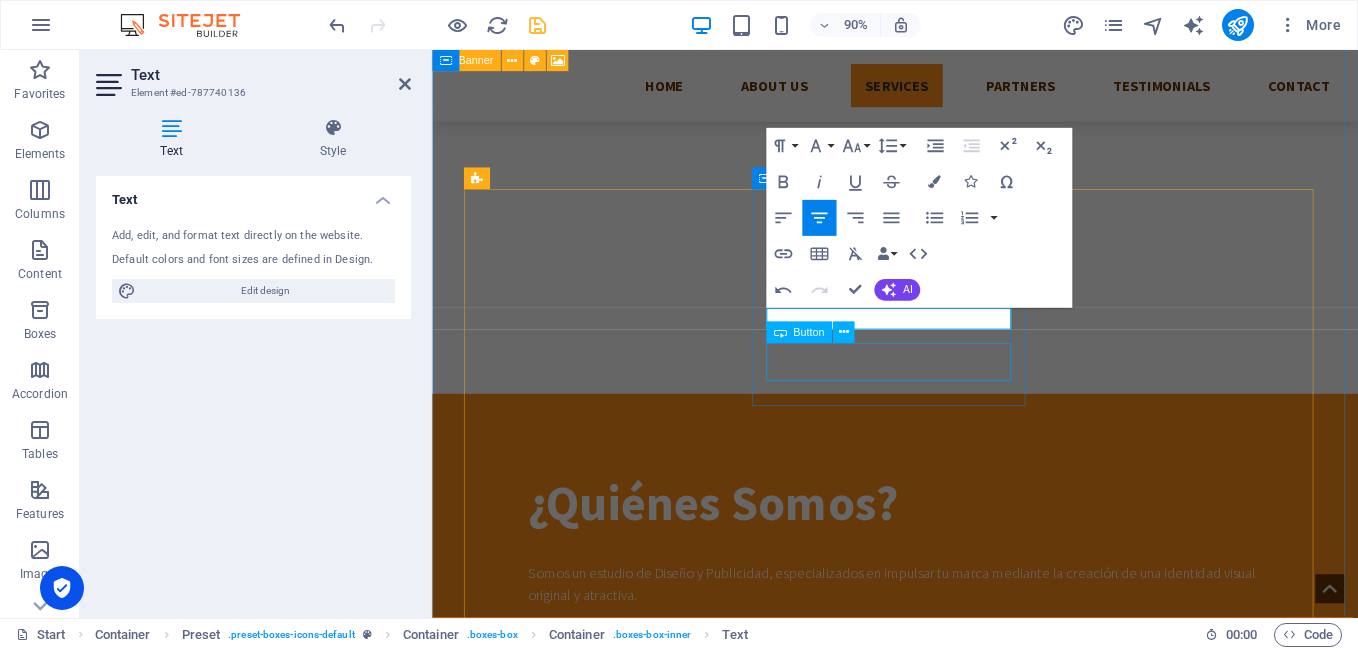 scroll, scrollTop: 1278, scrollLeft: 0, axis: vertical 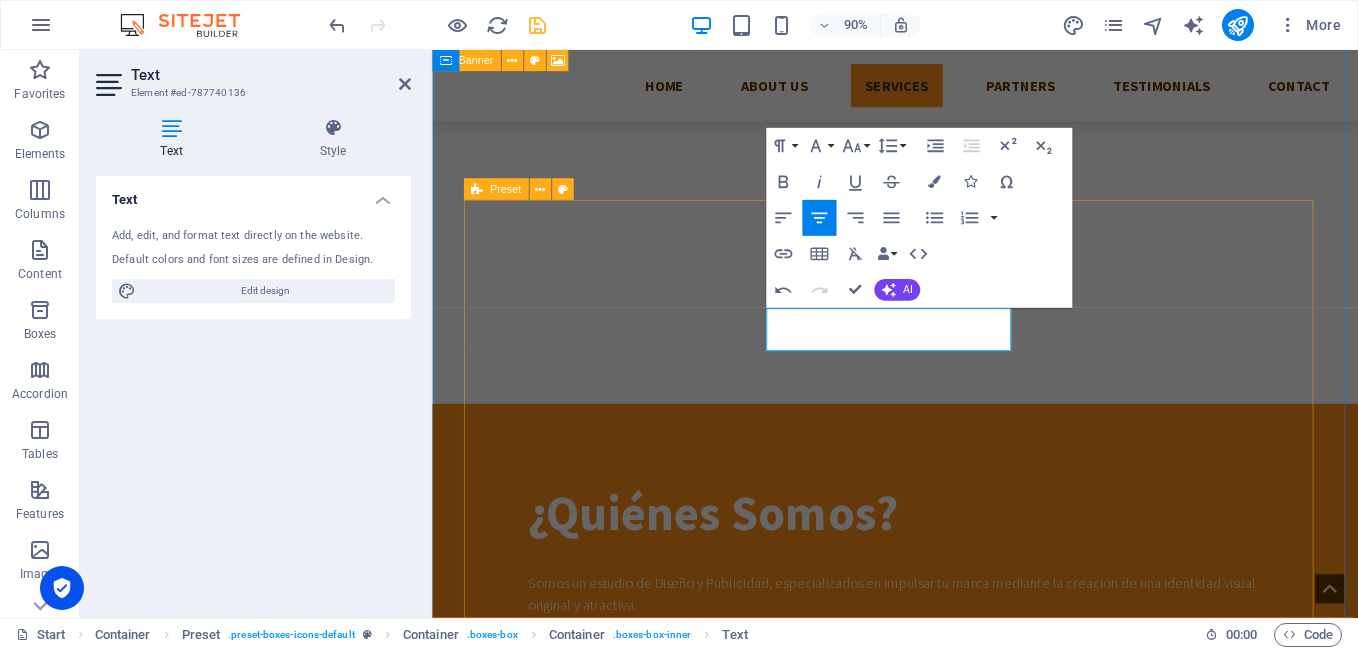 click on "Branding Impulsando tu negocio con un nuevo Diseño Visual, y campañas publicitarias. More Details
Ilustración Digital Recursos gráficos para tu marca, con estilo propio y actual. More Details
Diseño Editorial Lorem ipsum dolor sit amet, consectetur adipisicing elit. Veritatis, dolorem! More Details
Impresión de Diseño Lorem ipsum dolor sit amet, consectetur adipisicing elit. Veritatis, dolorem! More Details
Identidad Corporativa Lorem ipsum dolor sit amet, consectetur adipisicing elit. Veritatis, dolorem! More Details
Fotografía y Vídeo Lorem ipsum dolor sit amet, consectetur adipisicing elit. Veritatis, dolorem! More Details" at bounding box center (947, 2584) 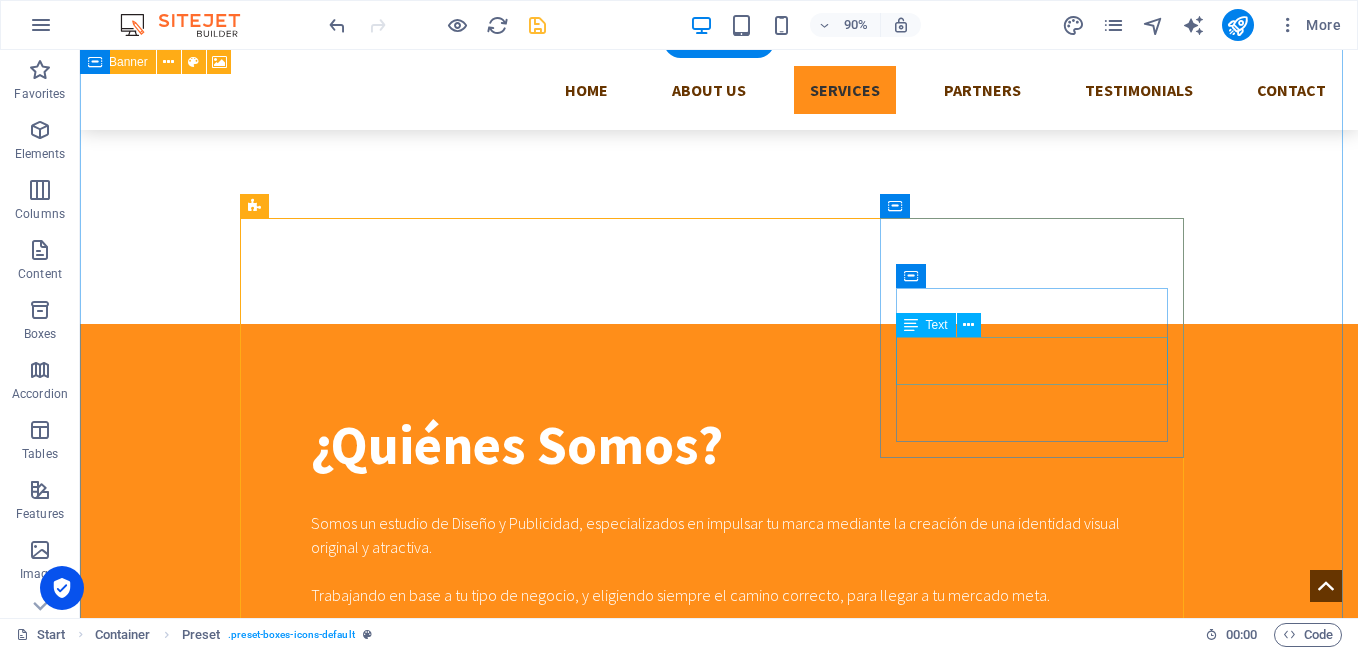 scroll, scrollTop: 1003, scrollLeft: 0, axis: vertical 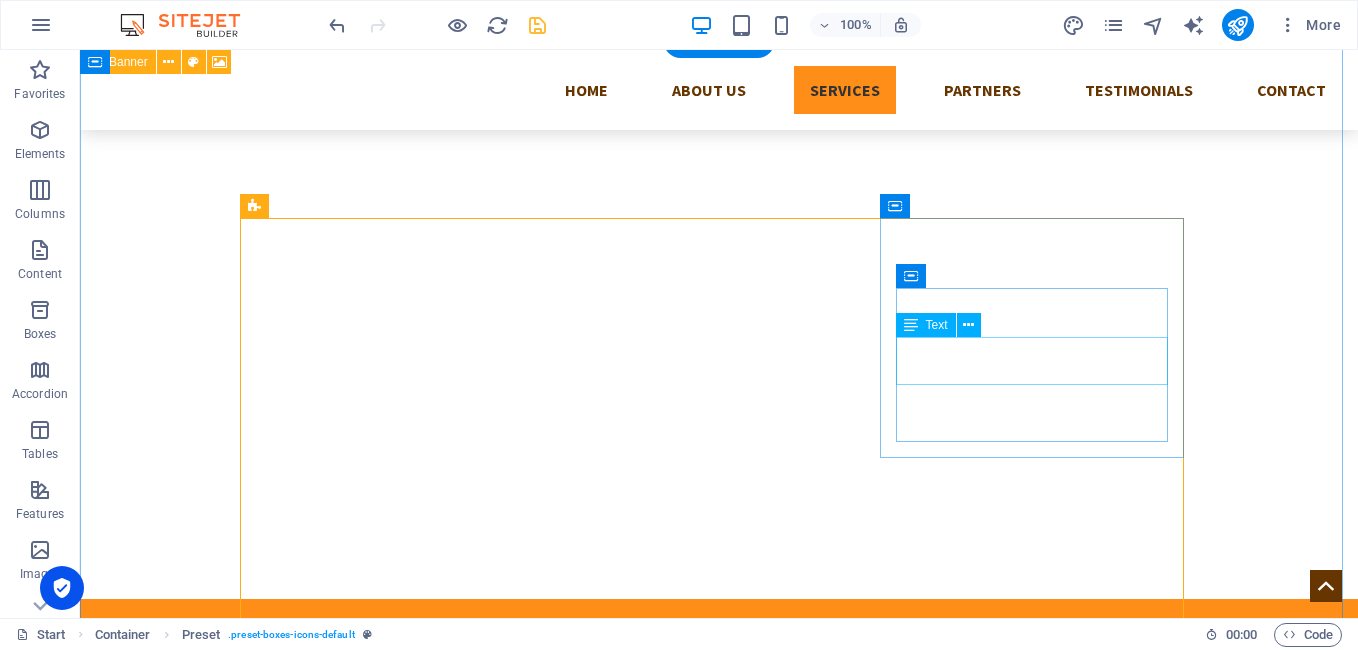 click on "Lorem ipsum dolor sit amet, consectetur adipisicing elit. Veritatis, dolorem!" at bounding box center [719, 2456] 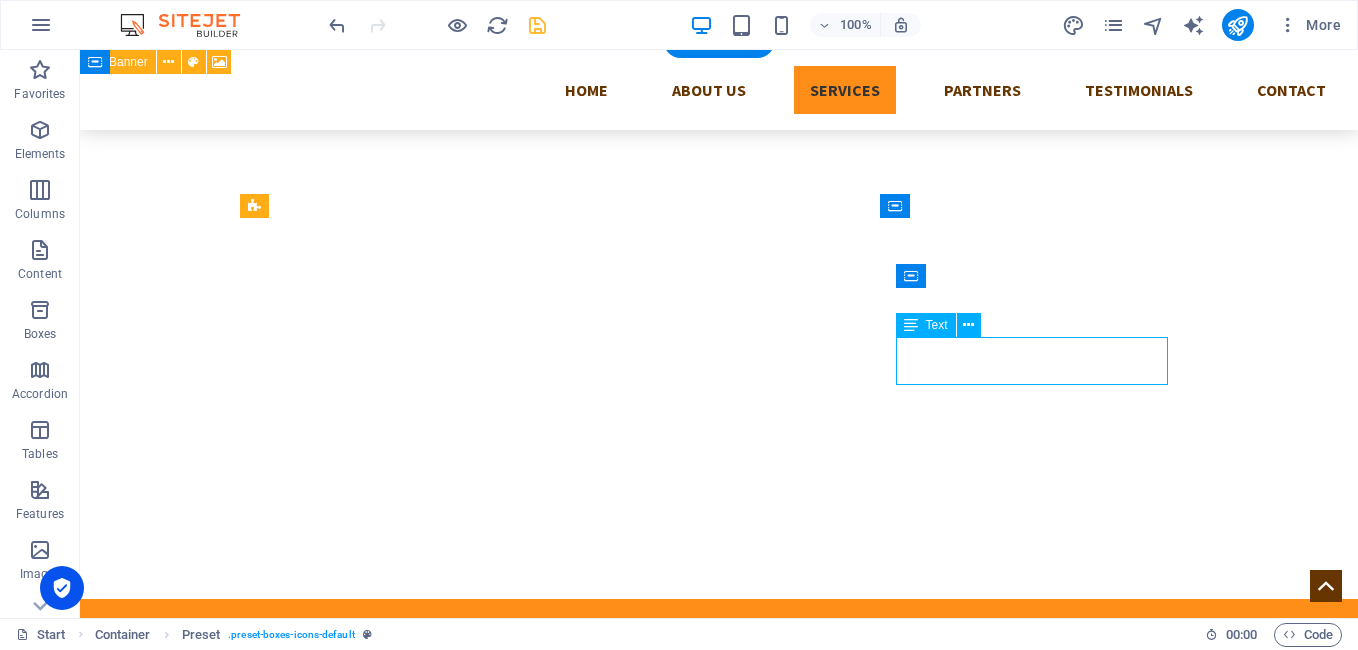 drag, startPoint x: 1088, startPoint y: 372, endPoint x: 1177, endPoint y: 415, distance: 98.84331 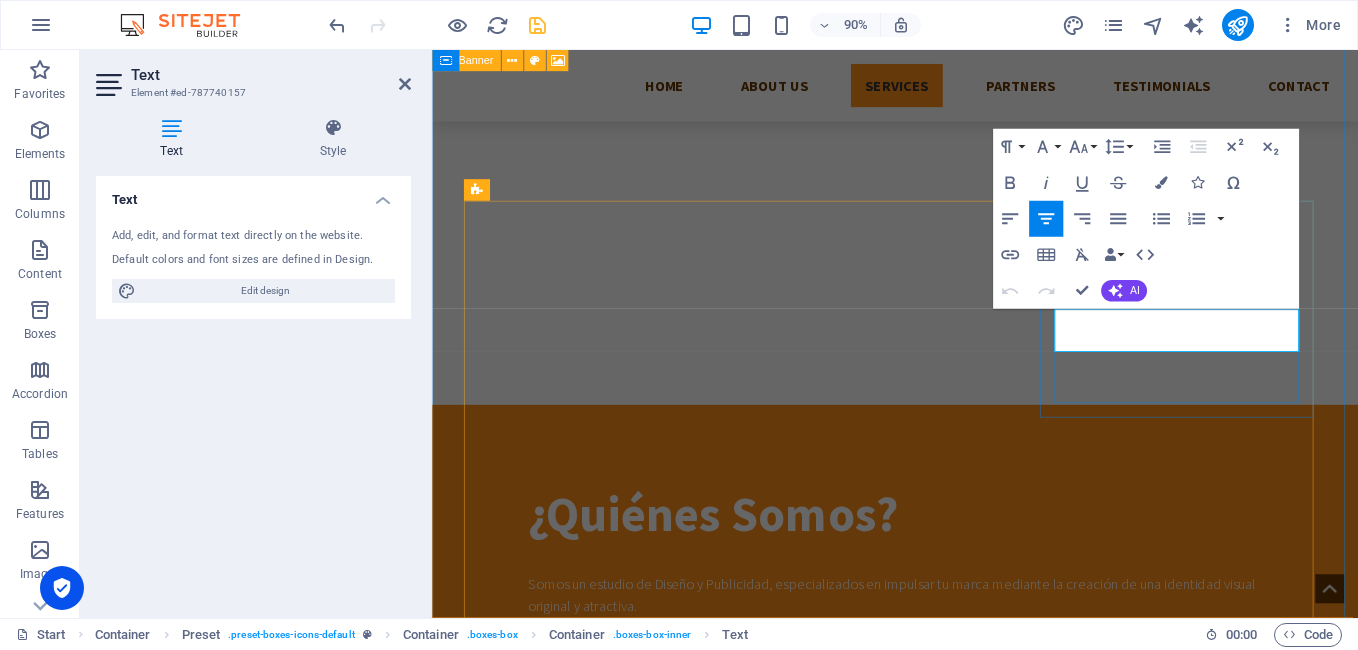 drag, startPoint x: 1373, startPoint y: 368, endPoint x: 1125, endPoint y: 353, distance: 248.45322 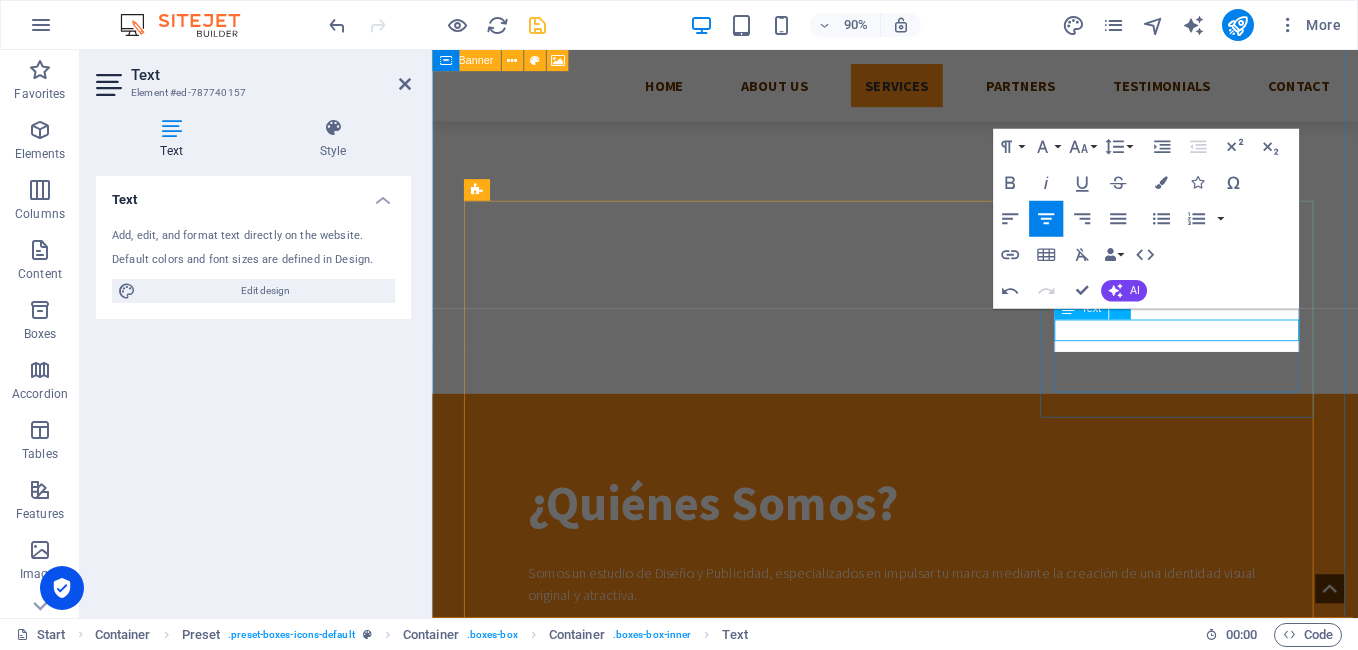 scroll, scrollTop: 1277, scrollLeft: 0, axis: vertical 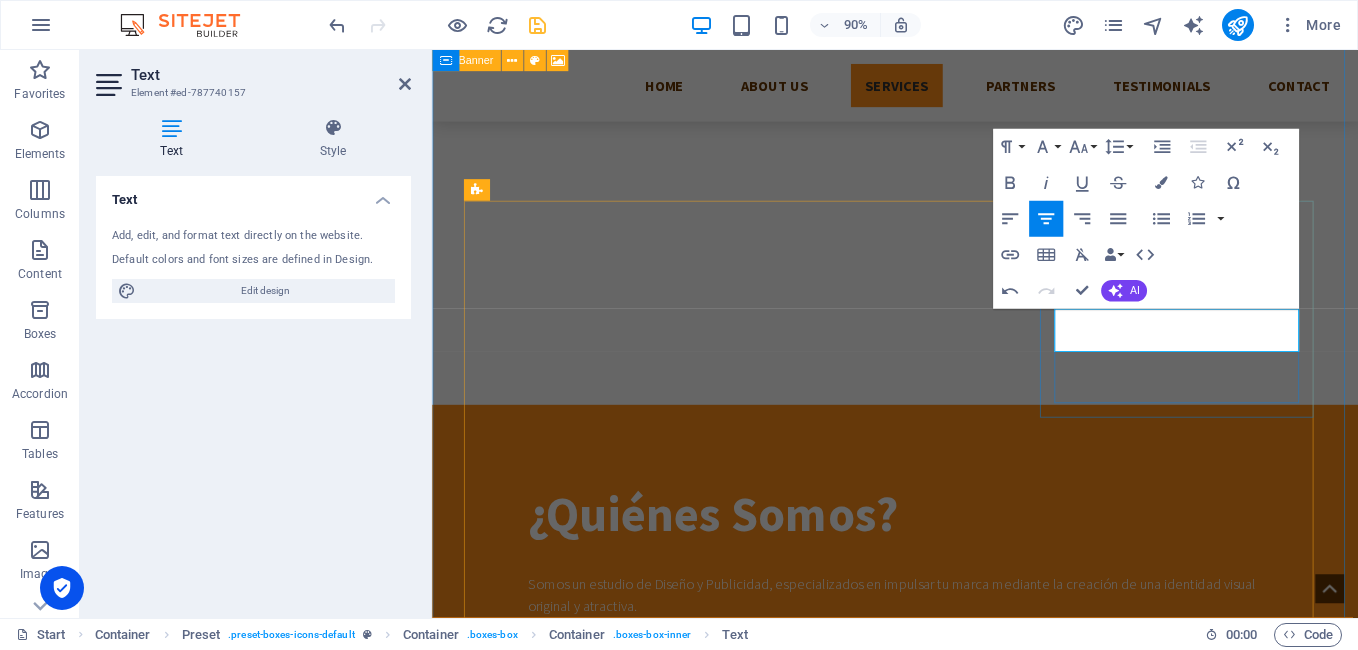 click on "Para un periódico, revista o libro con un diseño ÚNICO." at bounding box center (947, 2495) 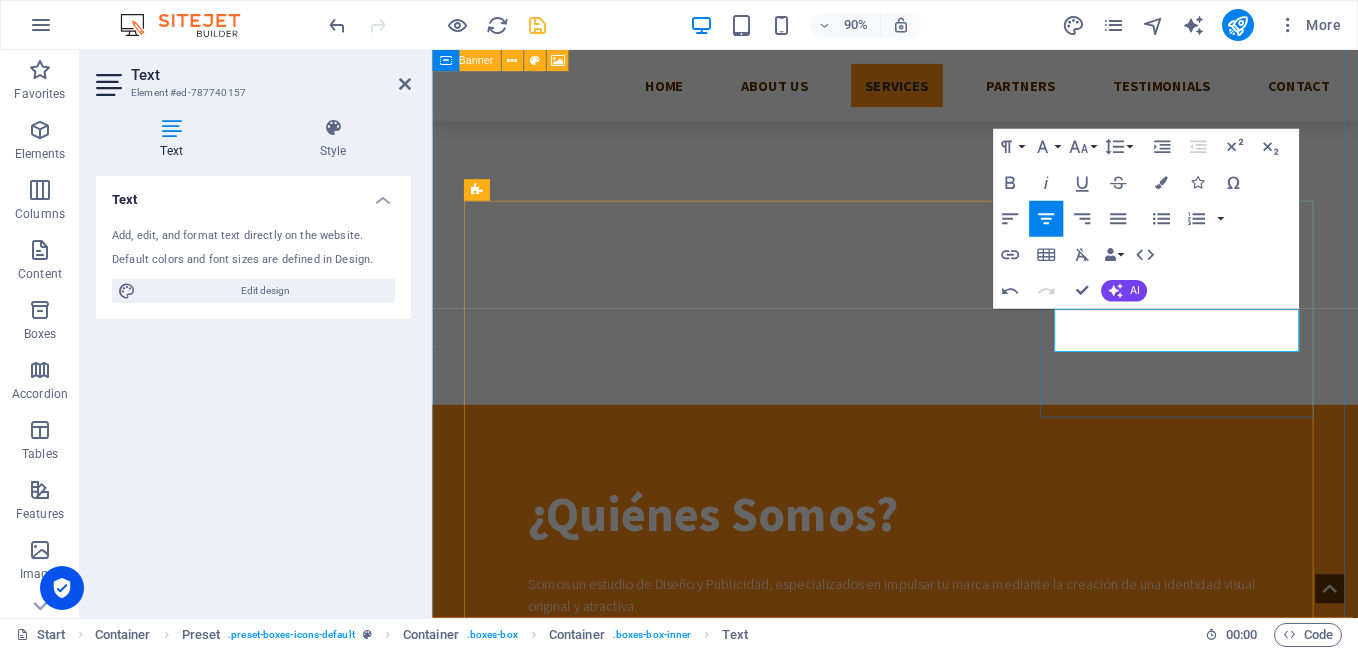 click on "Diseño Editorial Para un periódico, revista o libro con un Diseño ÚNICO. More Details" at bounding box center (947, 2472) 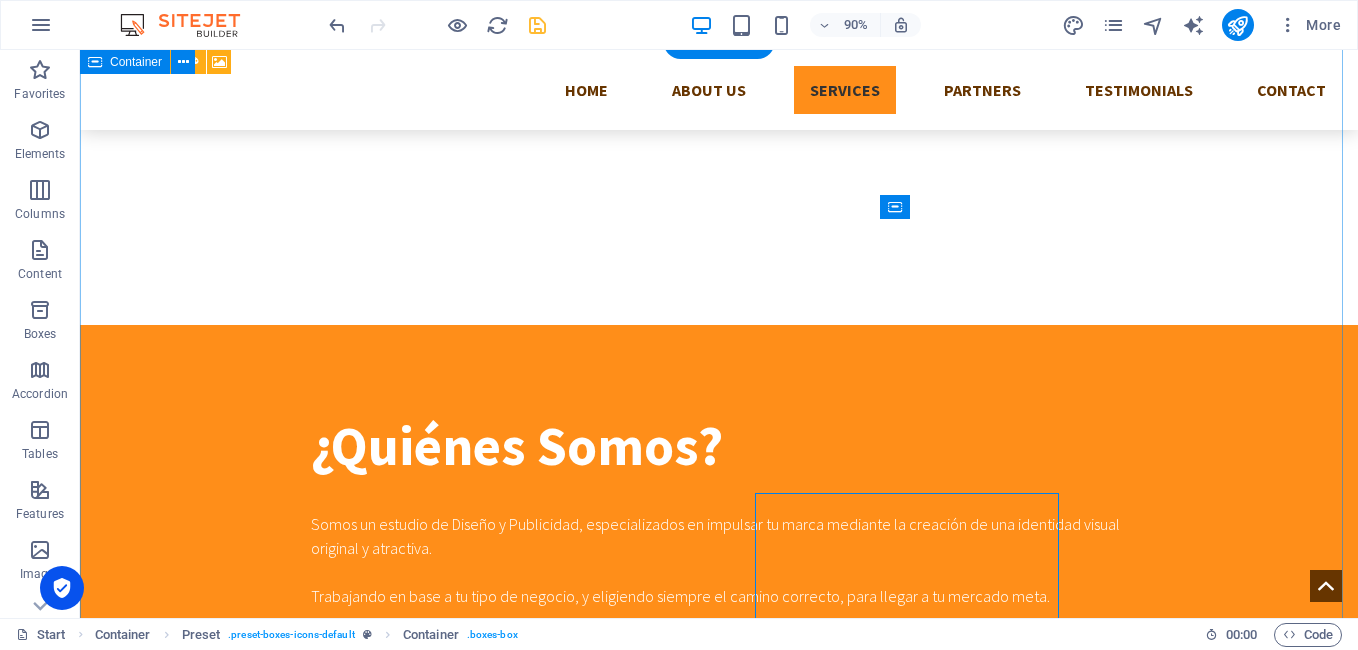 scroll, scrollTop: 1002, scrollLeft: 0, axis: vertical 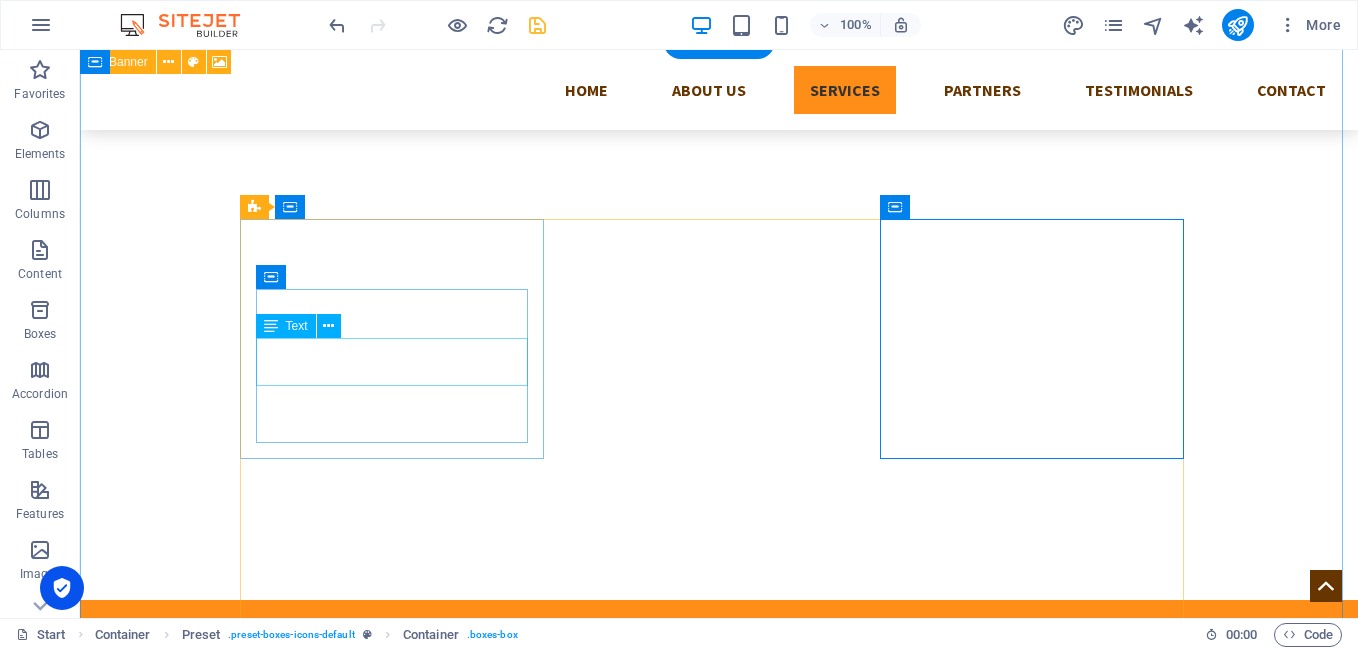click on "Impulsando tu negocio con un nuevo Diseño Visual, y campañas publicitarias." at bounding box center [719, 2008] 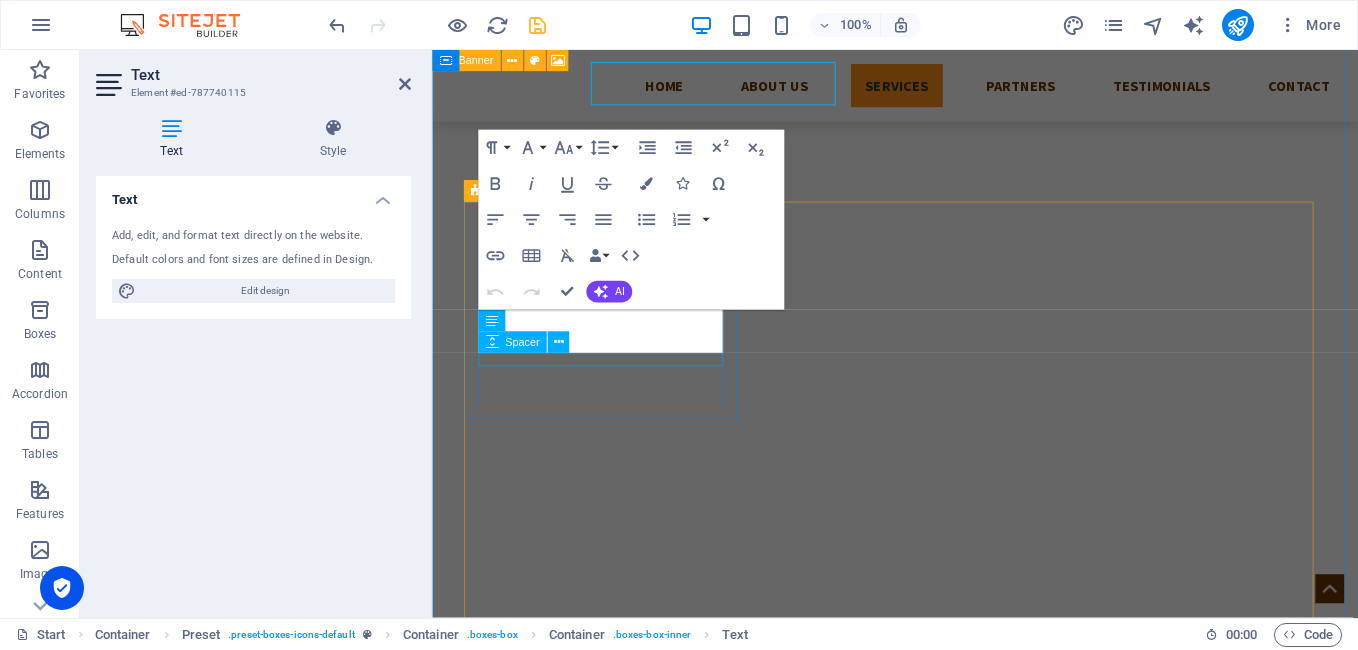 scroll, scrollTop: 1276, scrollLeft: 0, axis: vertical 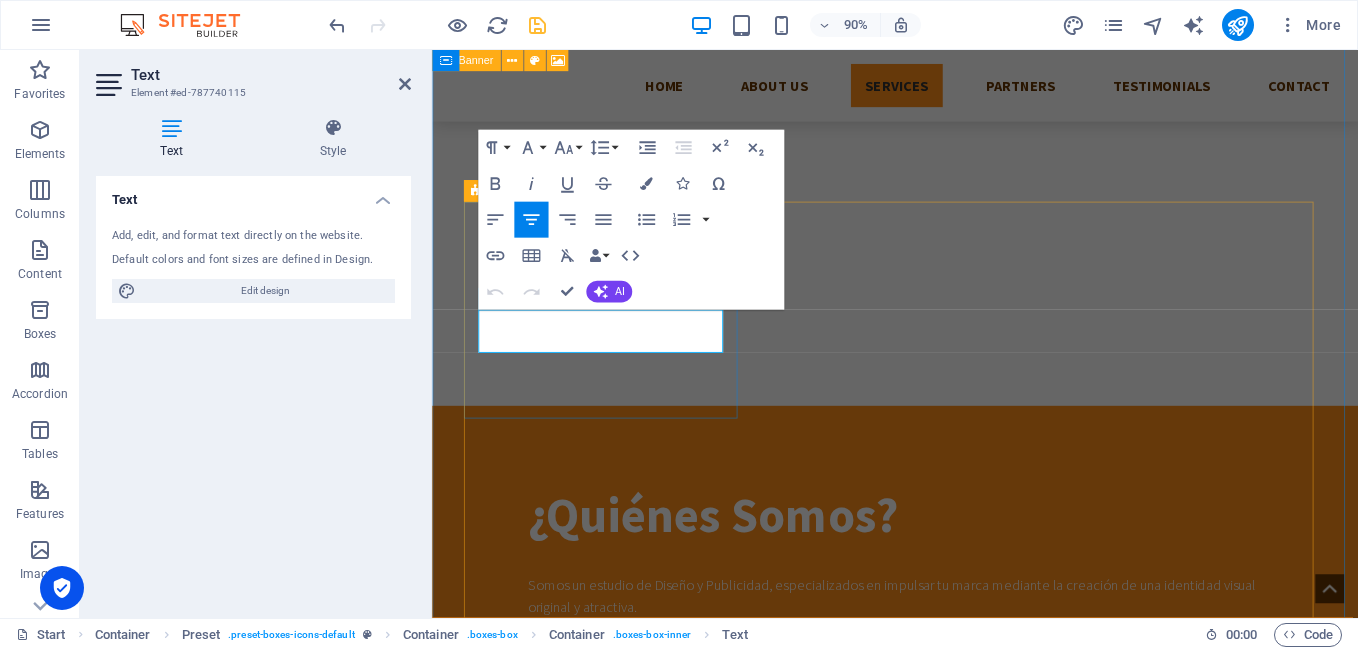 click on "Branding Impulsando tu negocio con un nuevo Diseño Visual, y campañas publicitarias. More Details" at bounding box center [947, 2024] 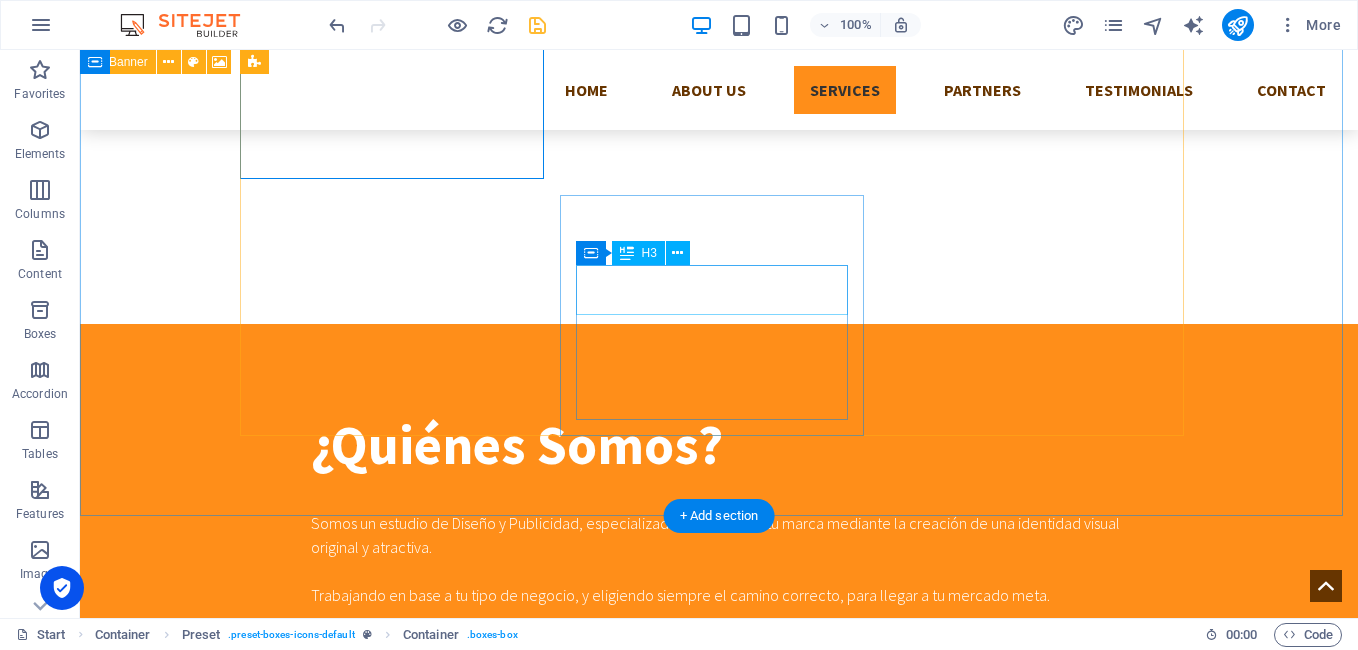 scroll, scrollTop: 1284, scrollLeft: 0, axis: vertical 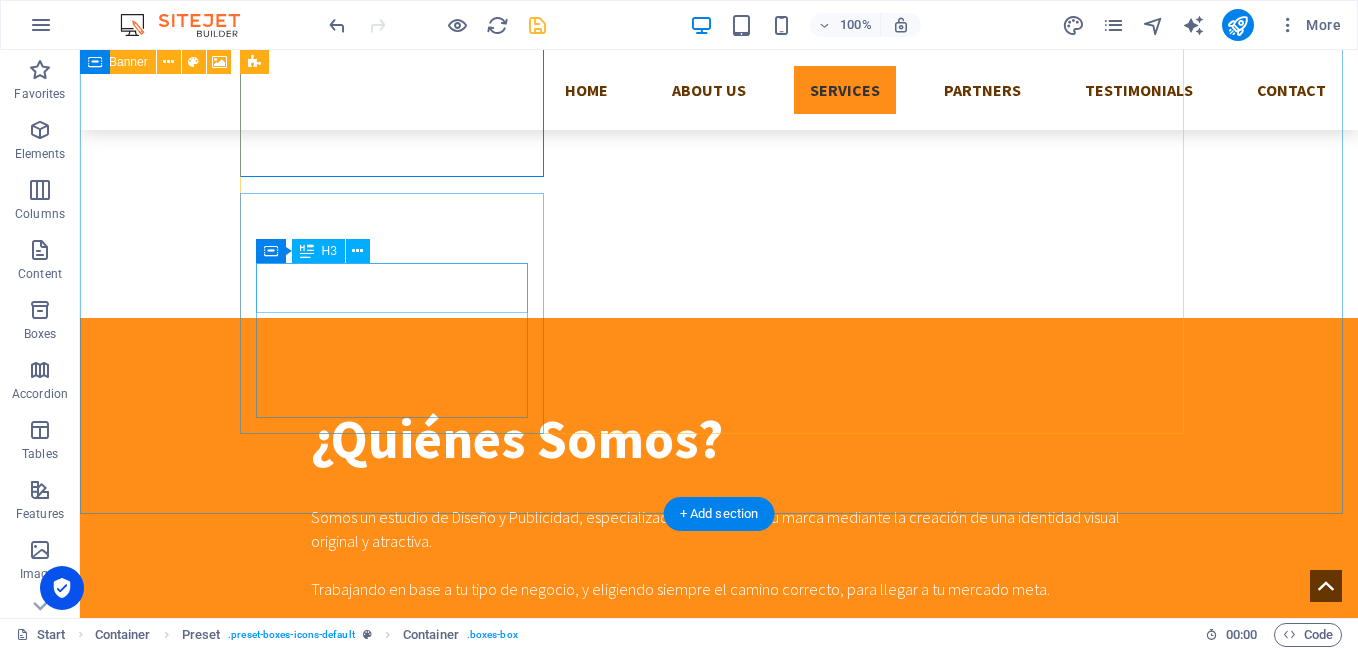 click on "Impresión de Diseño" at bounding box center (719, 2363) 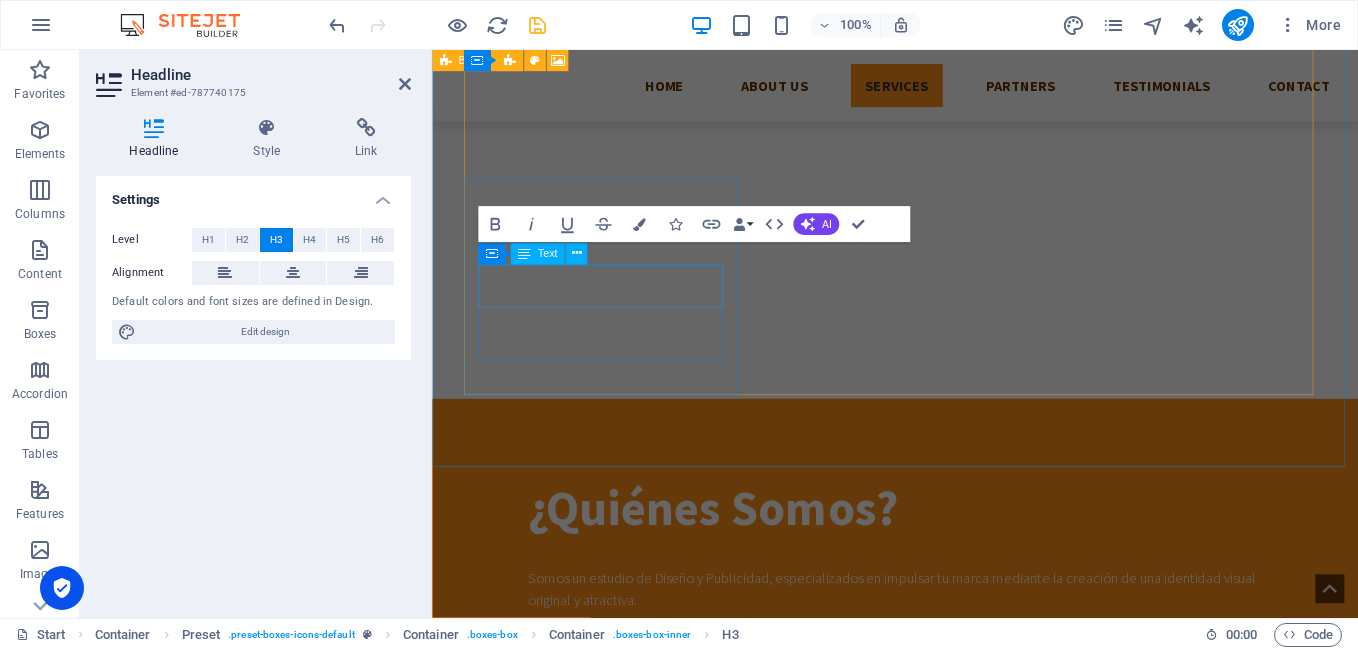 scroll, scrollTop: 1558, scrollLeft: 0, axis: vertical 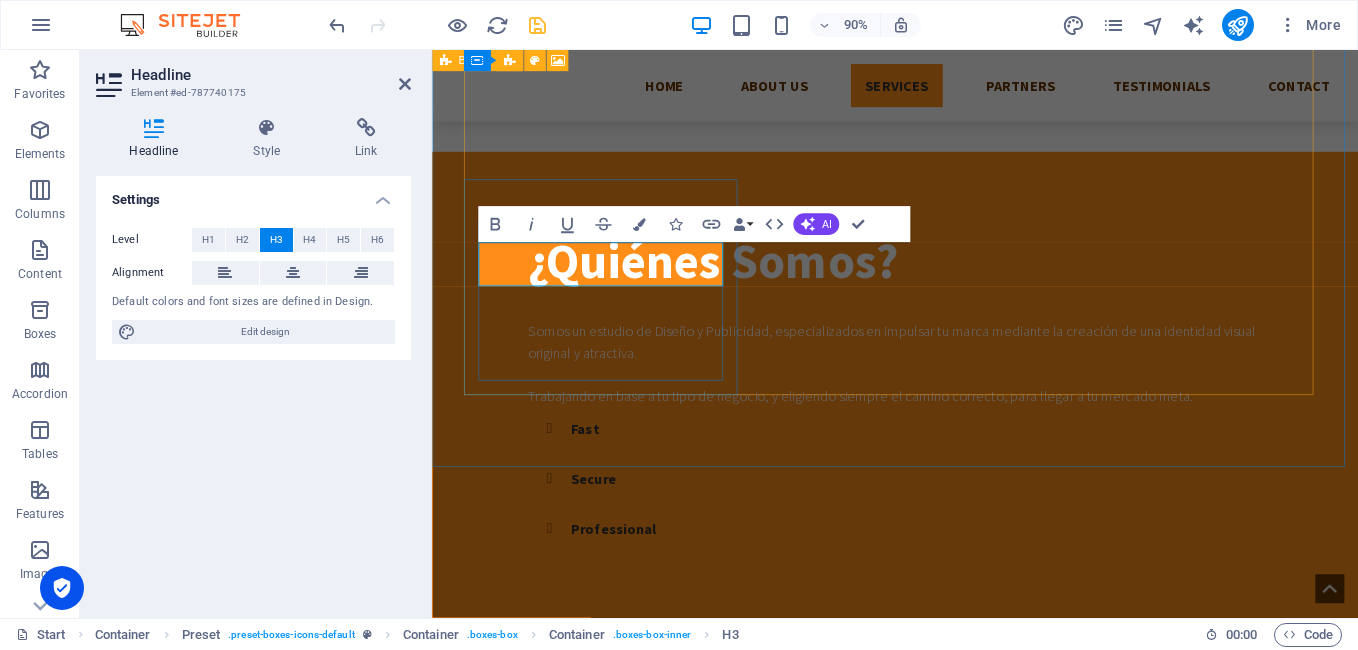 type 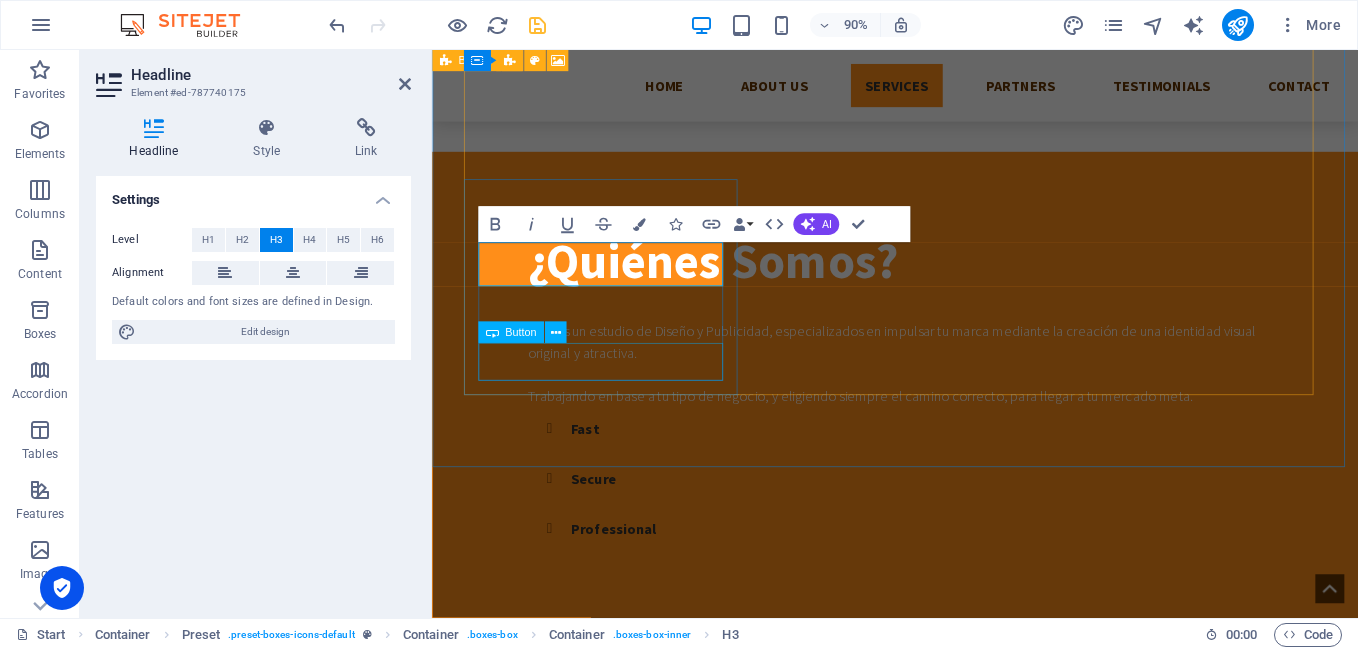 click on "More Details" at bounding box center [947, 2487] 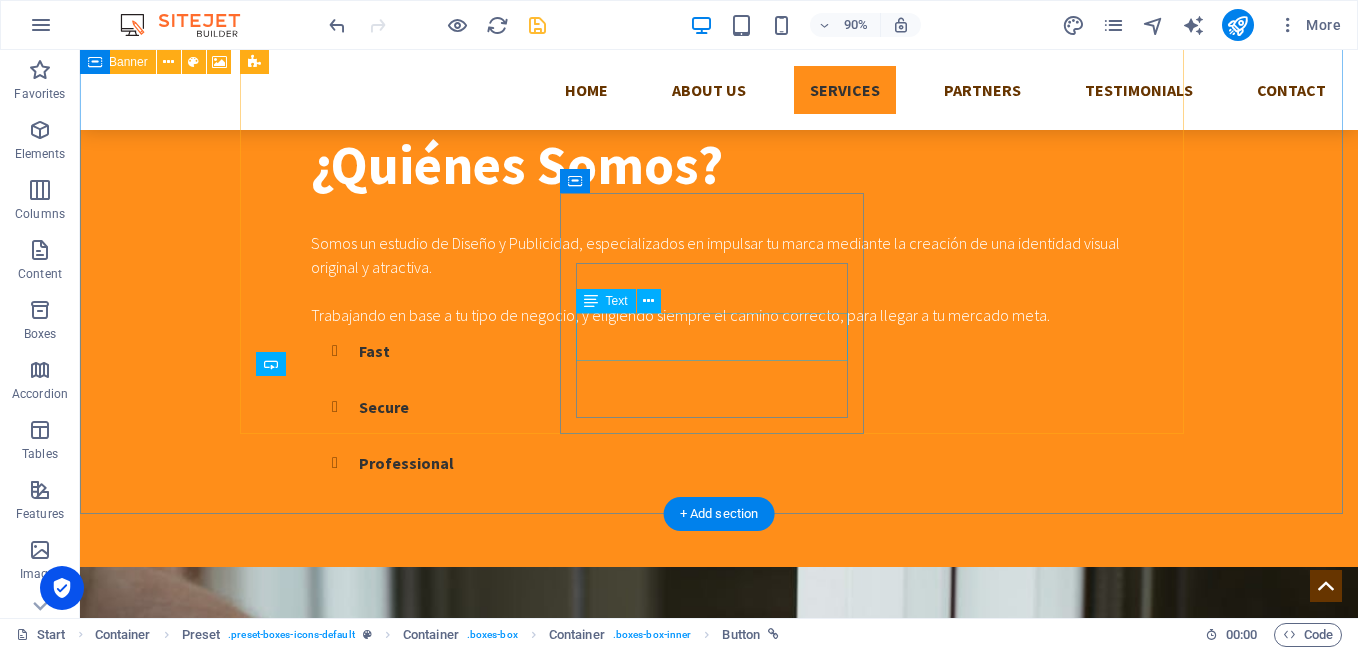scroll, scrollTop: 1284, scrollLeft: 0, axis: vertical 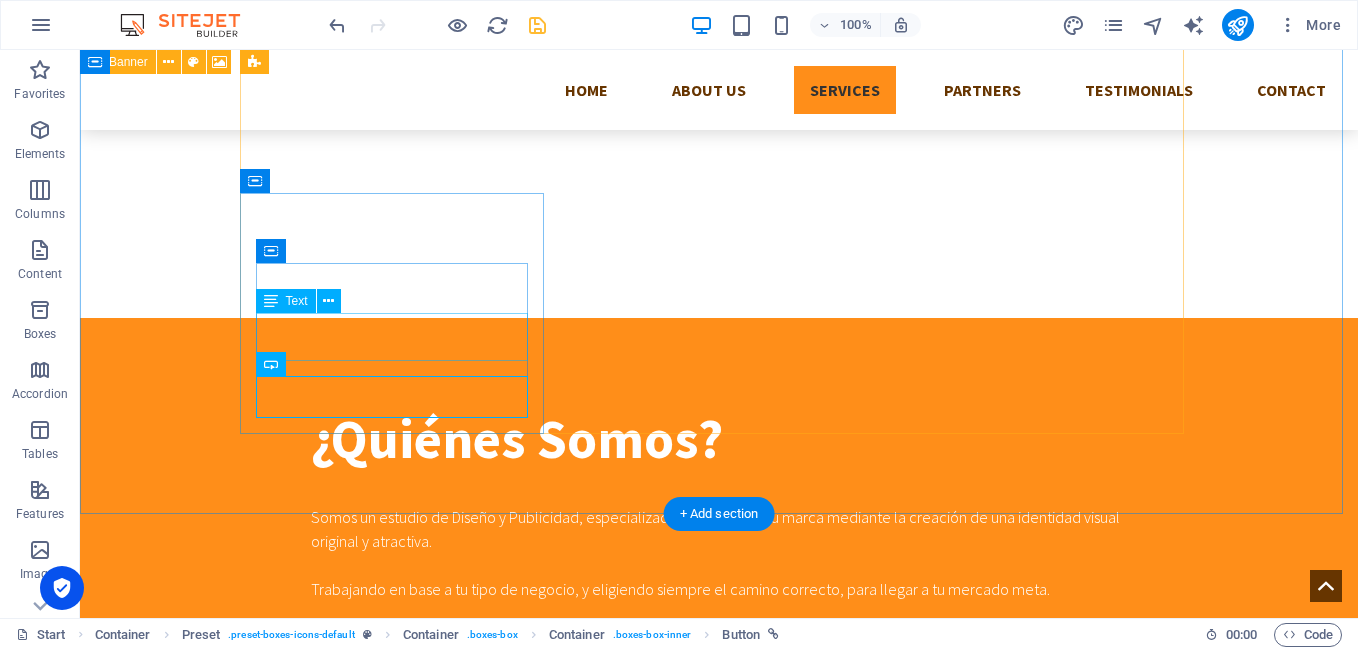 click on "Lorem ipsum dolor sit amet, consectetur adipisicing elit. Veritatis, dolorem!" at bounding box center (719, 2400) 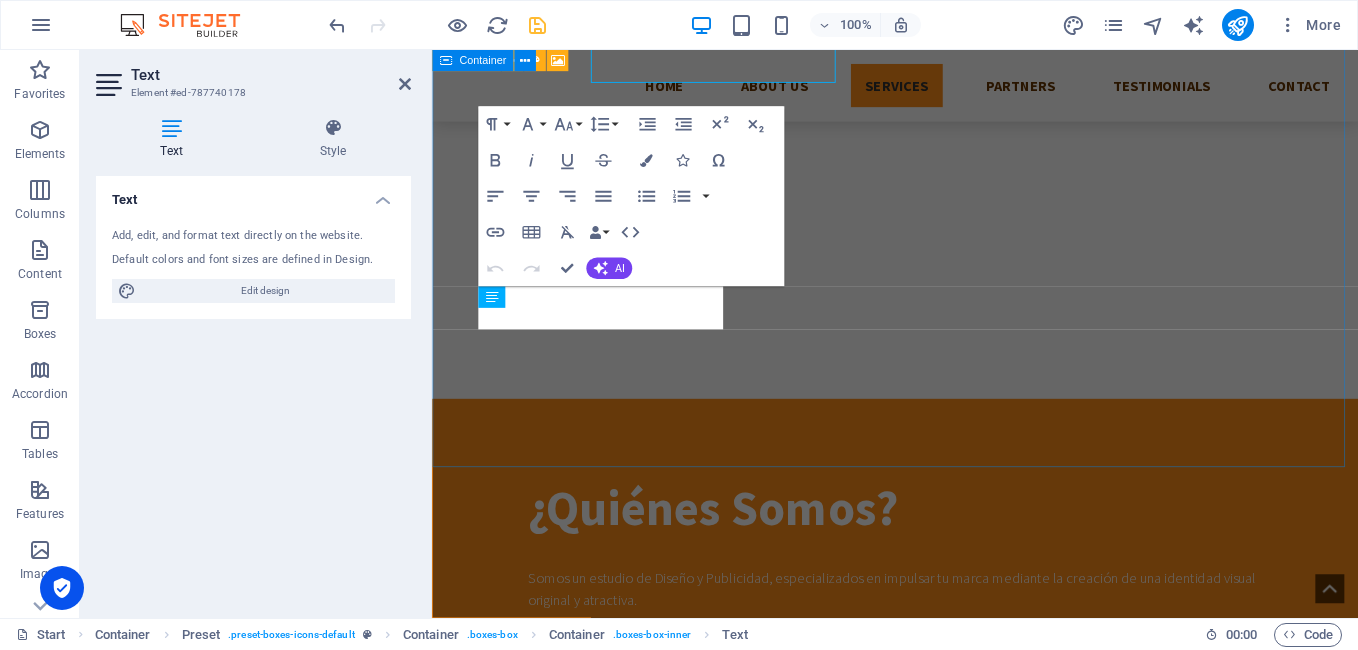 scroll, scrollTop: 1558, scrollLeft: 0, axis: vertical 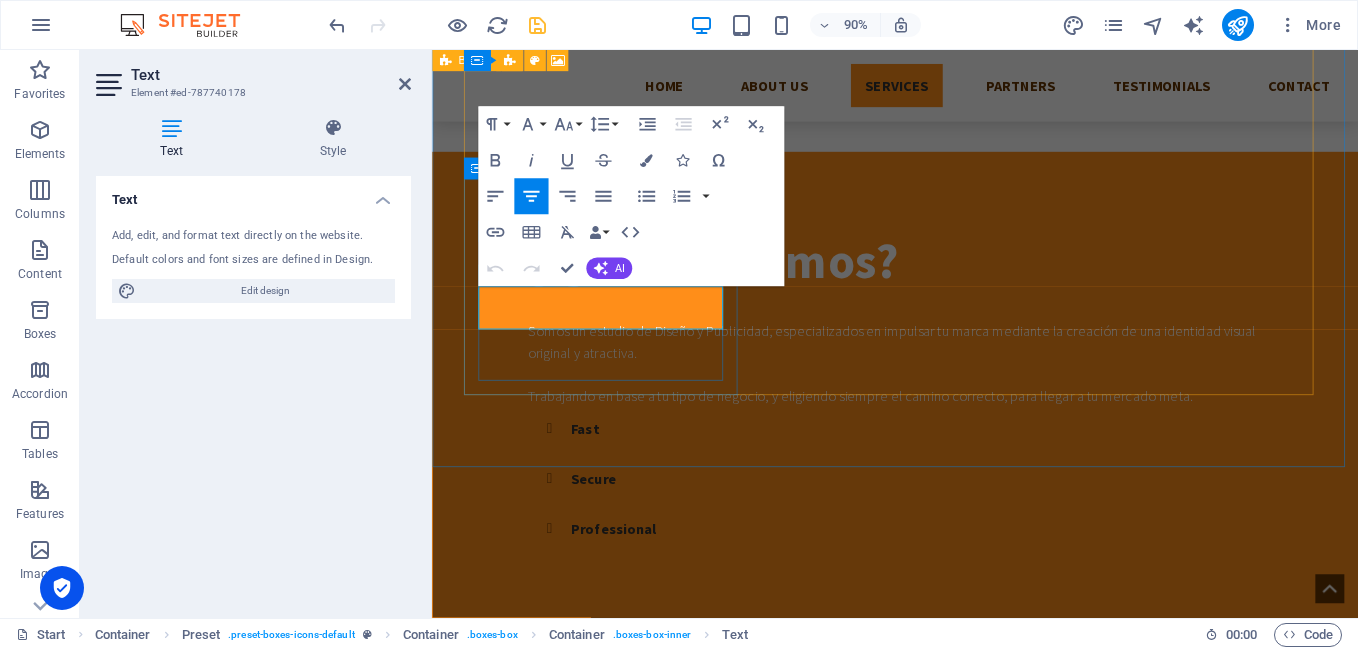 drag, startPoint x: 734, startPoint y: 352, endPoint x: 485, endPoint y: 328, distance: 250.15395 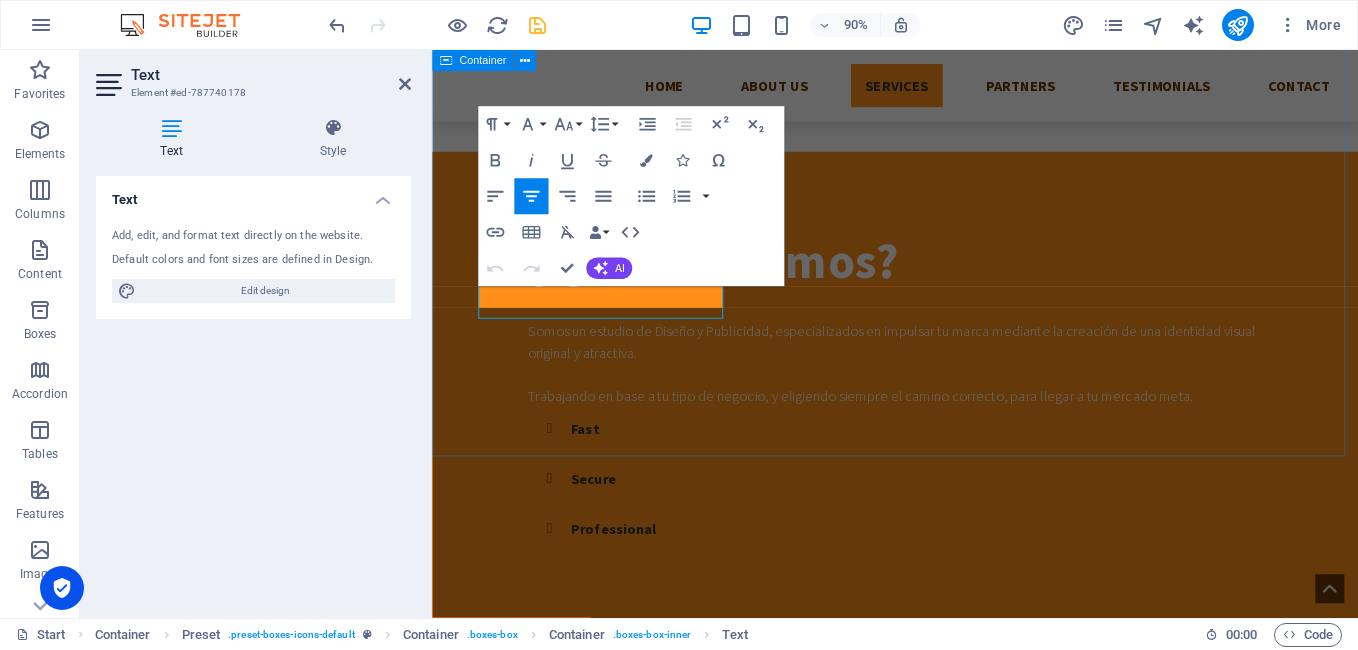 type 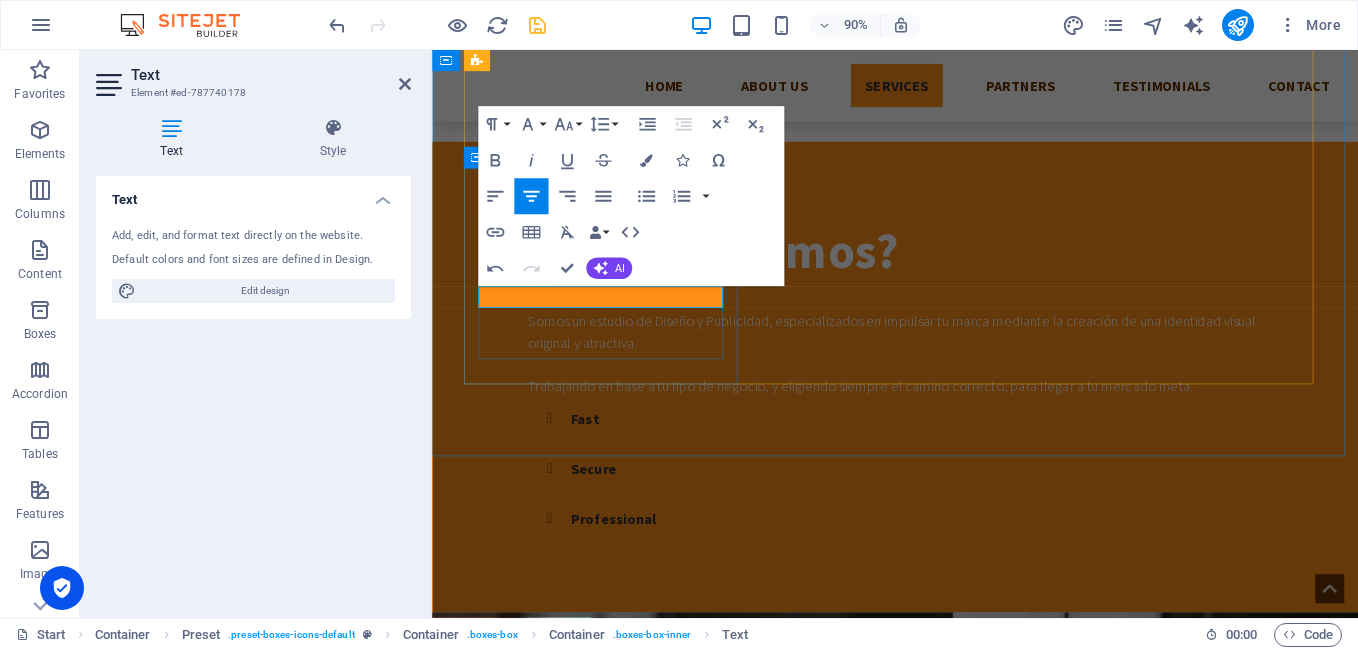 click on "​Ya sea Digital, por Offset o Serigrafía," at bounding box center (947, 2427) 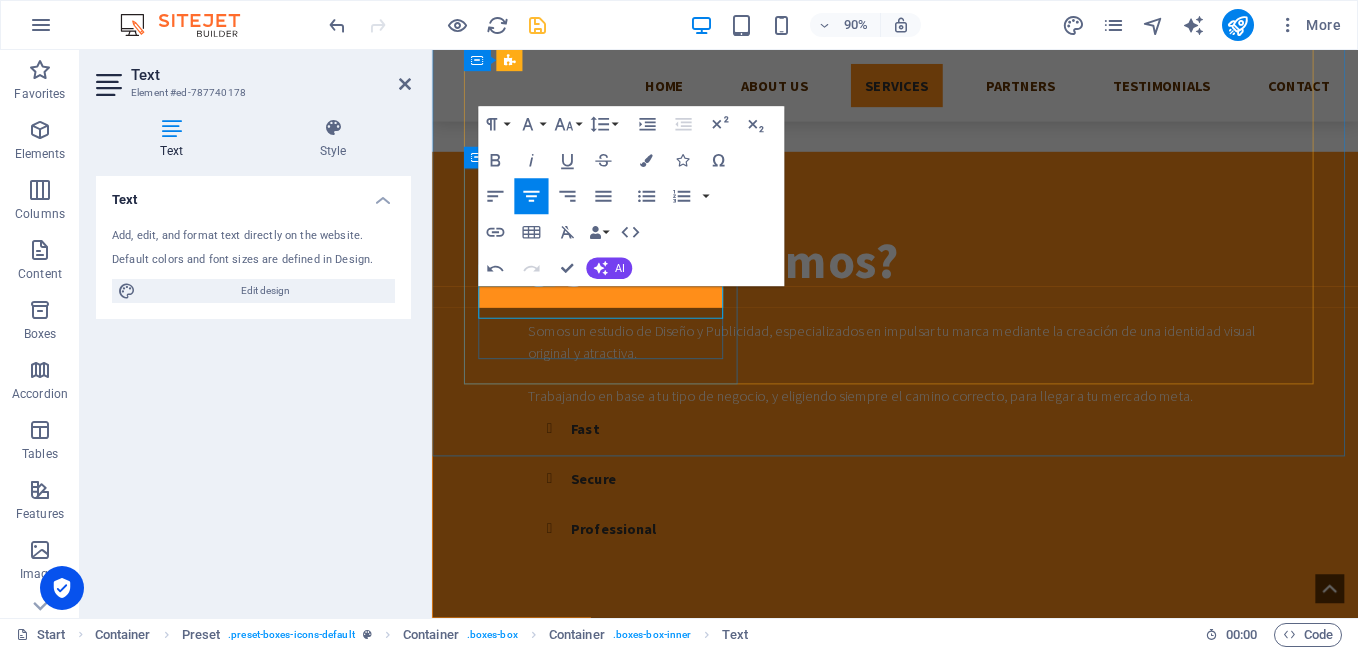 scroll, scrollTop: 1570, scrollLeft: 0, axis: vertical 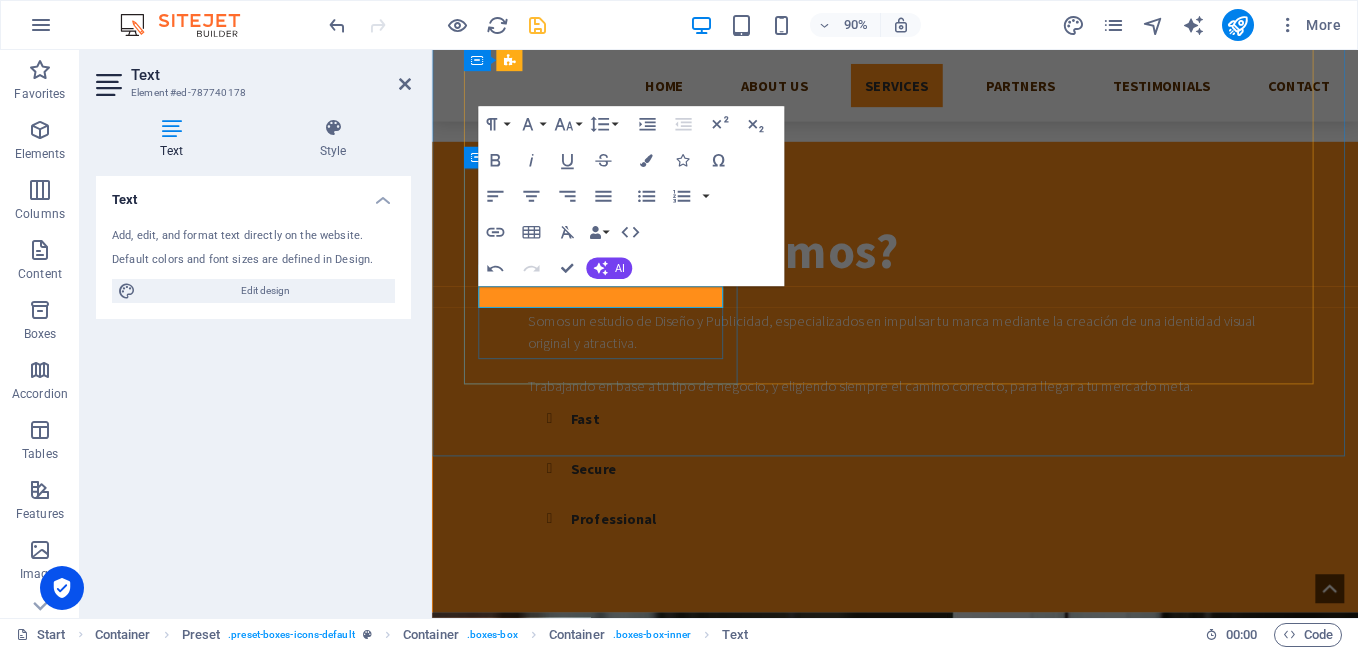 click on "​" at bounding box center [947, 2427] 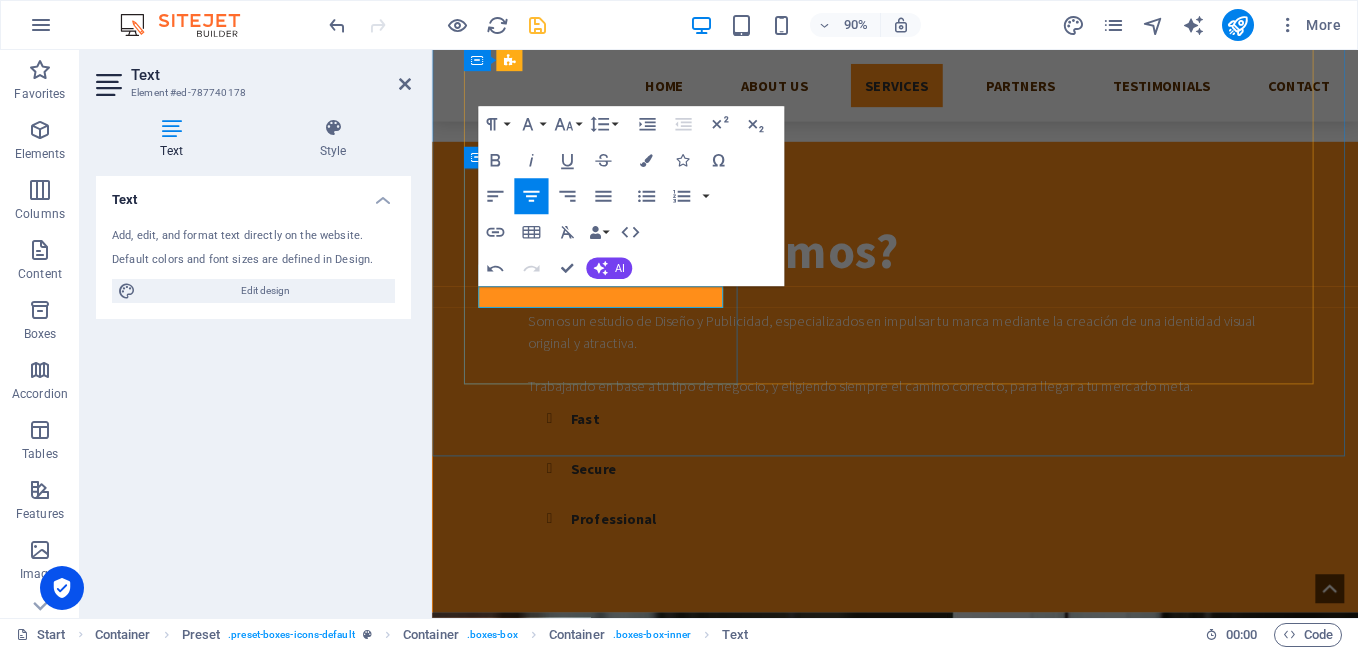 click on "Servicios de Impresión Haremos crecer tu marca,  More Details" at bounding box center (947, 2403) 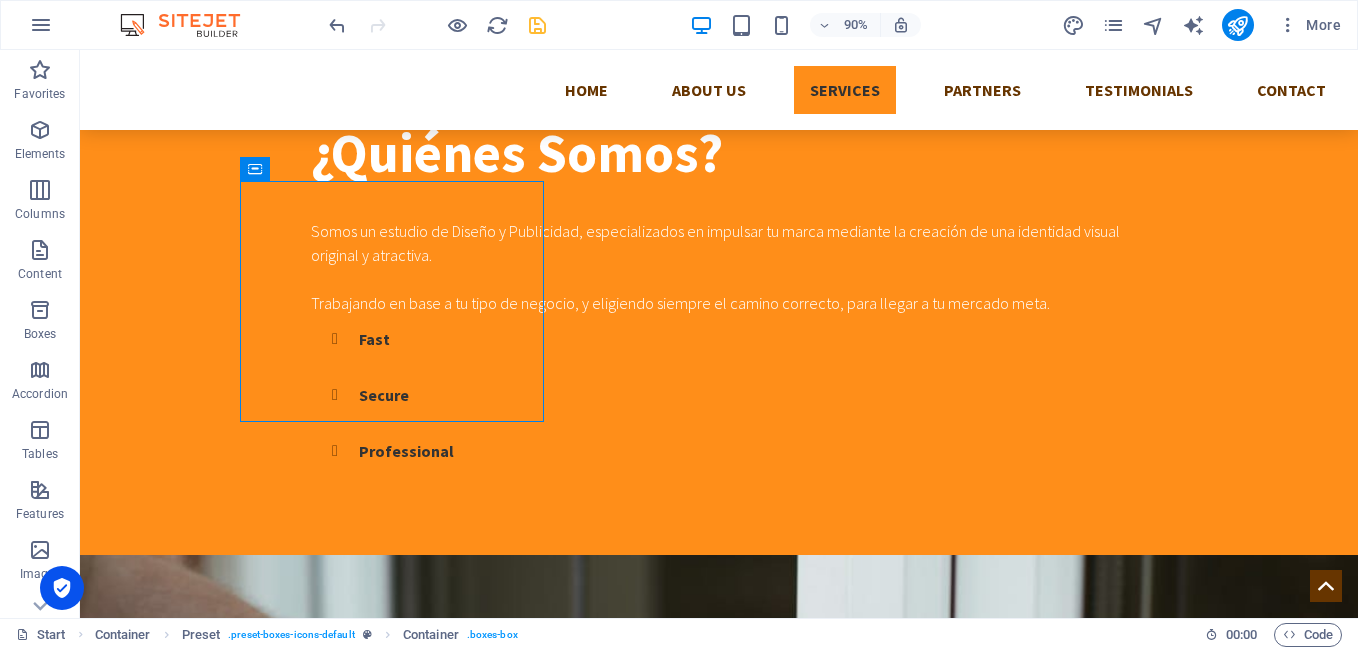 scroll, scrollTop: 1296, scrollLeft: 0, axis: vertical 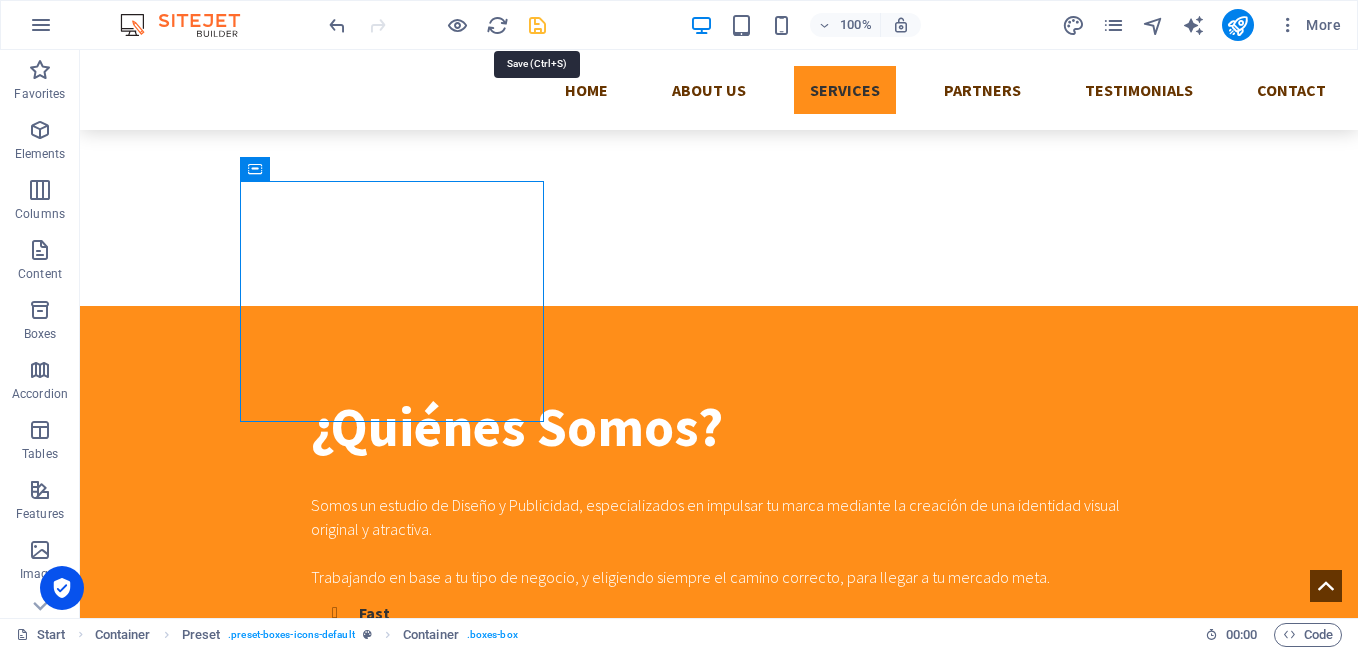 click at bounding box center (537, 25) 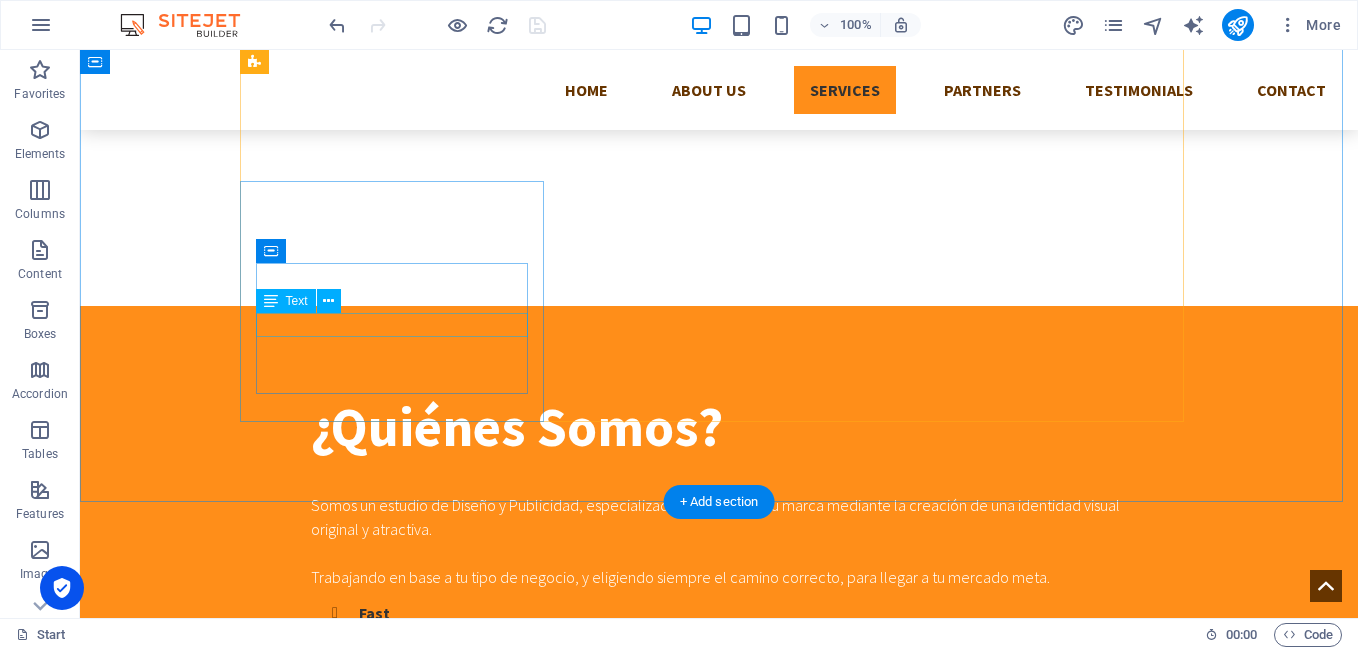 click on "Haremos crecer tu marca," at bounding box center [719, 2388] 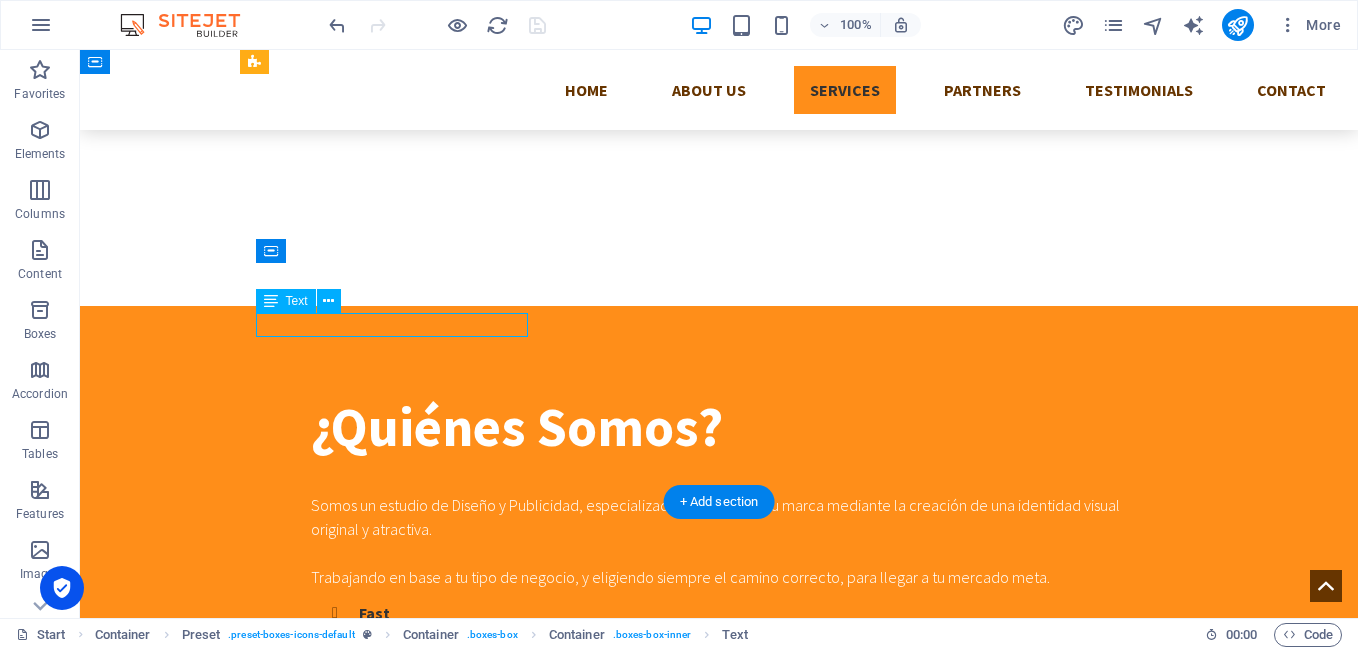 click on "Haremos crecer tu marca," at bounding box center [719, 2388] 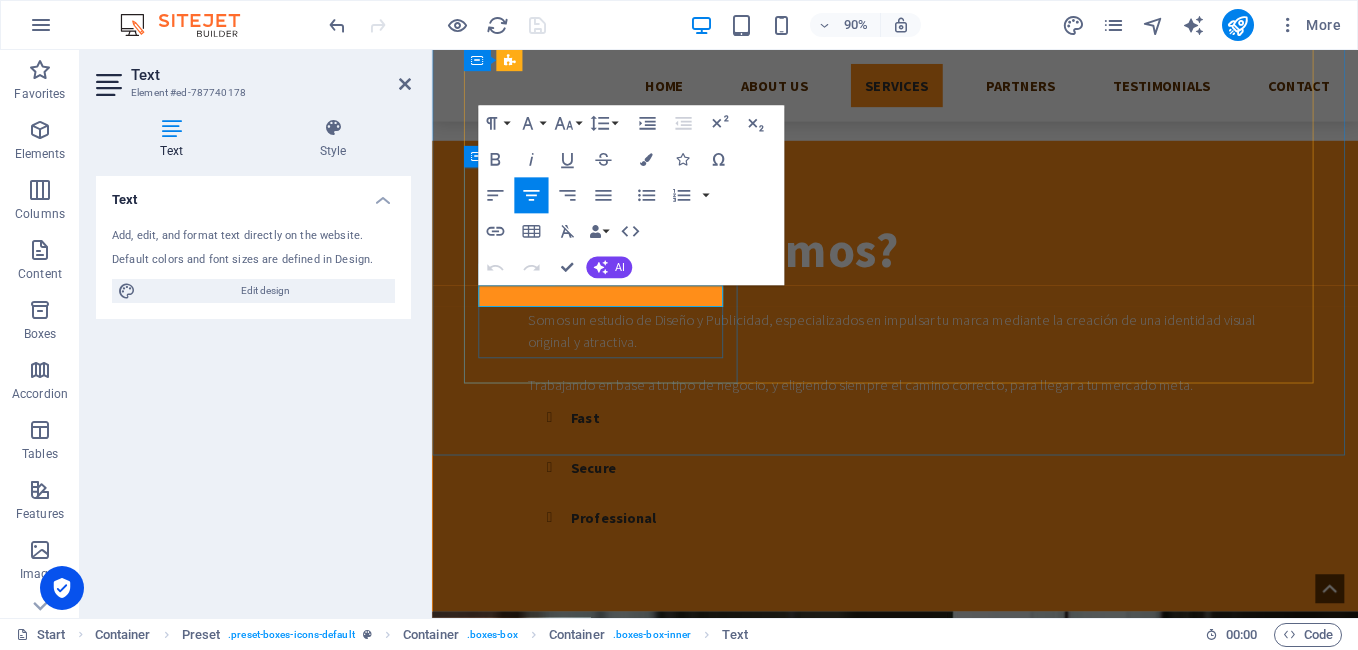 click on "Haremos crecer tu marca," at bounding box center (947, 2426) 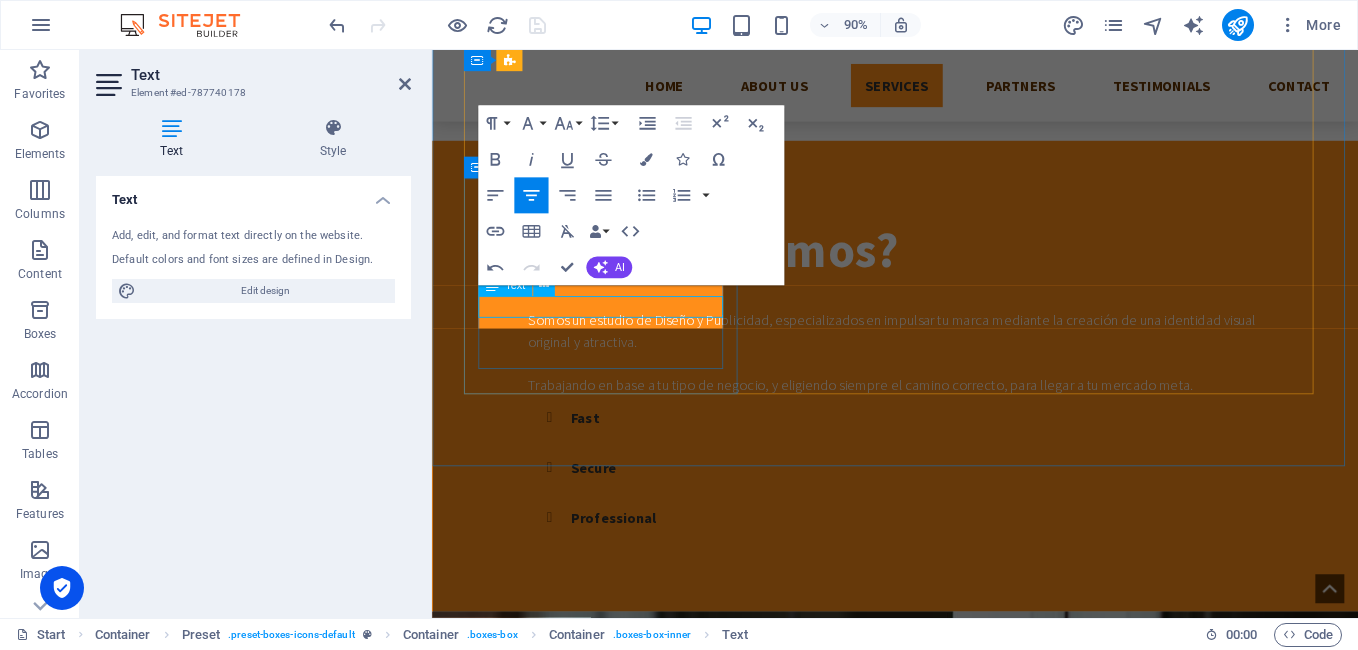 scroll, scrollTop: 1559, scrollLeft: 0, axis: vertical 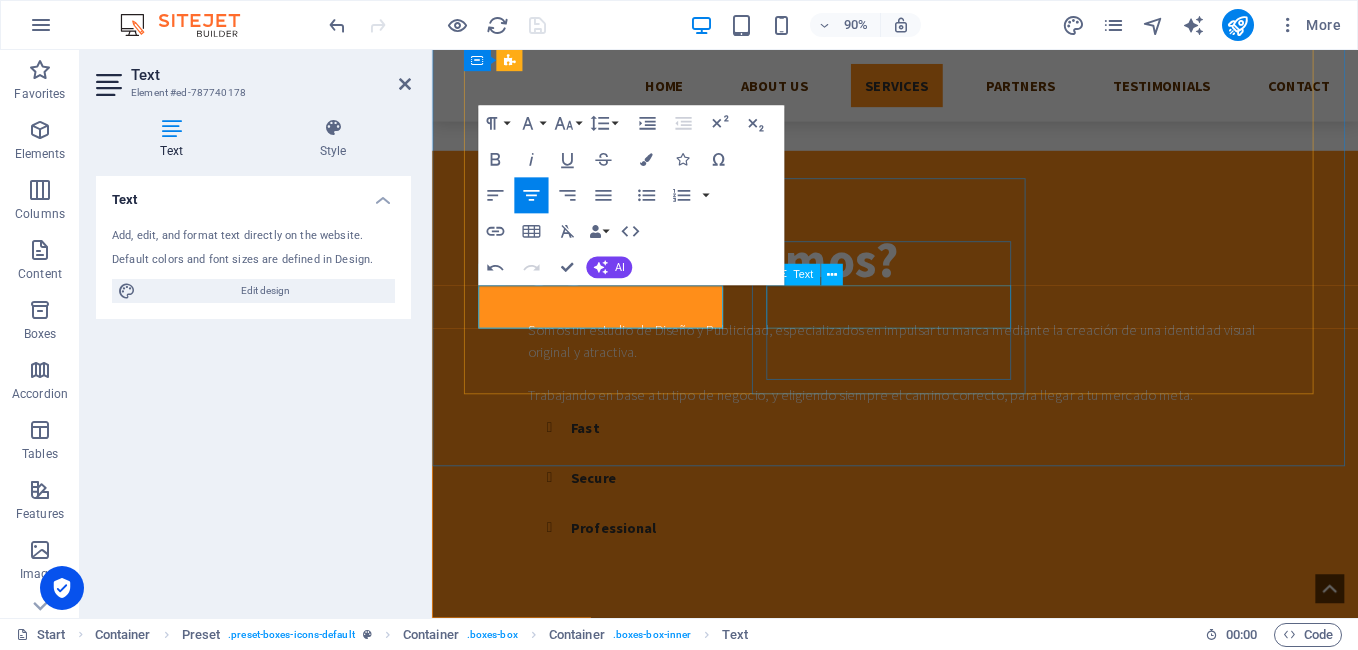 click on "Lorem ipsum dolor sit amet, consectetur adipisicing elit. Veritatis, dolorem!" at bounding box center (947, 2663) 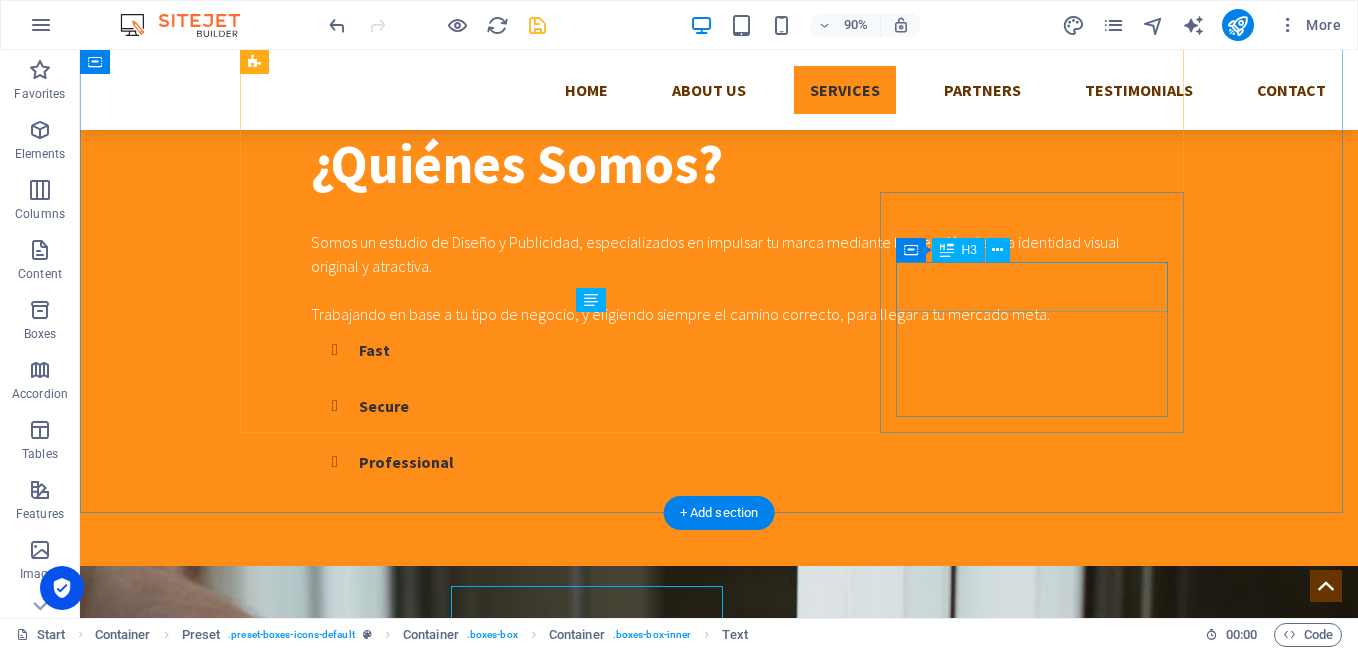 scroll, scrollTop: 1285, scrollLeft: 0, axis: vertical 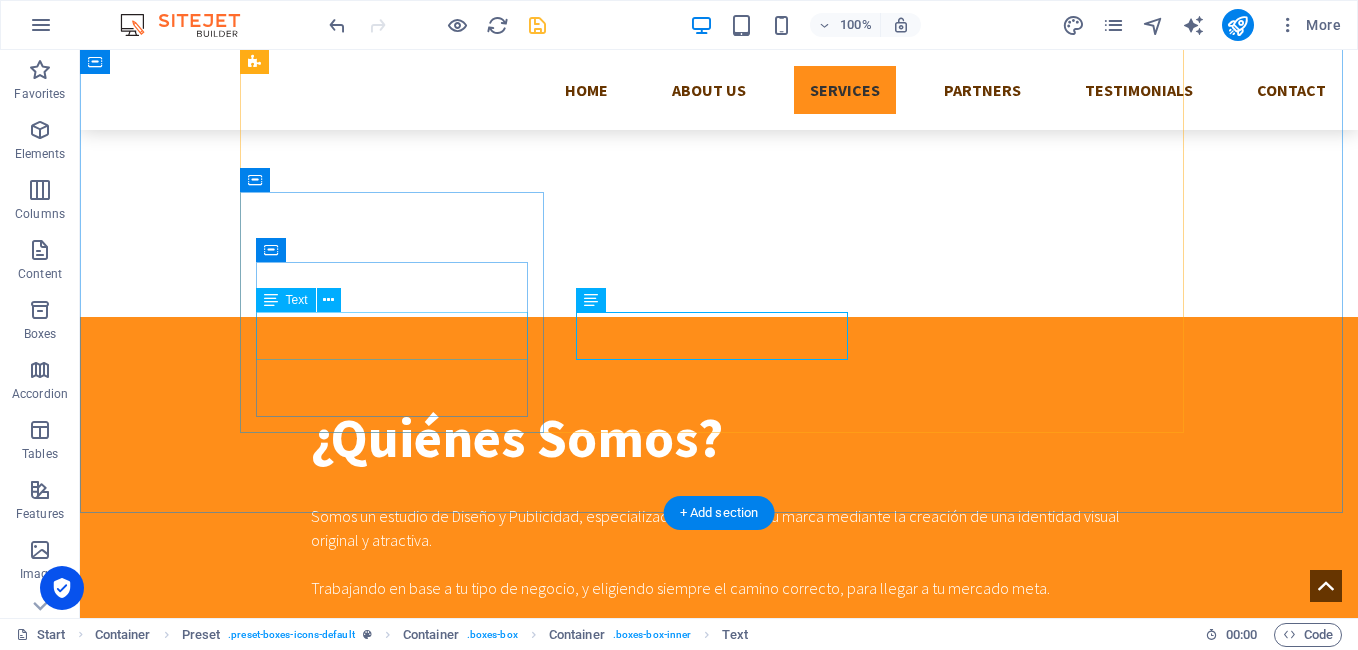 click on "Haremos crecer tu marca, con el método de impresión indicado." at bounding box center (719, 2399) 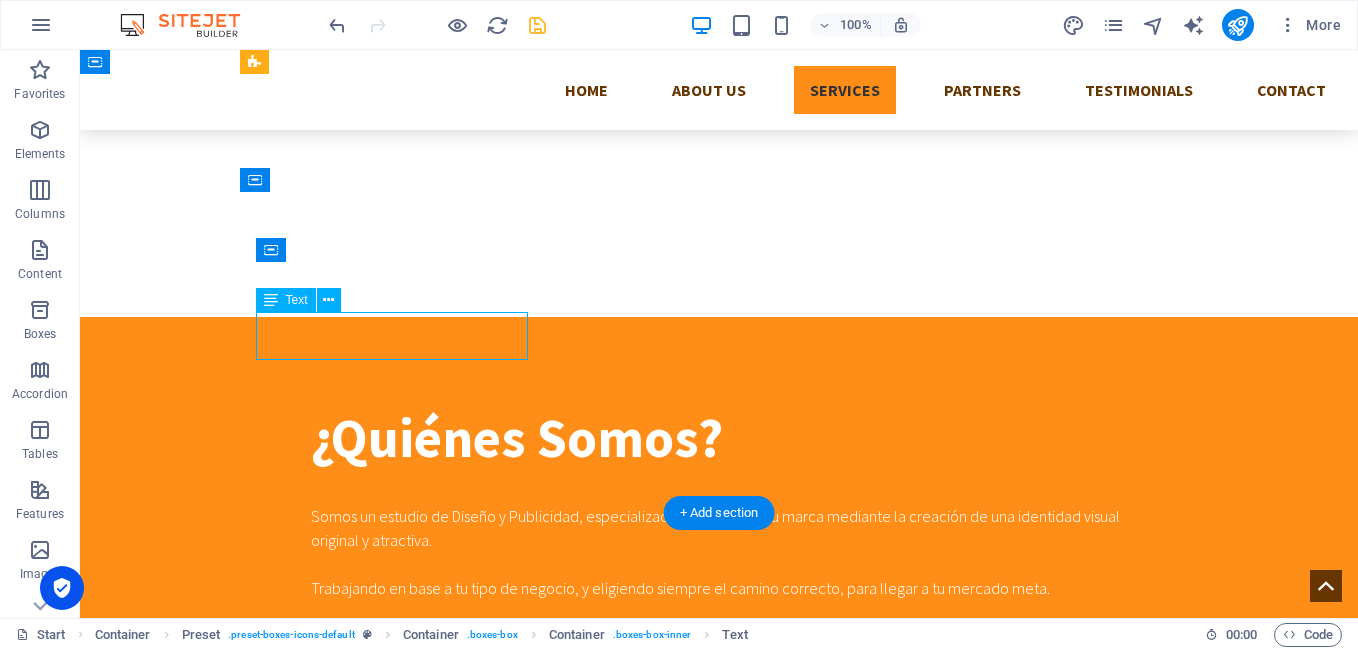 click on "Haremos crecer tu marca, con el método de impresión indicado." at bounding box center [719, 2399] 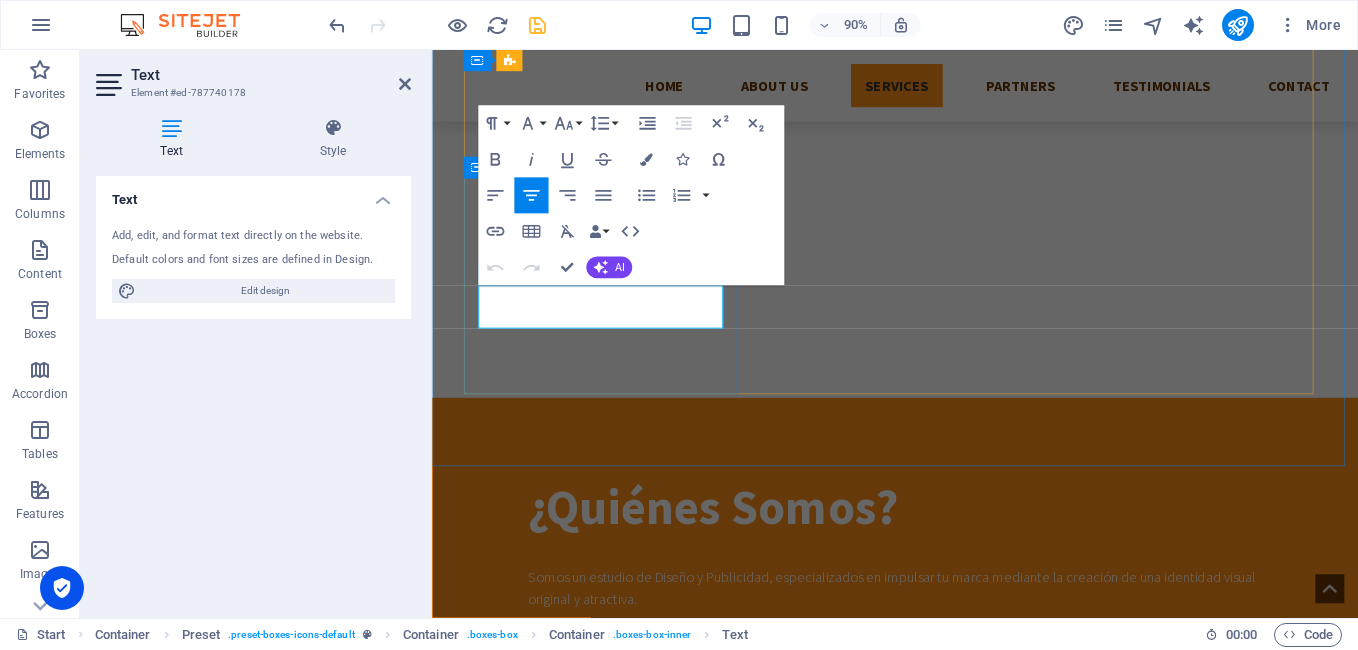 scroll, scrollTop: 1559, scrollLeft: 0, axis: vertical 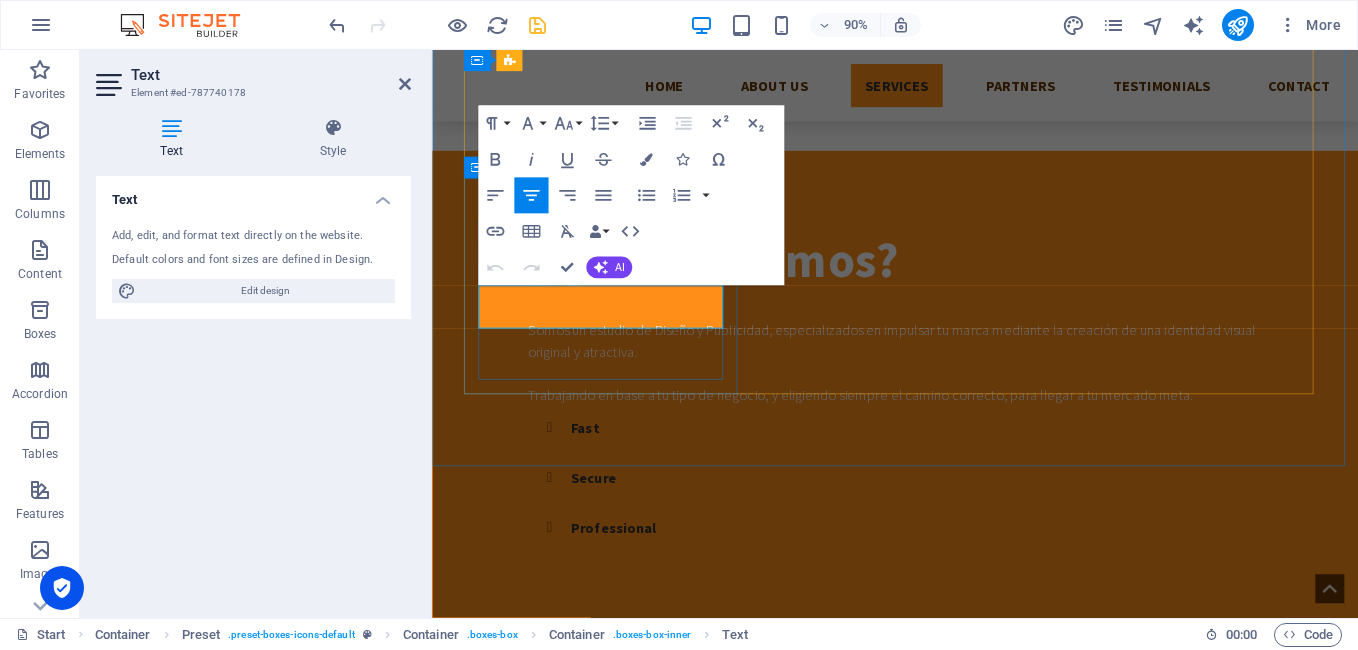 click on "Haremos crecer tu marca, con el método de impresión indicado." at bounding box center (947, 2438) 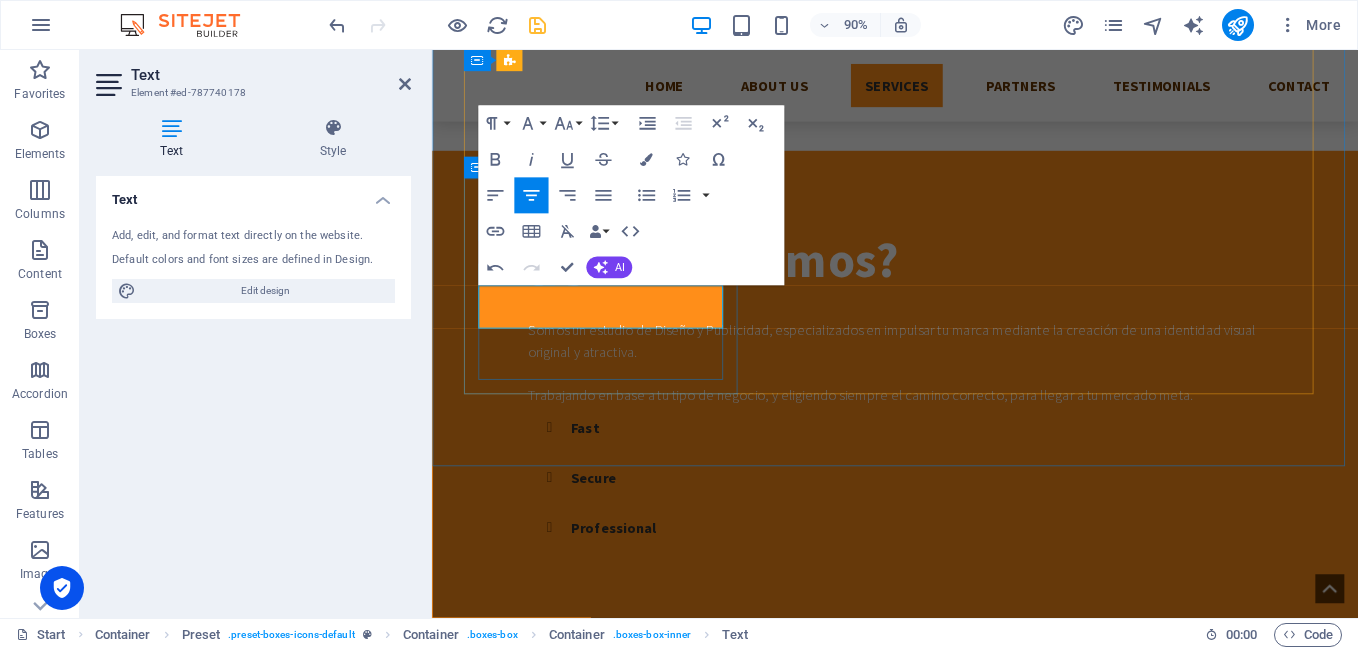 click on "Haremos crecer tu marca, con el método de impresión indicado. Digital, Offset..." at bounding box center [947, 2438] 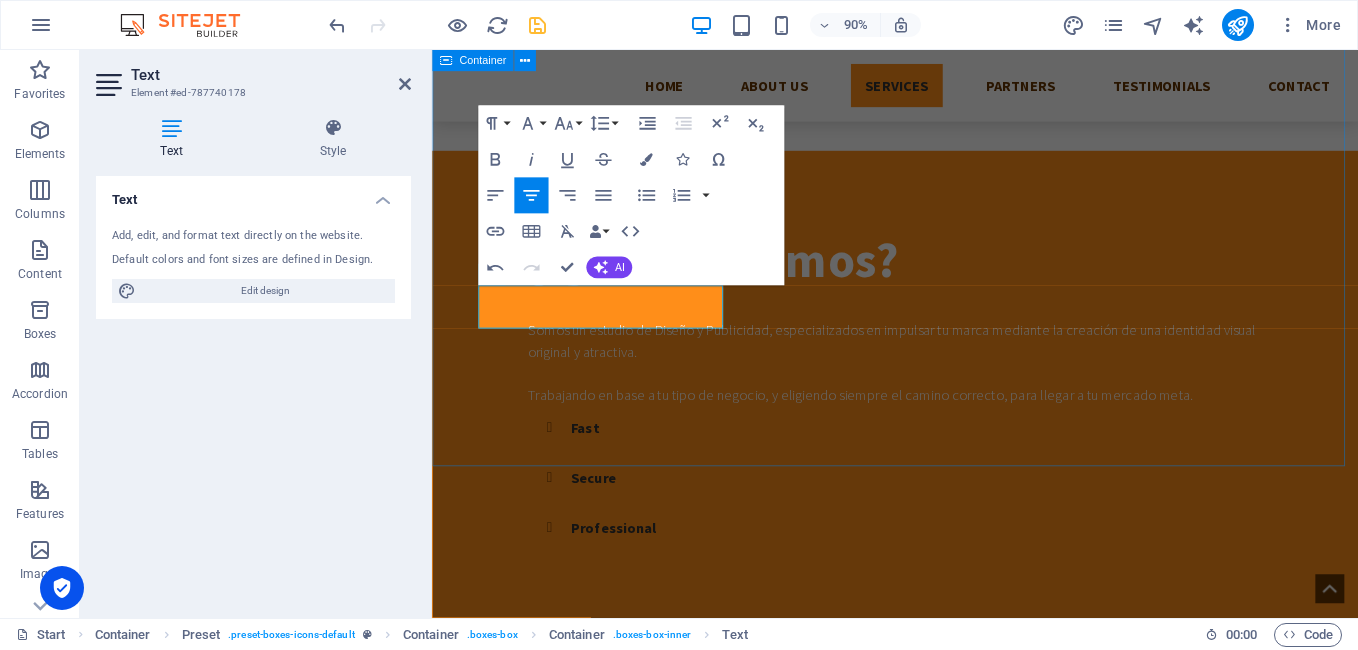 click on "Servicios
Branding Impulsando tu negocio con un nuevo Diseño Visual, y campañas publicitarias. More Details
Ilustración Digital Recursos gráficos para tu marca, con estilo propio y actual. More Details
Diseño Editorial Para un periódico, revista o libro con un Diseño ÚNICO. More Details
Servicios de Impresión Haremos crecer tu marca, con el método de impresión indicado. Digital, Offset  ... More Details
Identidad Corporativa Lorem ipsum dolor sit amet, consectetur adipisicing elit. Veritatis, dolorem! More Details
Fotografía y Vídeo Lorem ipsum dolor sit amet, consectetur adipisicing elit. Veritatis, dolorem! More Details" at bounding box center (946, 2254) 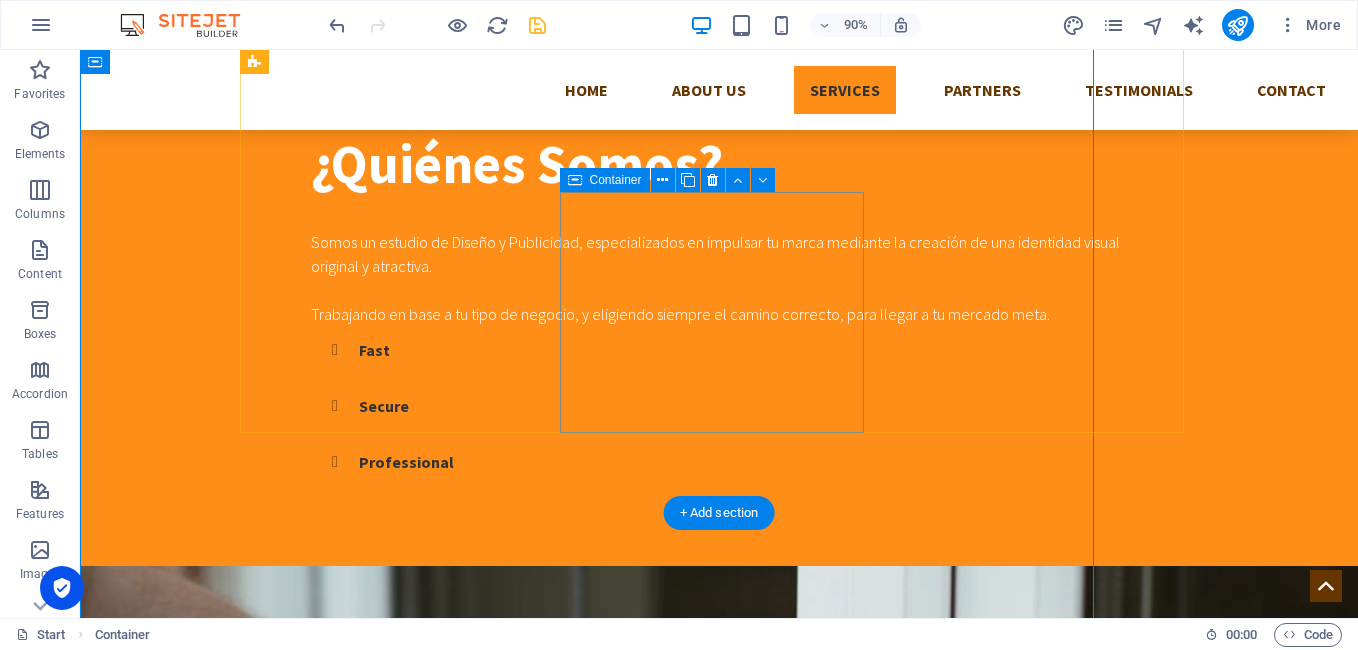 scroll, scrollTop: 1285, scrollLeft: 0, axis: vertical 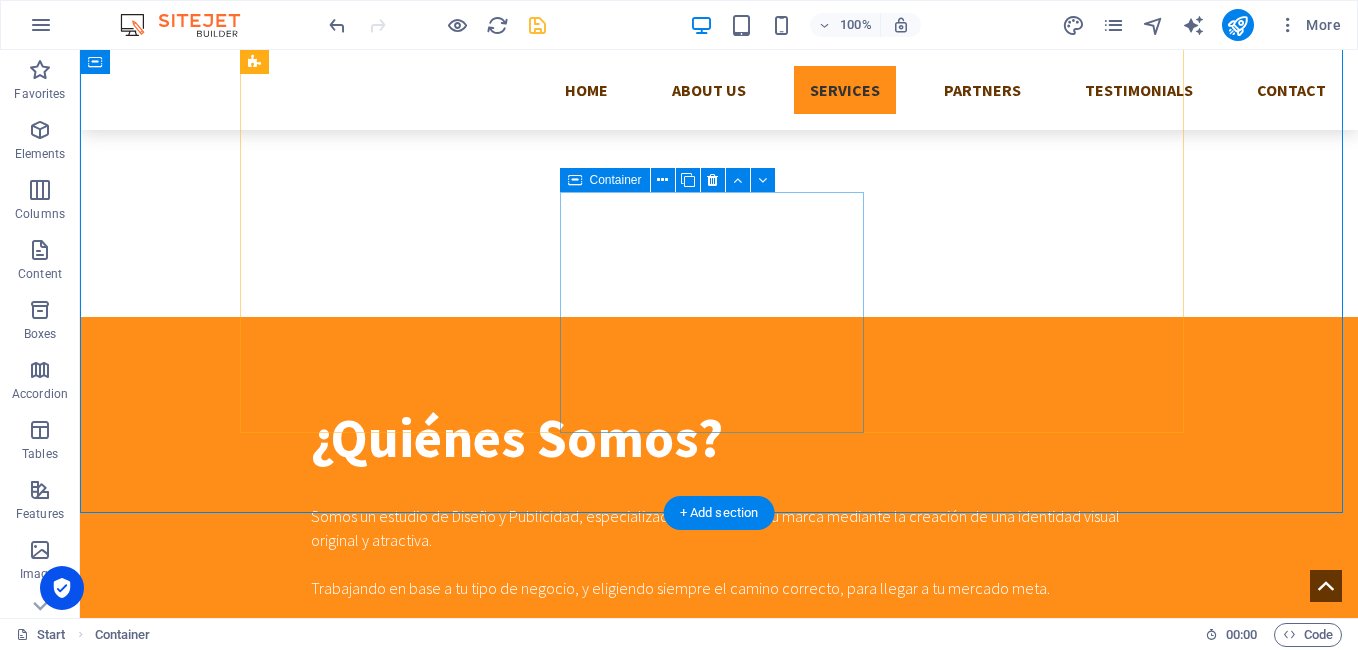 click on "Identidad Corporativa Lorem ipsum dolor sit amet, consectetur adipisicing elit. Veritatis, dolorem! More Details" at bounding box center [719, 2600] 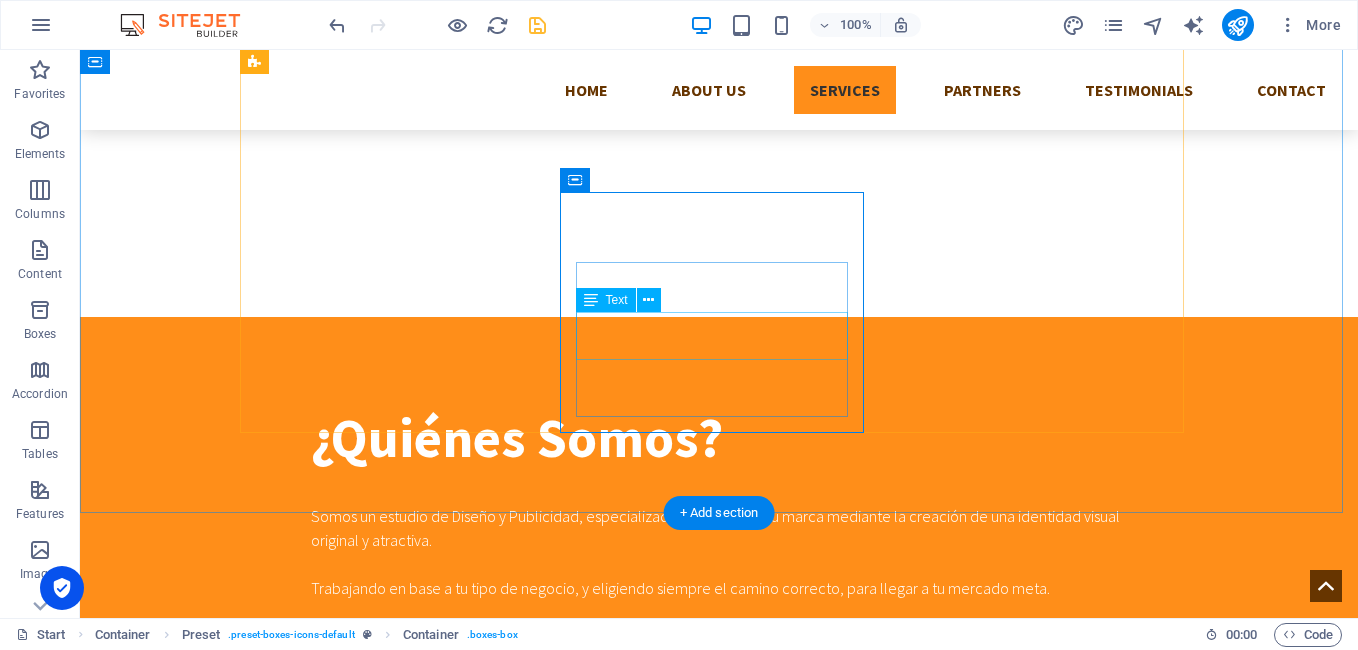 click on "Lorem ipsum dolor sit amet, consectetur adipisicing elit. Veritatis, dolorem!" at bounding box center [719, 2624] 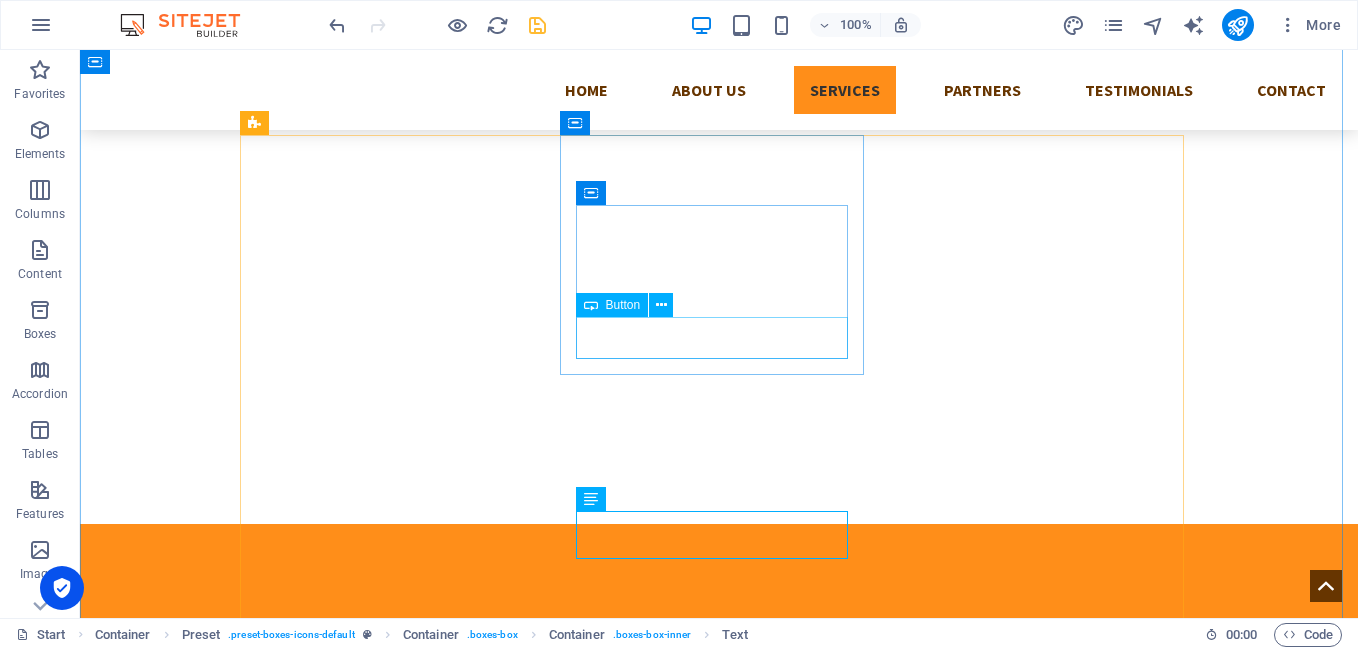 scroll, scrollTop: 1100, scrollLeft: 0, axis: vertical 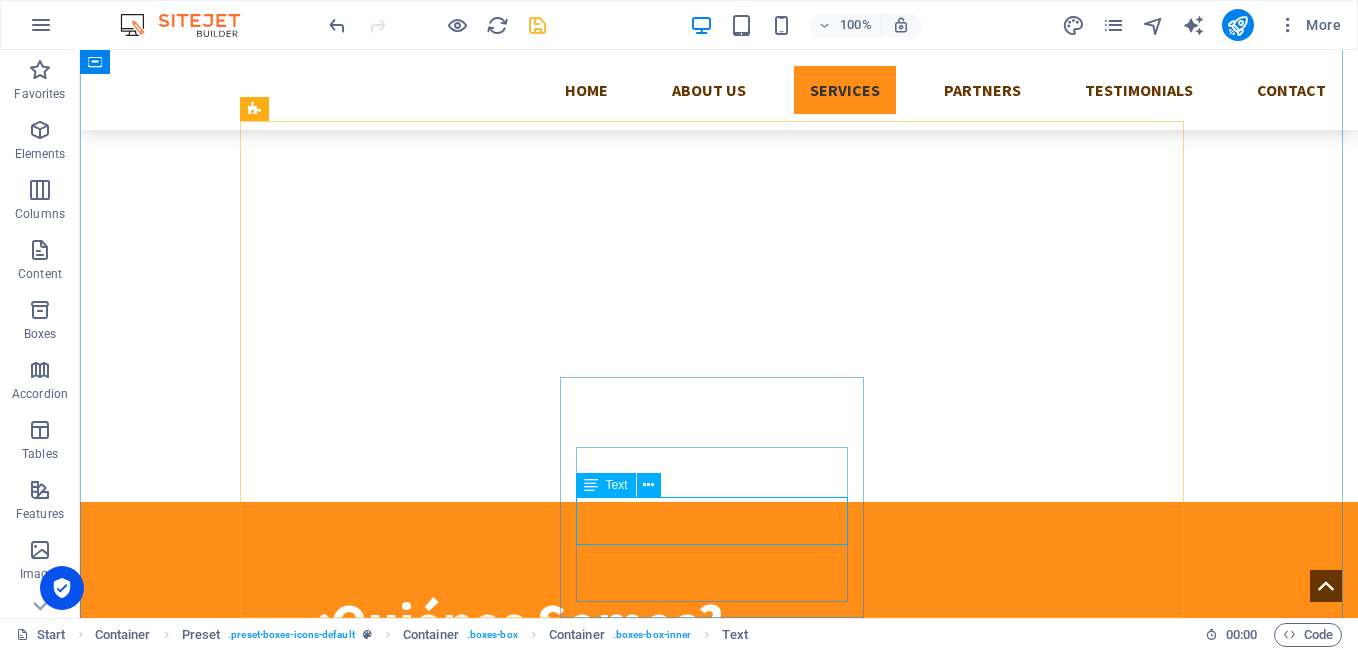 click on "Lorem ipsum dolor sit amet, consectetur adipisicing elit. Veritatis, dolorem!" at bounding box center (719, 2809) 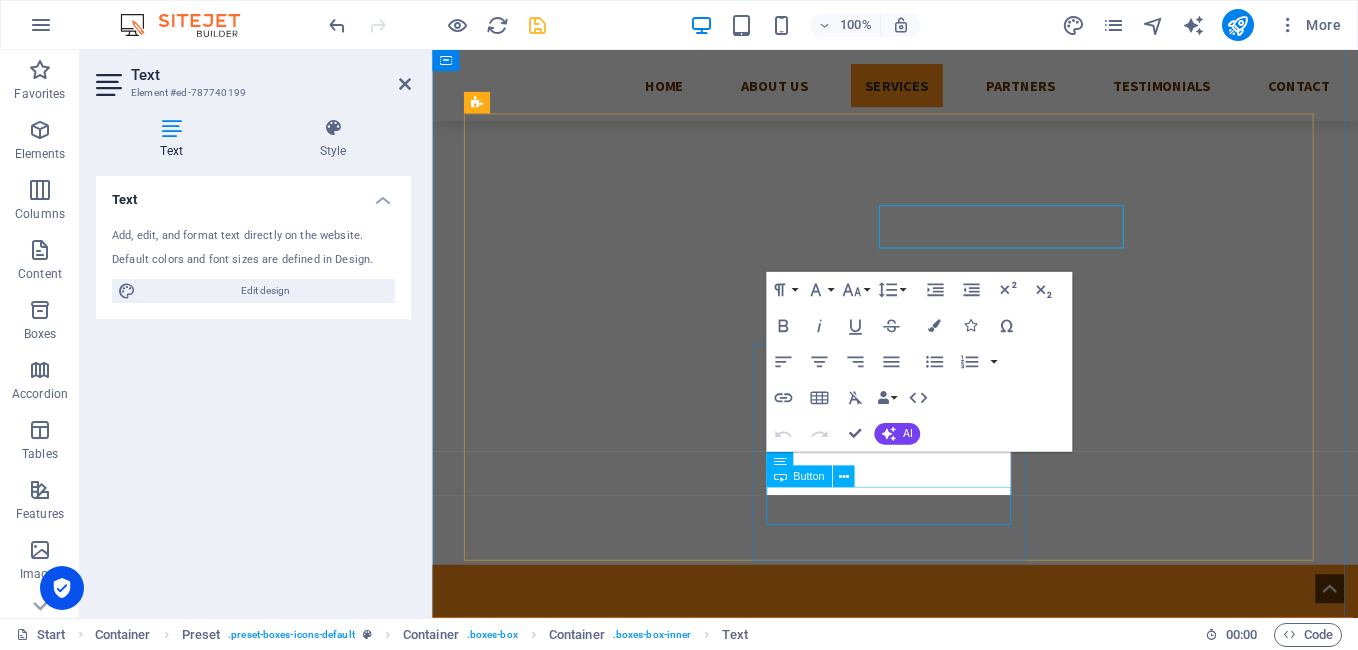 scroll, scrollTop: 1374, scrollLeft: 0, axis: vertical 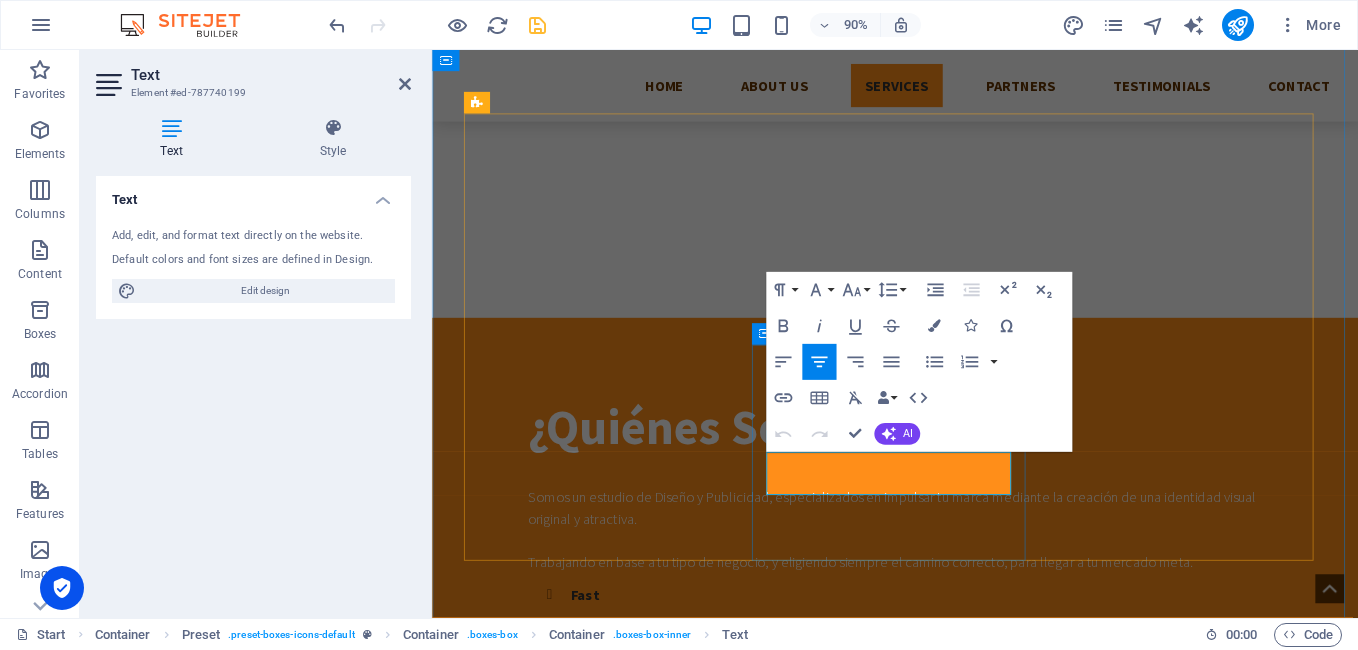 drag, startPoint x: 1055, startPoint y: 532, endPoint x: 794, endPoint y: 484, distance: 265.37708 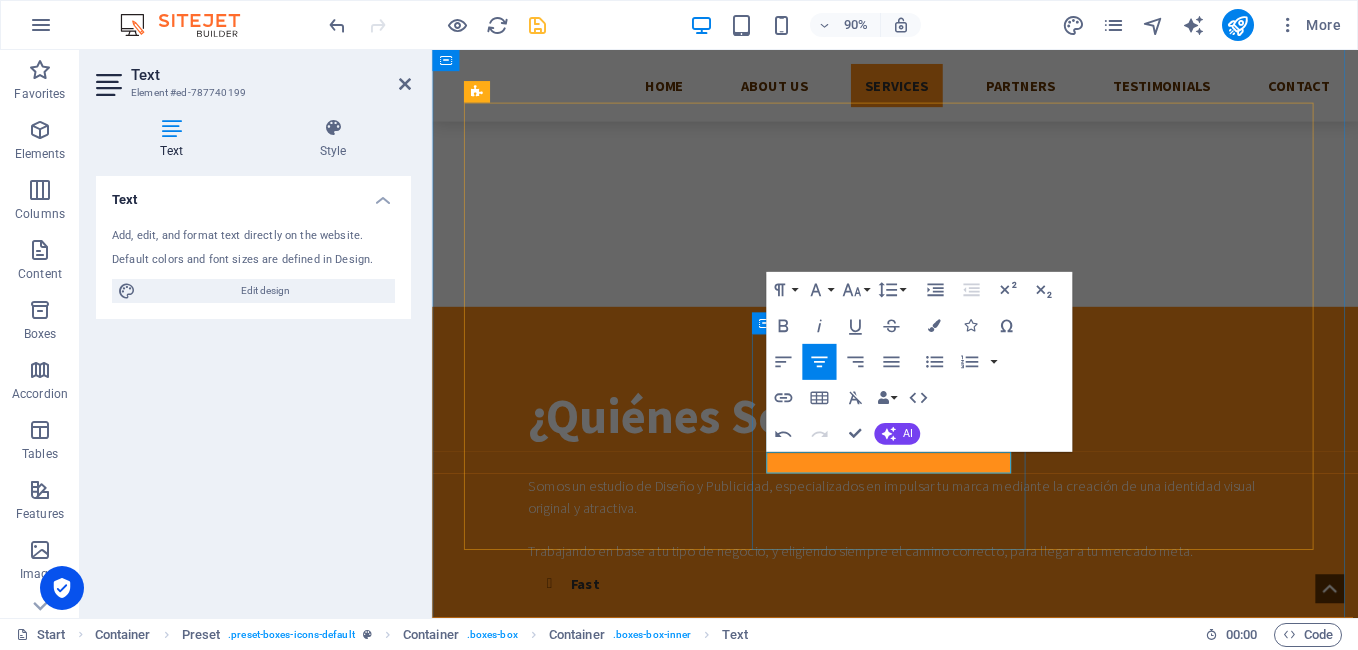 scroll, scrollTop: 1374, scrollLeft: 0, axis: vertical 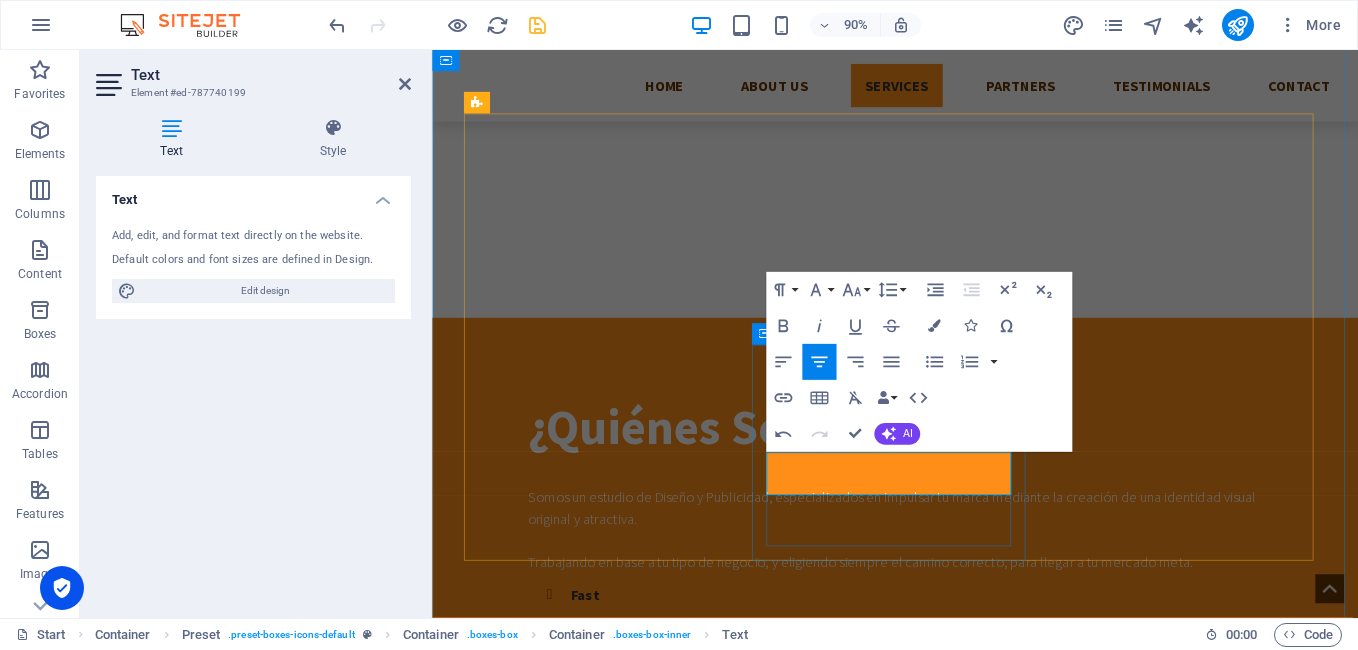 click on "Si tu negocio va empezando, déjanos la parte más importante a nosotros..." at bounding box center (947, 2848) 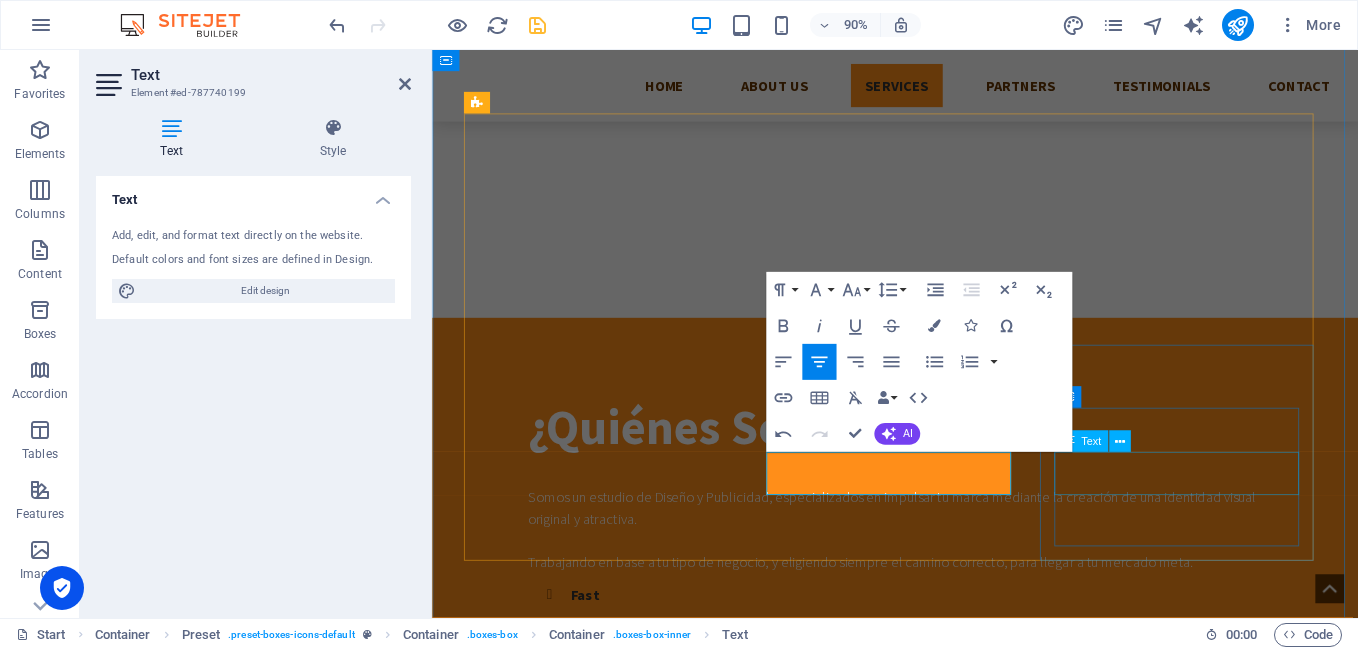 click on "Lorem ipsum dolor sit amet, consectetur adipisicing elit. Veritatis, dolorem!" at bounding box center [947, 3072] 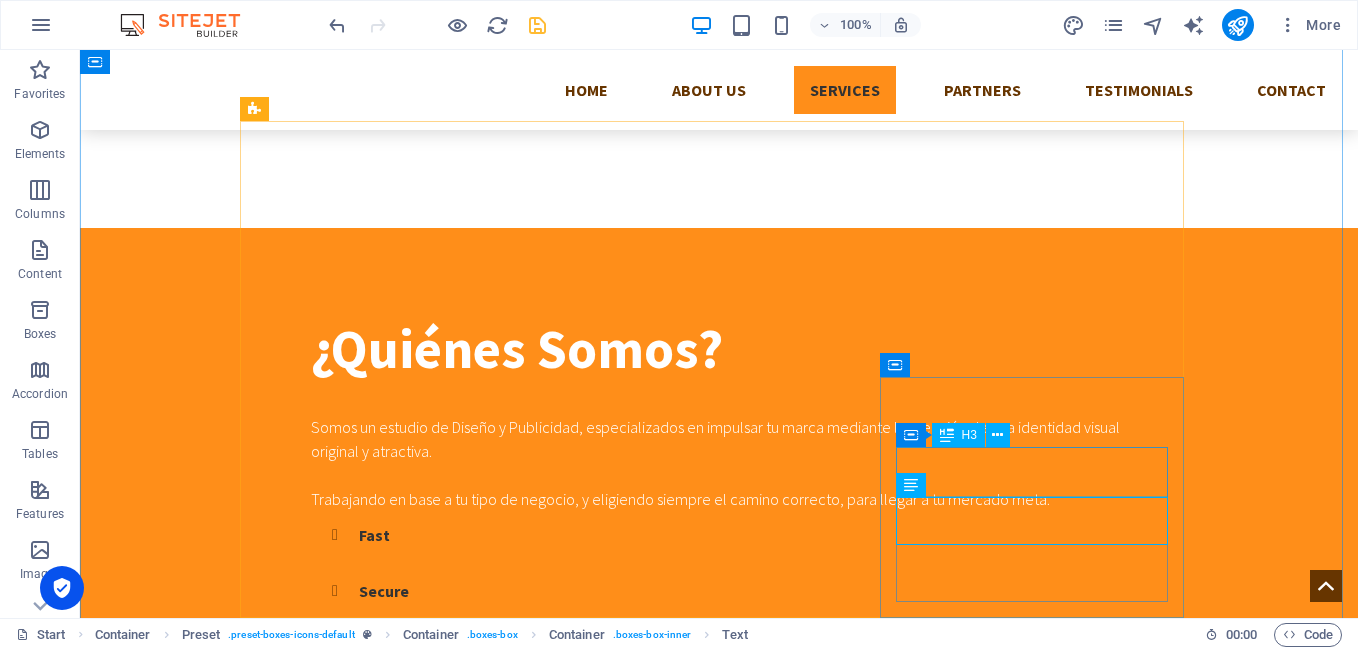 scroll, scrollTop: 1100, scrollLeft: 0, axis: vertical 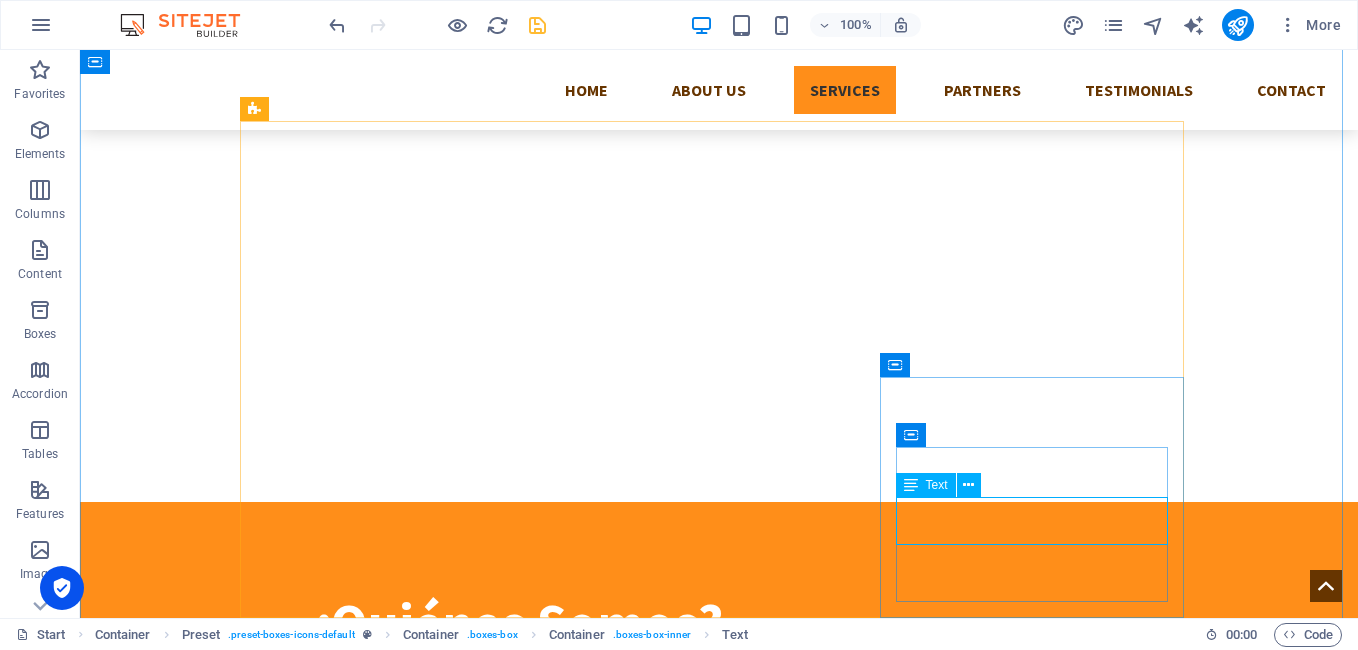 click on "Lorem ipsum dolor sit amet, consectetur adipisicing elit. Veritatis, dolorem!" at bounding box center (719, 3033) 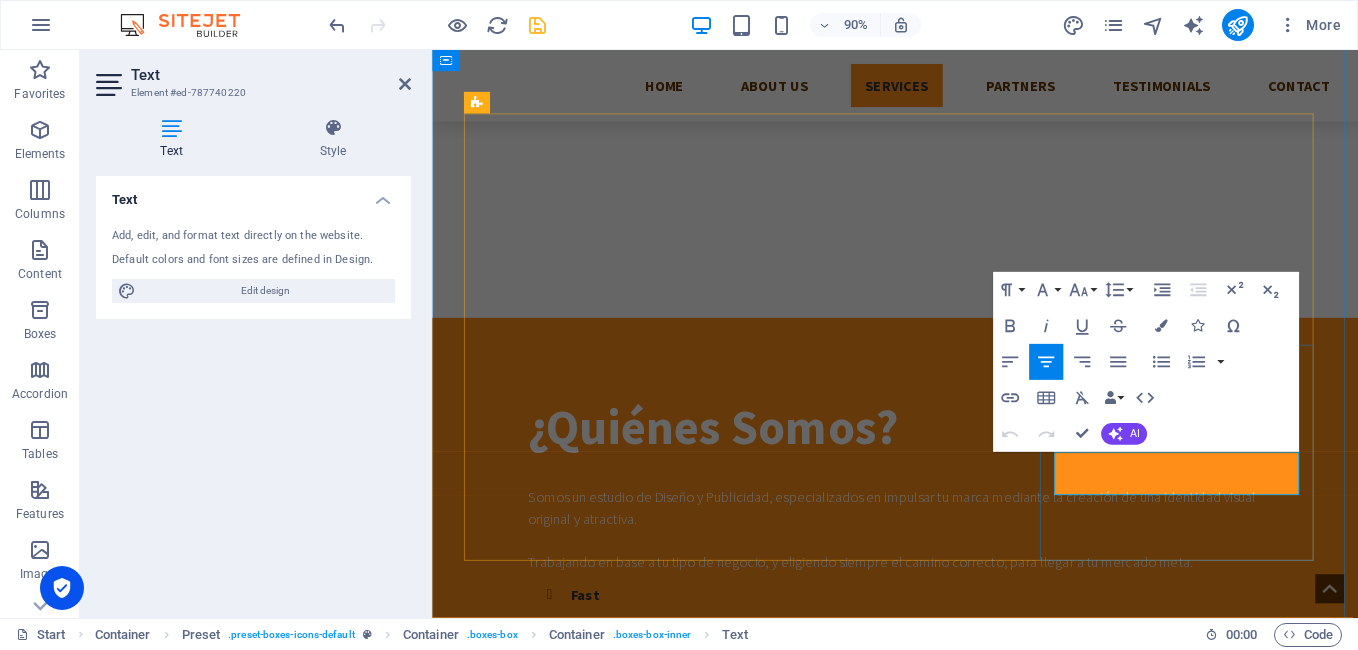 drag, startPoint x: 1377, startPoint y: 528, endPoint x: 1106, endPoint y: 496, distance: 272.88275 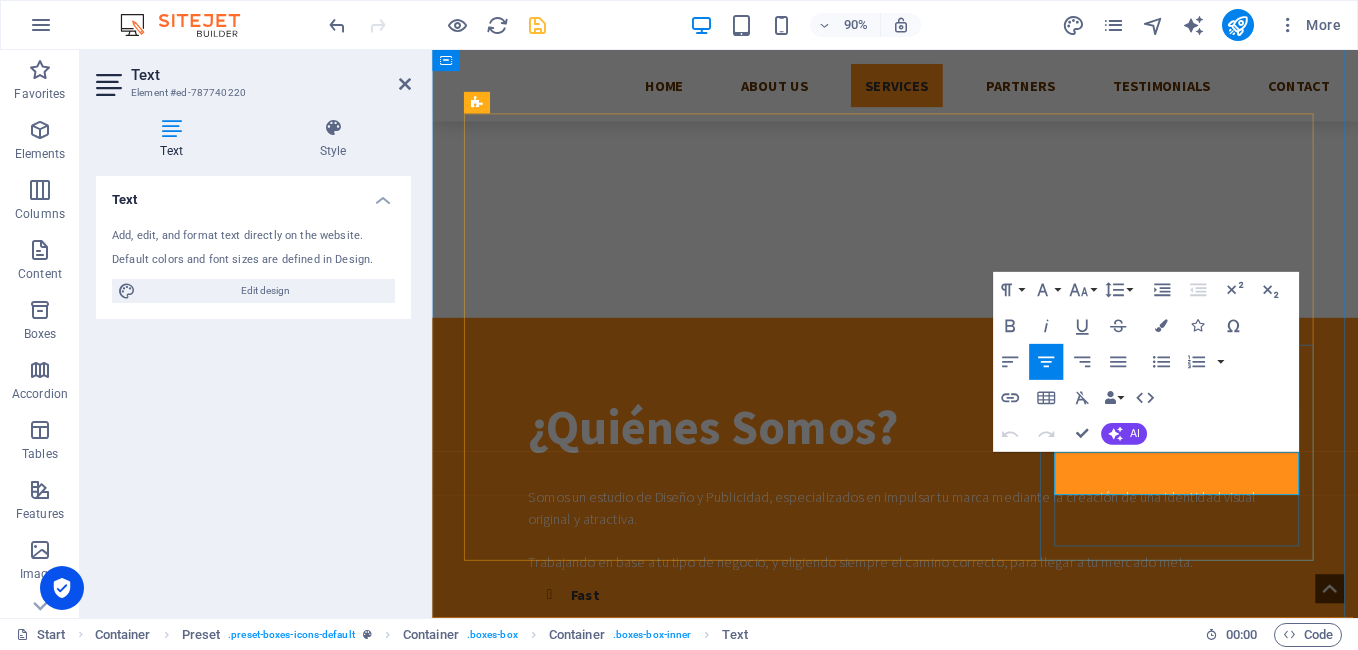 type 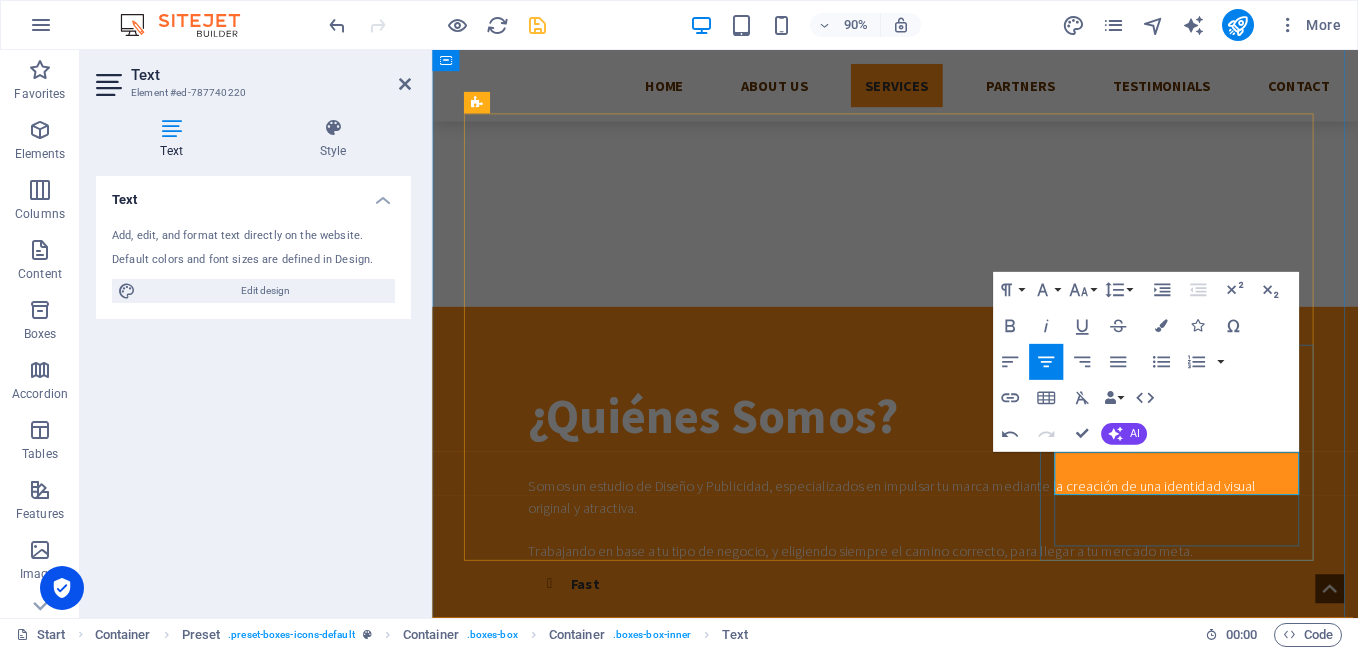 scroll, scrollTop: 1374, scrollLeft: 0, axis: vertical 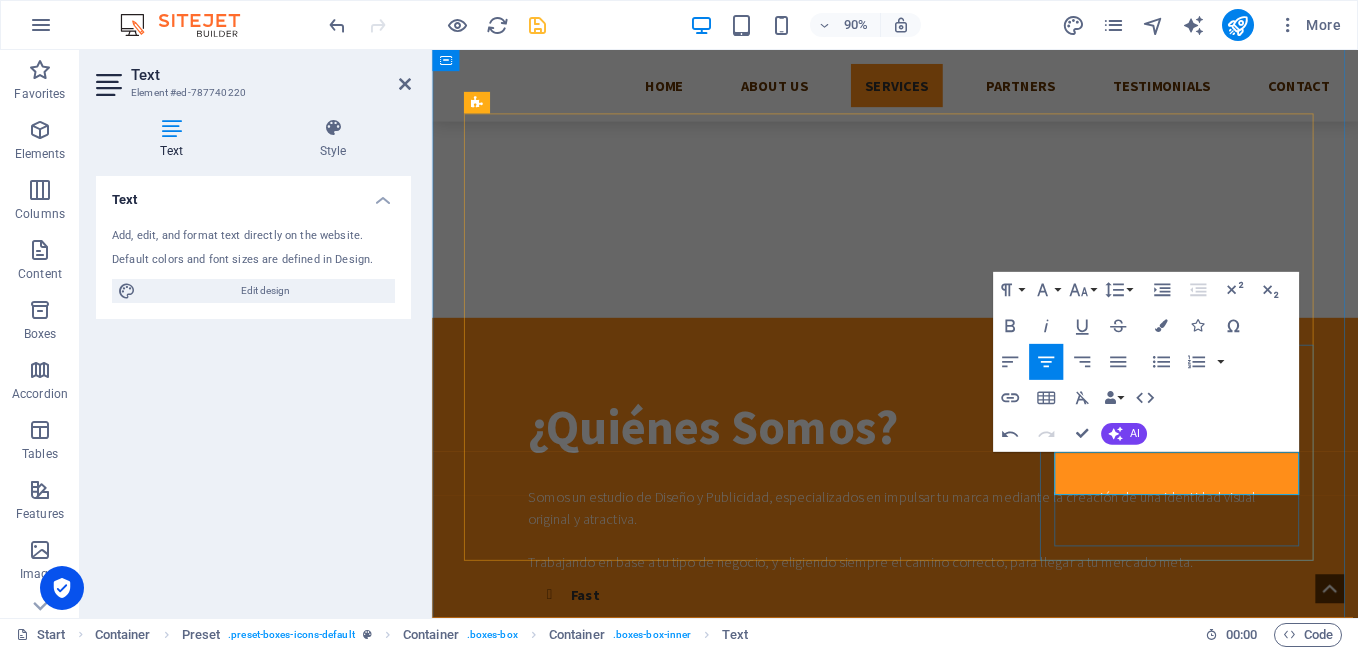 click on "Con un equipo tecnológico avanzado, crearemos obras con tus productos" at bounding box center (947, 3072) 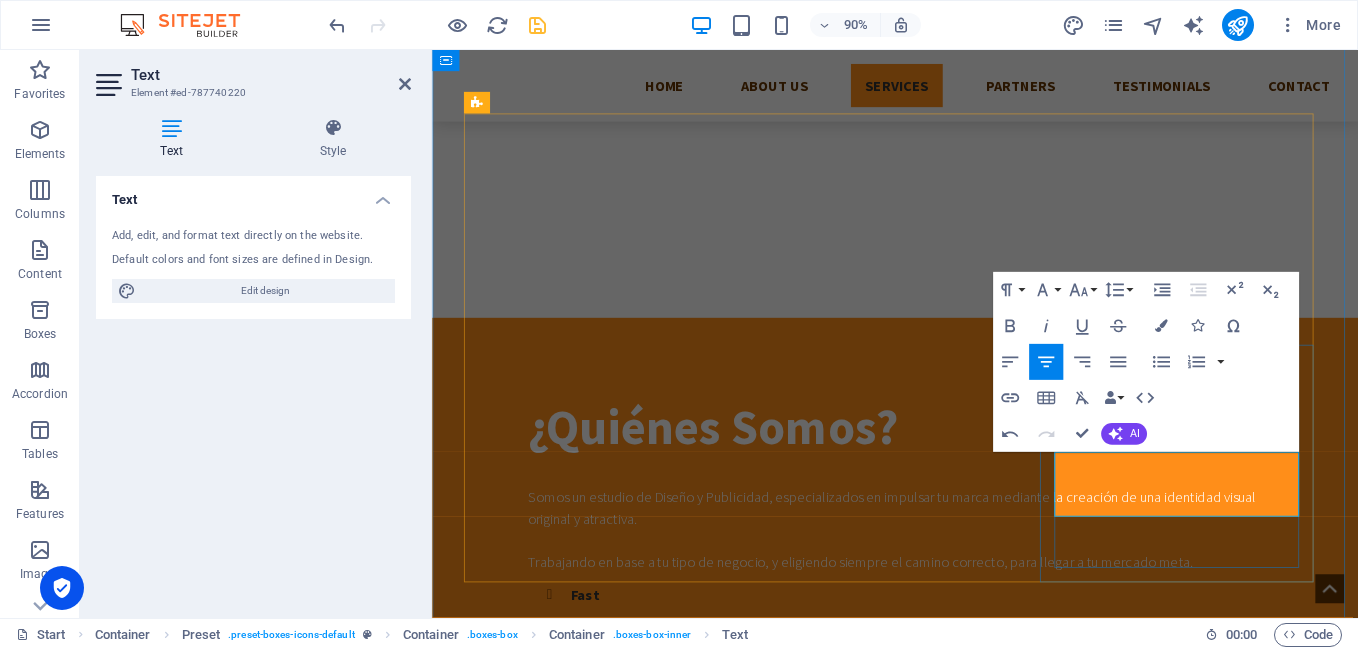 drag, startPoint x: 1349, startPoint y: 553, endPoint x: 1318, endPoint y: 536, distance: 35.35534 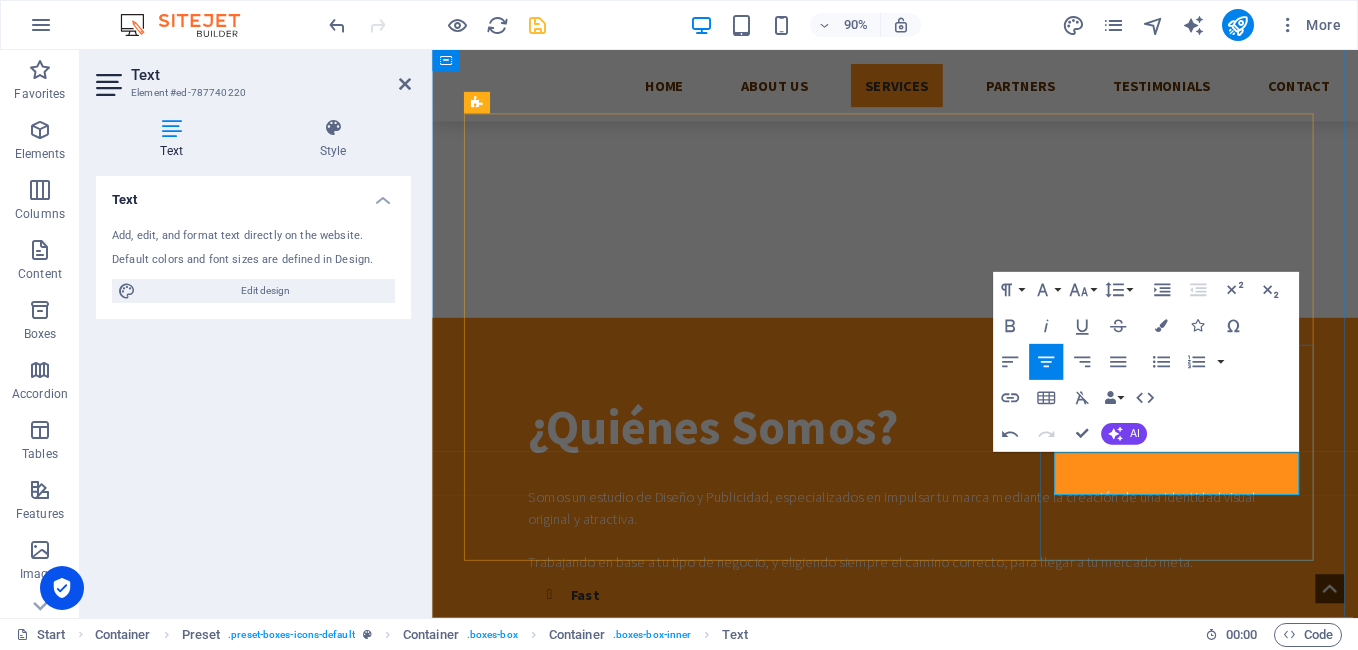 click on "Fotografía y Vídeo Con un equipo tecnológico avanzado, crearemos obras visuales con tu marca  ... More Details" at bounding box center (947, 3049) 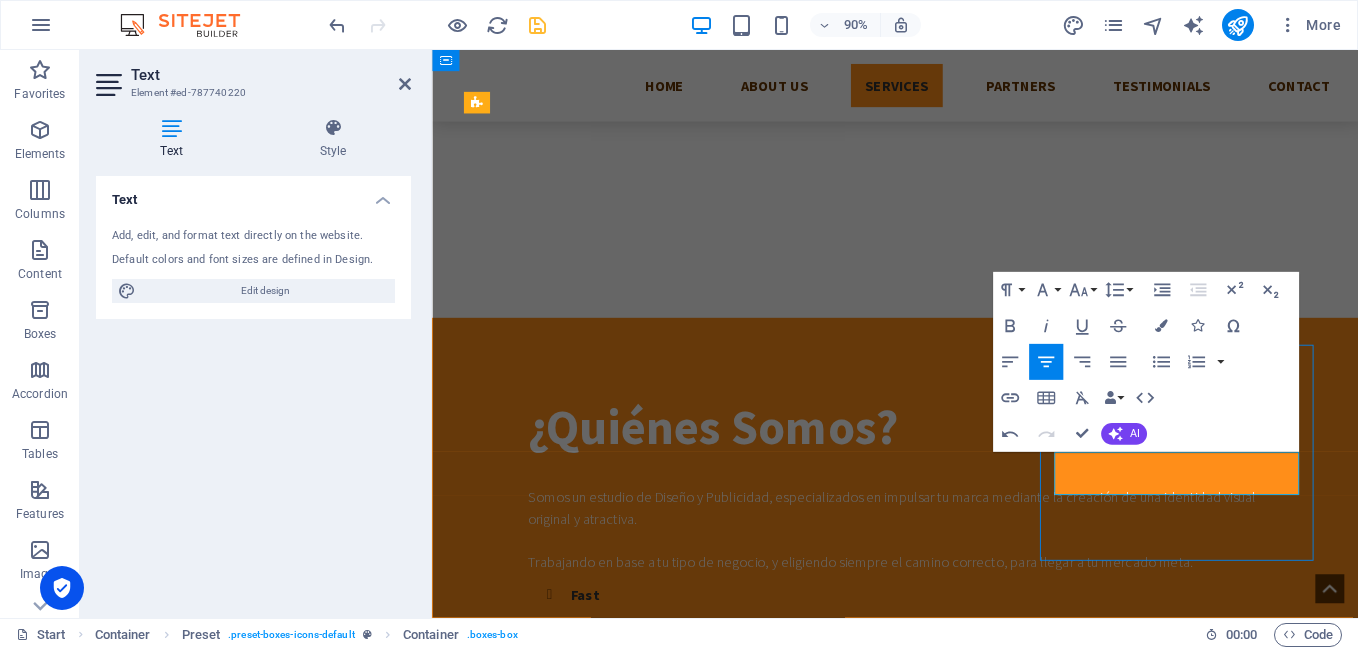 scroll, scrollTop: 1100, scrollLeft: 0, axis: vertical 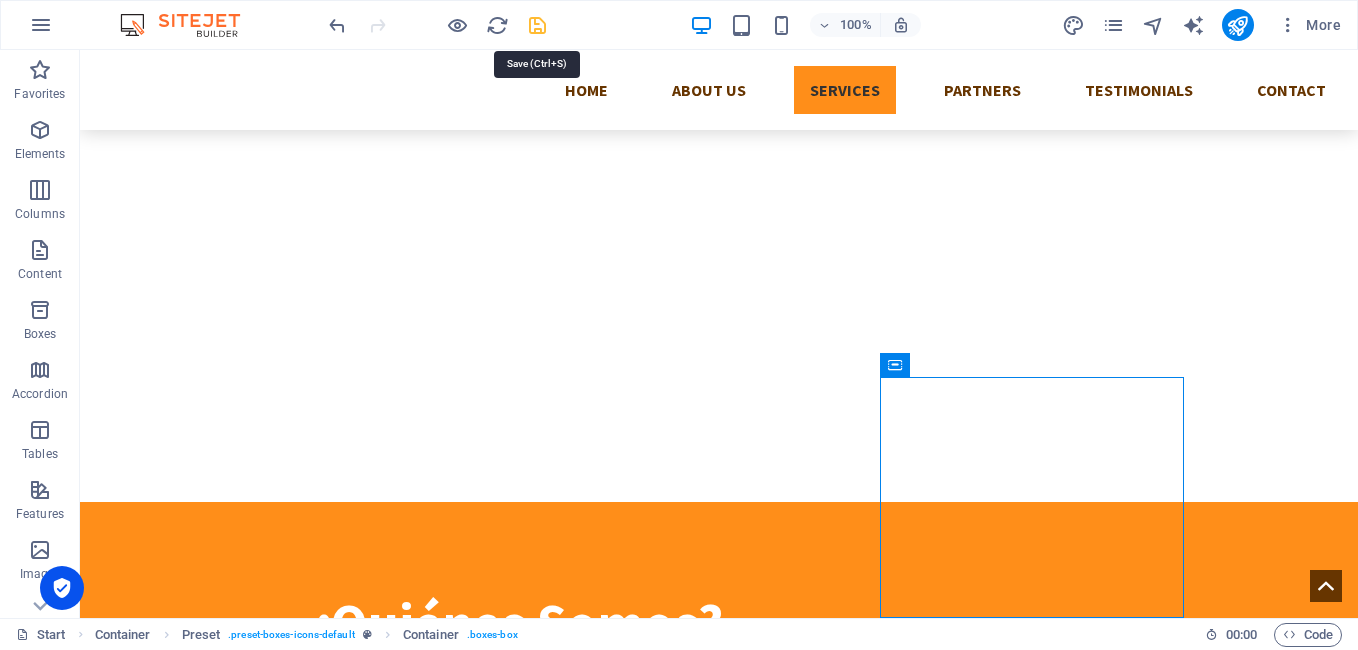 click at bounding box center (537, 25) 